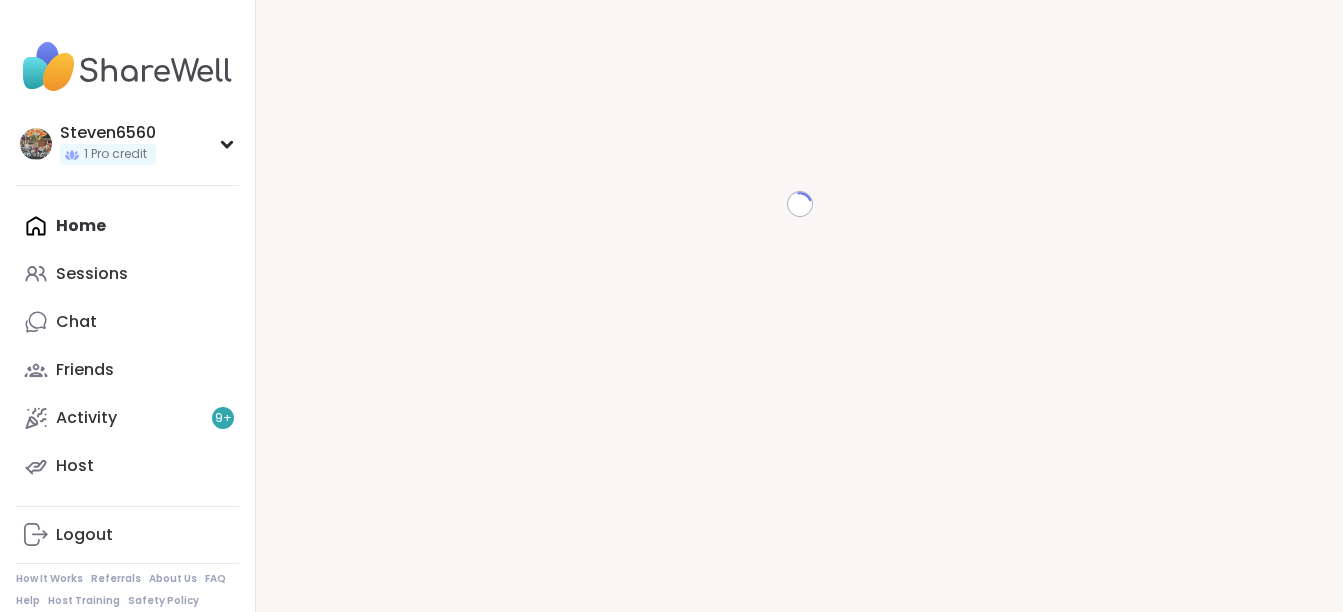 scroll, scrollTop: 0, scrollLeft: 0, axis: both 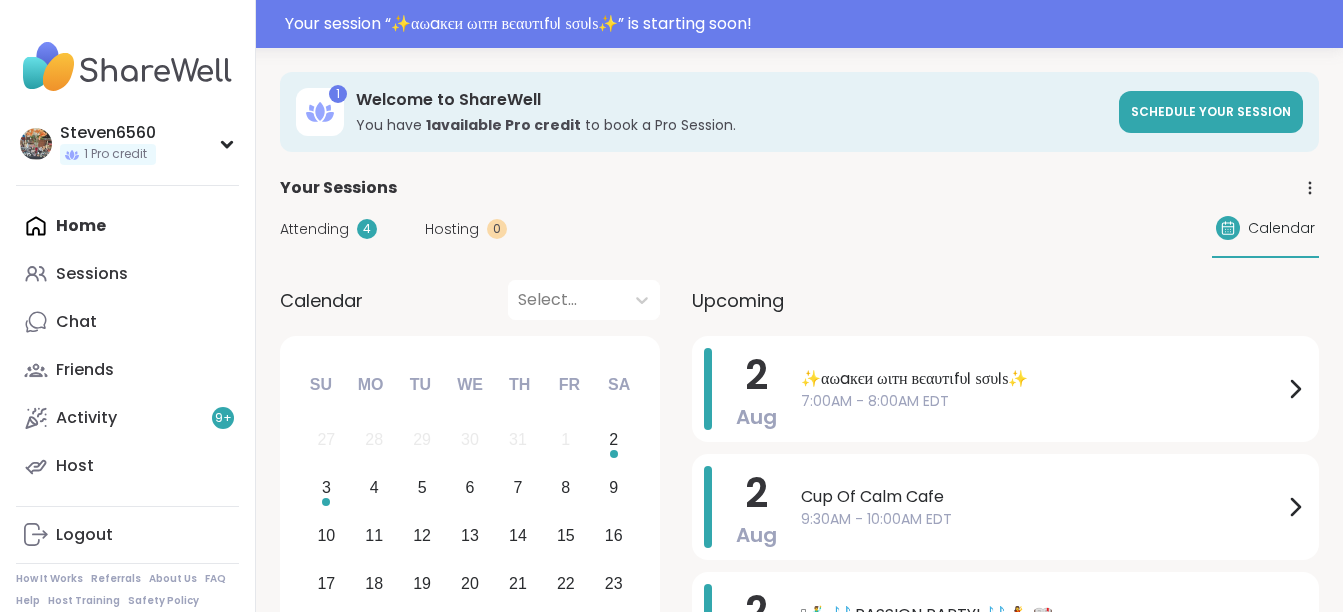 click on "Attending" at bounding box center [314, 229] 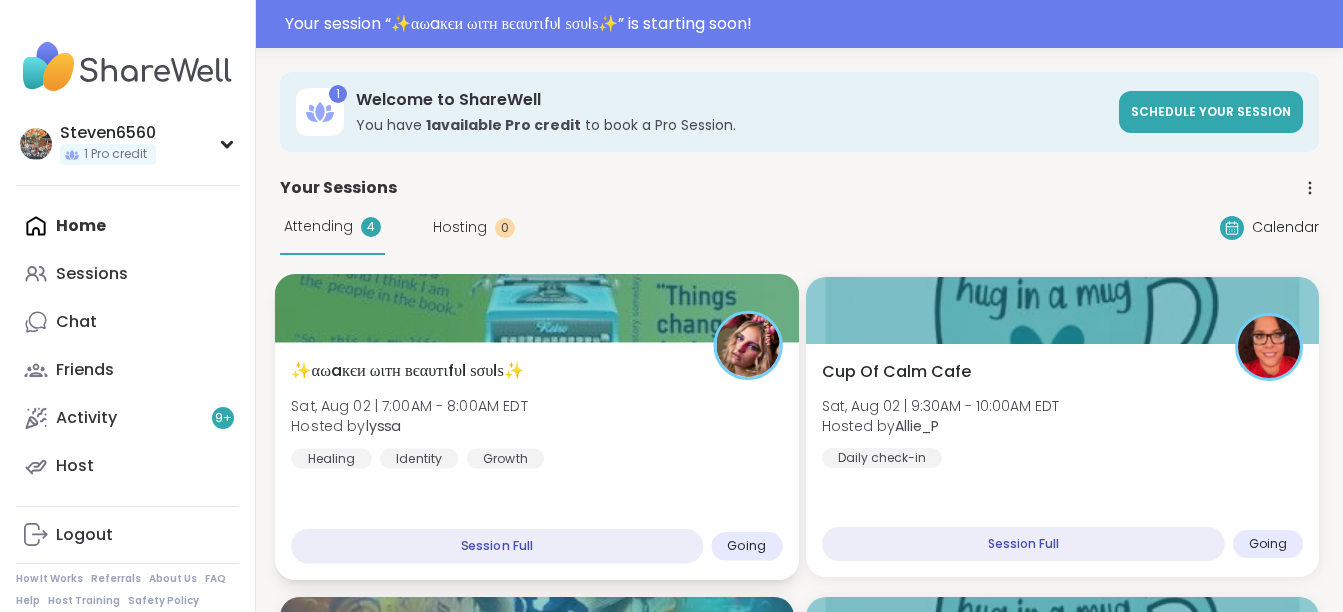 click on "✨αωaкєи ωιтн вєαυтιfυℓ ѕσυℓѕ✨ Sat, Aug [DAY] | [TIME] - [TIME] EDT Hosted by  [USERNAME] Healing Identity Growth" at bounding box center [536, 414] 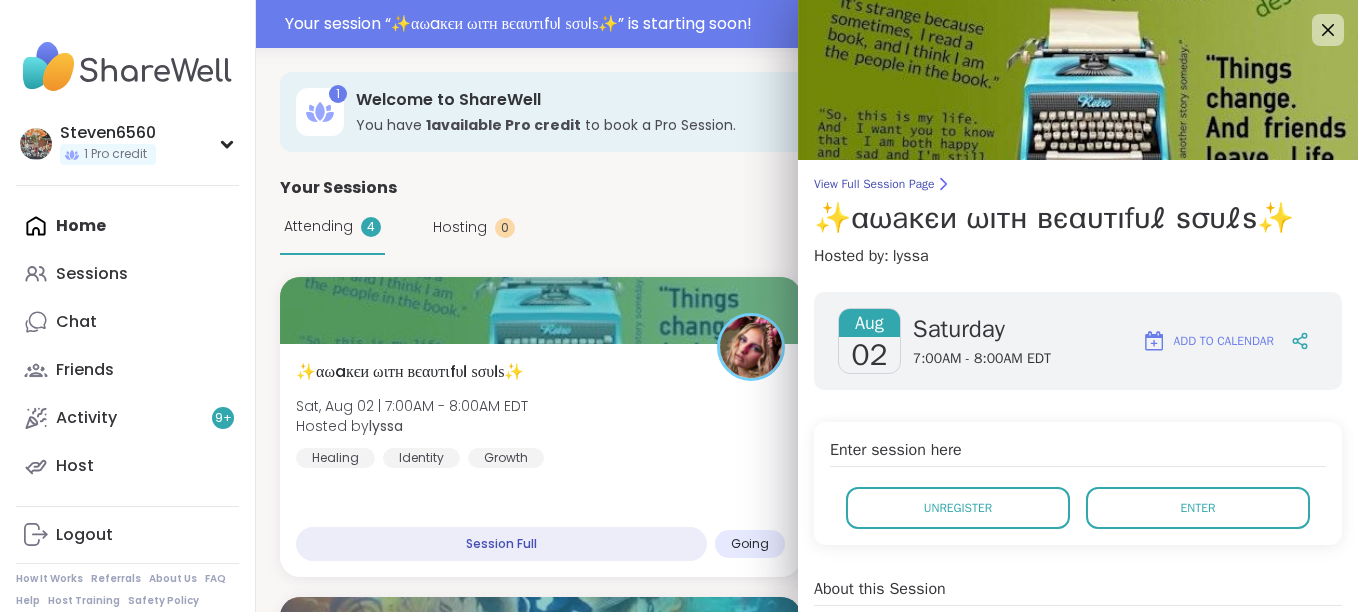 click on "Aug [DAY] [DAY_OF_WEEK] [TIME] - [TIME] EDT Add to Calendar Enter session here Unregister Enter About this Session Healing Identity Growth show more Session Attendees   (Going) A + [NUMBER] About the Host [USERNAME] SuperPeer SuperHost show more" at bounding box center (1078, 748) 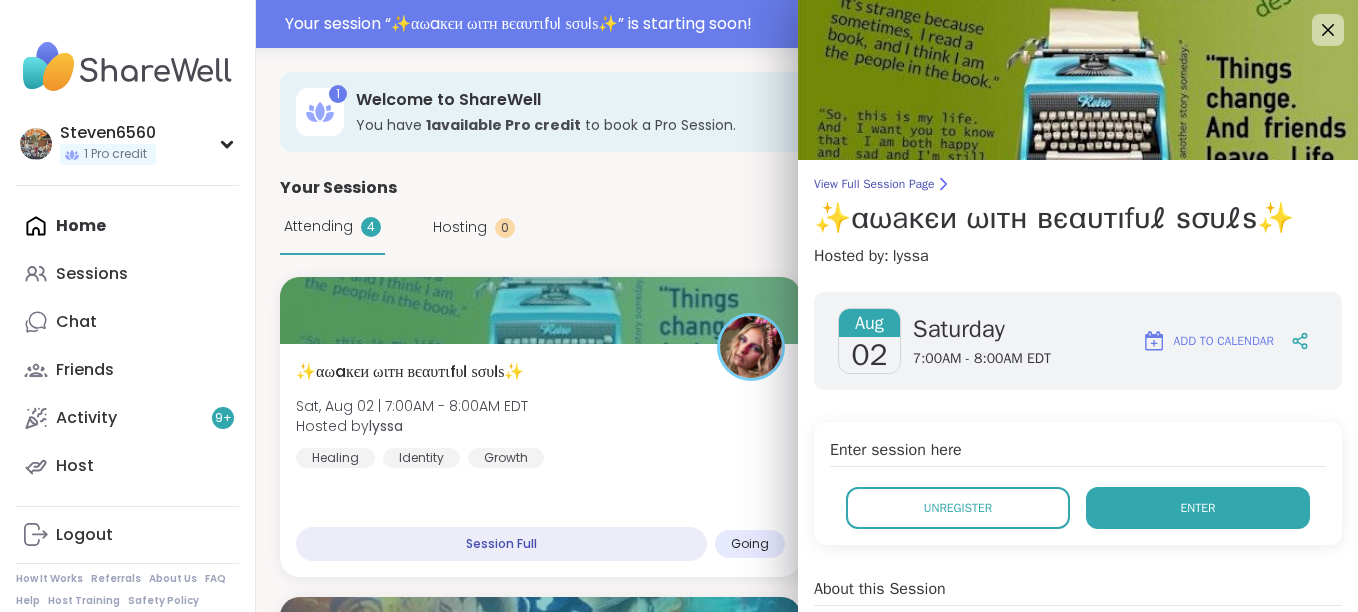 click on "Enter" at bounding box center (1198, 508) 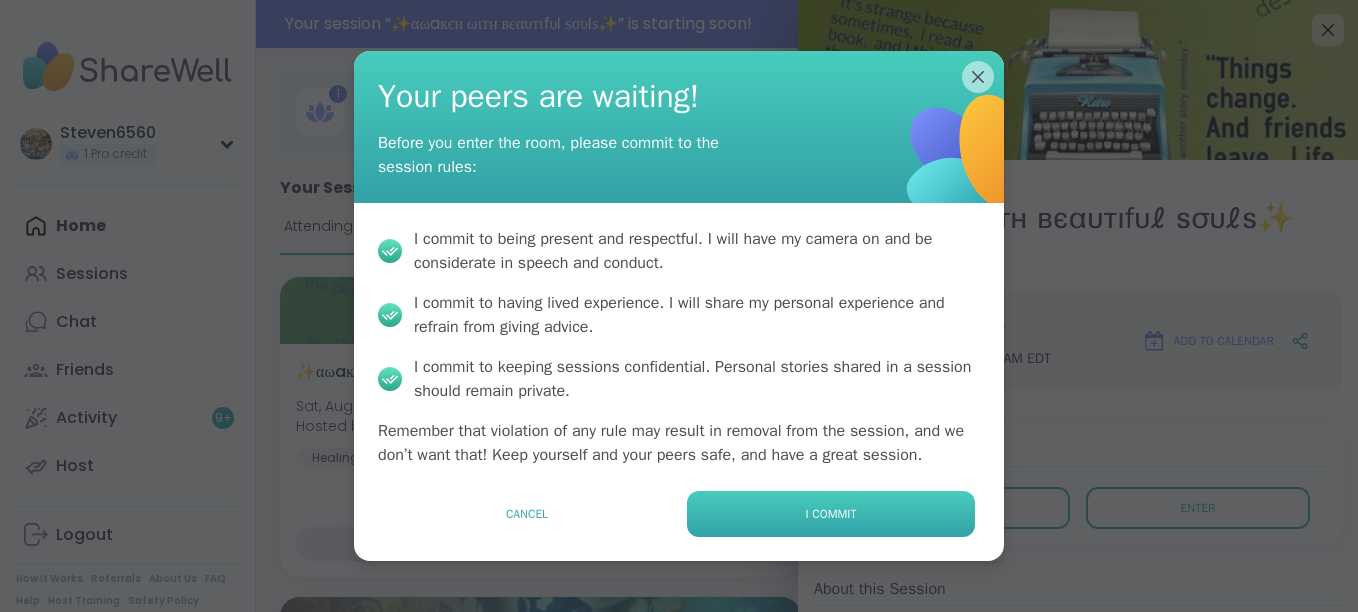 click on "I commit" at bounding box center [831, 514] 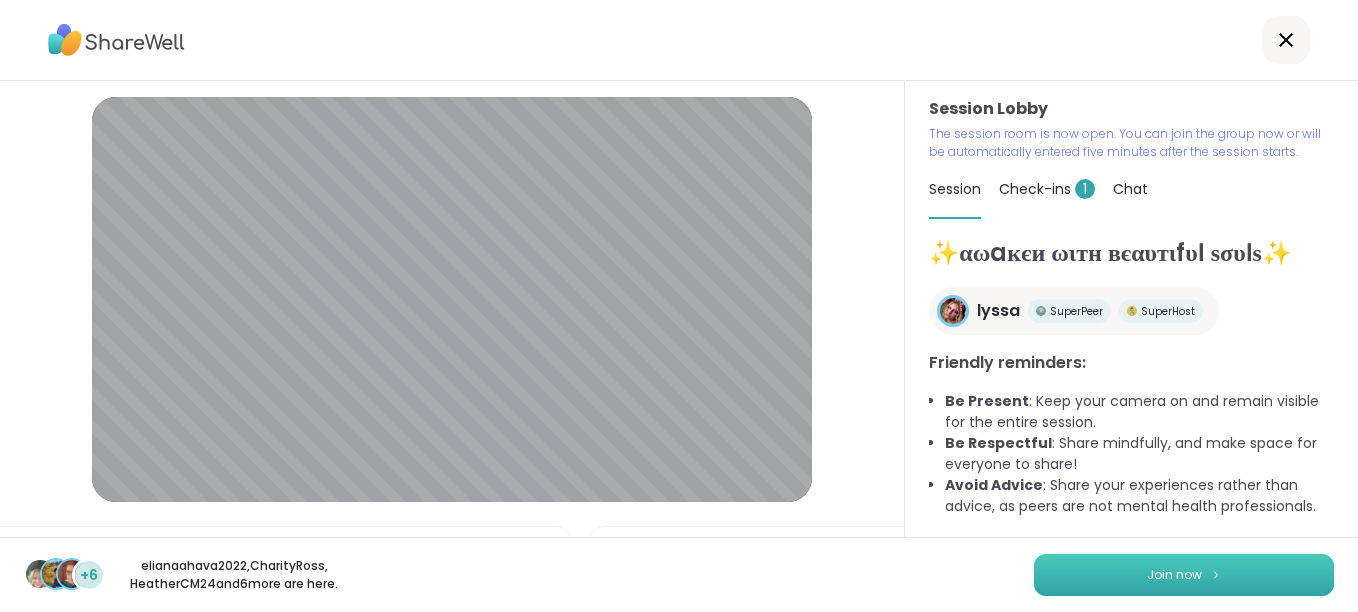 click on "Join now" at bounding box center [1174, 575] 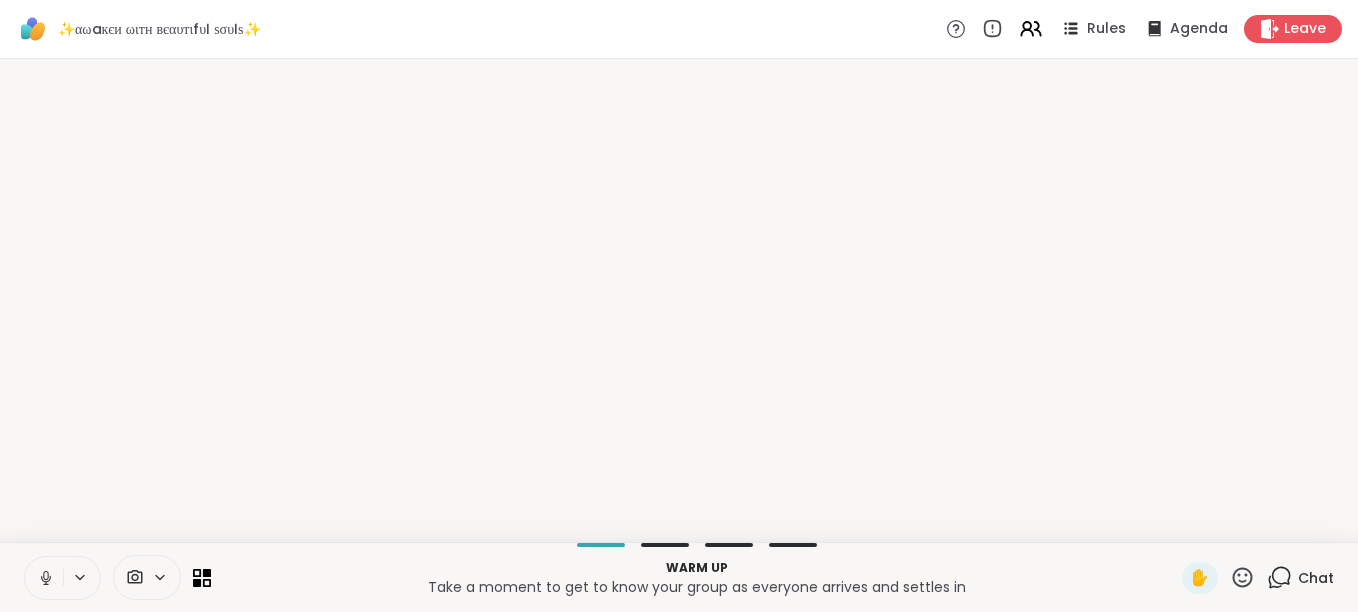 click on "Warm up" at bounding box center [696, 568] 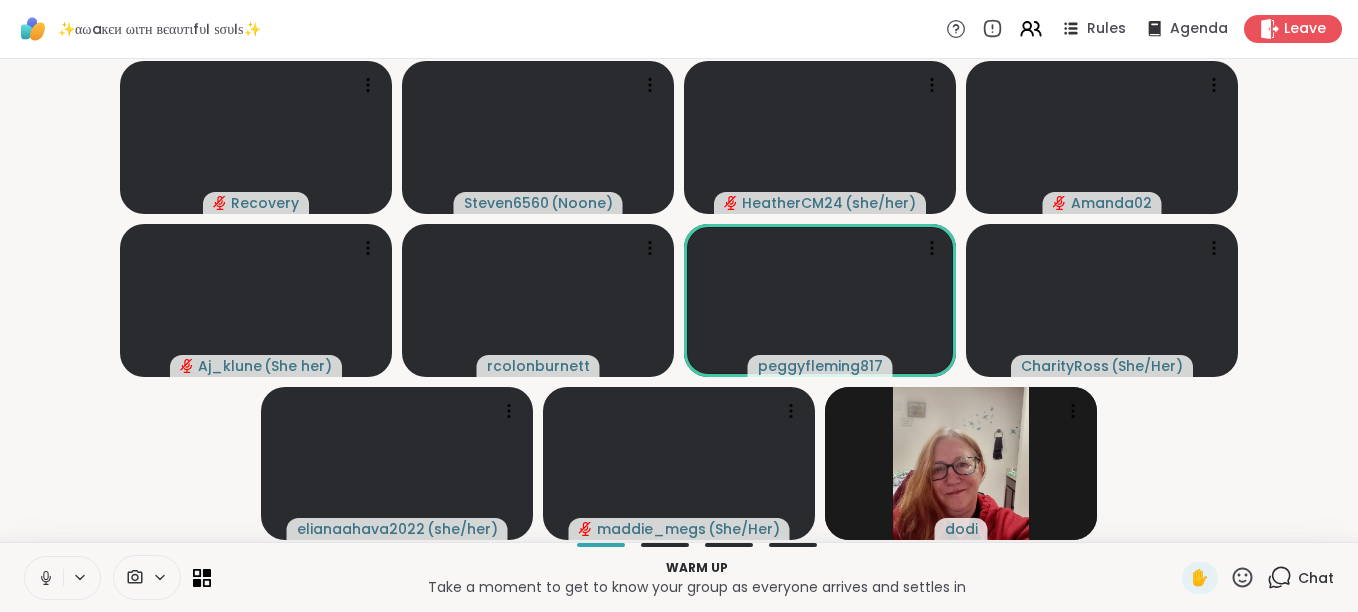 click 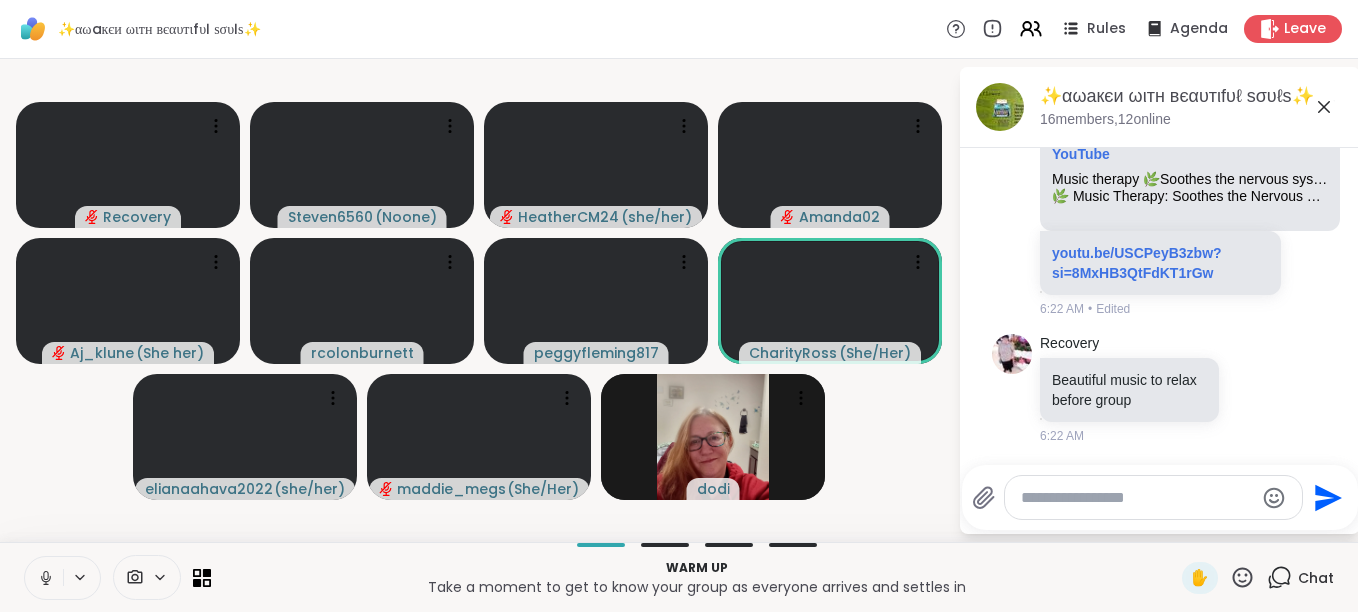 scroll, scrollTop: 854, scrollLeft: 0, axis: vertical 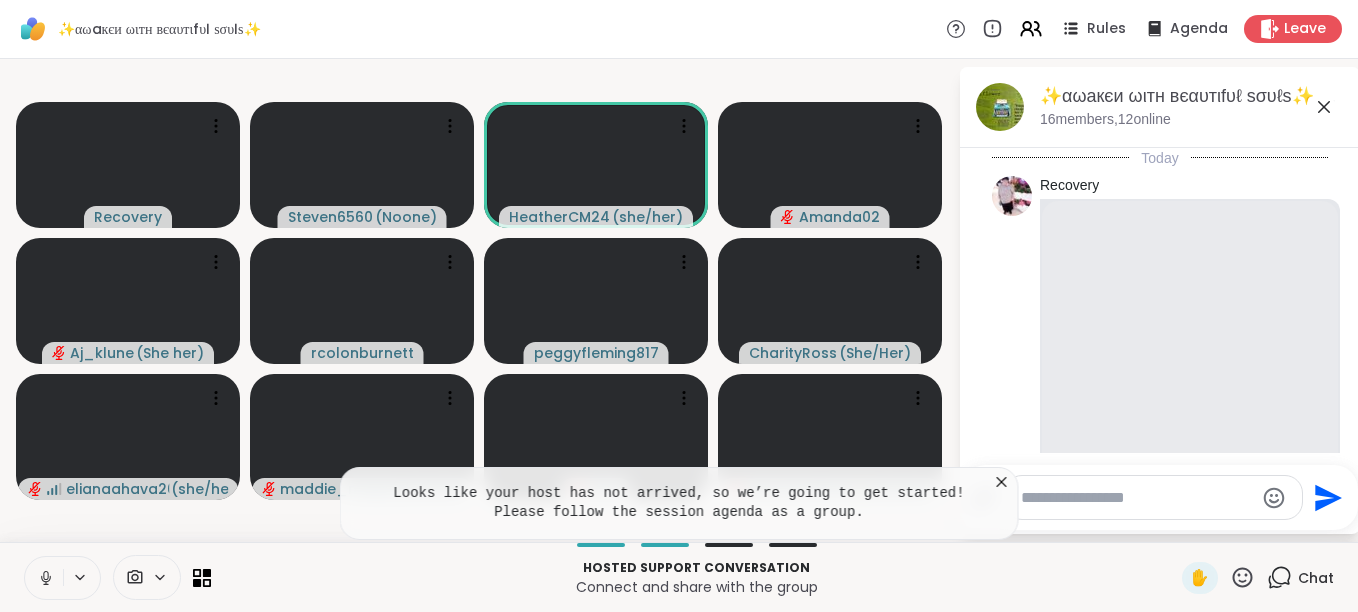 click at bounding box center [44, 578] 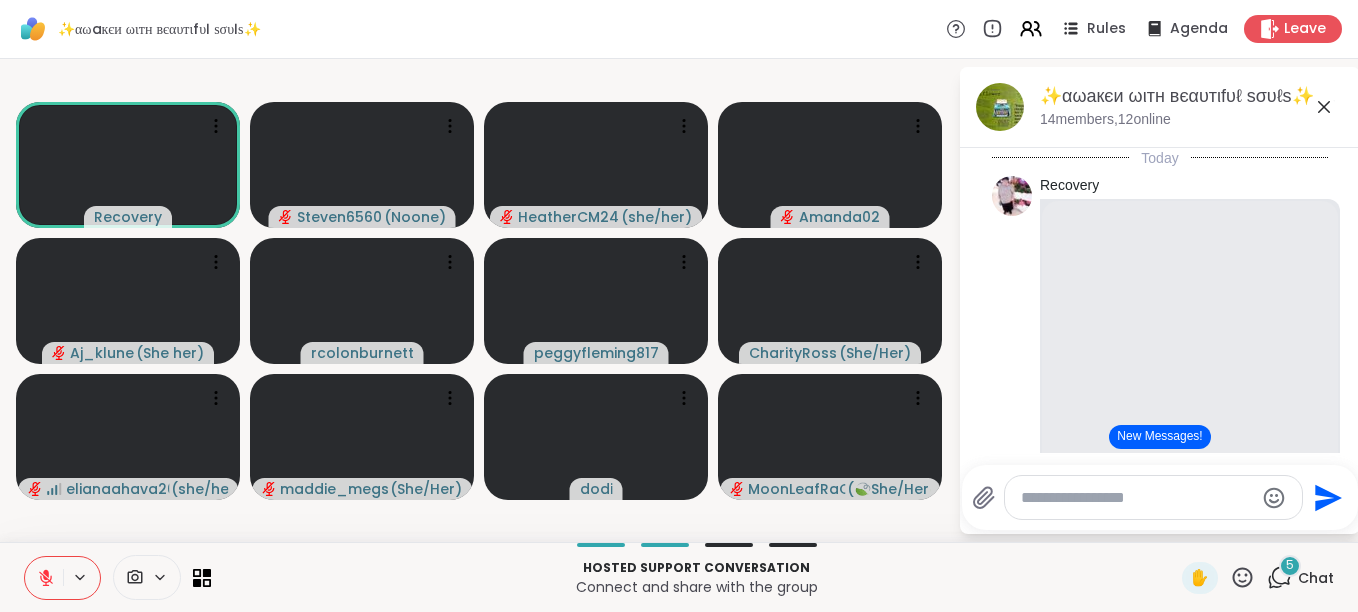 click on "5" at bounding box center [1290, 566] 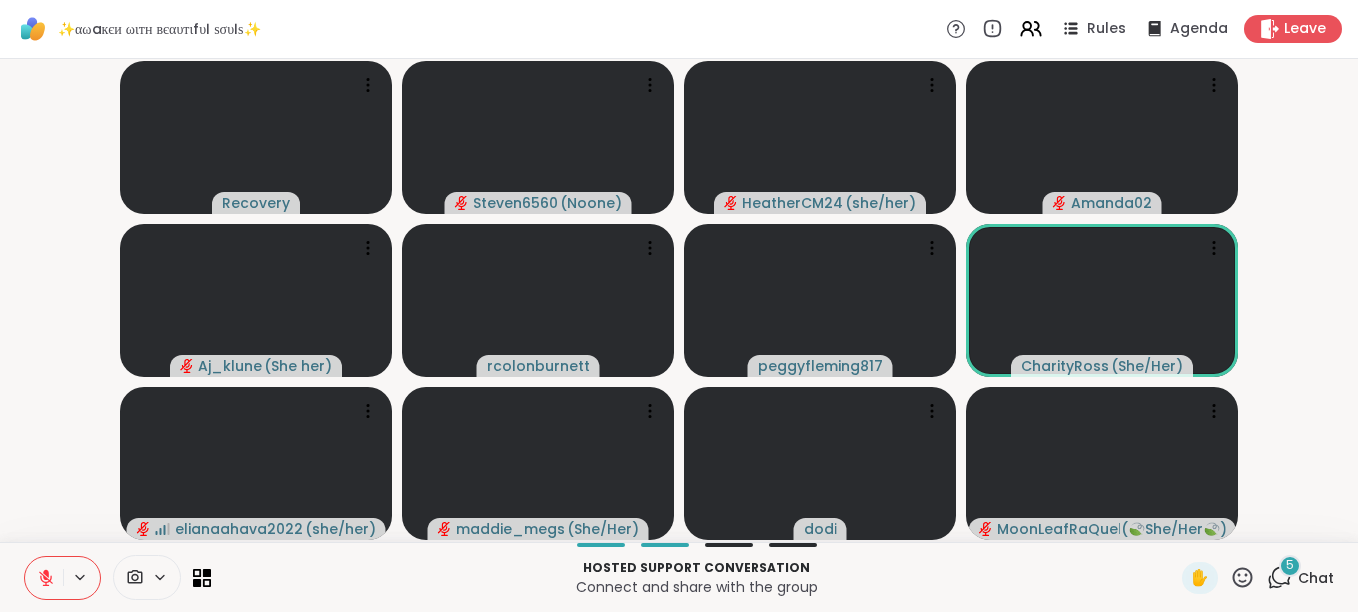 click on "5" at bounding box center [1290, 566] 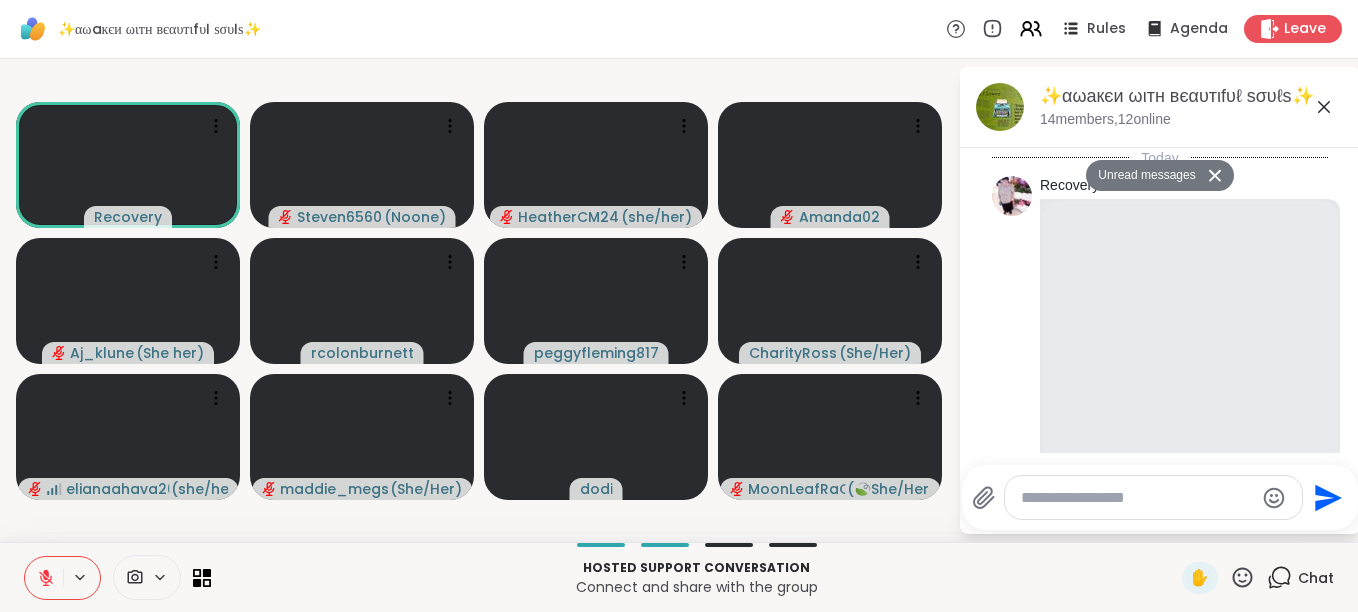 scroll, scrollTop: 5528, scrollLeft: 0, axis: vertical 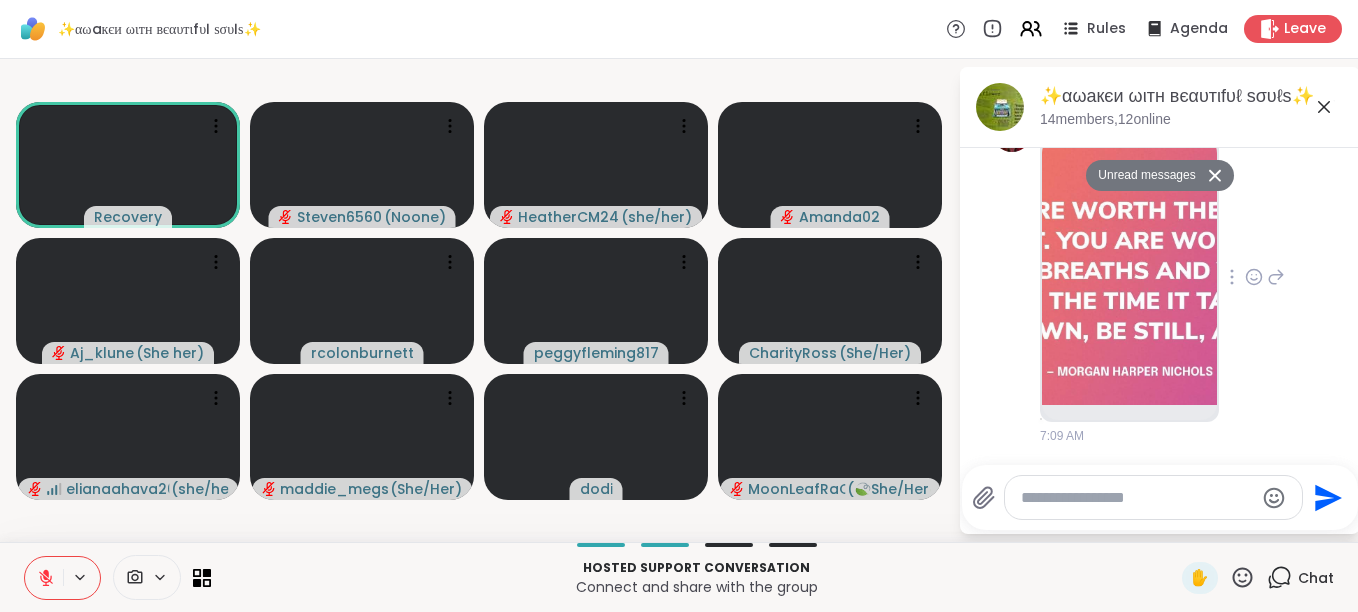click at bounding box center [1129, 271] 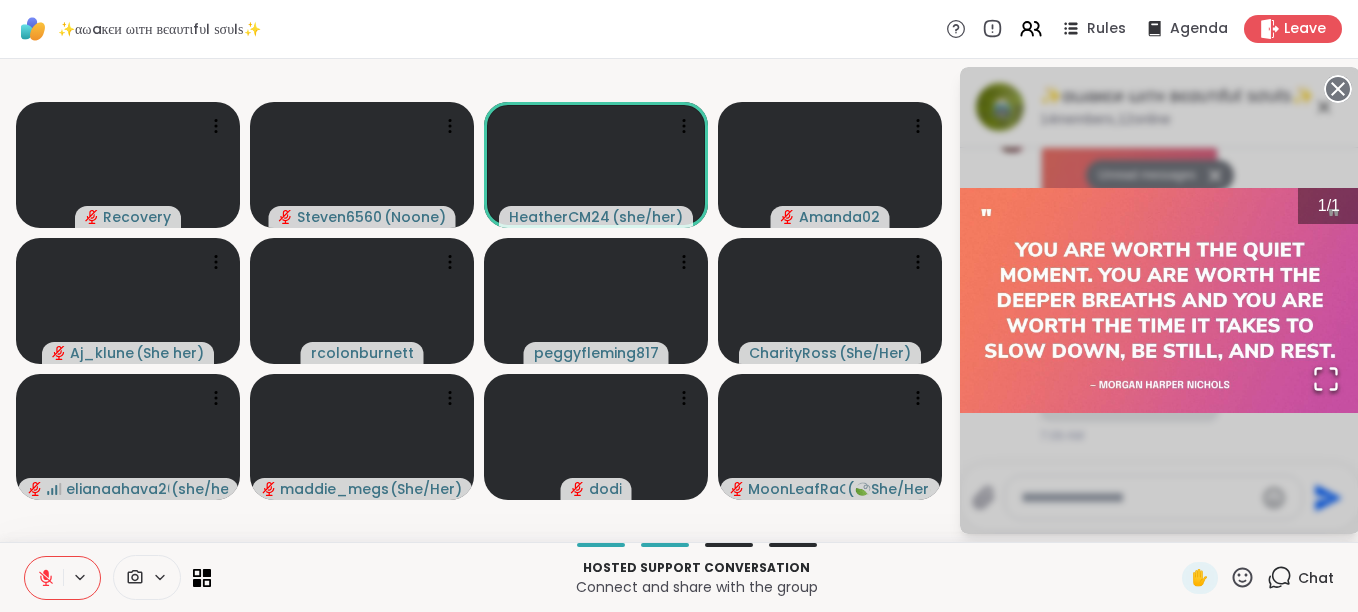 click at bounding box center (1160, 300) 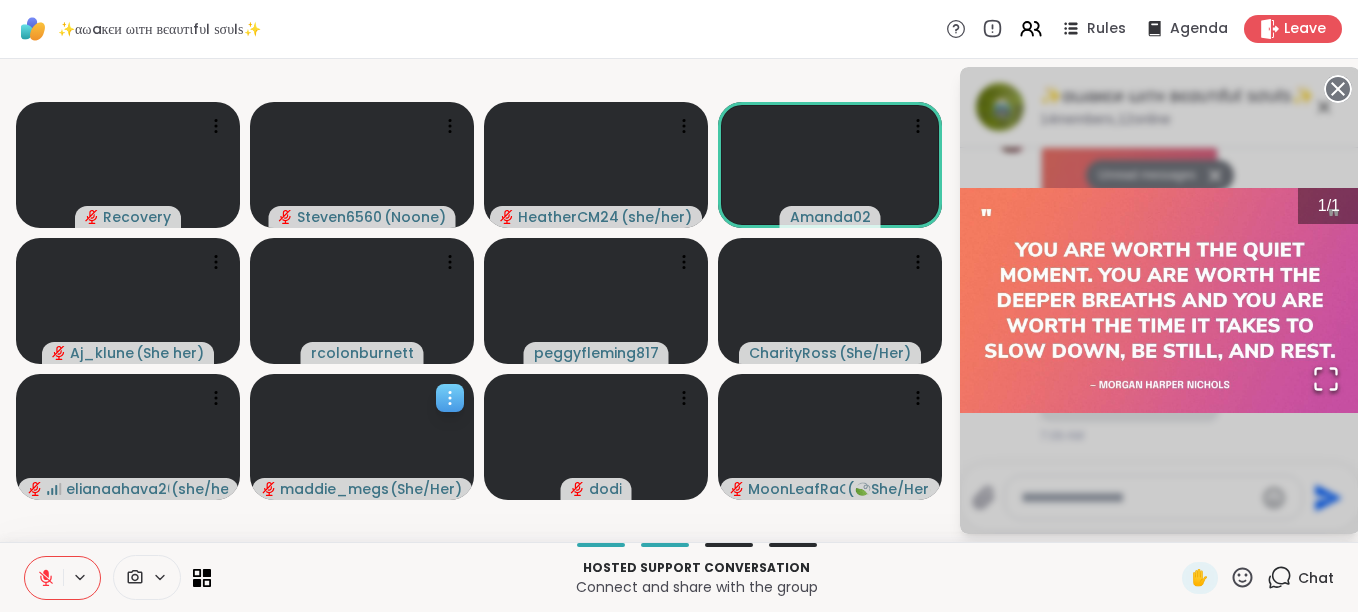 click at bounding box center (362, 437) 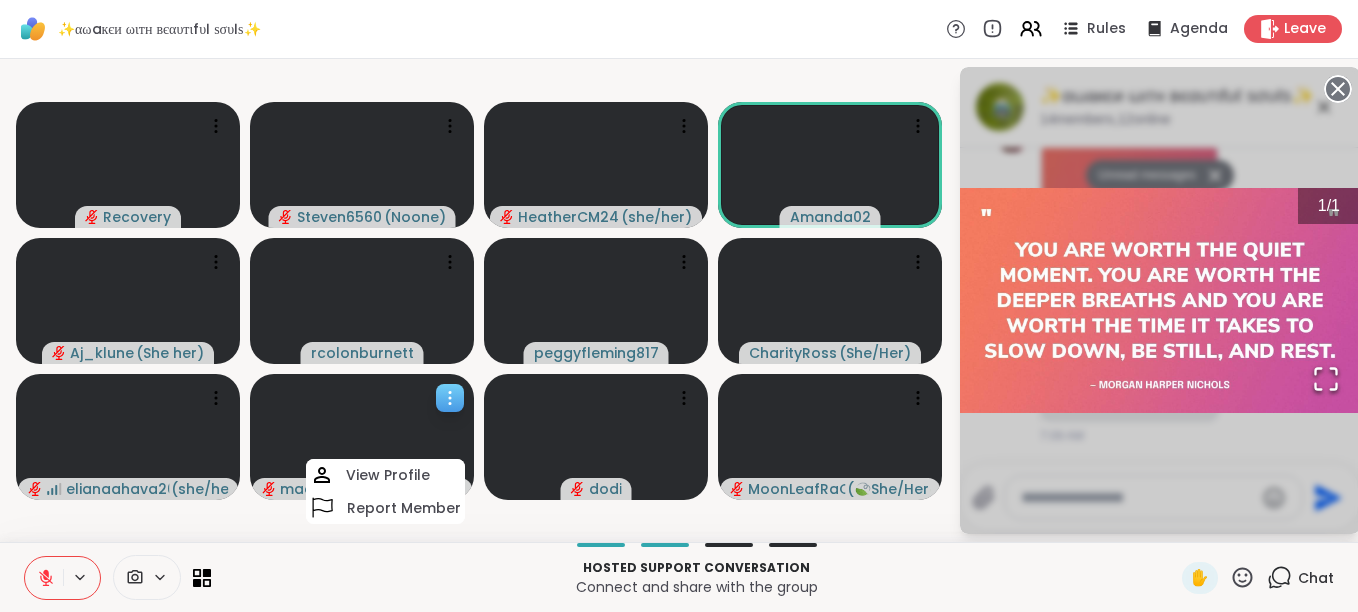 click on "maddie_megs" at bounding box center (334, 489) 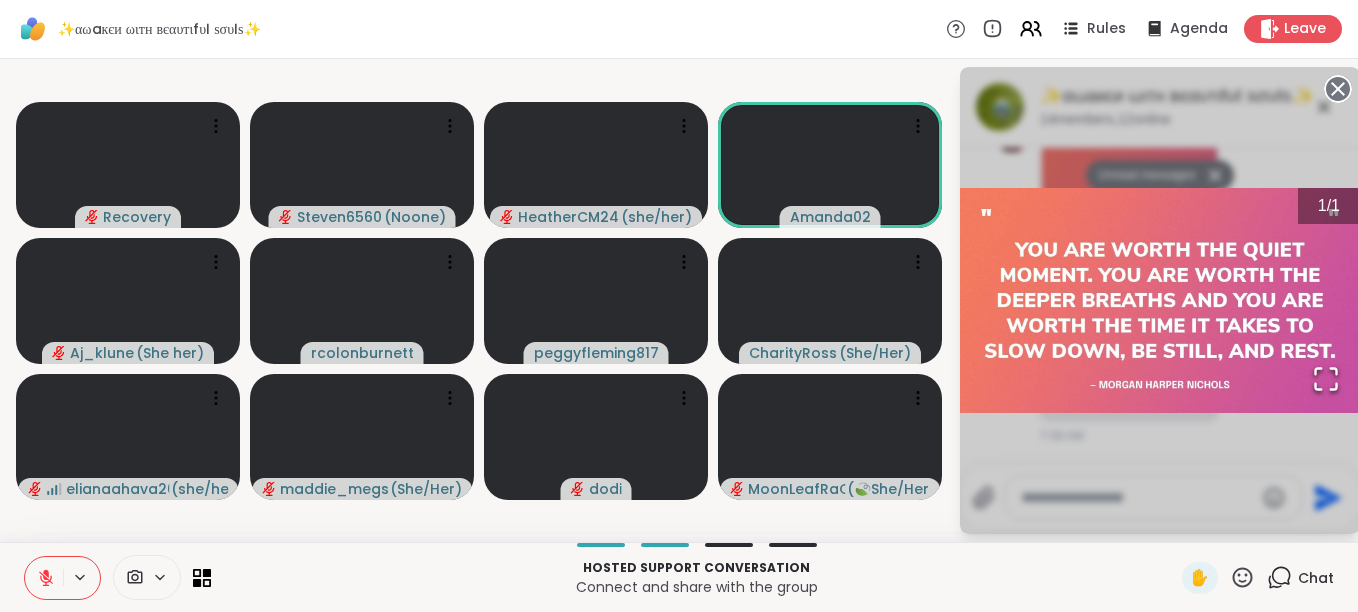 click 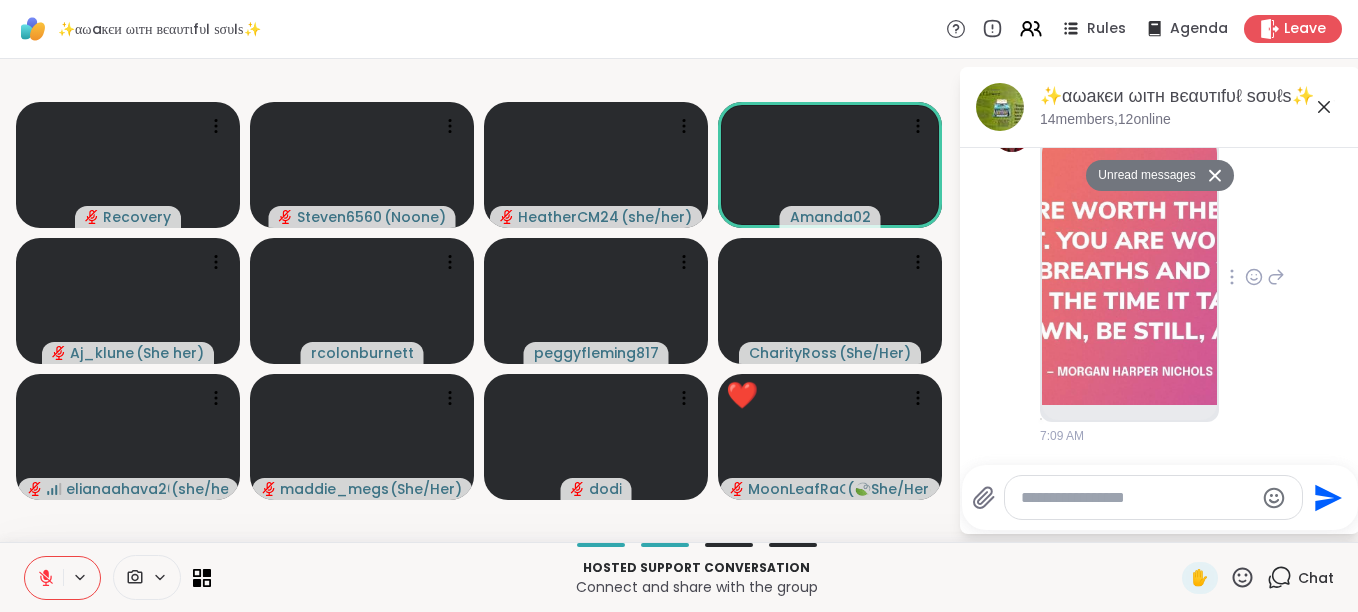 click on "[USERNAME] [TIME]" at bounding box center (1160, 278) 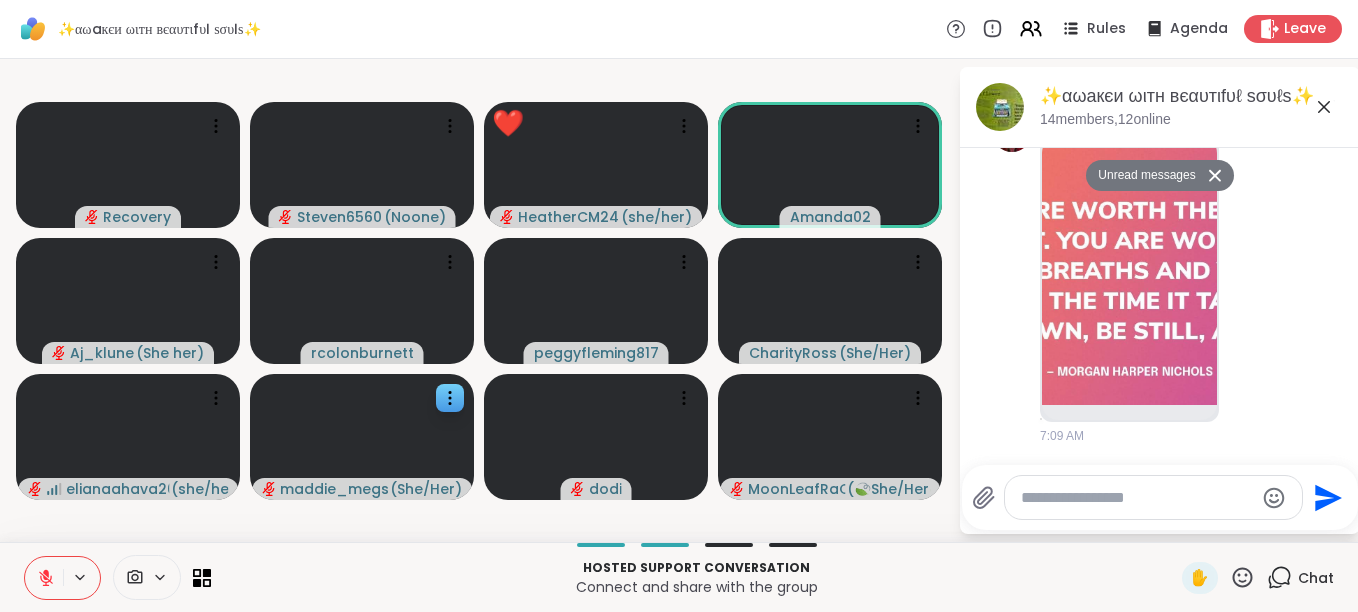 scroll, scrollTop: 5556, scrollLeft: 0, axis: vertical 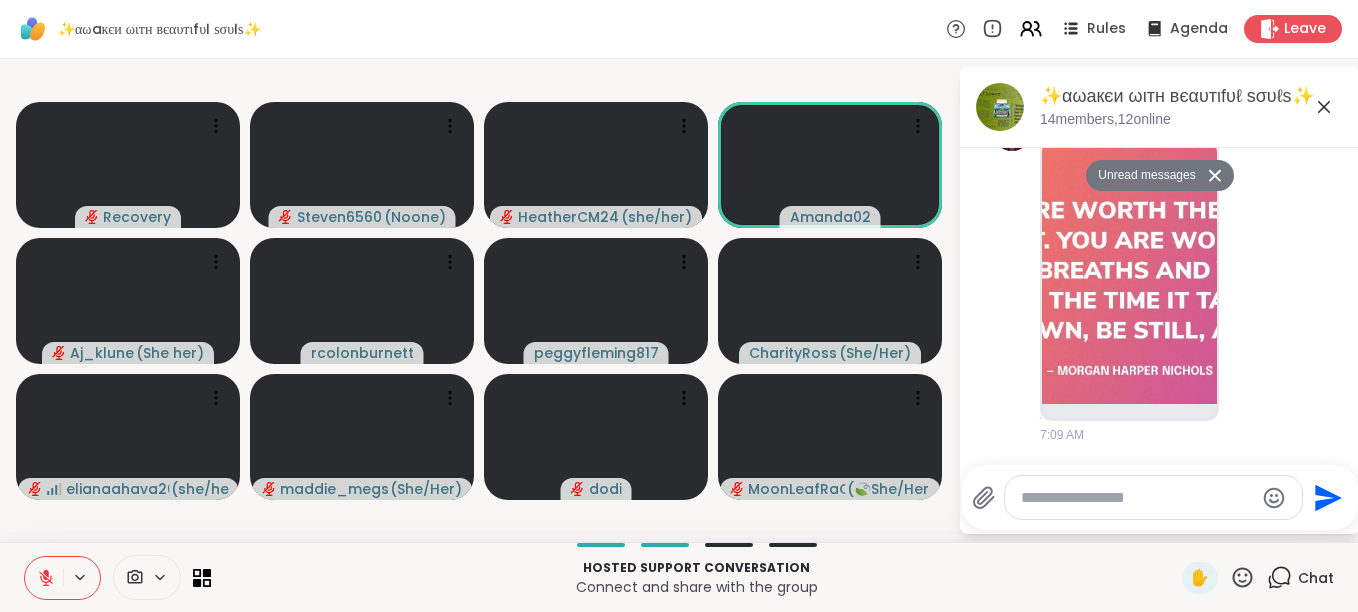 click on "Recovery [USERNAME] ( Noone ) [USERNAME] ( she/her ) [USERNAME] Aj_klune ( She her ) [USERNAME] [USERNAME] ( She/Her ) [USERNAME] [USERNAME] ( she/her ) [USERNAME] ( She/Her ) [USERNAME] ( 🍃She/Her🍃 )" at bounding box center [479, 300] 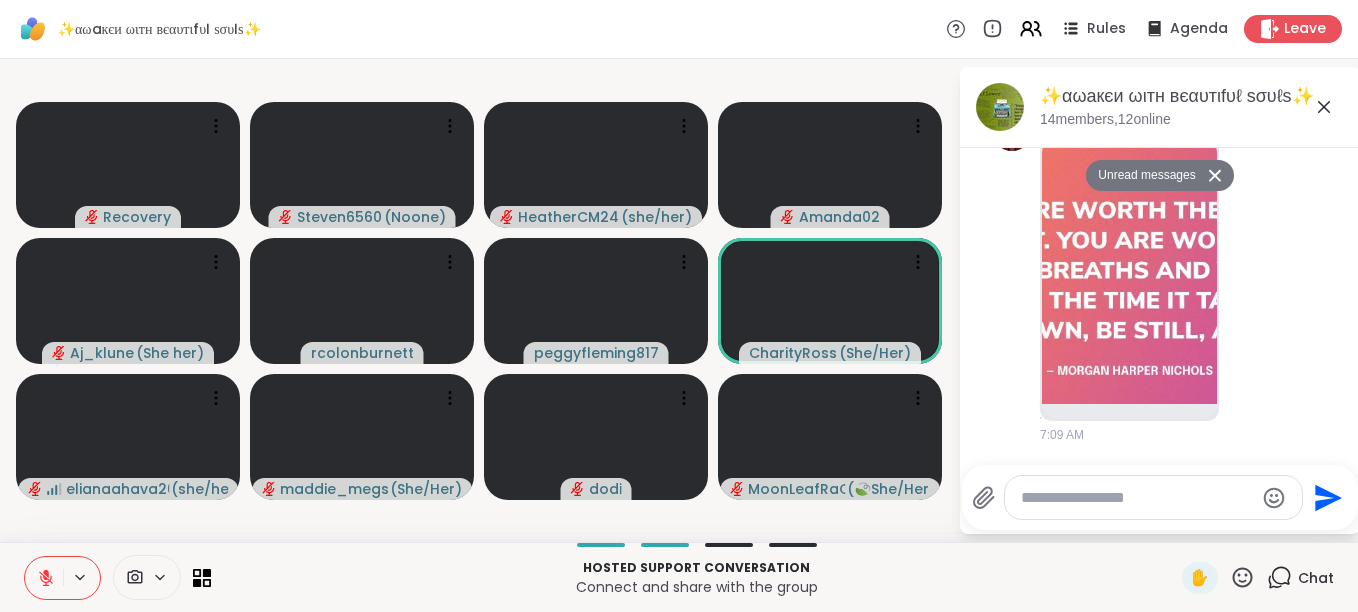 click on "✨αωaкєи ωιтн вєαυтιfυℓ ѕσυℓѕ✨ Rules Agenda Leave Recovery [USERNAME] ( Noone ) [USERNAME] ( she/her ) [USERNAME] Aj_klune ( She her ) [USERNAME] [USERNAME] ( She/Her ) [USERNAME] [USERNAME] ( she/her ) [USERNAME] ( She/Her ) [USERNAME] ( 🍃She/Her🍃 ) ✨αωaкєи ωιтн вєαυтιfυℓ ѕσυℓѕ✨, Aug [DAY] [NUMBER]  members,  [NUMBER]  online Unread messages Today Recovery YouTube Start Your Day Calm & Clear | Just 10 Minutes to Center Your Mind | Everyday Magic Start your day calm and centered in just 10 minutes with this grounding morning meditation designed to bring clarity, ease, and mindful energy to your entire... youtu.be/66lX4AWiZ0Q?si=waTcJ6L4jFD-UpUf   [NUMBER] [NUMBER] [TIME] • Edited Recovery YouTube Music therapy 🌿Soothes the nervous system and refreshes the soul, relaxing #1 🌿 Music Therapy: Soothes the Nervous System and Refreshes the Soul, Relaxing #1 🌿Immerse yourself in the healing power of music designed to calm the mind a... [TIME] • [NUMBER]" at bounding box center [679, 306] 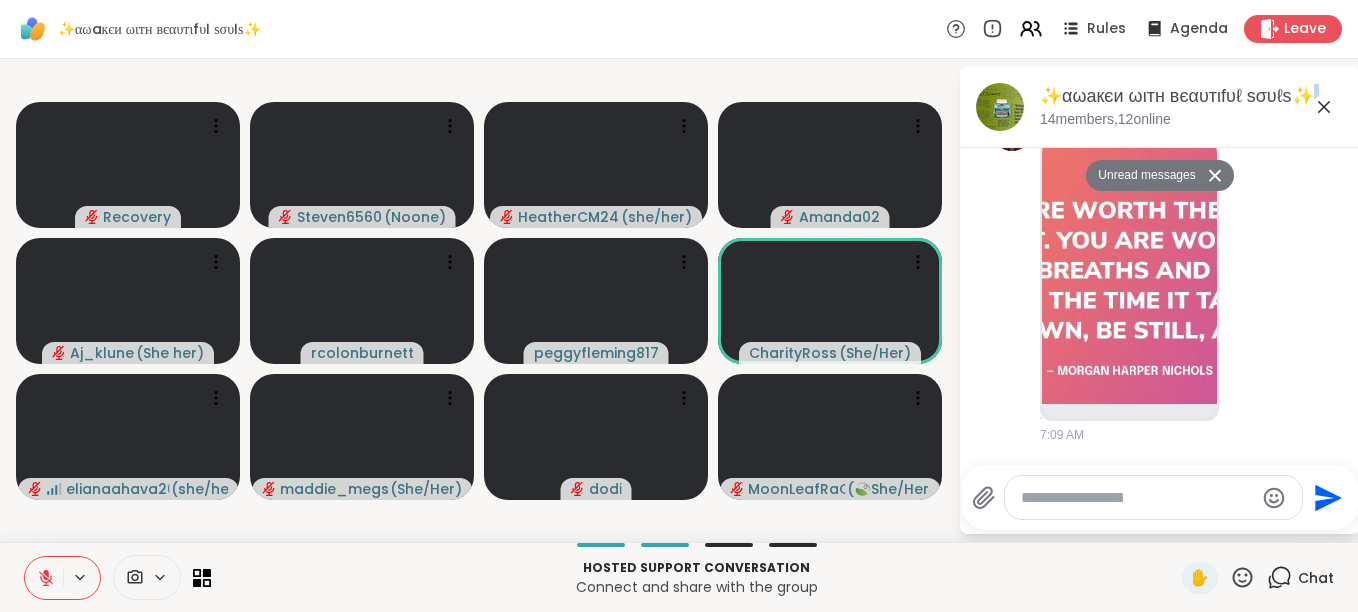 click on "✨αωaкєи ωιтн вєαυтιfυℓ ѕσυℓѕ✨ Rules Agenda Leave Recovery [USERNAME] ( Noone ) [USERNAME] ( she/her ) [USERNAME] Aj_klune ( She her ) [USERNAME] [USERNAME] ( She/Her ) [USERNAME] [USERNAME] ( she/her ) [USERNAME] ( She/Her ) [USERNAME] ( 🍃She/Her🍃 ) ✨αωaкєи ωιтн вєαυтιfυℓ ѕσυℓѕ✨, Aug [DAY] [NUMBER]  members,  [NUMBER]  online Unread messages Today Recovery YouTube Start Your Day Calm & Clear | Just 10 Minutes to Center Your Mind | Everyday Magic Start your day calm and centered in just 10 minutes with this grounding morning meditation designed to bring clarity, ease, and mindful energy to your entire... youtu.be/66lX4AWiZ0Q?si=waTcJ6L4jFD-UpUf   [NUMBER] [NUMBER] [TIME] • Edited Recovery YouTube Music therapy 🌿Soothes the nervous system and refreshes the soul, relaxing #1 🌿 Music Therapy: Soothes the Nervous System and Refreshes the Soul, Relaxing #1 🌿Immerse yourself in the healing power of music designed to calm the mind a... [TIME] • [NUMBER]" at bounding box center (679, 306) 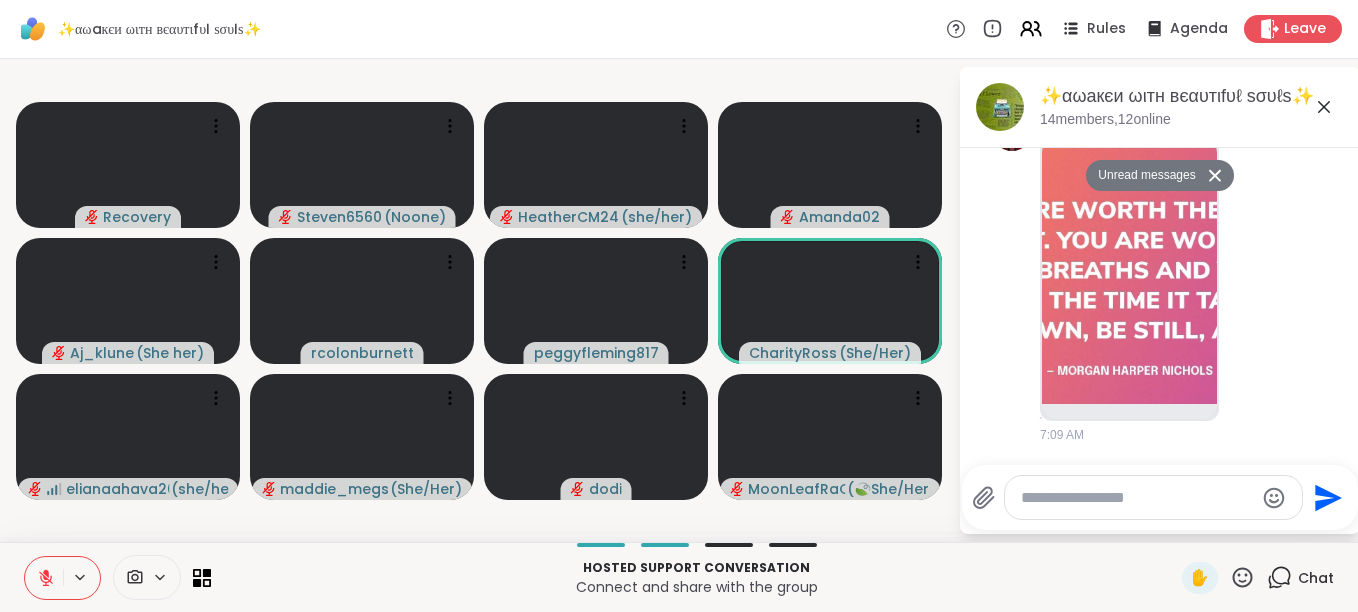 click on "Hosted support conversation" at bounding box center [696, 568] 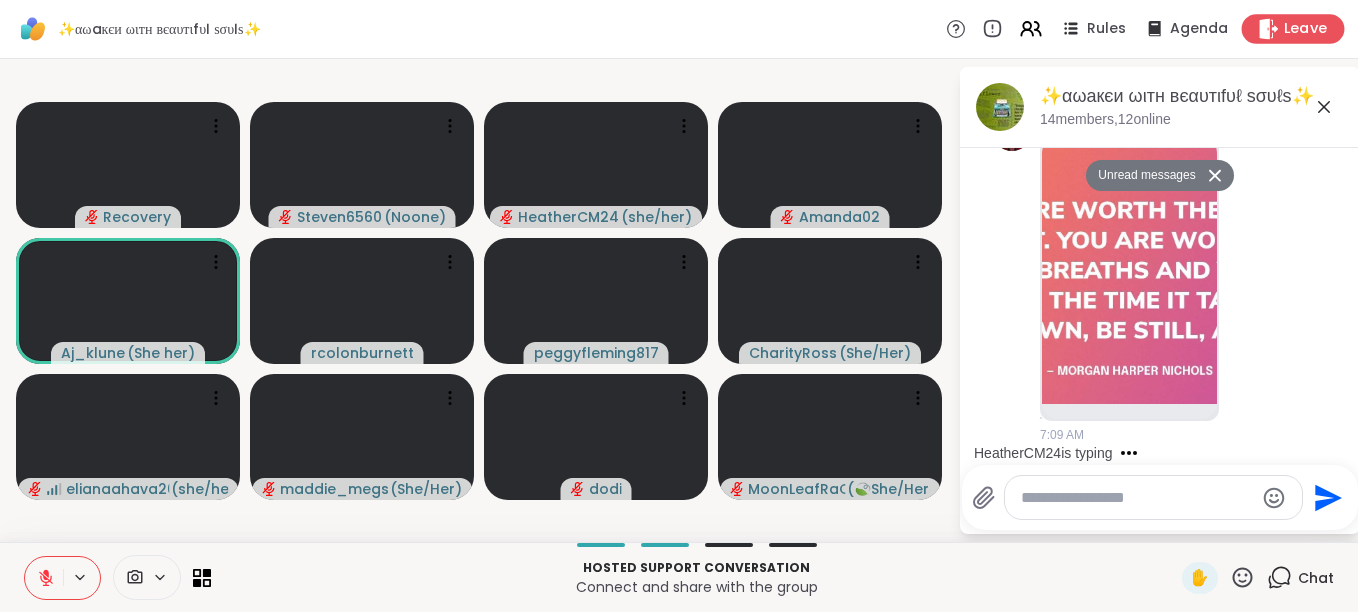 click on "Leave" at bounding box center (1306, 29) 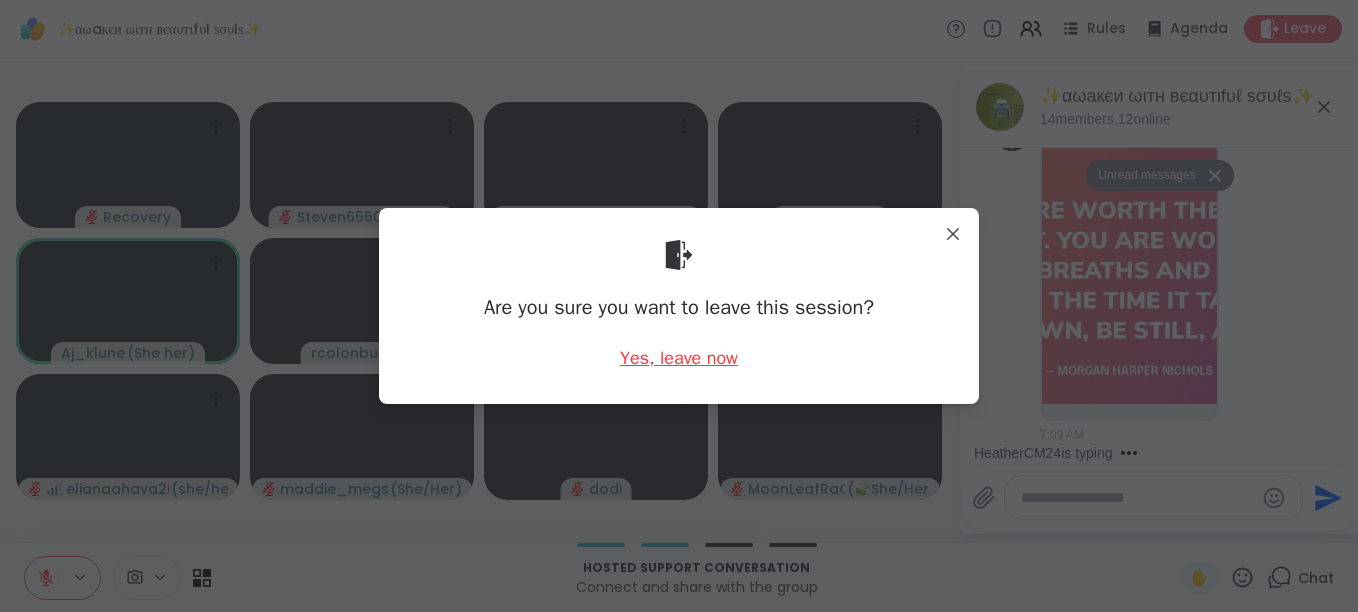 click on "Yes, leave now" at bounding box center [679, 358] 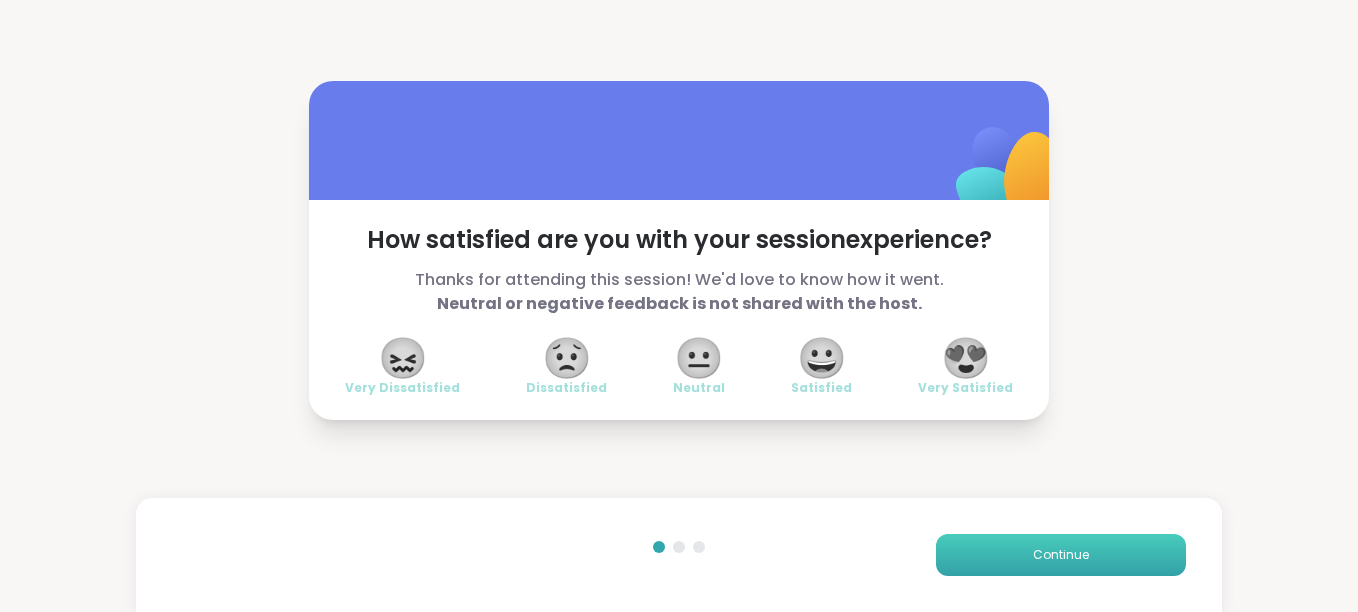 click on "Continue" at bounding box center (1061, 555) 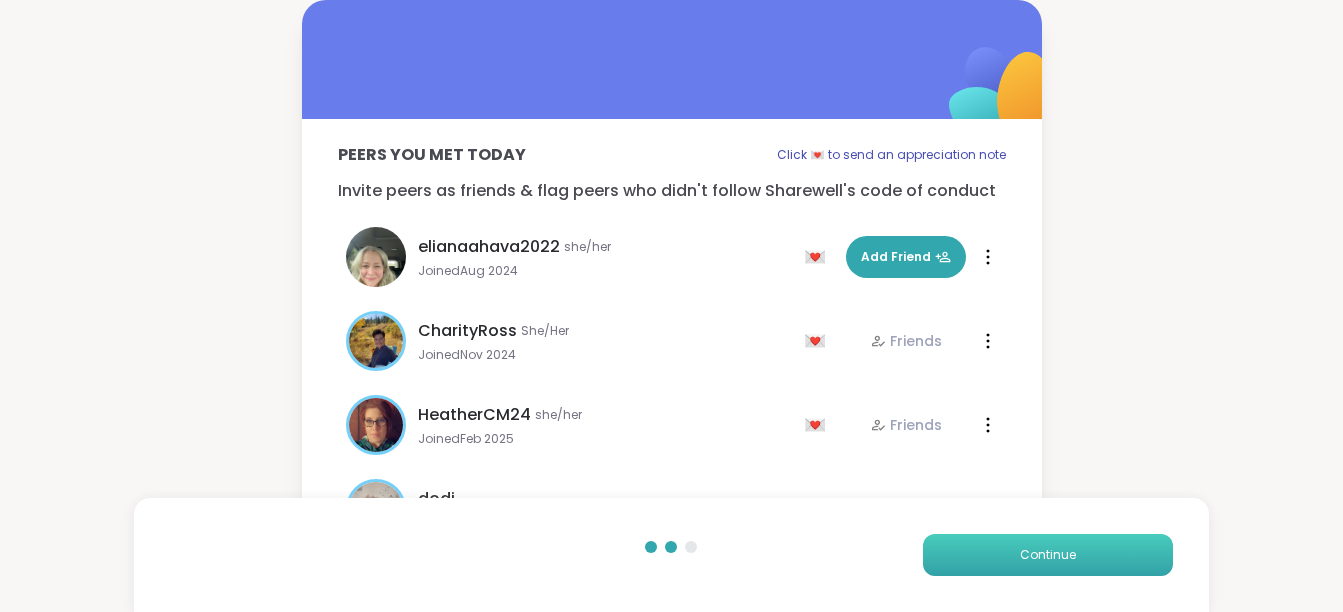 click on "Continue" at bounding box center [1048, 555] 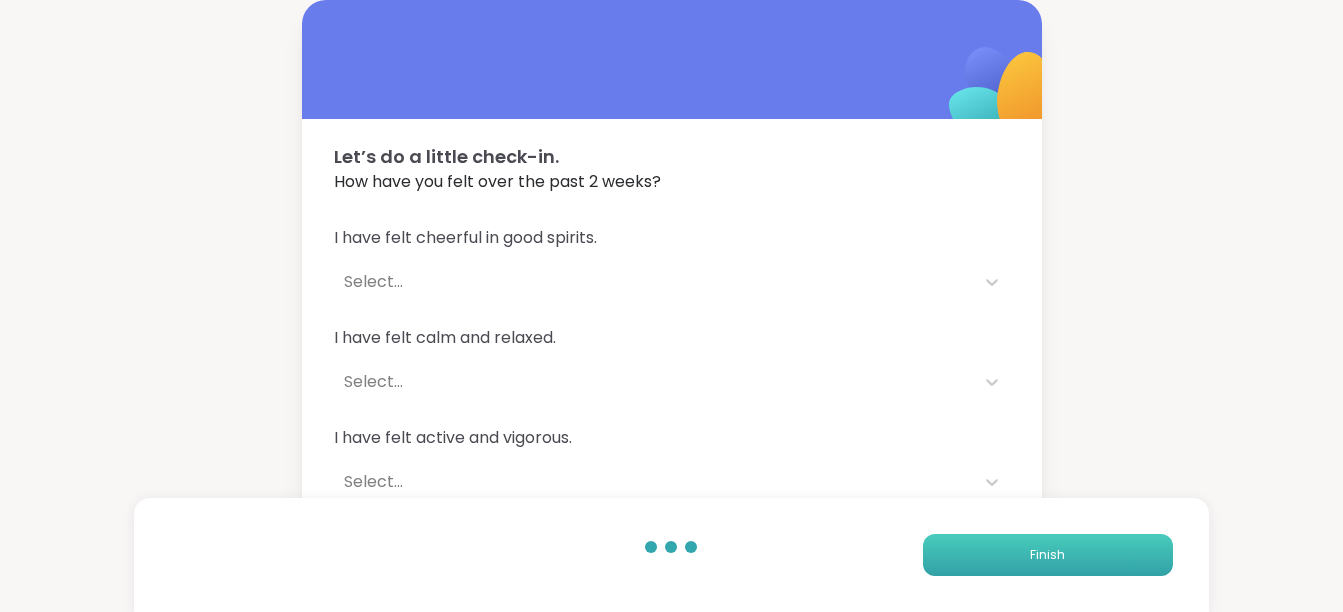 click on "Finish" at bounding box center (1048, 555) 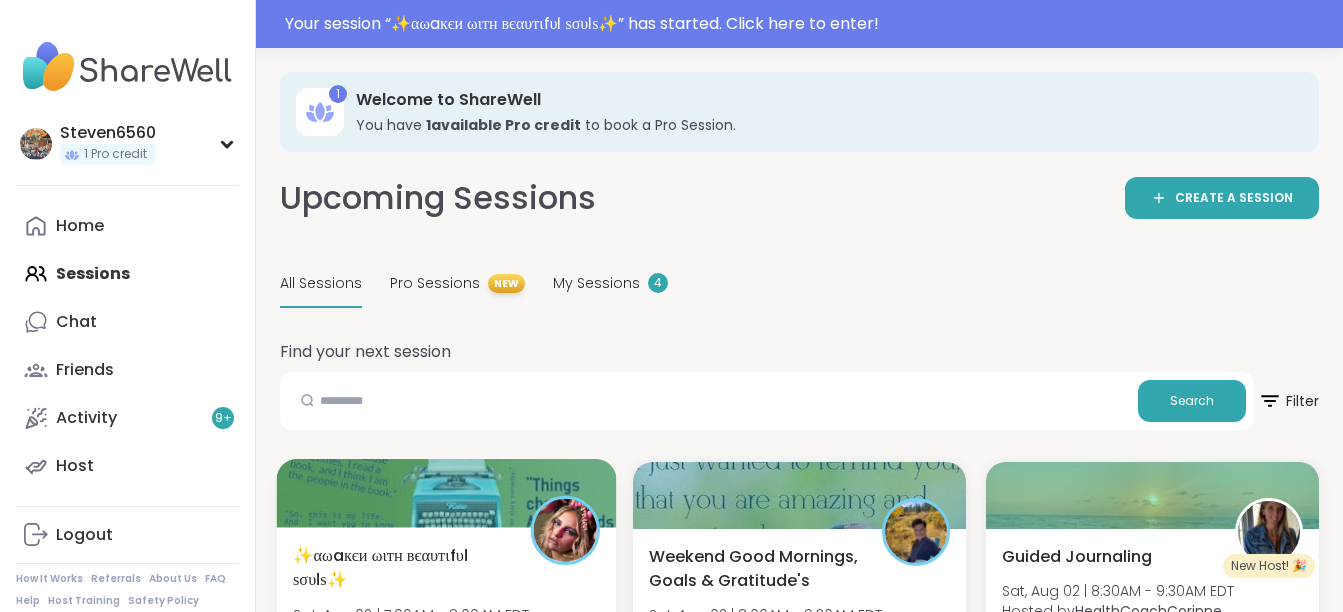 click on "✨αωaкєи ωιтн вєαυтιfυℓ ѕσυℓѕ✨ Sat, Aug [DAY] | [TIME] - [TIME] EDT Hosted by  [USERNAME] Healing Identity Growth SESSION LIVE" at bounding box center [447, 646] 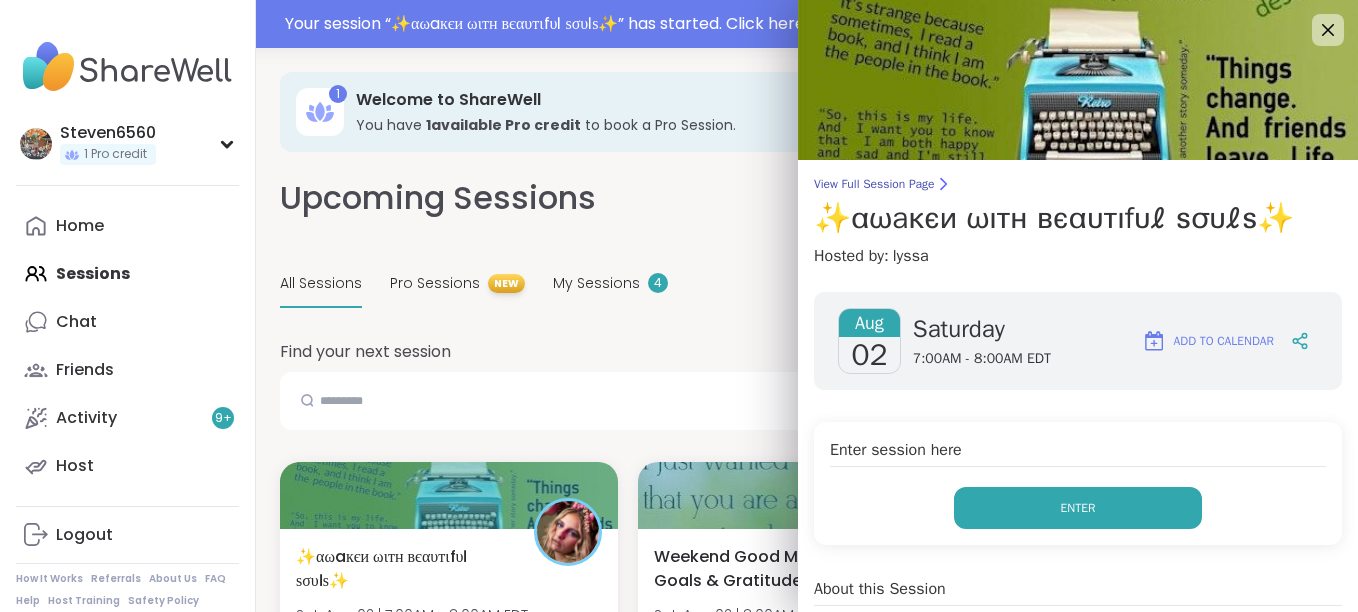 click on "Enter" at bounding box center [1078, 508] 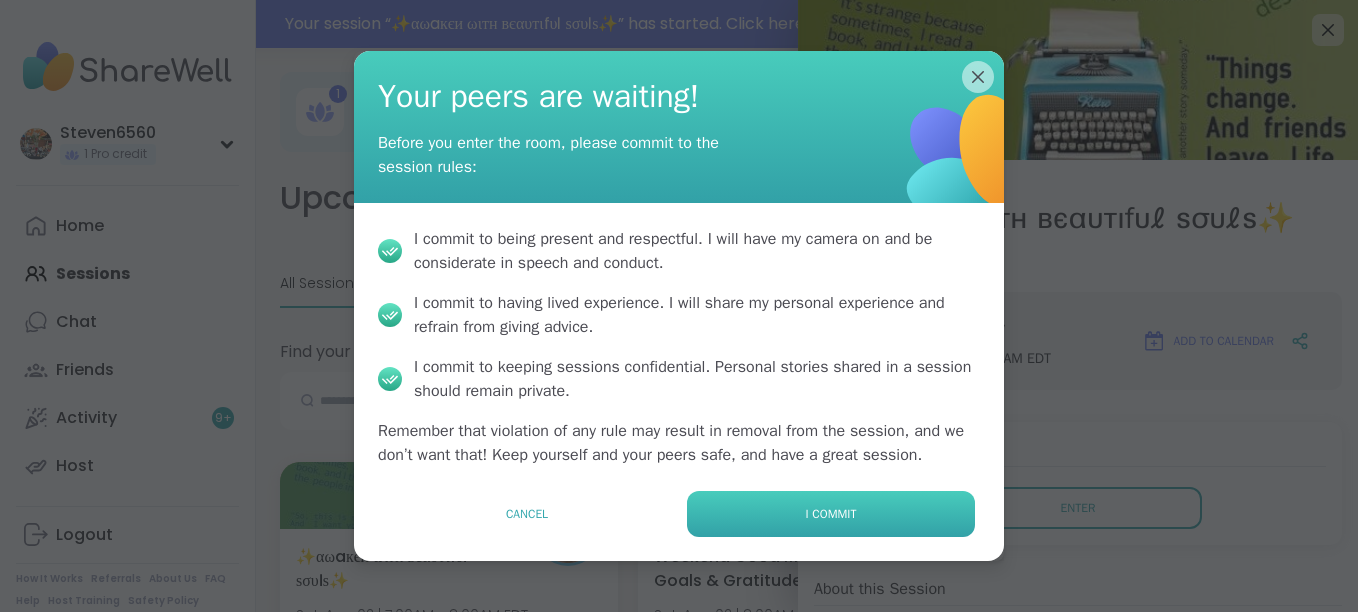 click on "I commit" at bounding box center [831, 514] 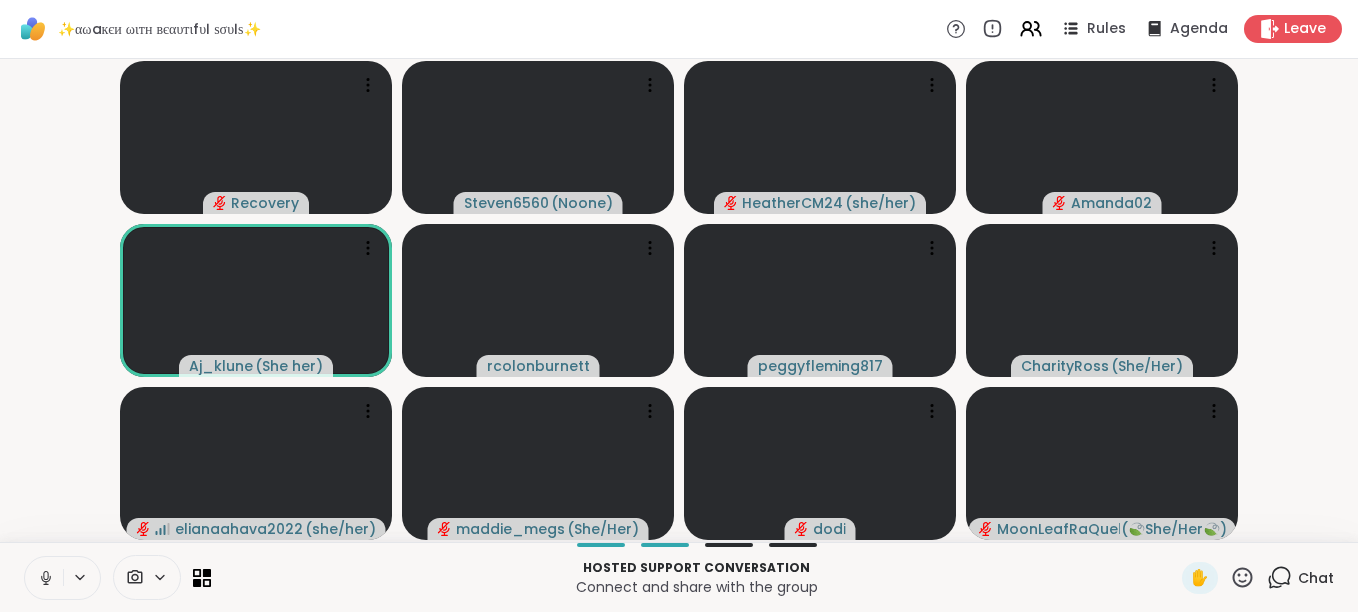 click 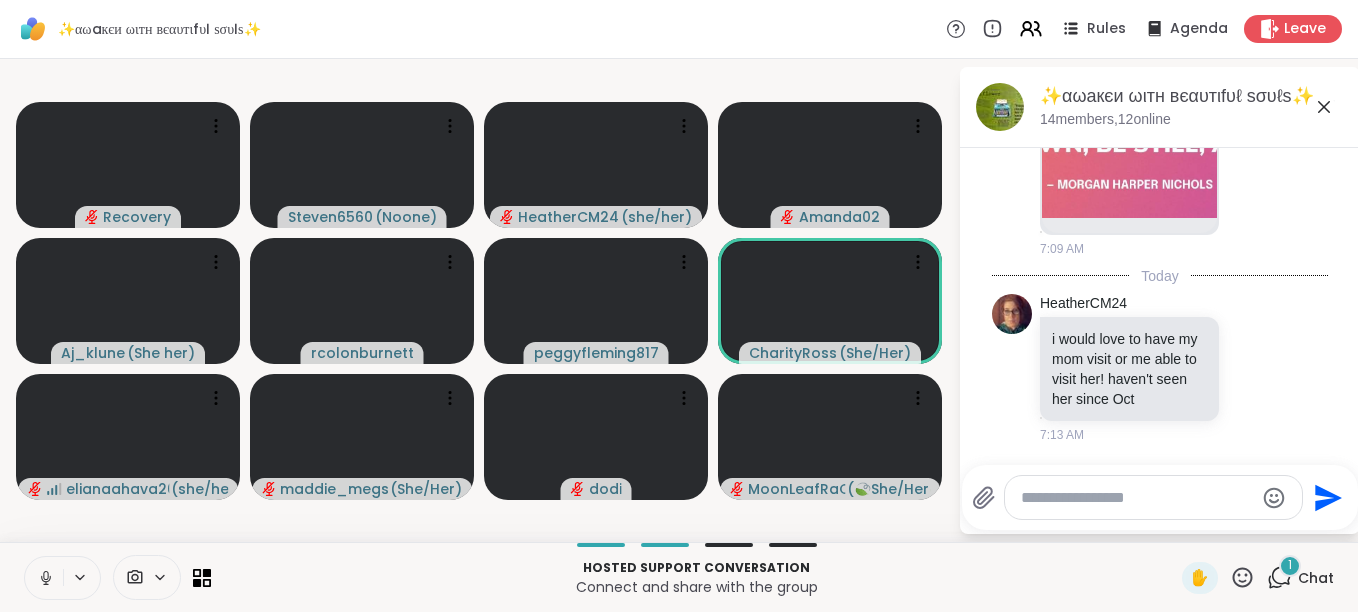 scroll, scrollTop: 5696, scrollLeft: 0, axis: vertical 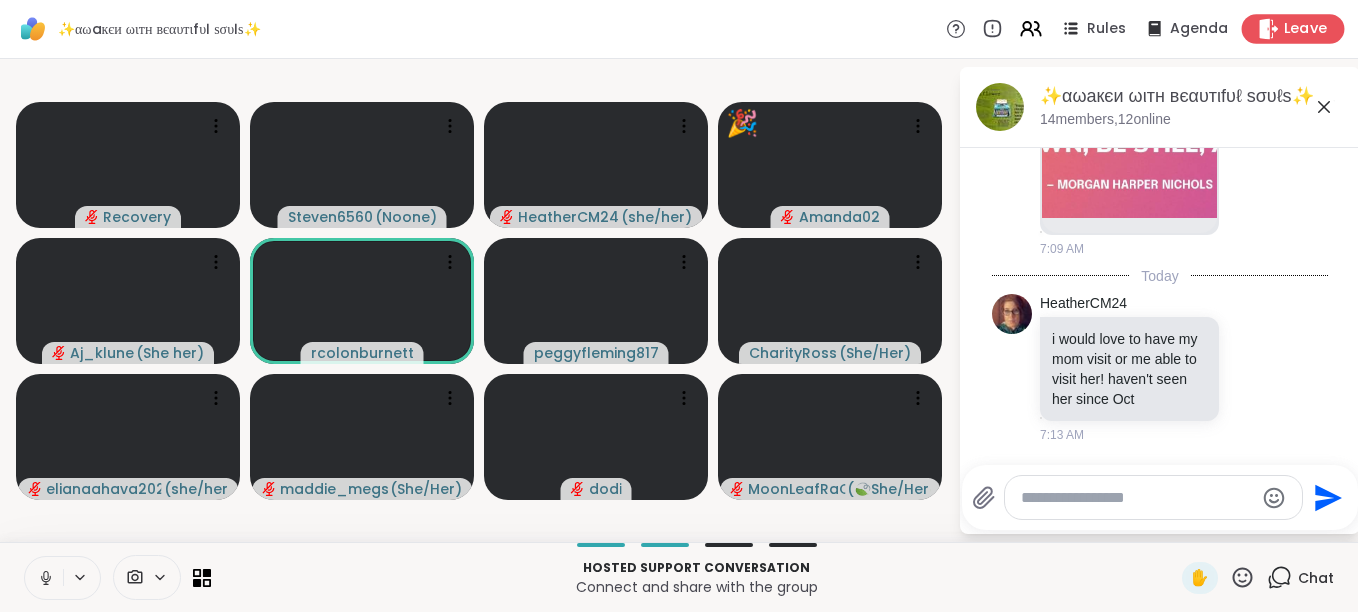 click on "Leave" at bounding box center [1306, 29] 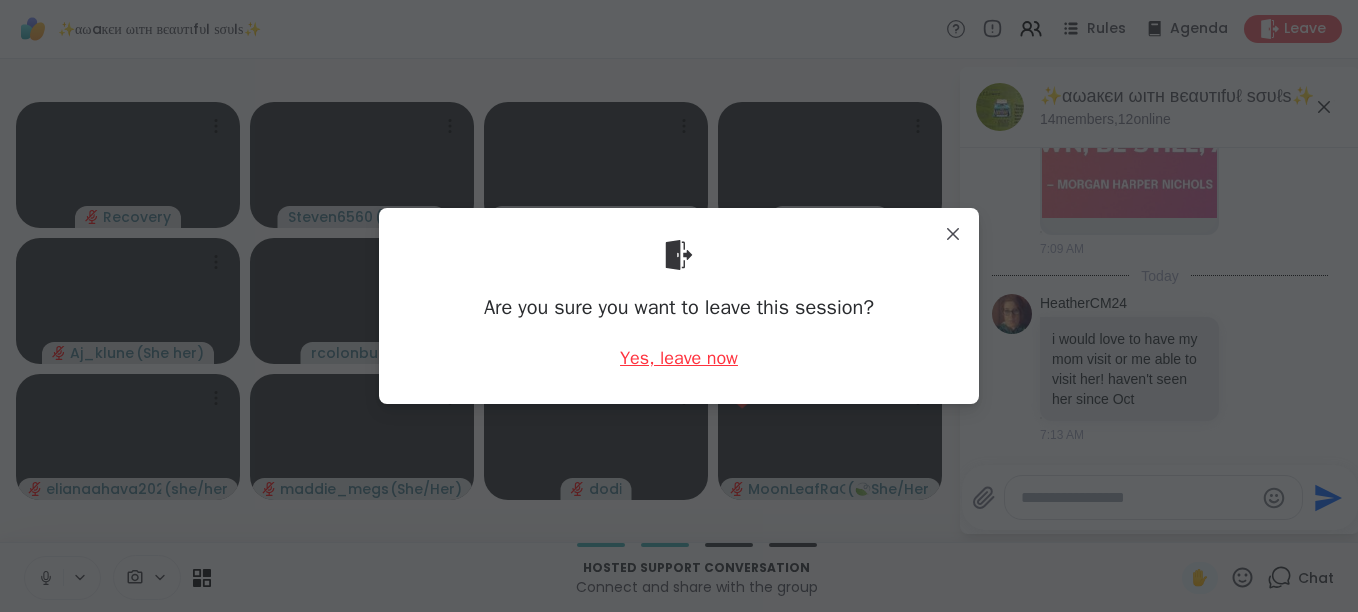click on "Yes, leave now" at bounding box center (679, 358) 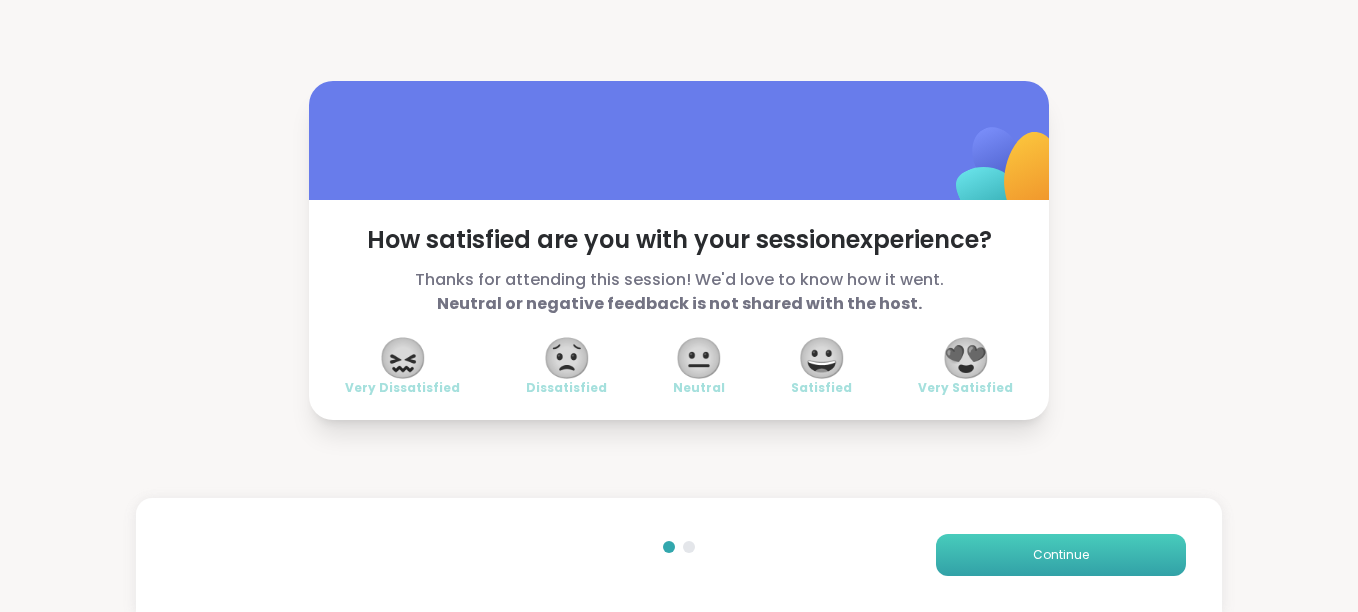 click on "Continue" at bounding box center (1061, 555) 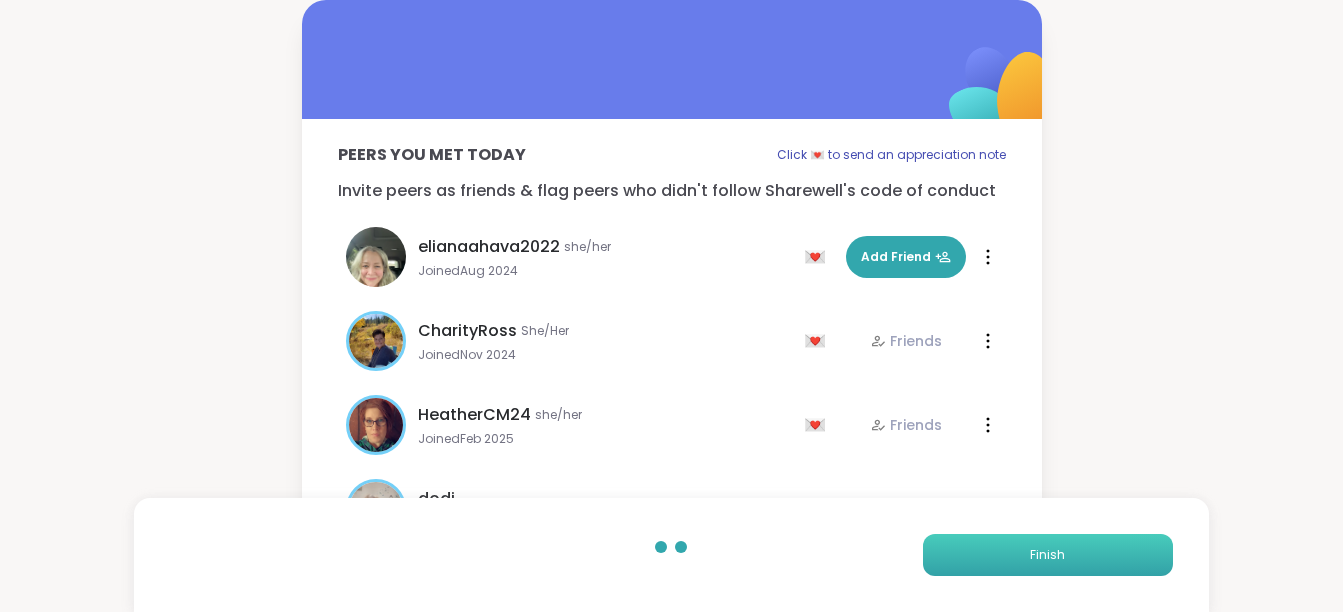 click on "Finish" at bounding box center (1048, 555) 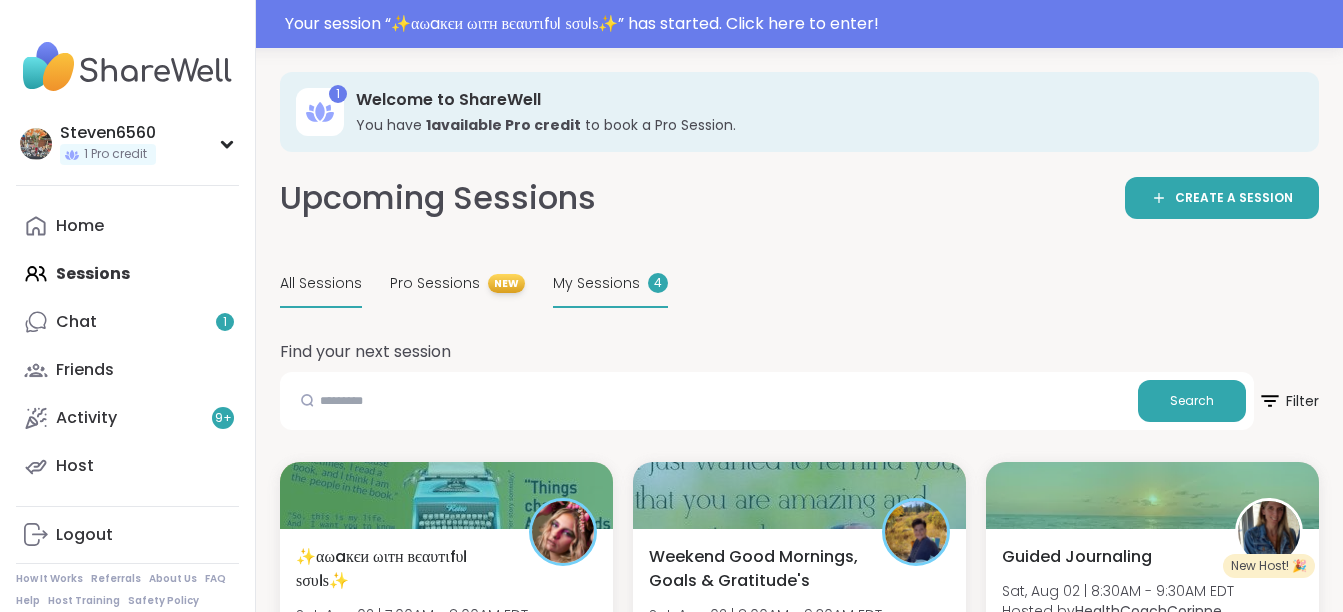 click on "My Sessions" at bounding box center [596, 283] 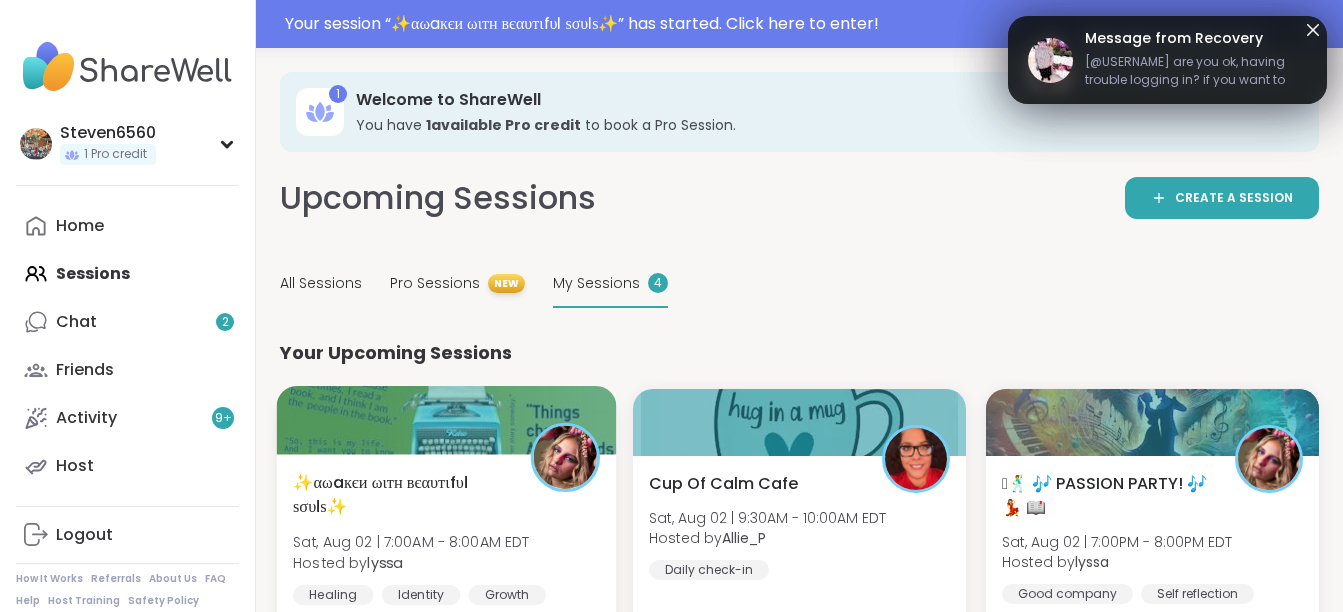 click at bounding box center (447, 420) 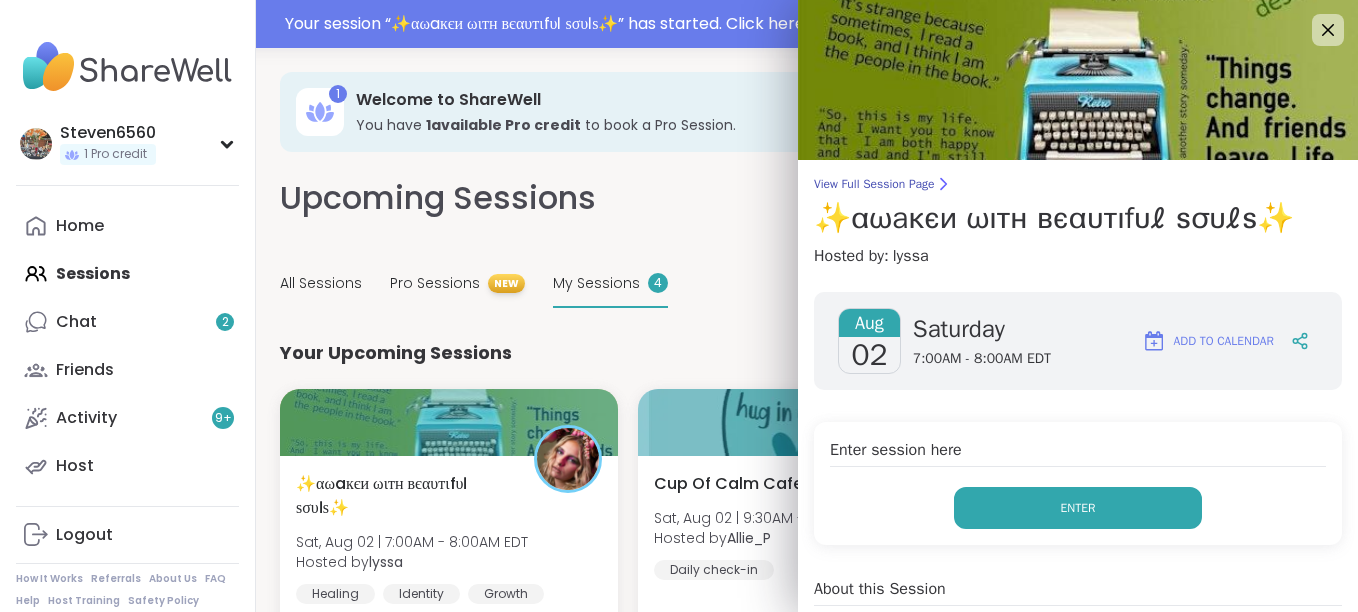 click on "Enter" at bounding box center [1078, 508] 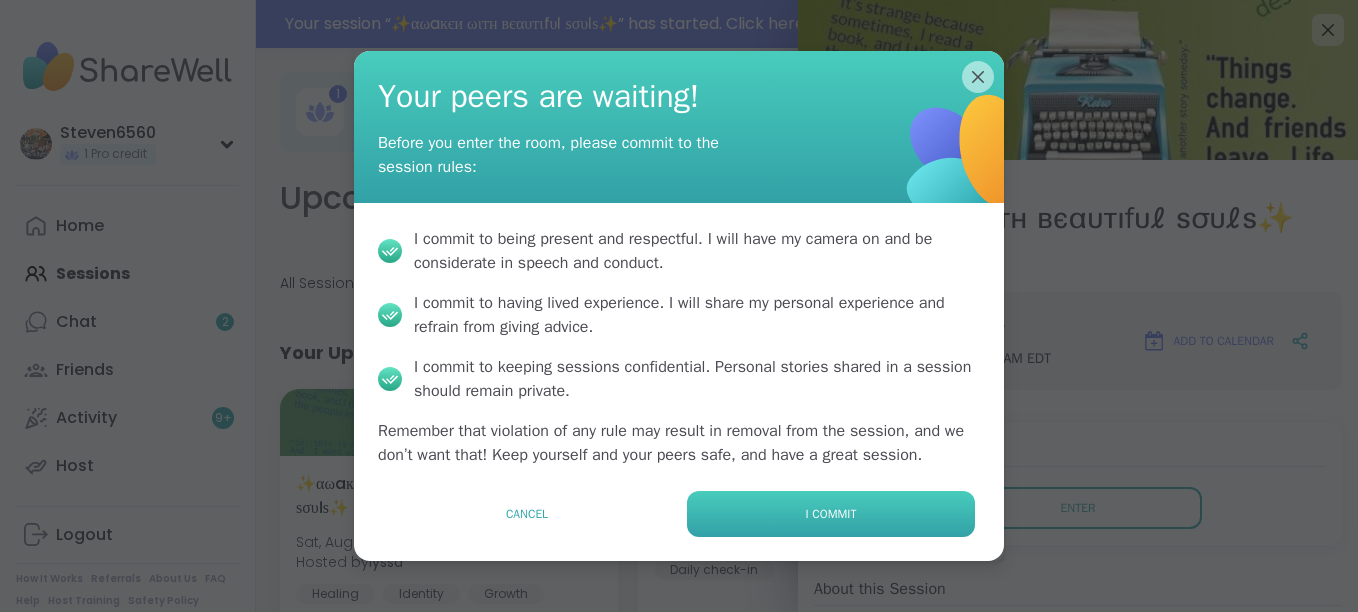 click on "I commit" at bounding box center [831, 514] 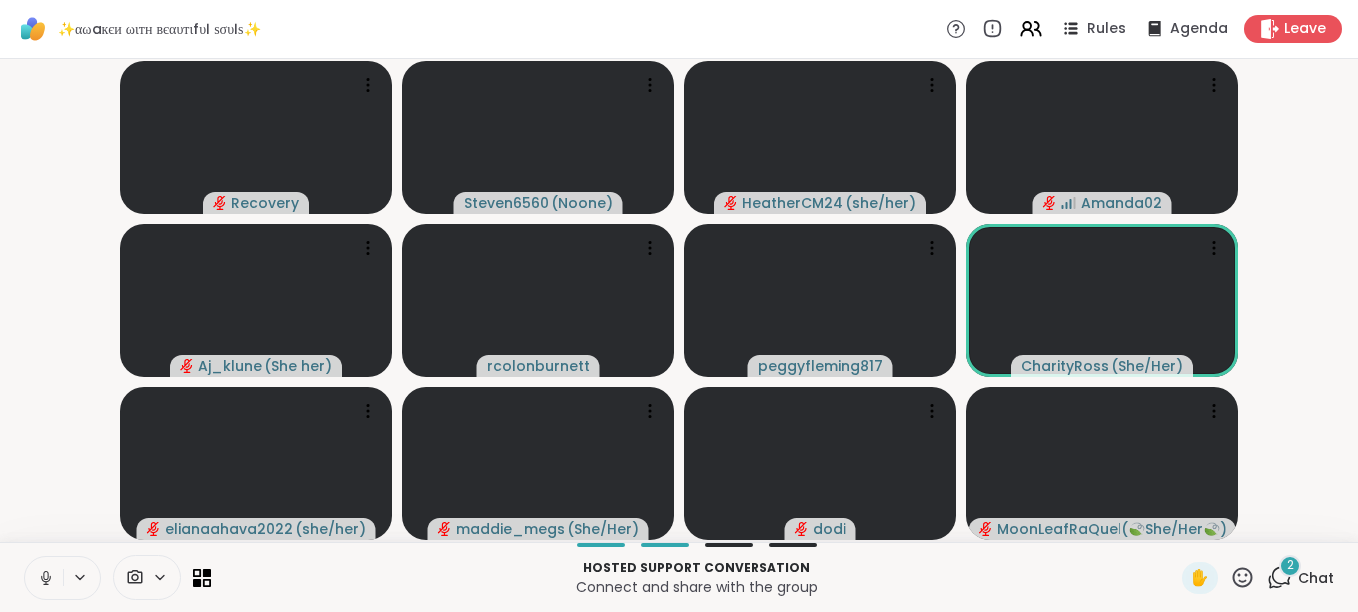 click 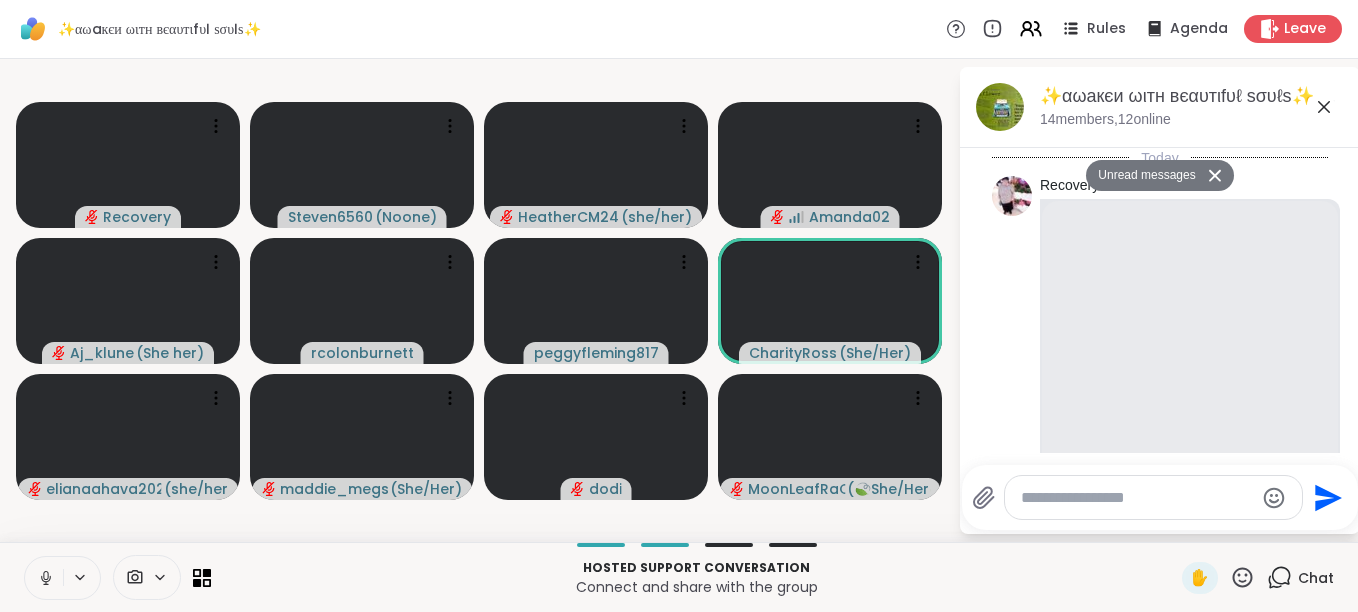 scroll, scrollTop: 6242, scrollLeft: 0, axis: vertical 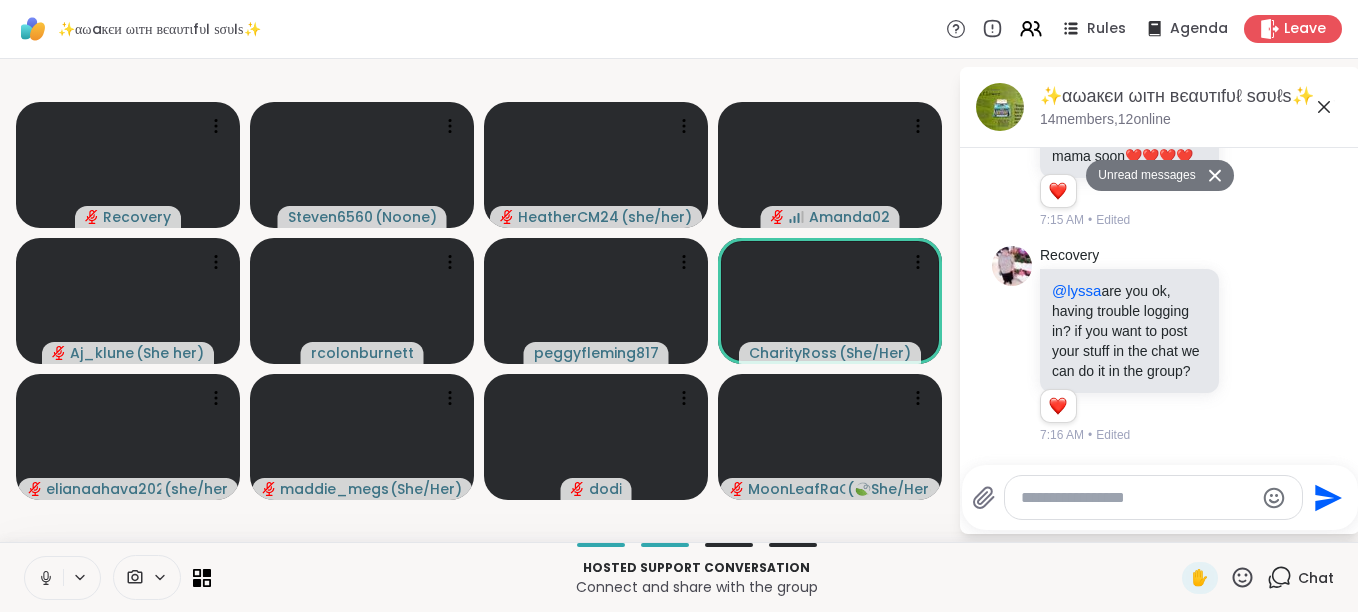 click at bounding box center [1137, 498] 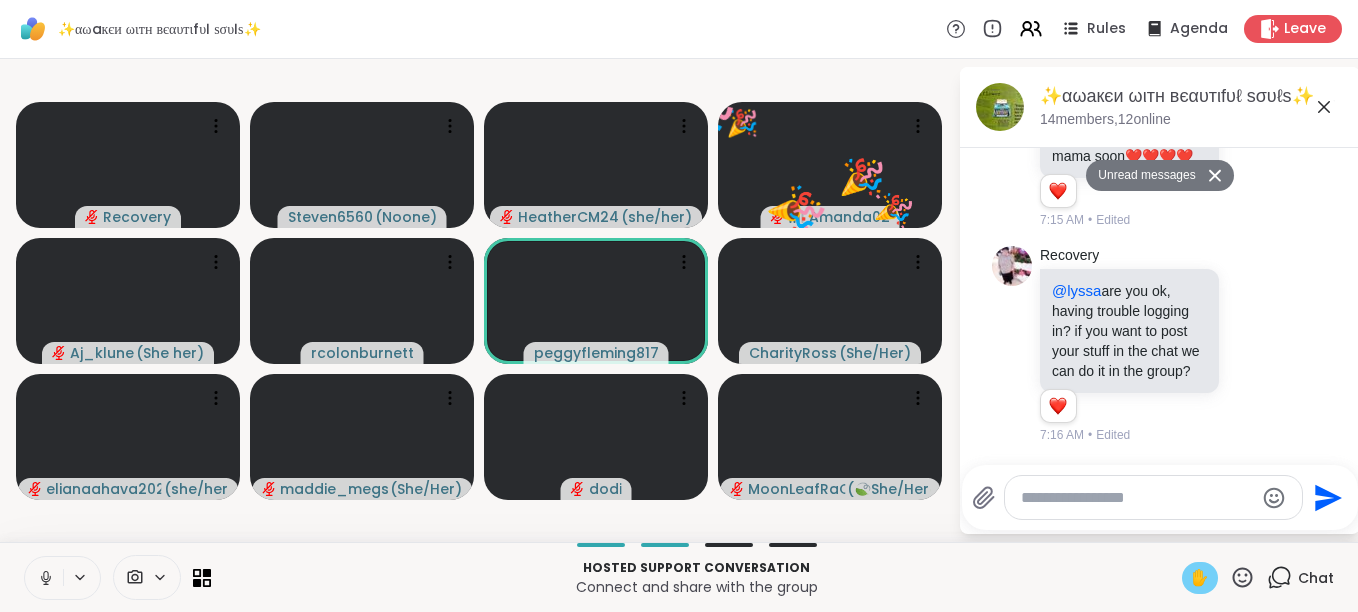 click on "✋" at bounding box center (1200, 578) 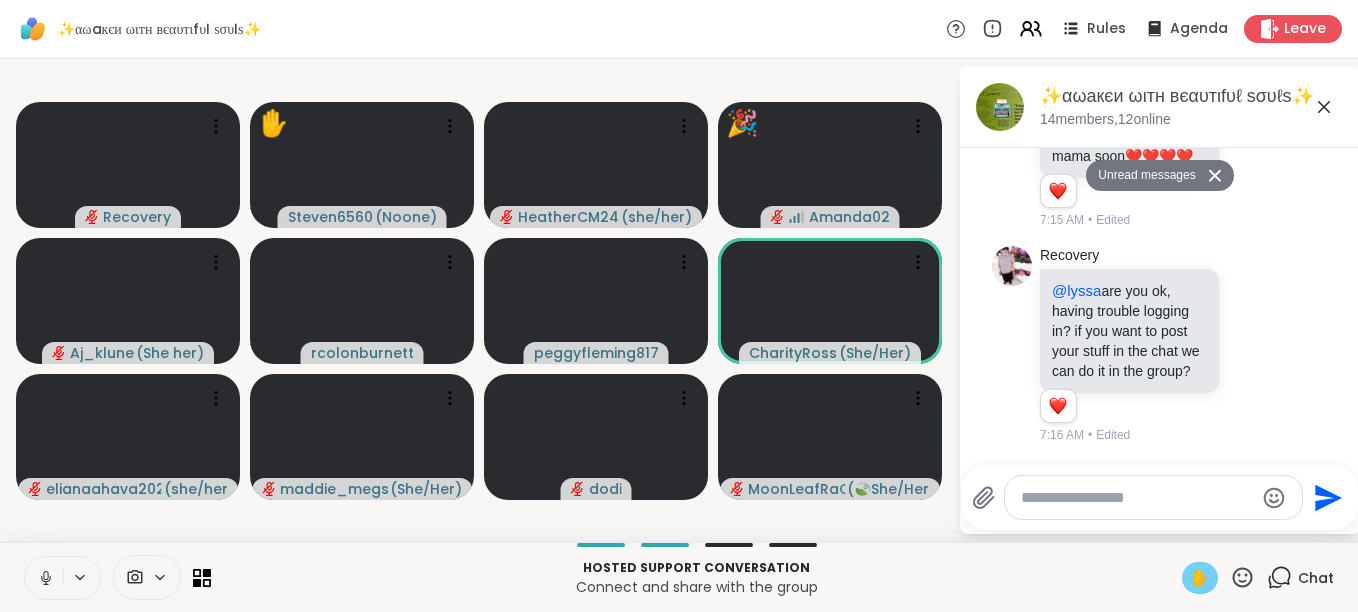 click at bounding box center [1137, 498] 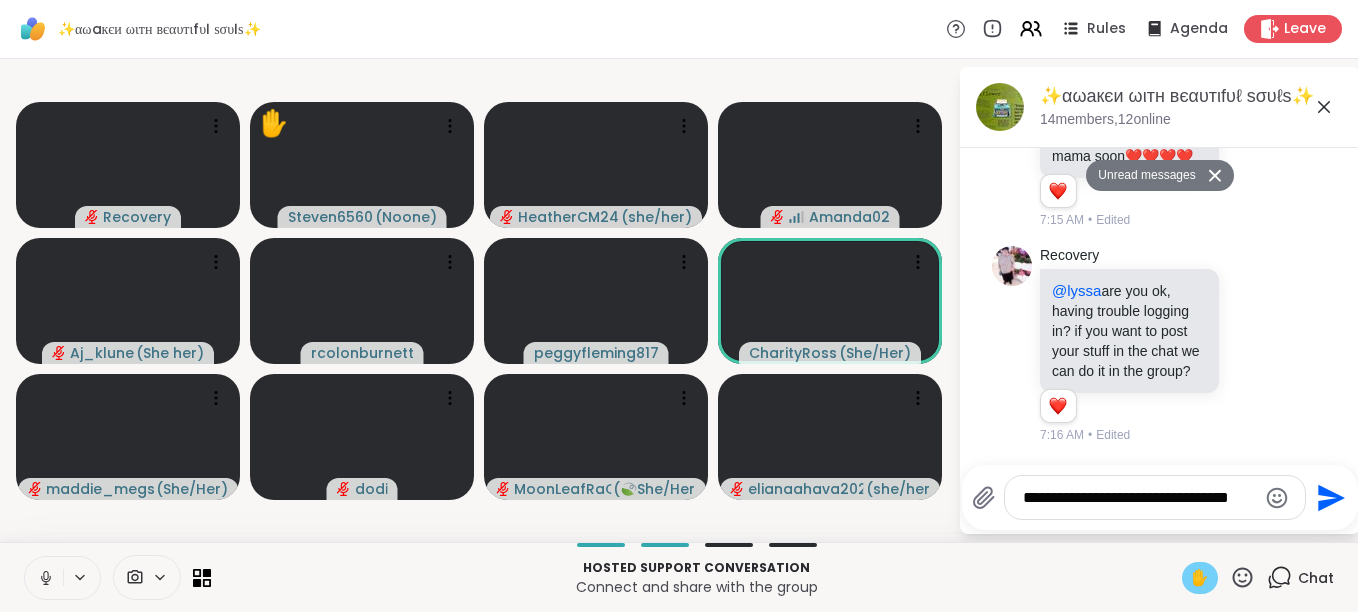 type on "**********" 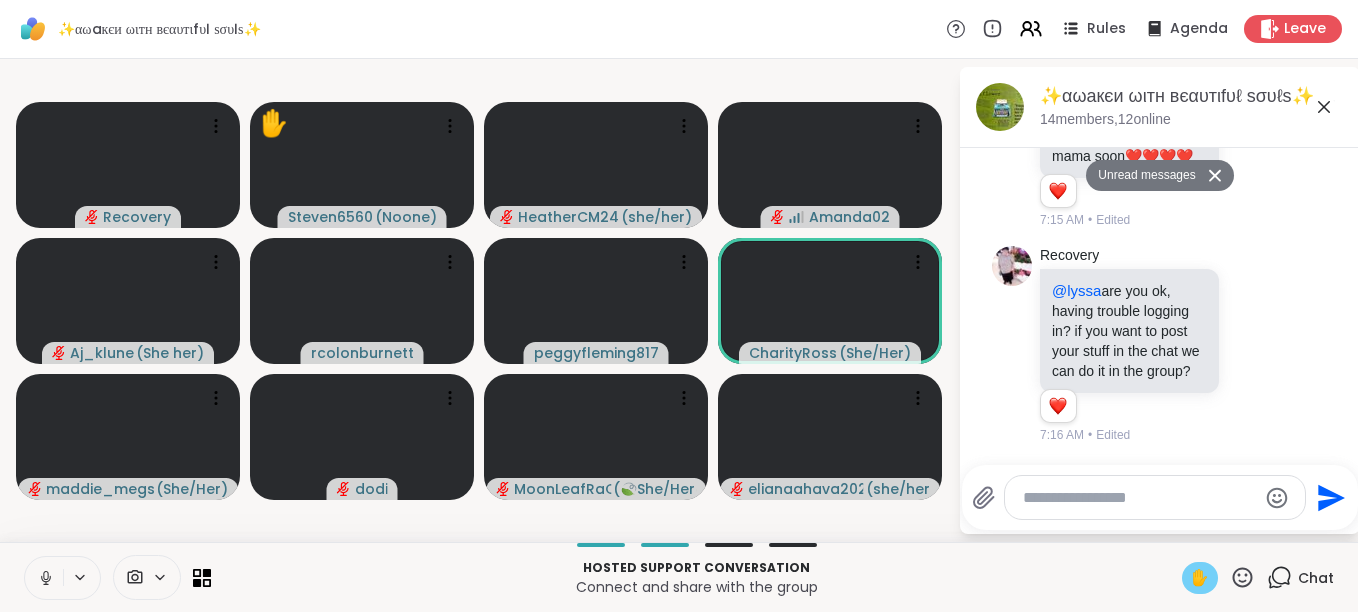 scroll, scrollTop: 6321, scrollLeft: 0, axis: vertical 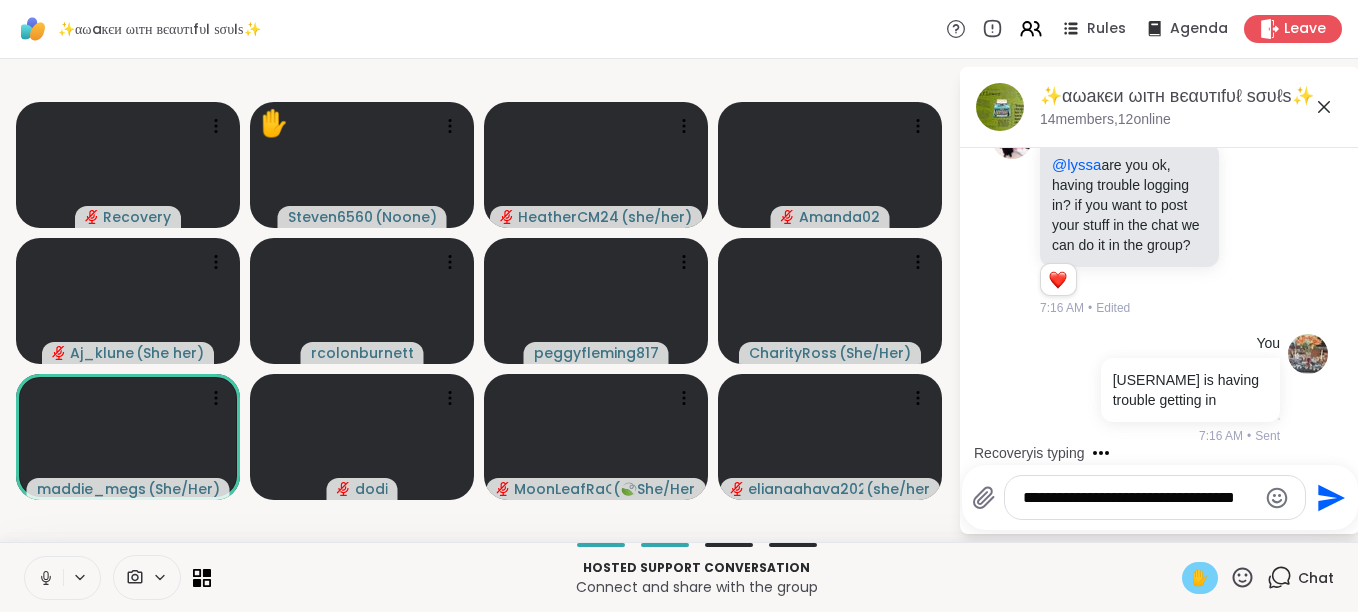 type on "**********" 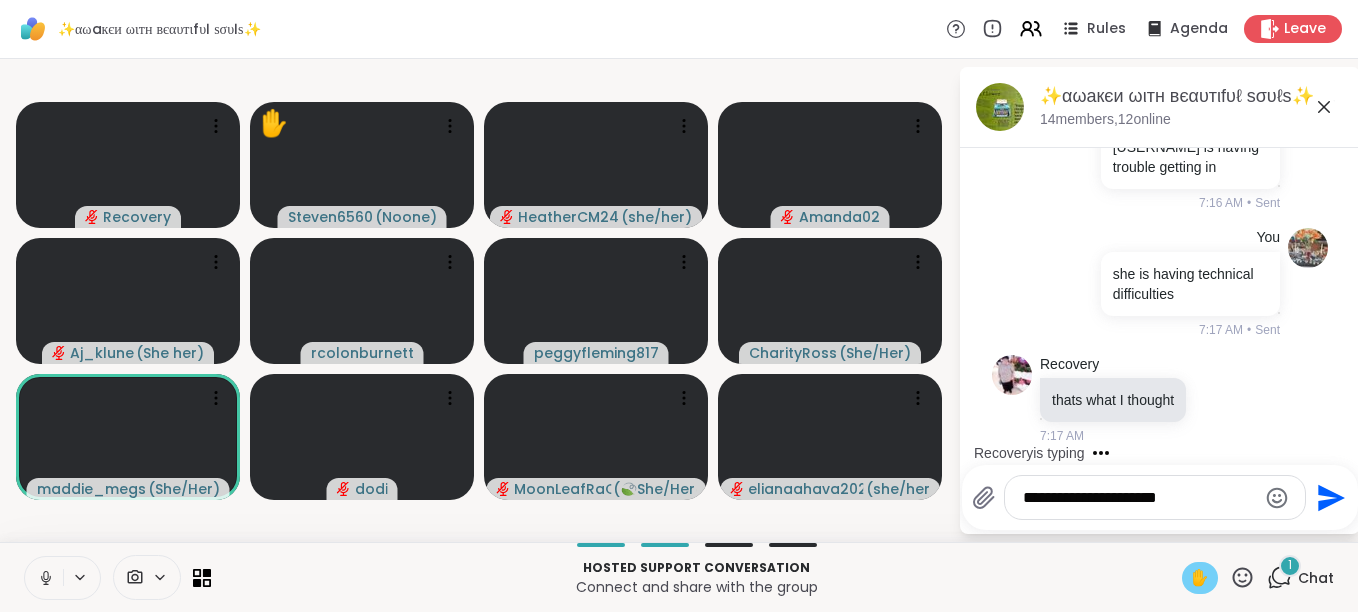 scroll, scrollTop: 6554, scrollLeft: 0, axis: vertical 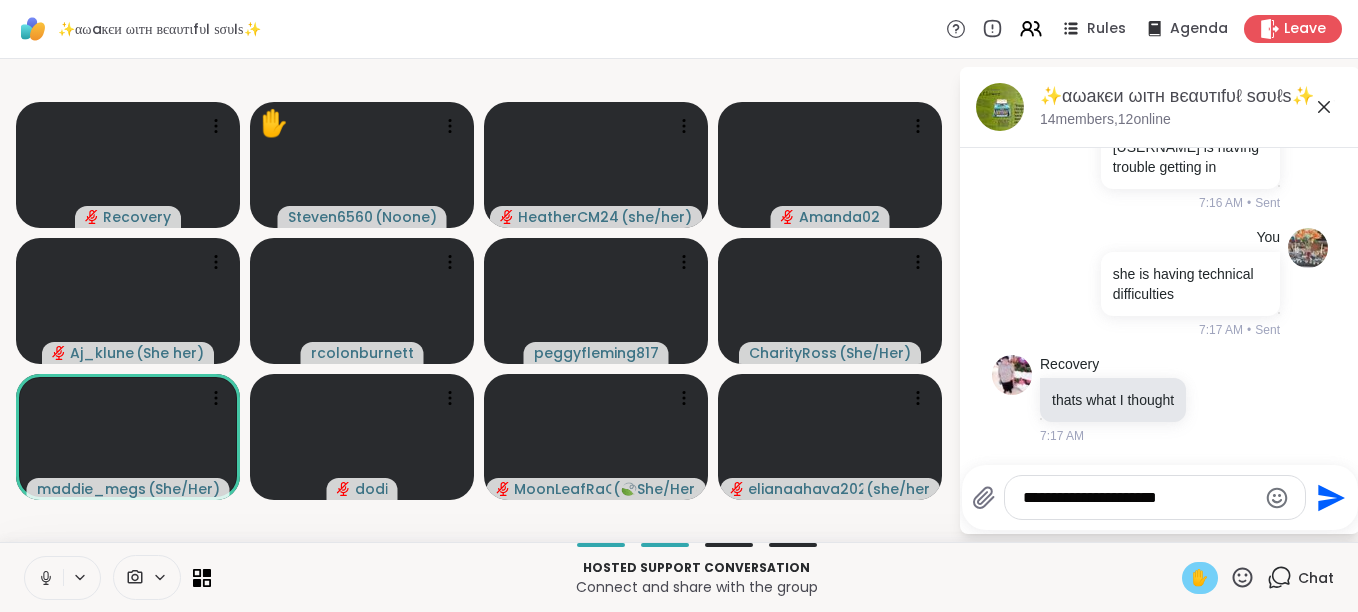 type on "**********" 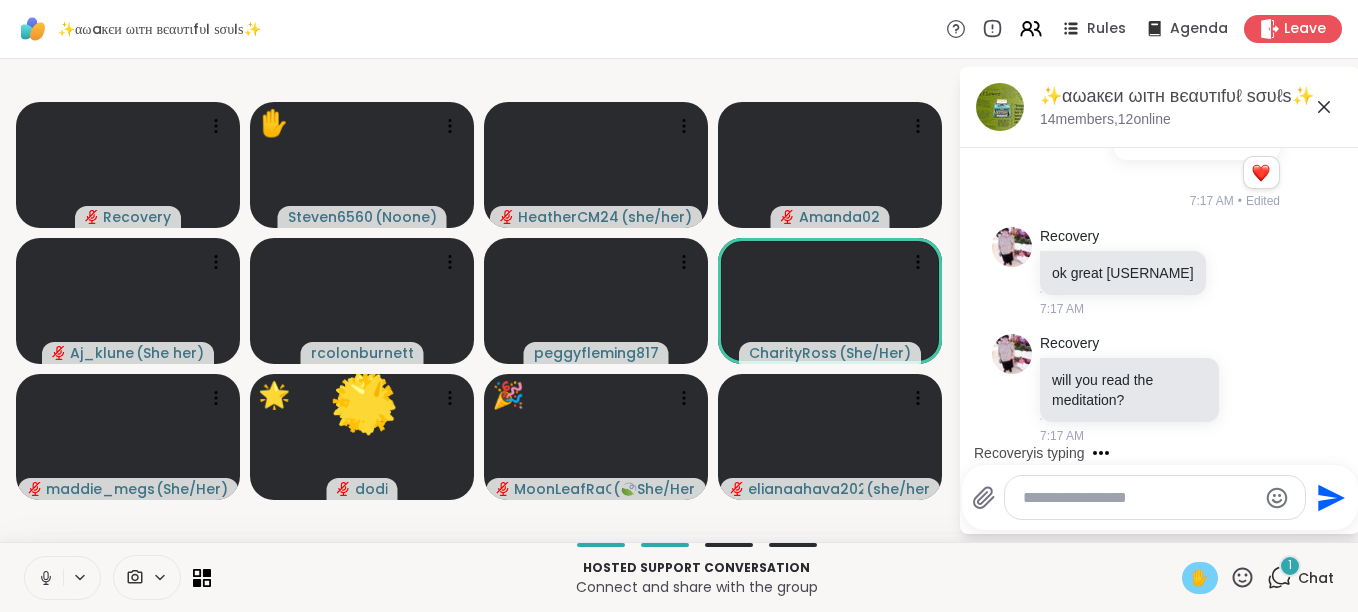 scroll, scrollTop: 6943, scrollLeft: 0, axis: vertical 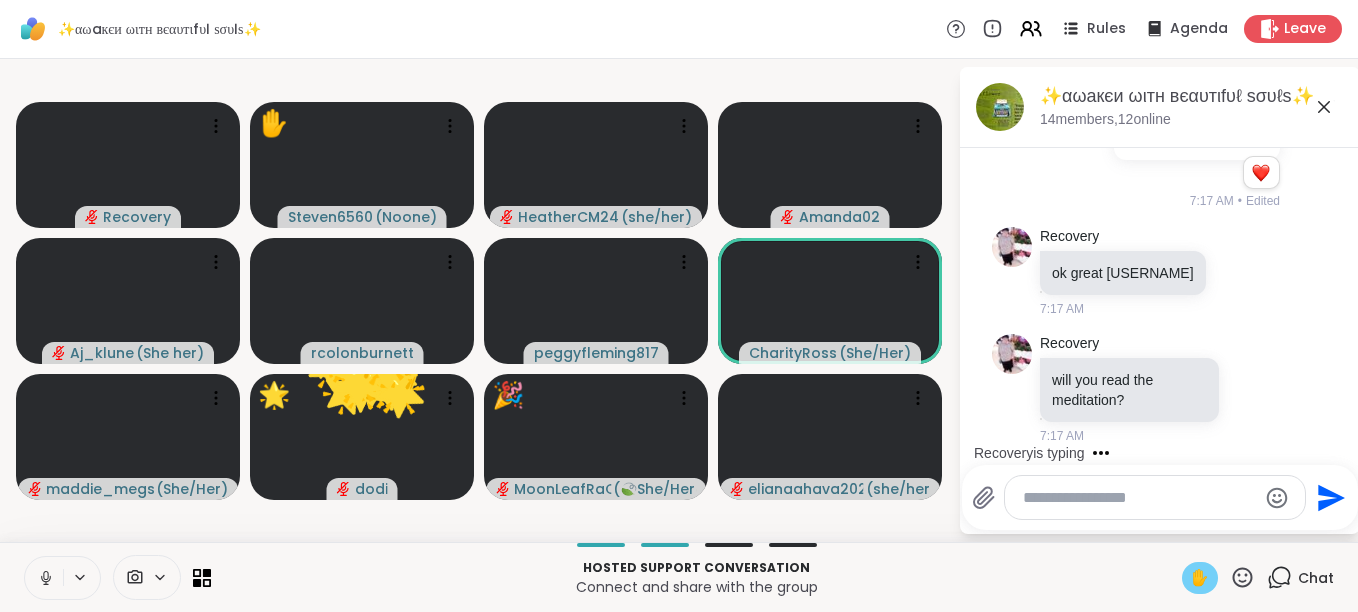 click at bounding box center (1155, 497) 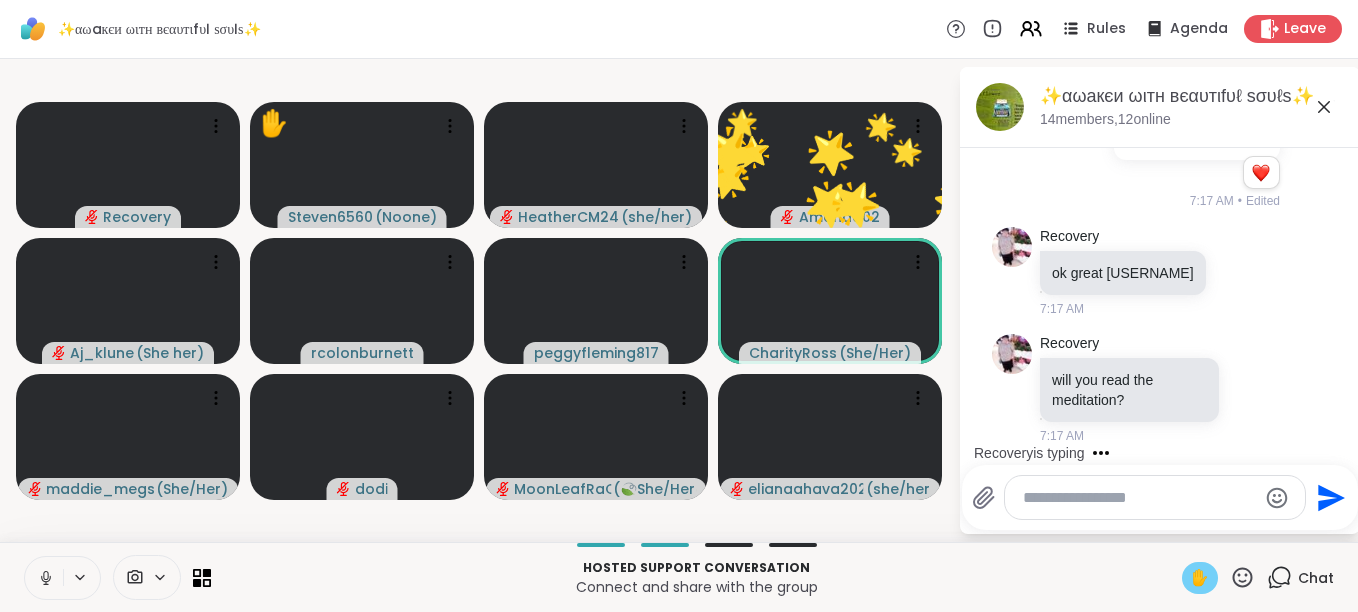 click at bounding box center (1139, 498) 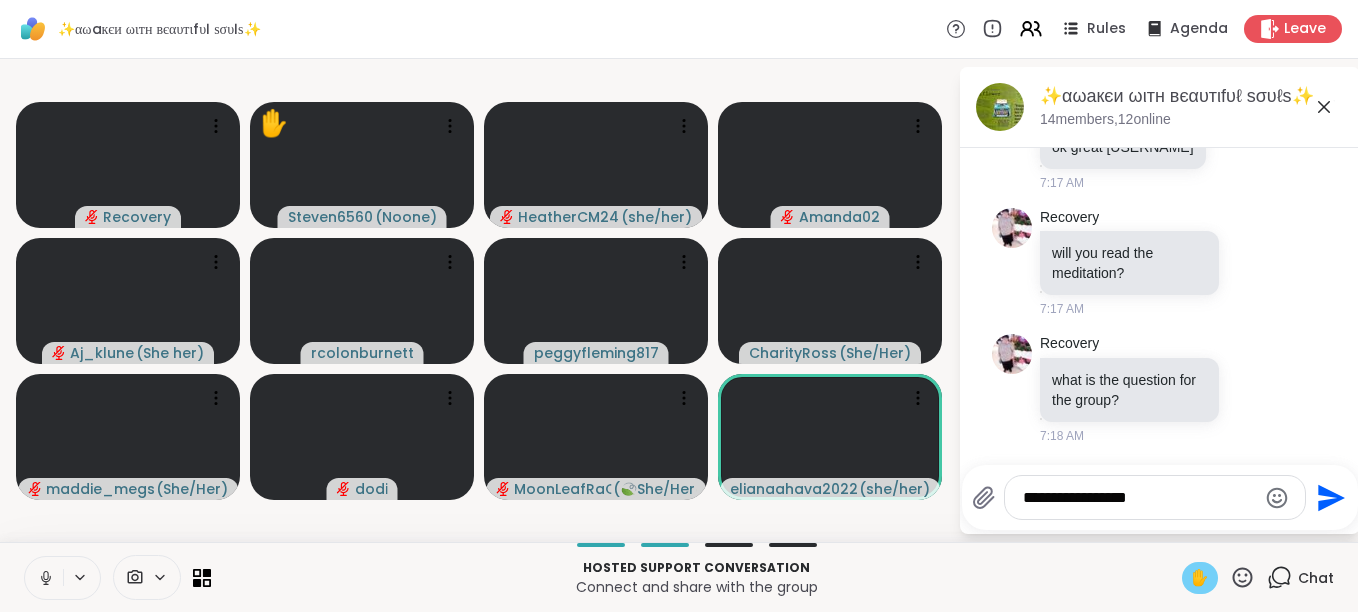 scroll, scrollTop: 7098, scrollLeft: 0, axis: vertical 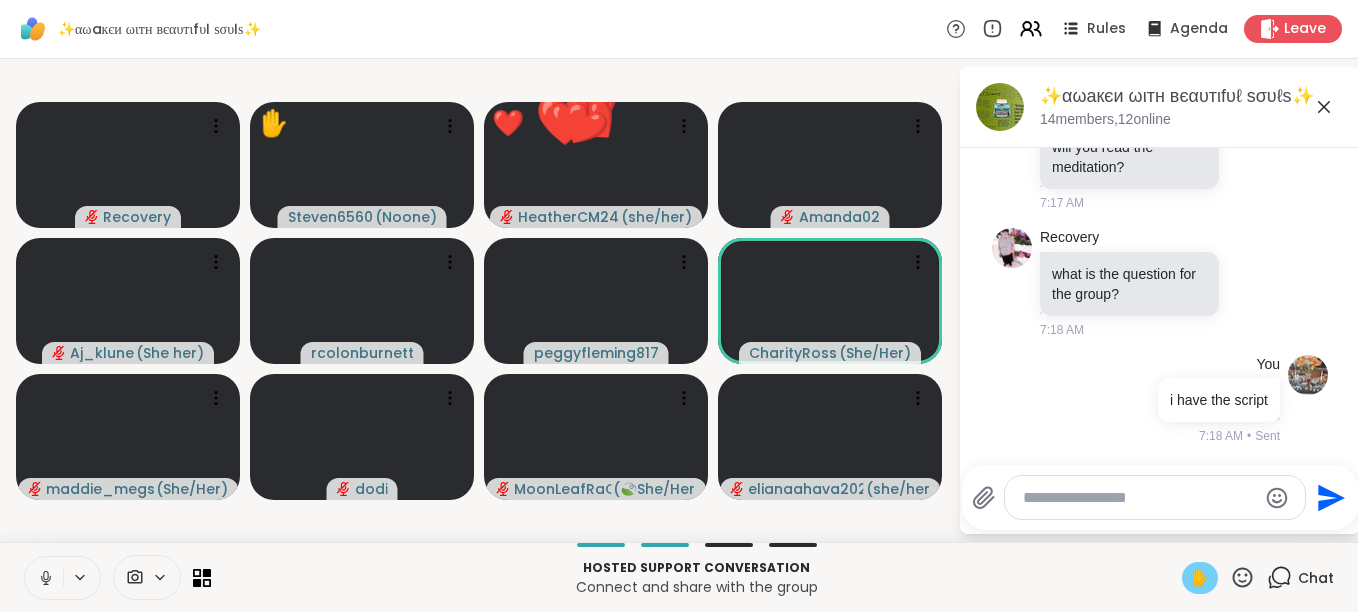 click on "✋" at bounding box center (1200, 578) 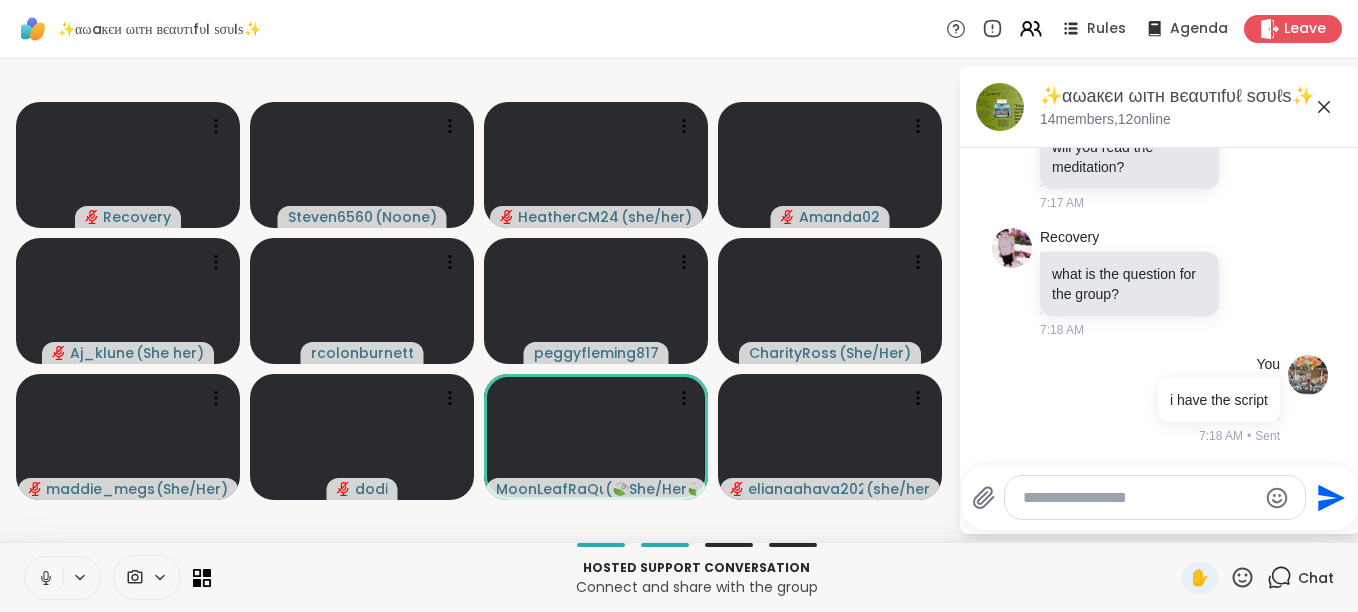 click 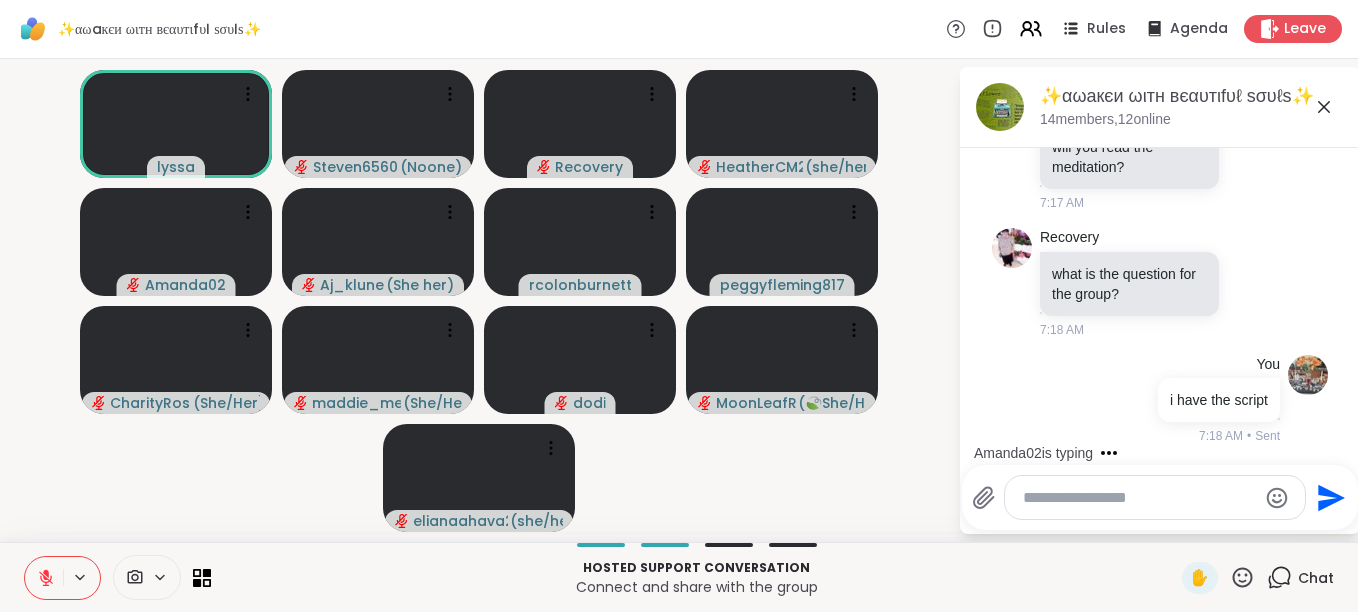scroll, scrollTop: 7431, scrollLeft: 0, axis: vertical 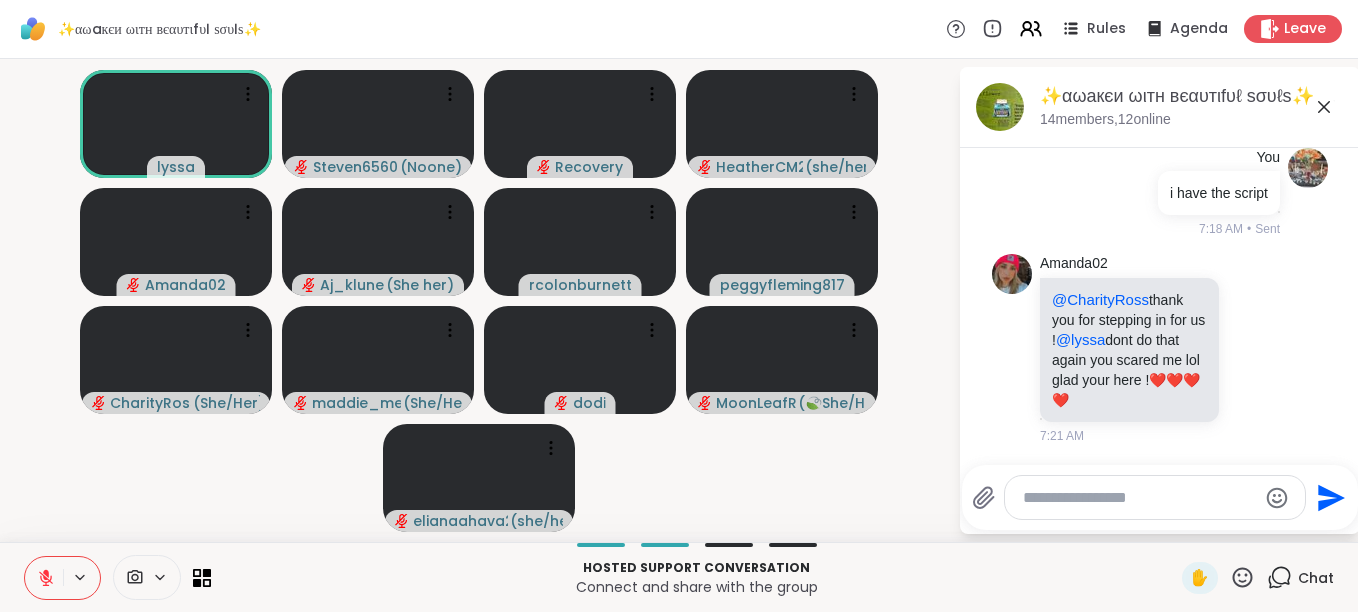 click on "[USERNAME] [USERNAME] ( Noone ) Recovery [USERNAME] ( she/her ) [USERNAME] Aj_klune ( She her ) [USERNAME] [USERNAME] ( She/Her ) [USERNAME] [USERNAME] ( she/her ) [USERNAME] ( She/Her ) [USERNAME] ( 🍃She/Her🍃 ) [USERNAME] ( she/her ) ✨αωaкєи ωιтн вєαυтιfυℓ ѕσυℓѕ✨, Aug [DAY] [NUMBER]  members,  [NUMBER]  online Today Recovery YouTube Start Your Day Calm & Clear | Just 10 Minutes to Center Your Mind | Everyday Magic Start your day calm and centered in just 10 minutes with this grounding morning meditation designed to bring clarity, ease, and mindful energy to your entire... youtu.be/66lX4AWiZ0Q?si=waTcJ6L4jFD-UpUf   [NUMBER] [NUMBER] [TIME] • Edited Recovery YouTube Music therapy 🌿Soothes the nervous system and refreshes the soul, relaxing #1 🌿 Music Therapy: Soothes the Nervous System and Refreshes the Soul, Relaxing #1 🌿Immerse yourself in the healing power of music designed to calm the mind a... youtu.be/USCPeyB3zbw?si=8MxHB3QtFdKT1rGw   [NUMBER] [NUMBER] [TIME] • Edited Recovery [TIME] Recovery [TIME]" at bounding box center [679, 300] 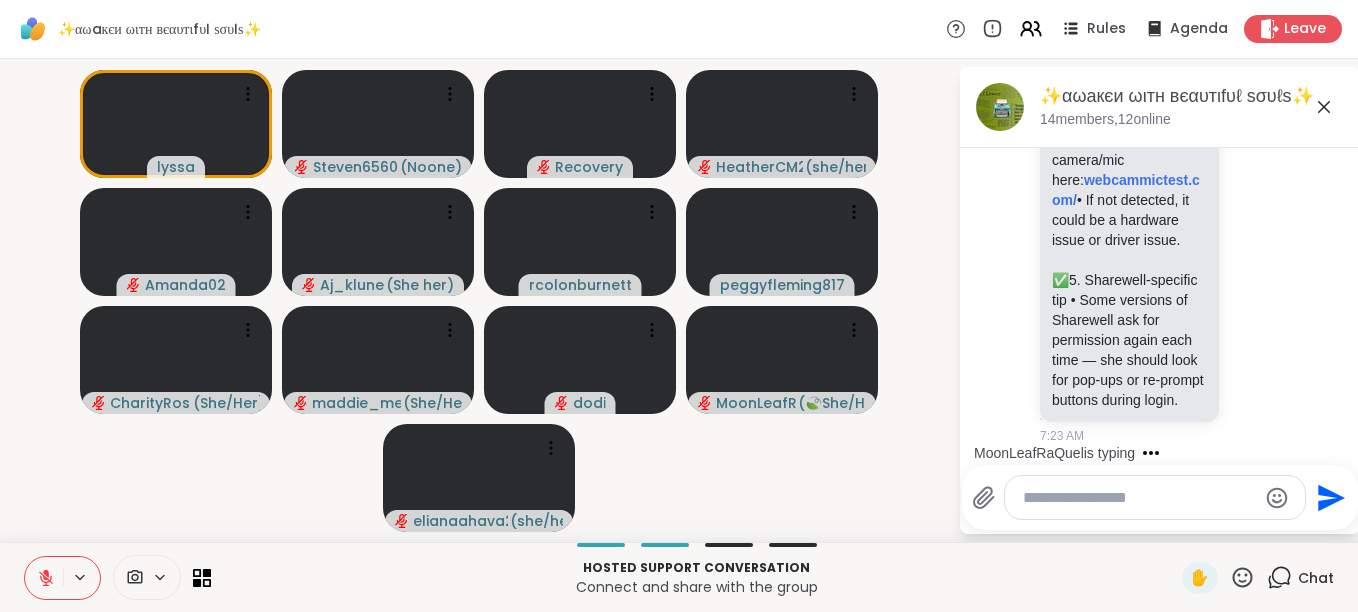 scroll, scrollTop: 8662, scrollLeft: 0, axis: vertical 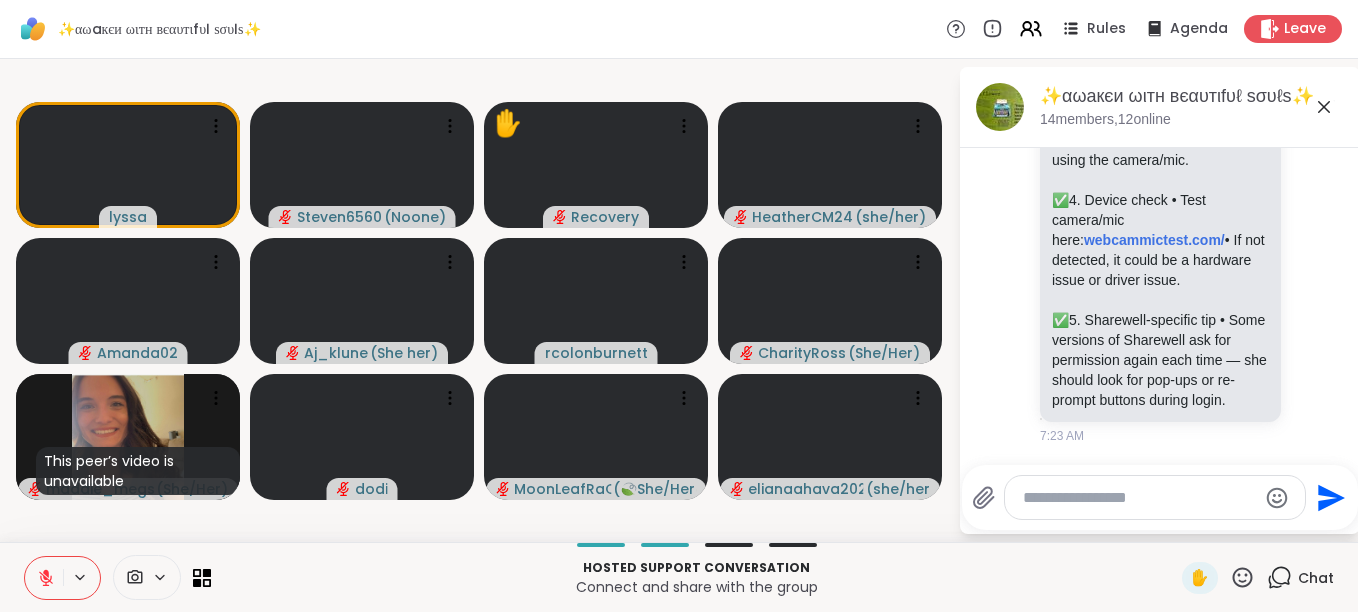 click at bounding box center [1155, 497] 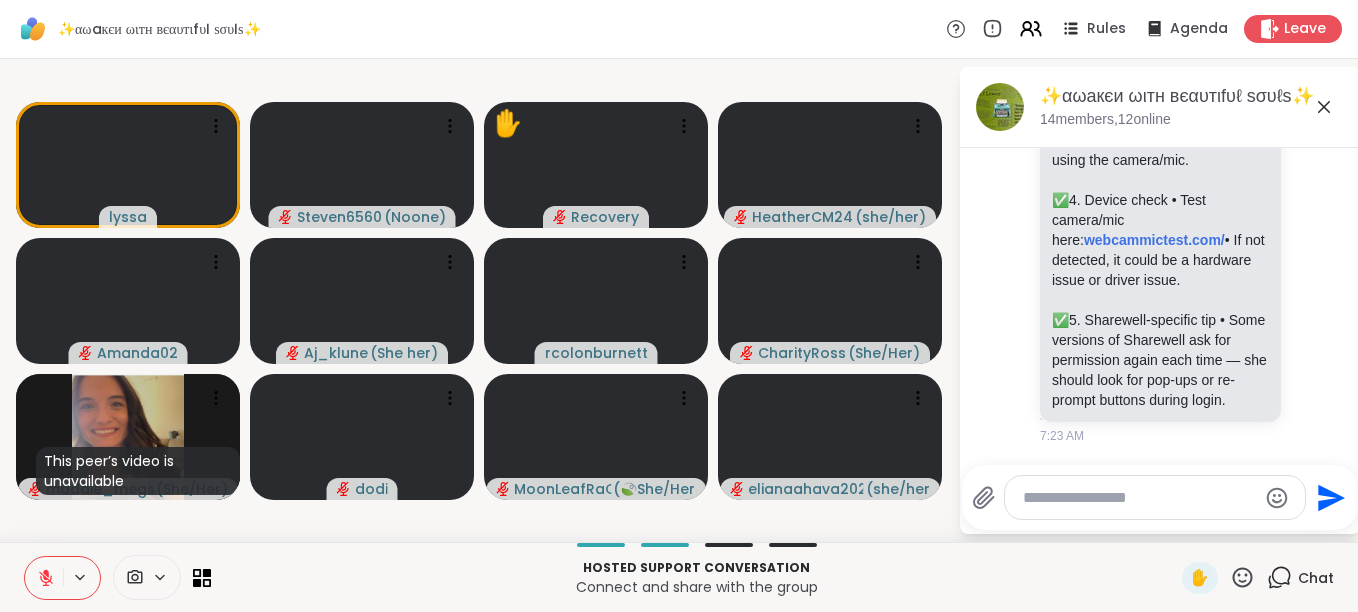 click on "Send" at bounding box center (1160, 497) 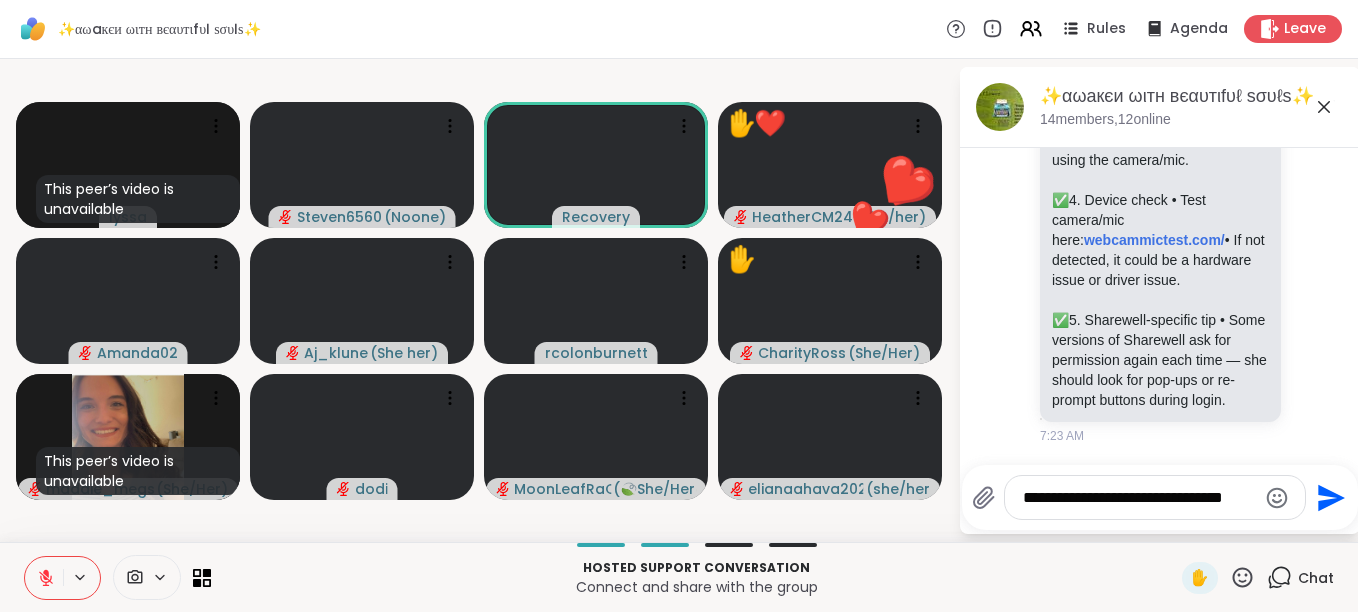 scroll, scrollTop: 8675, scrollLeft: 0, axis: vertical 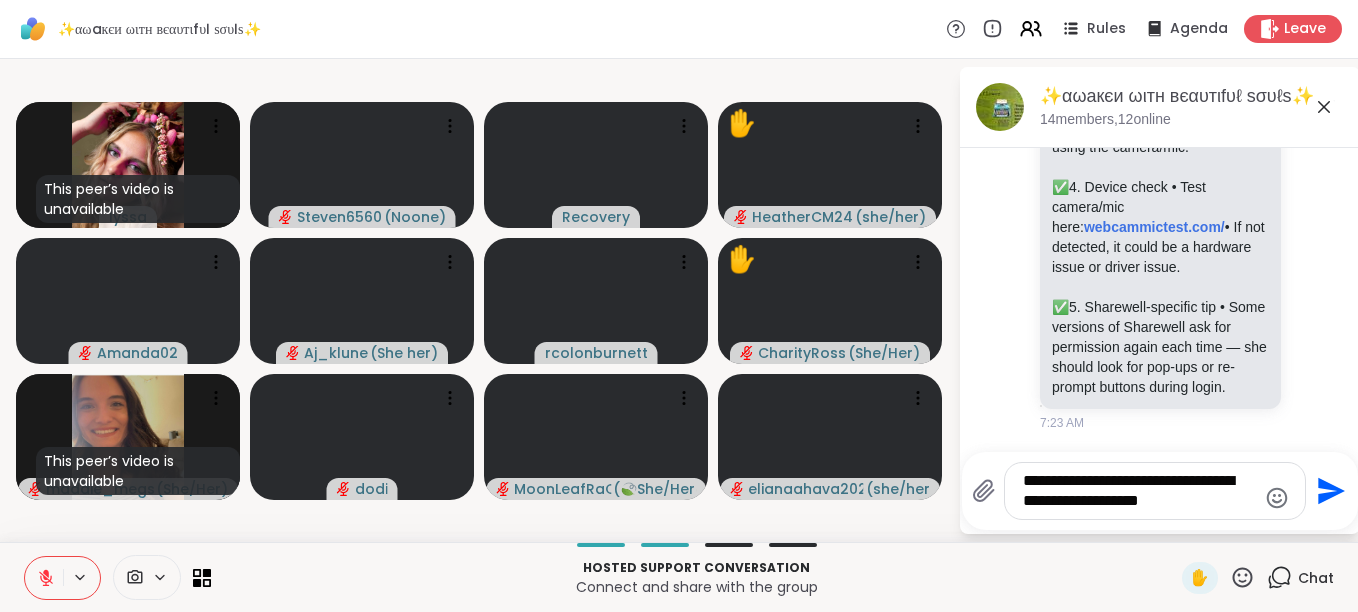 type on "**********" 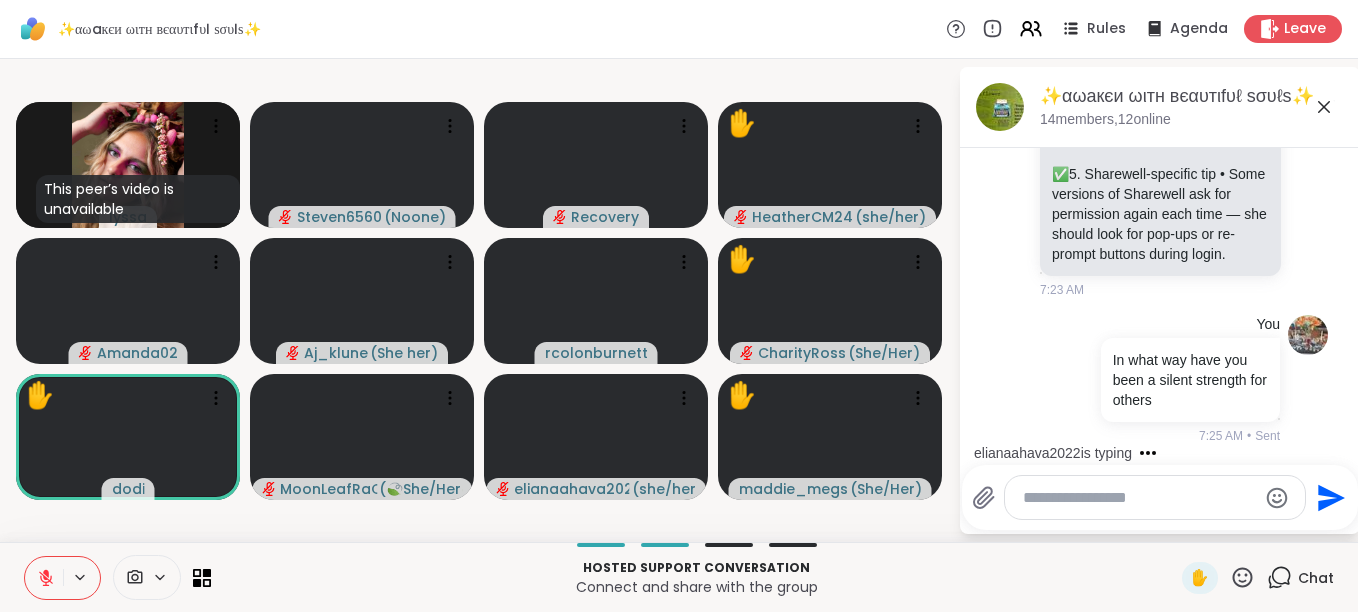 scroll, scrollTop: 9450, scrollLeft: 0, axis: vertical 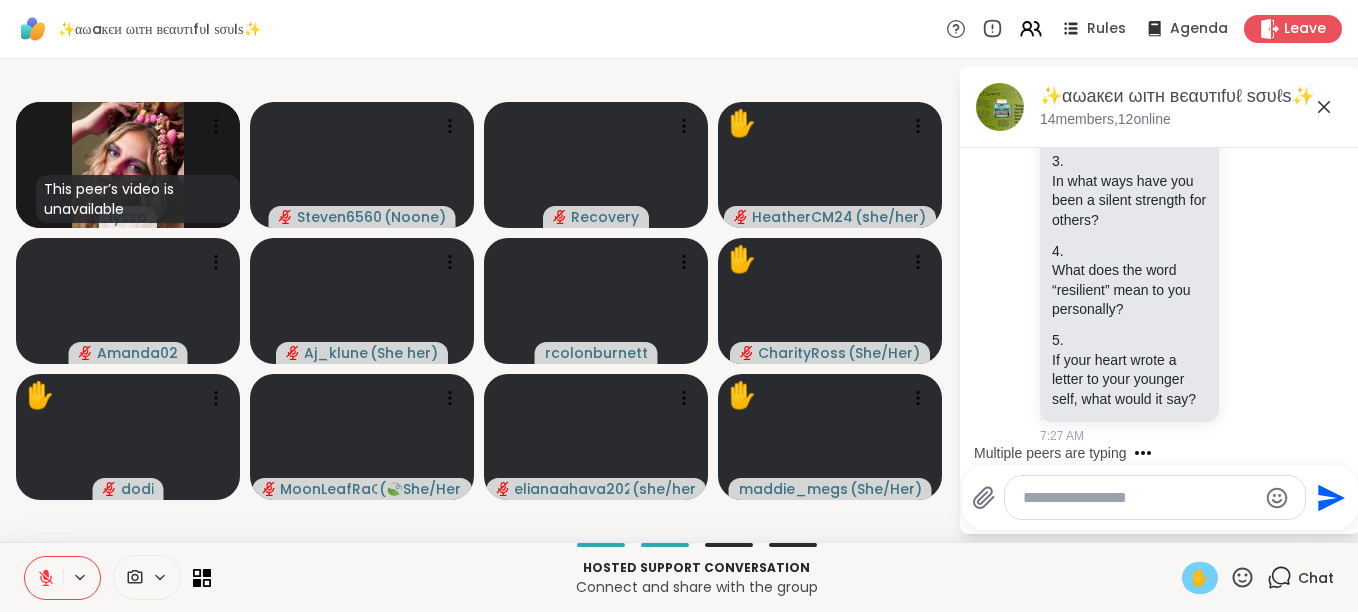 click on "✋" at bounding box center [1200, 578] 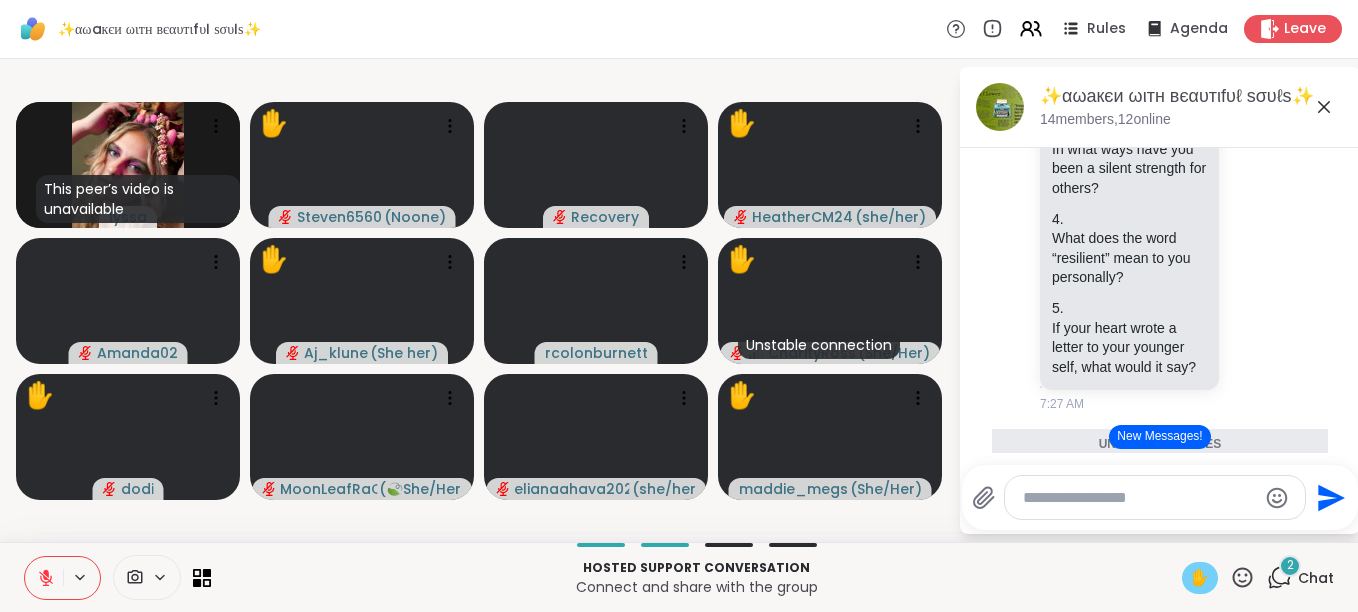 click on "New Messages!" at bounding box center [1159, 437] 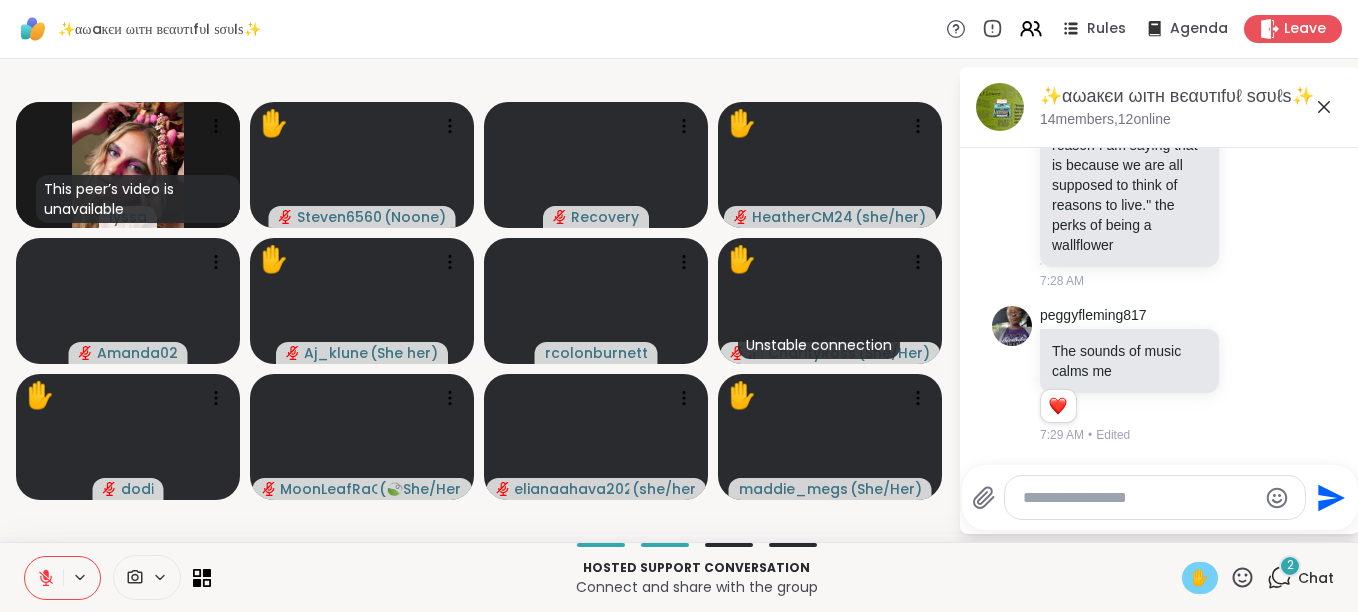 scroll, scrollTop: 9832, scrollLeft: 0, axis: vertical 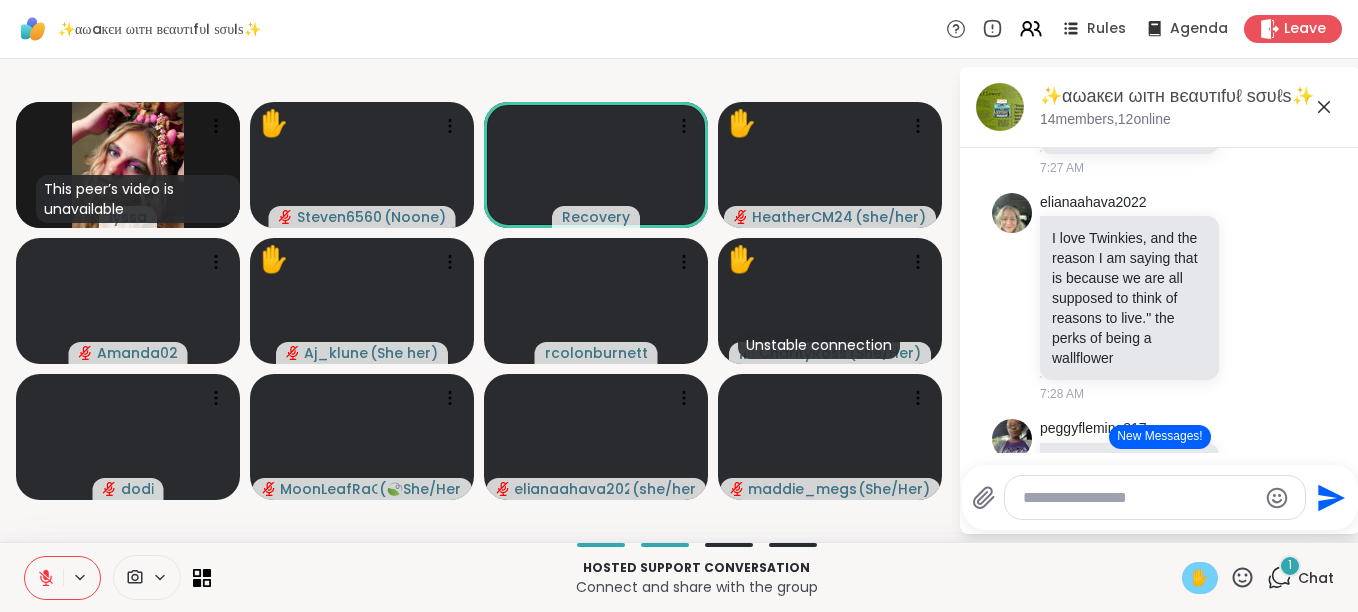 click on "🖋️  4. Journal Prompt Questions" at bounding box center [1129, -374] 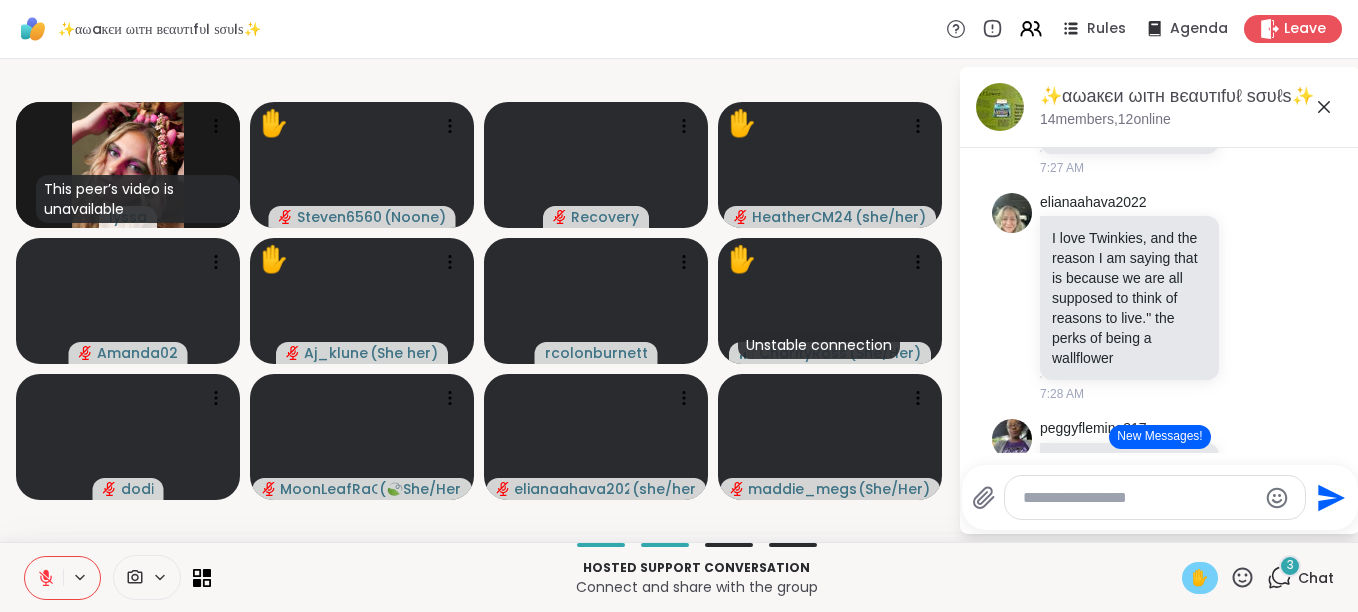 click 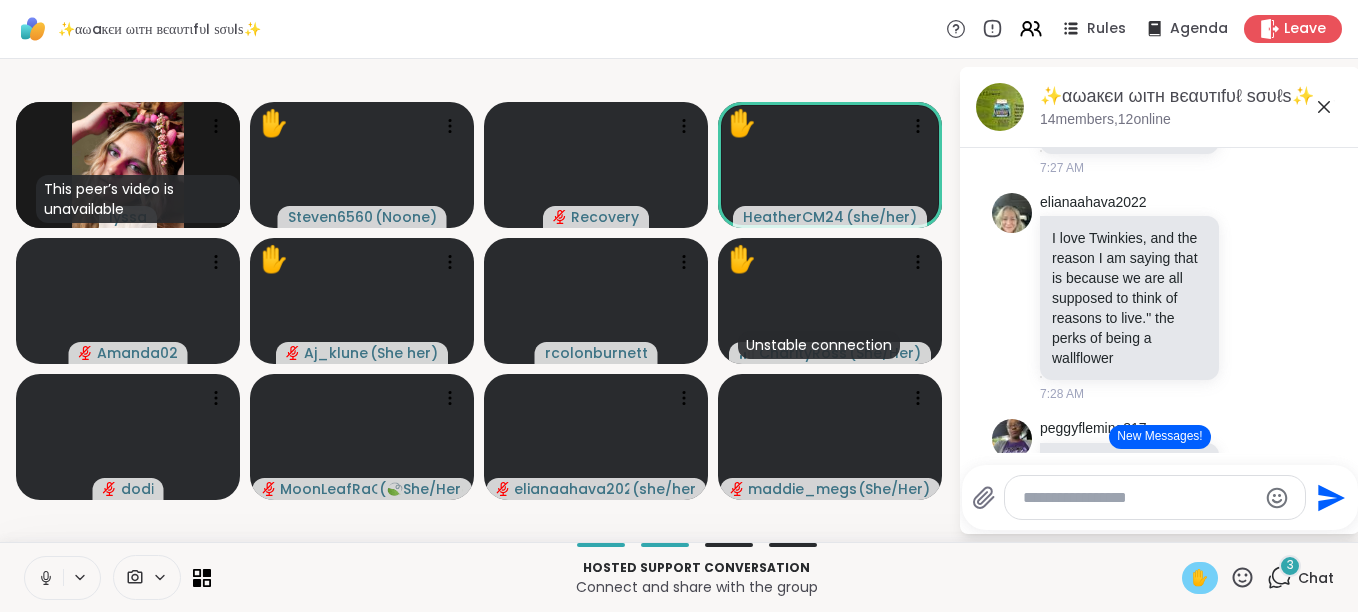 click on "✋" at bounding box center [1200, 578] 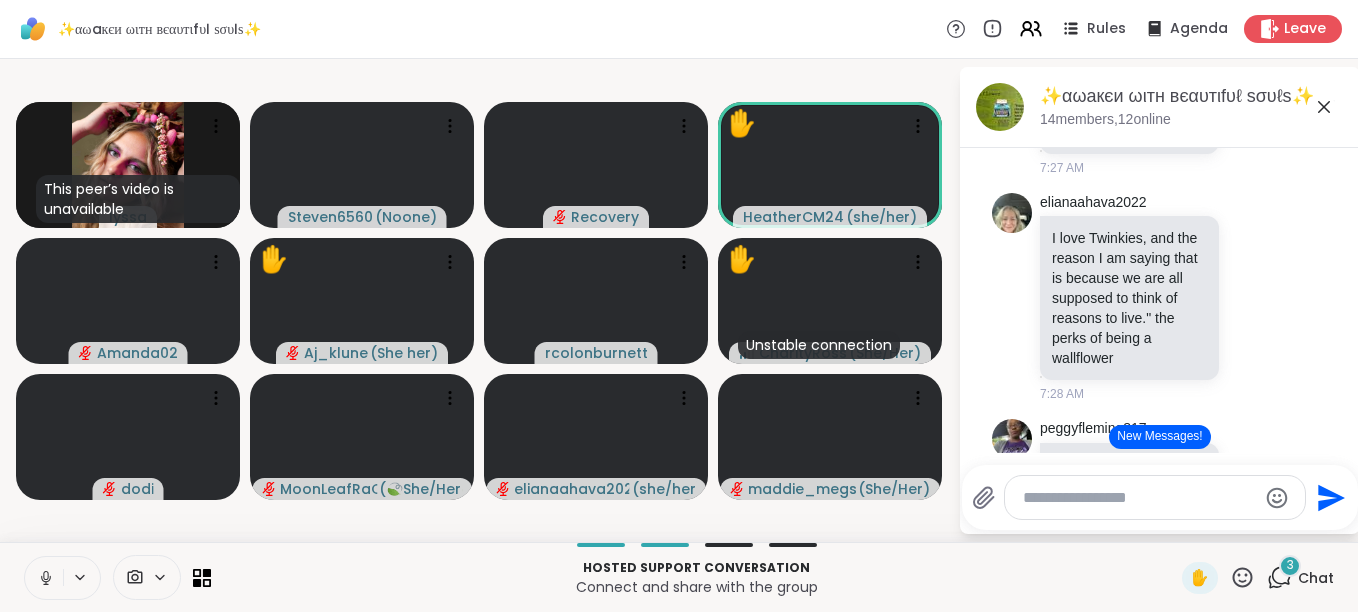 click 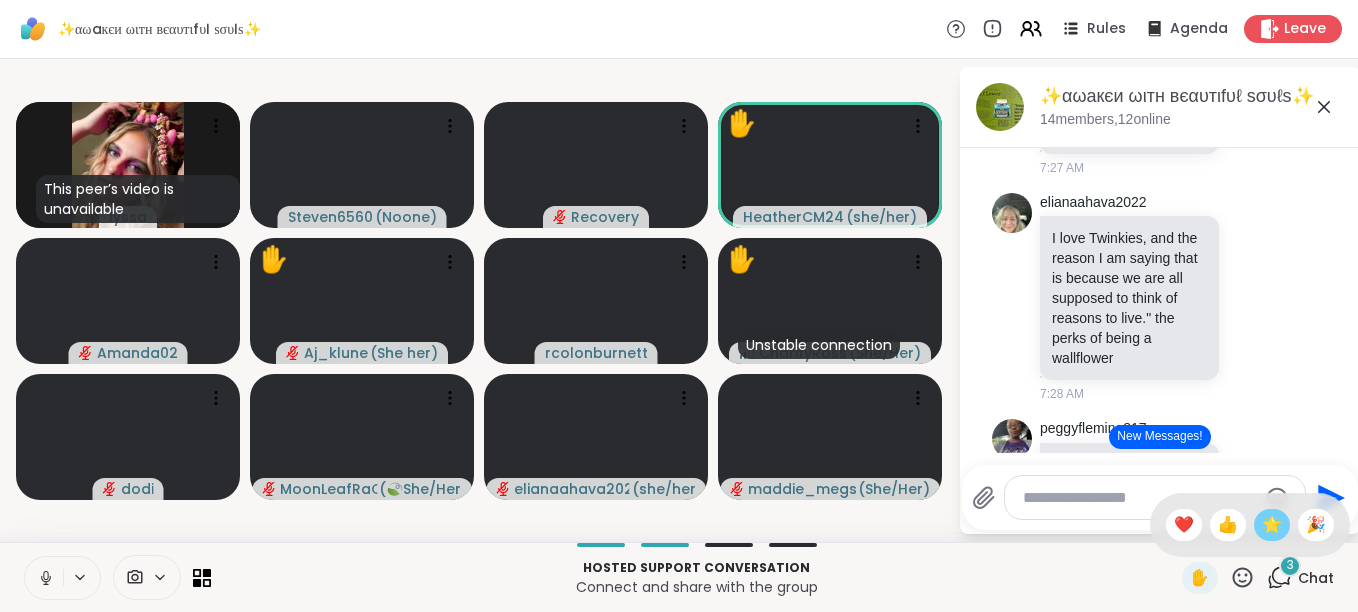 click on "🌟" at bounding box center (1272, 525) 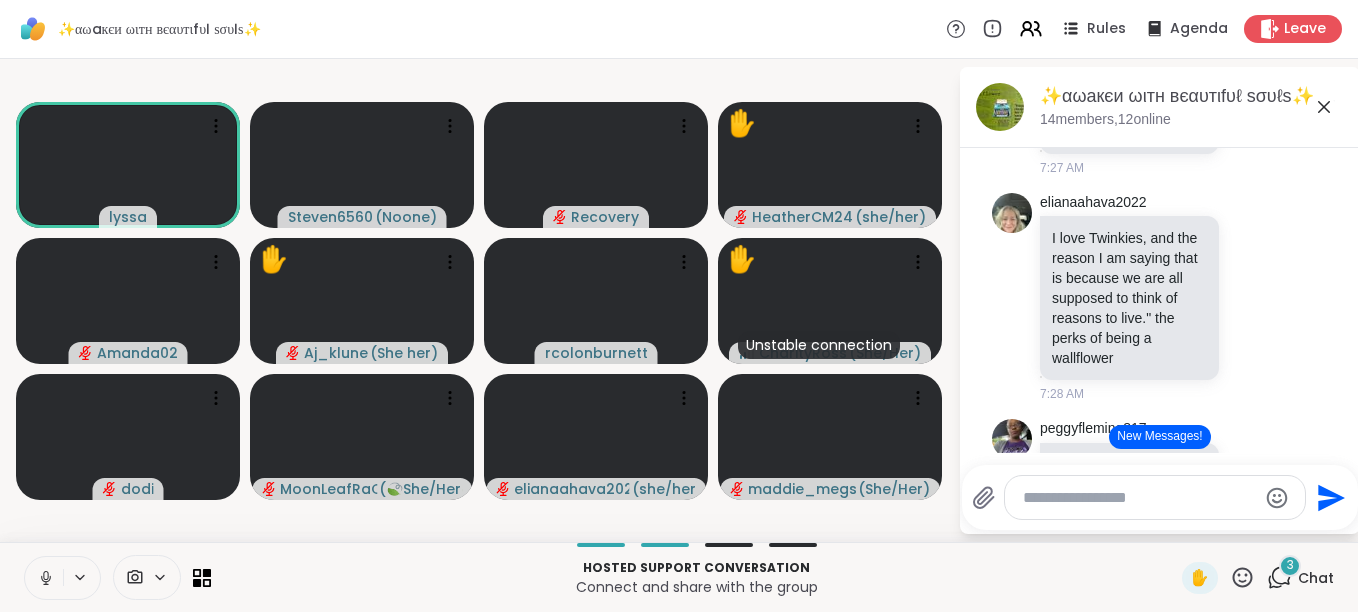 click 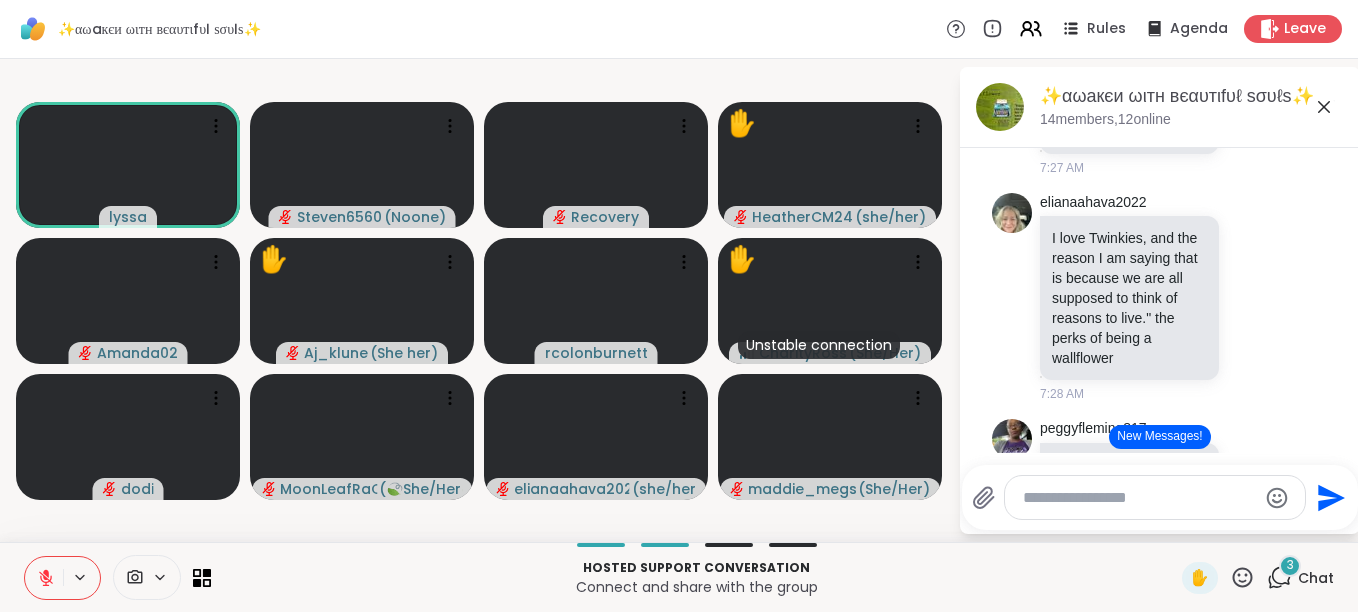 click 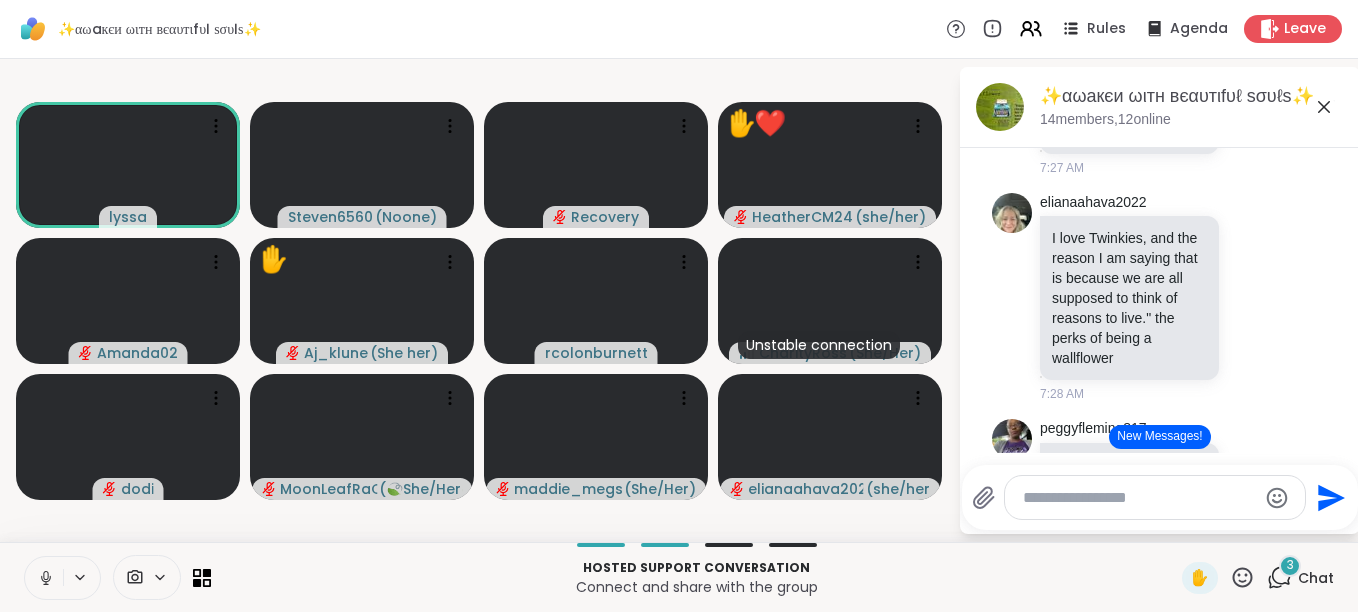 click 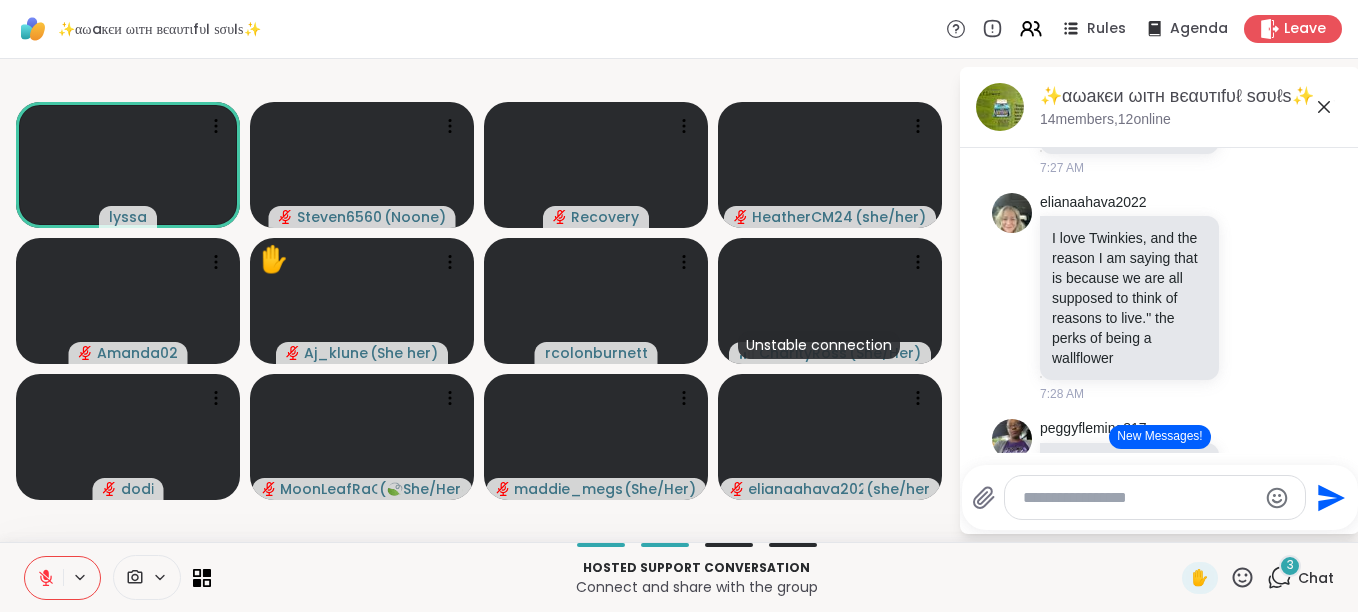 click 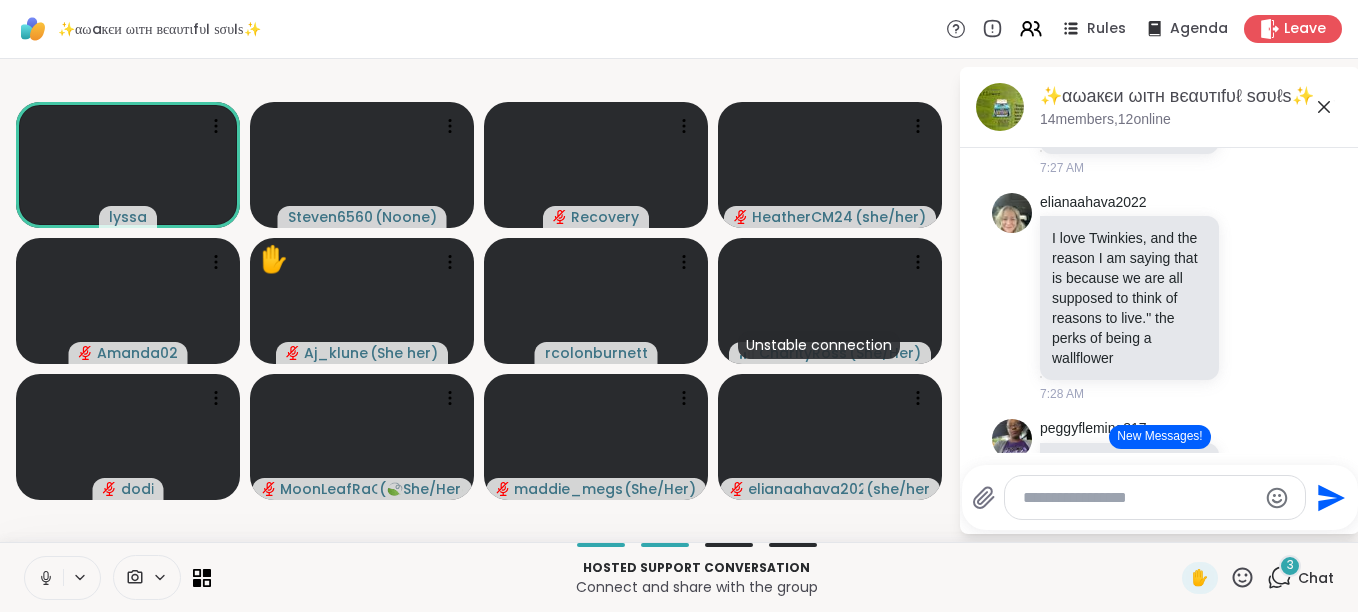 click at bounding box center [44, 578] 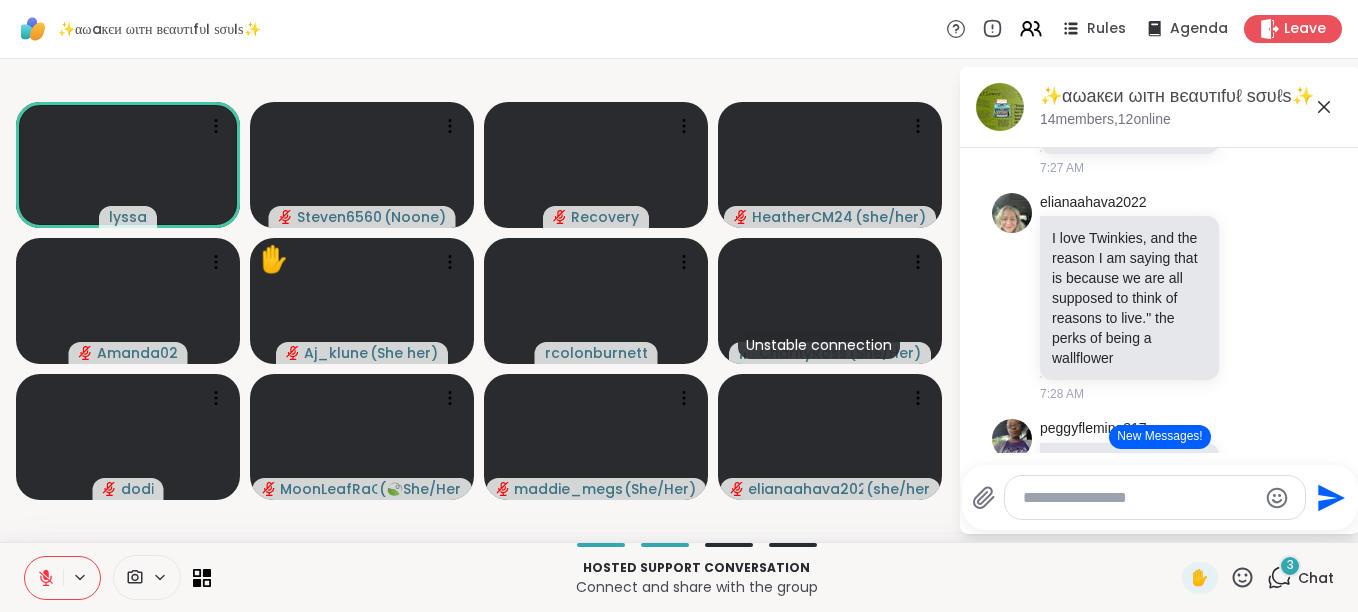 click 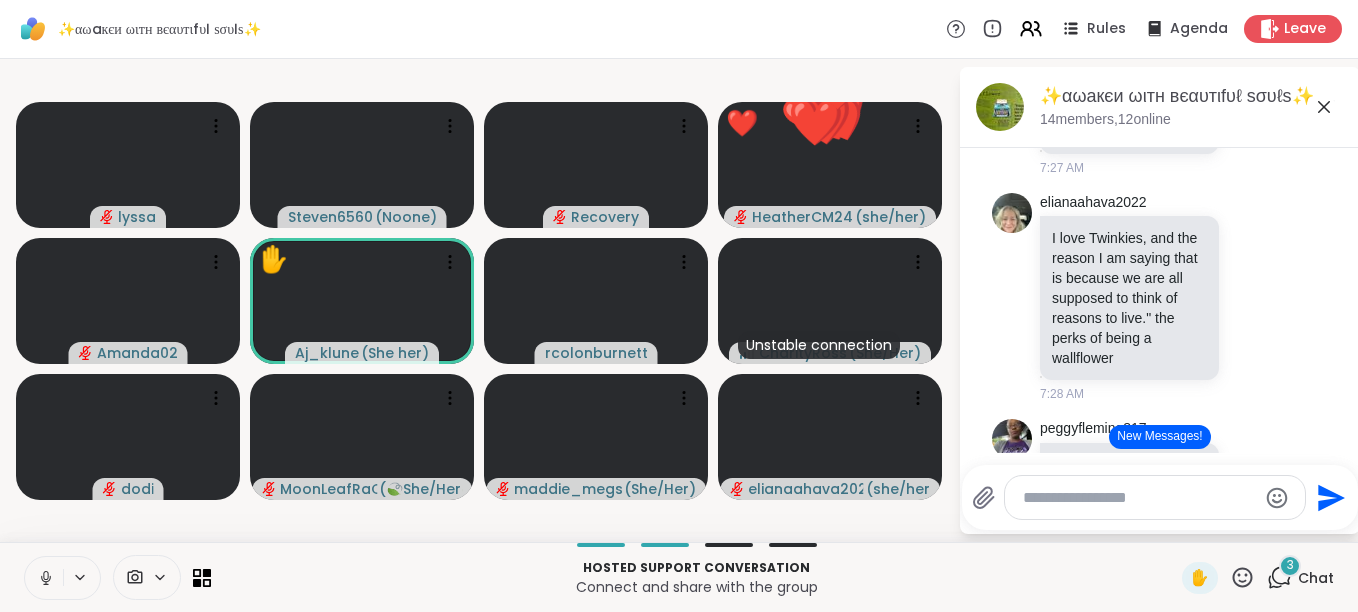 click at bounding box center [44, 578] 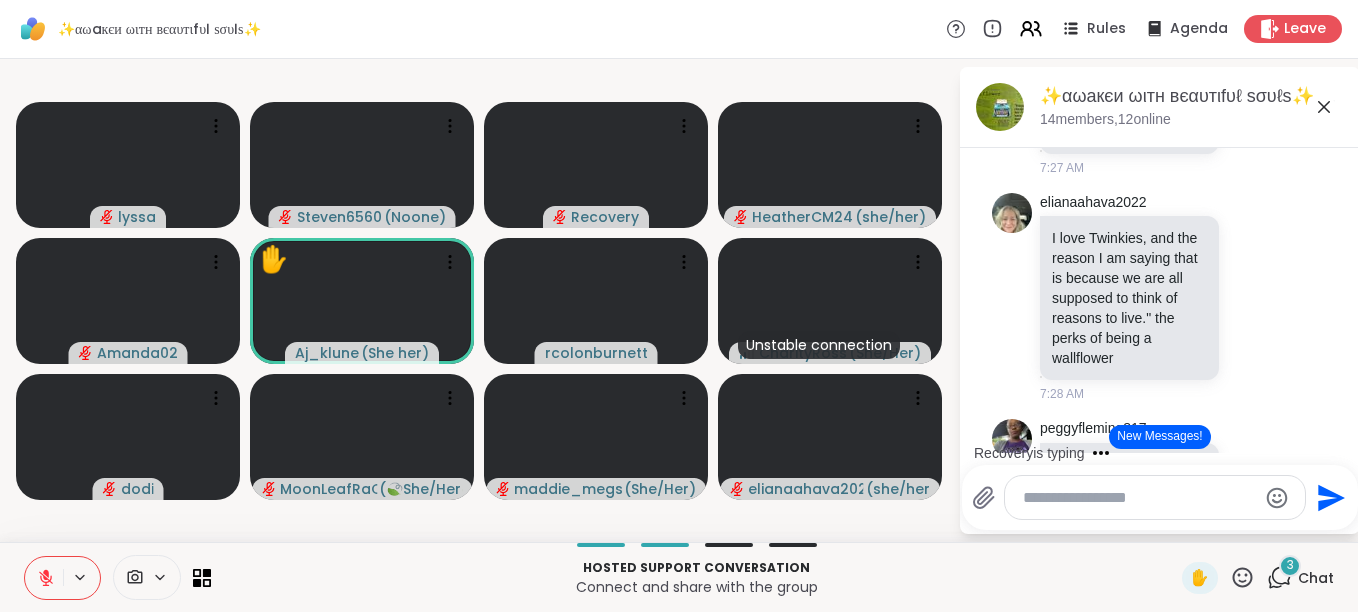 click 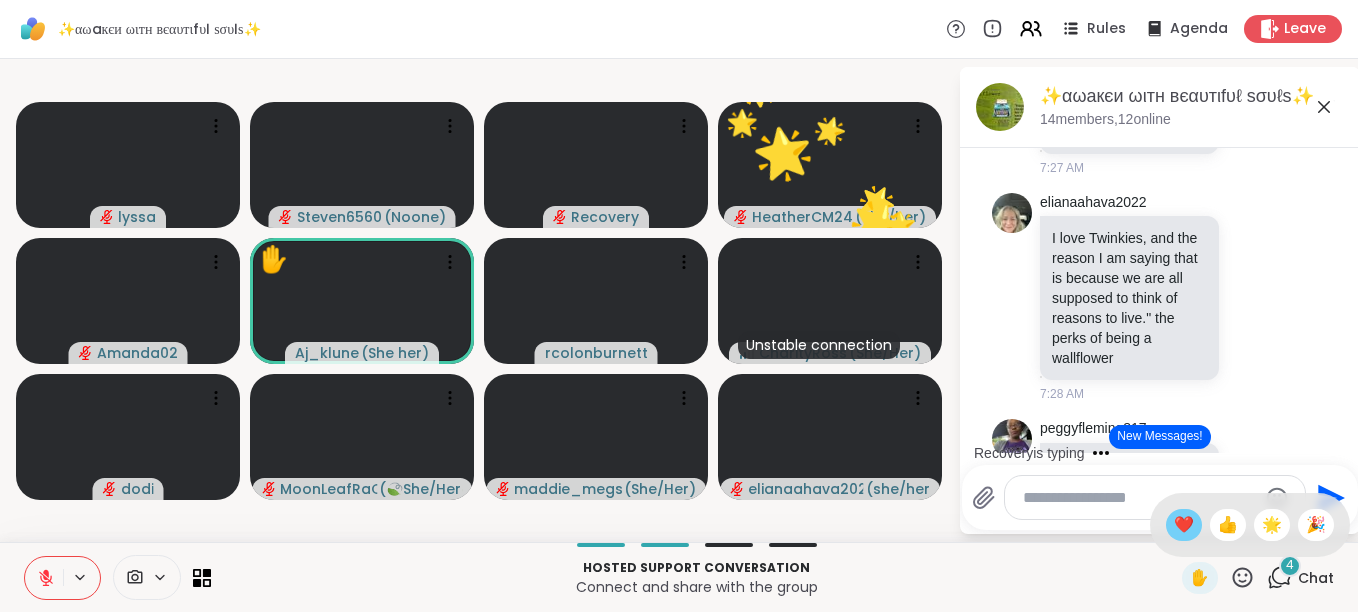 click on "❤️" at bounding box center (1184, 525) 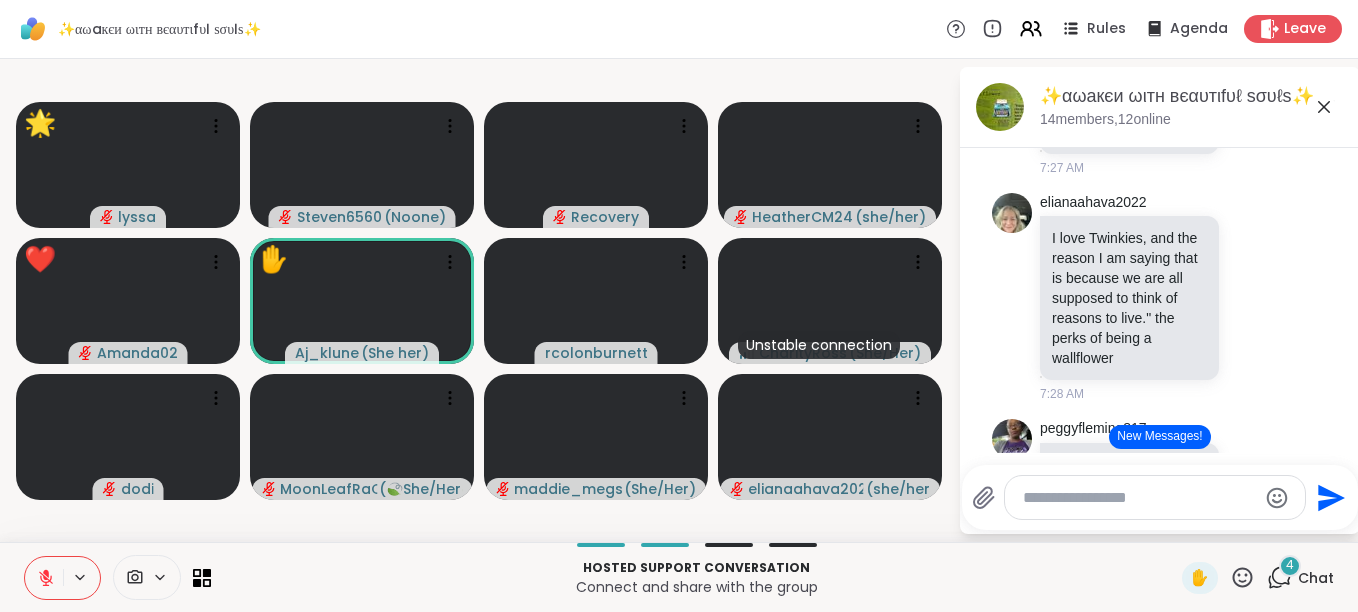 click 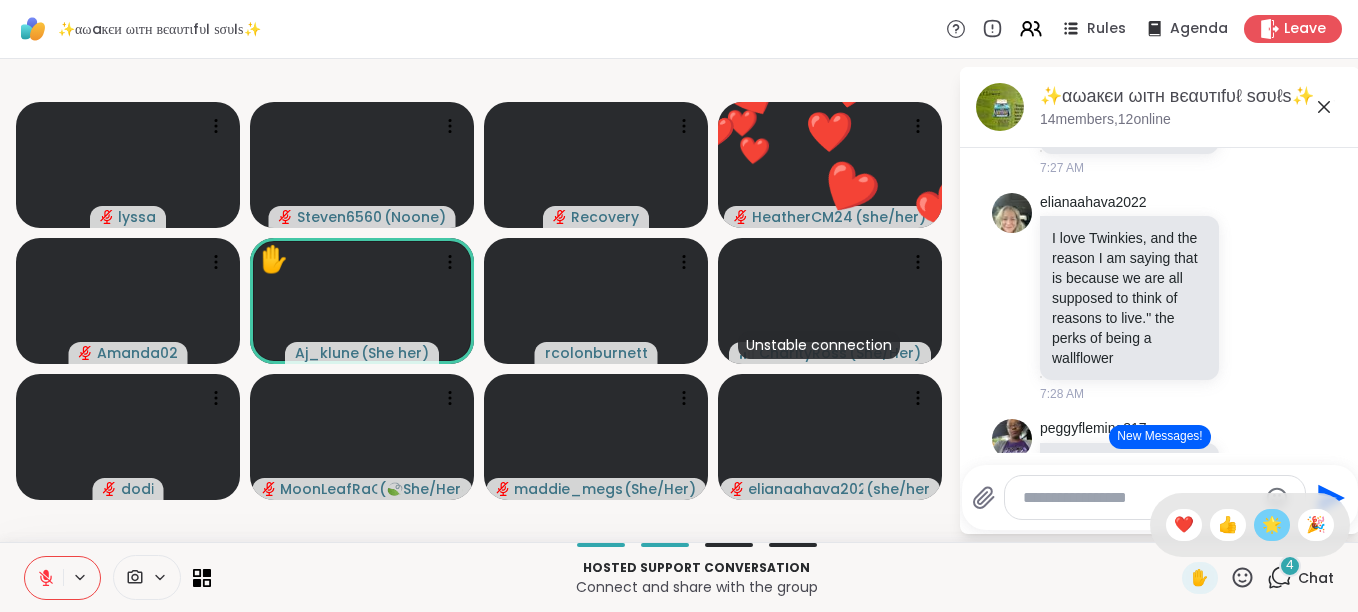 click on "🌟" at bounding box center [1272, 525] 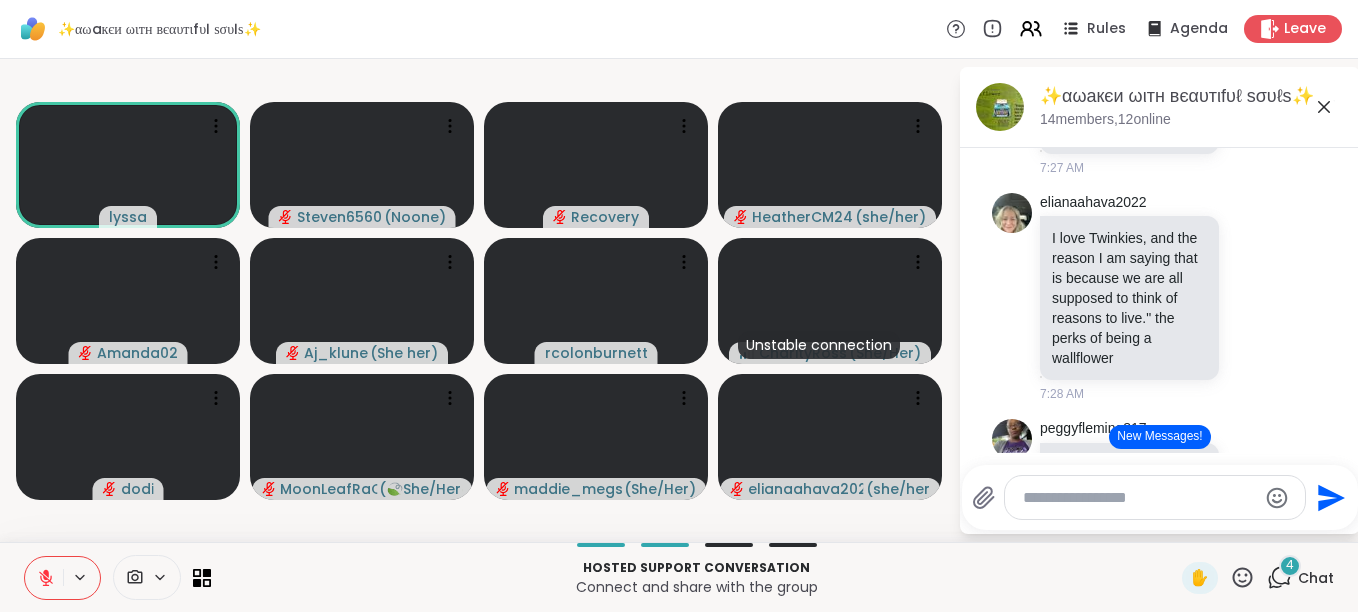 click 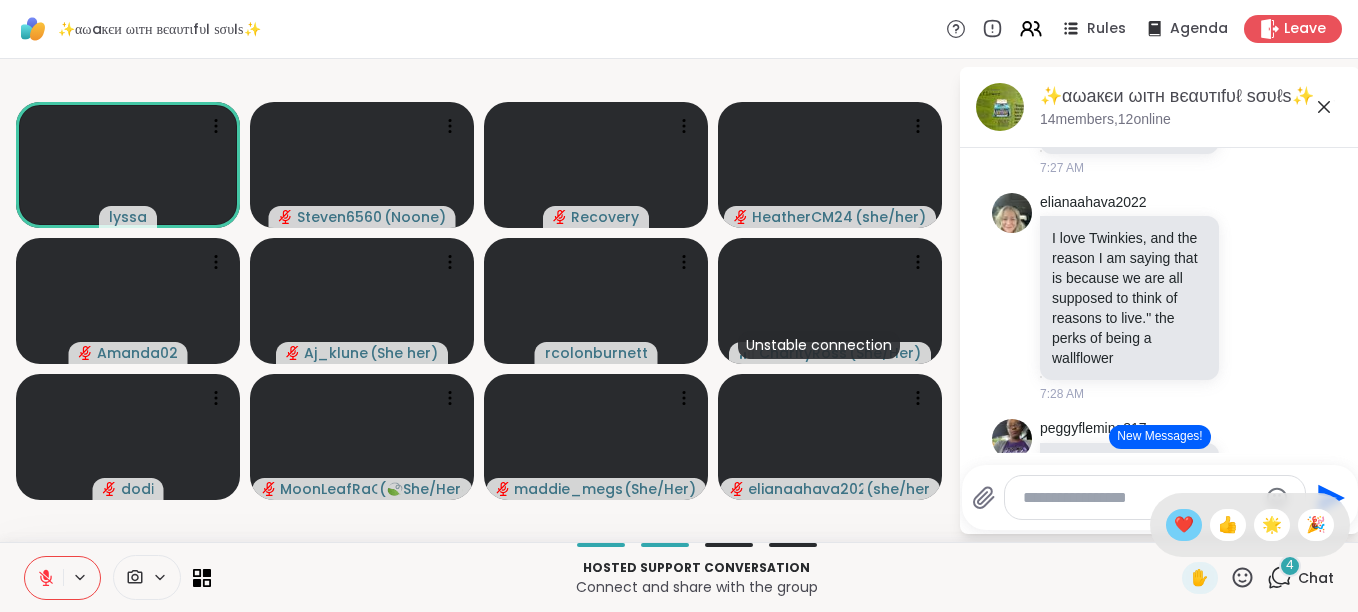 click on "❤️" at bounding box center [1184, 525] 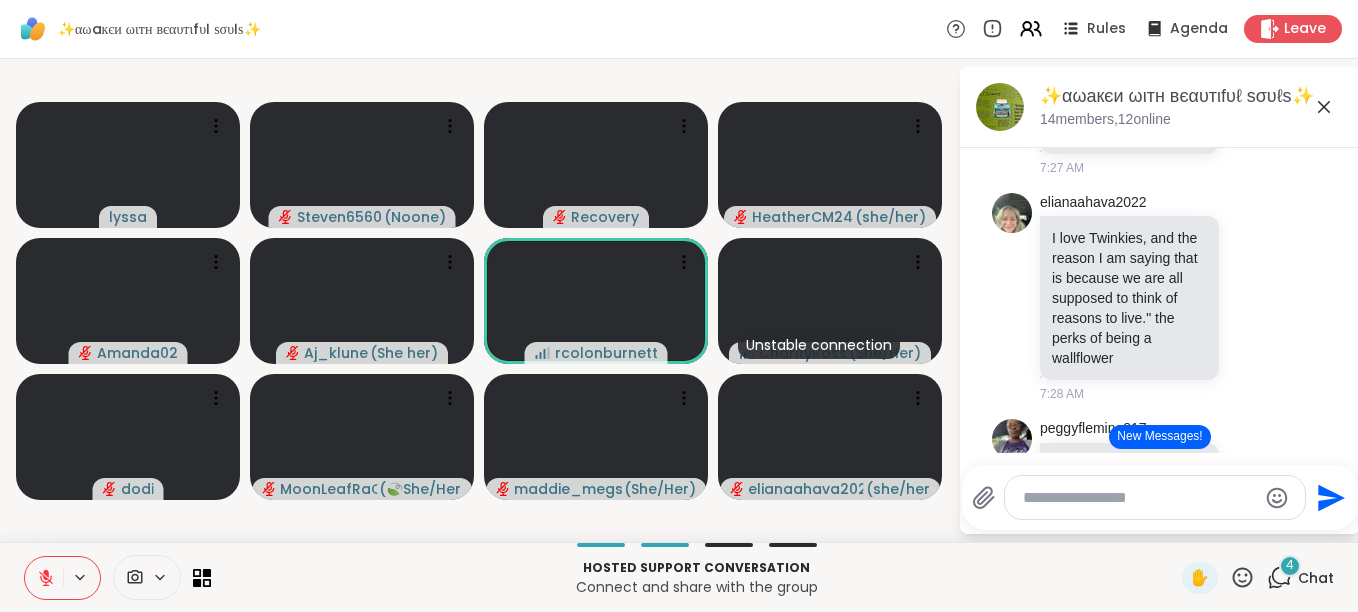 click 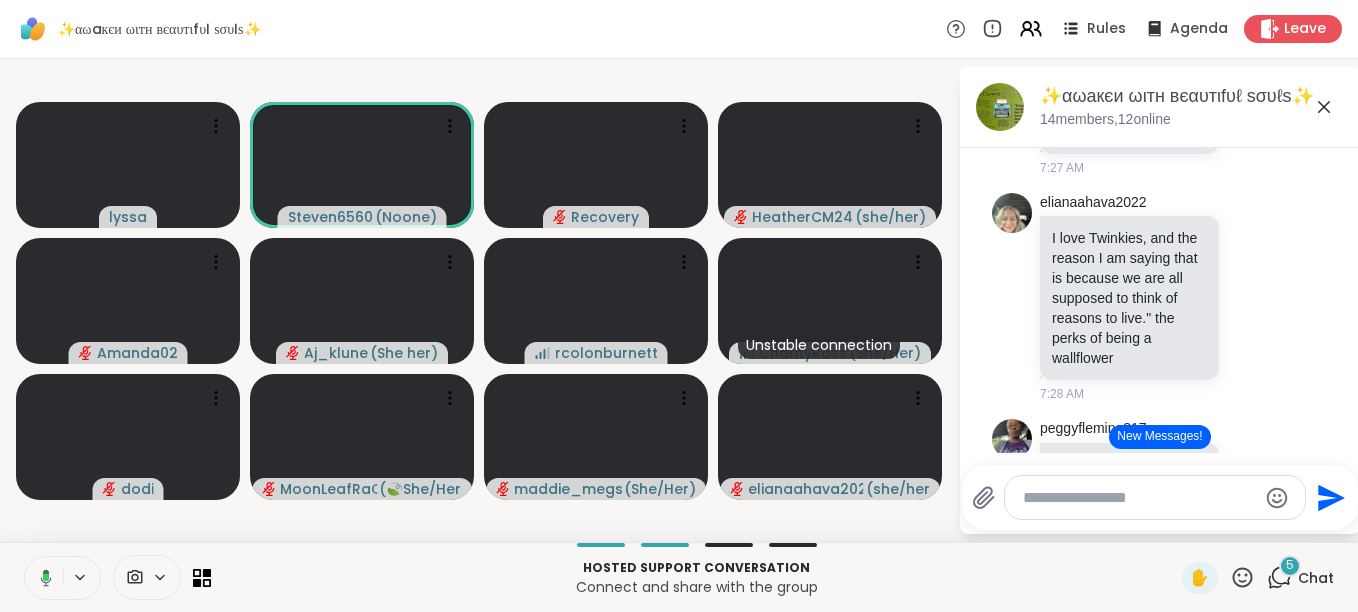 click at bounding box center (42, 578) 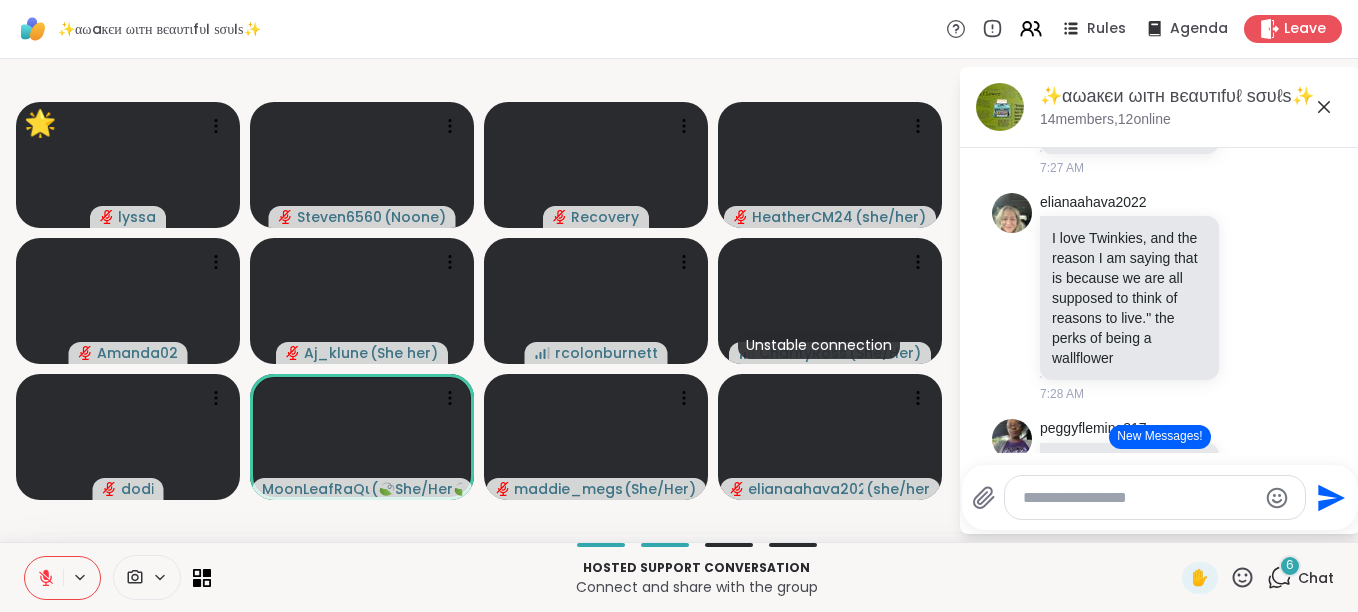 click 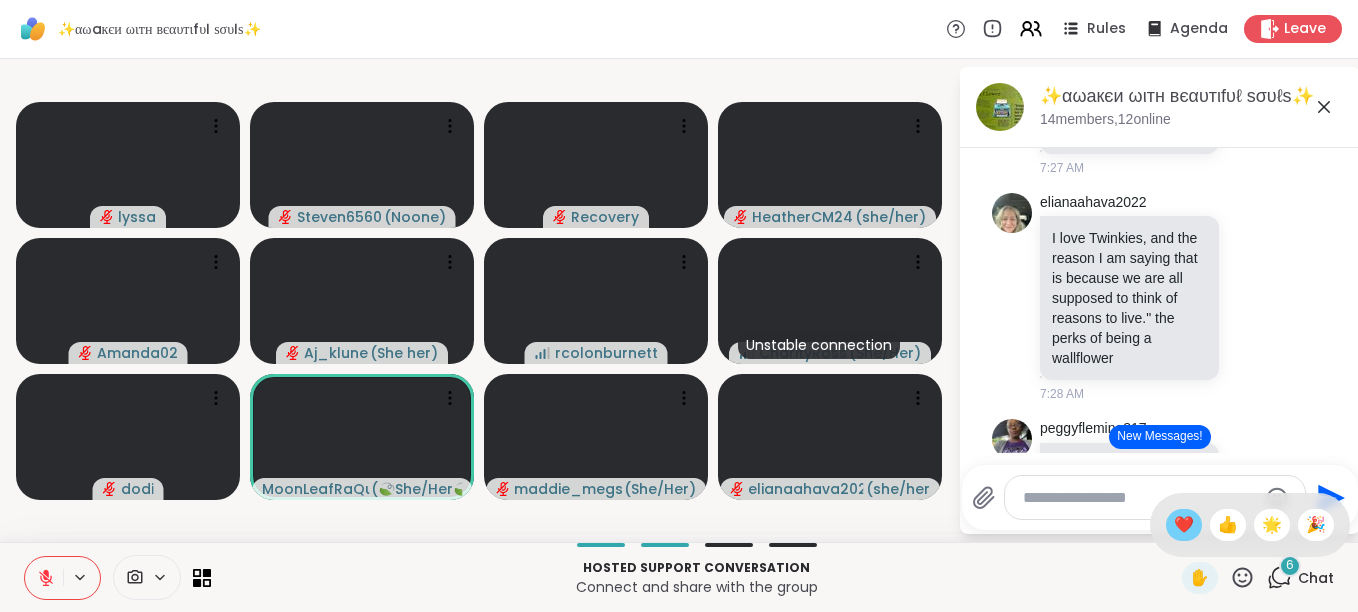 click on "❤️" at bounding box center (1184, 525) 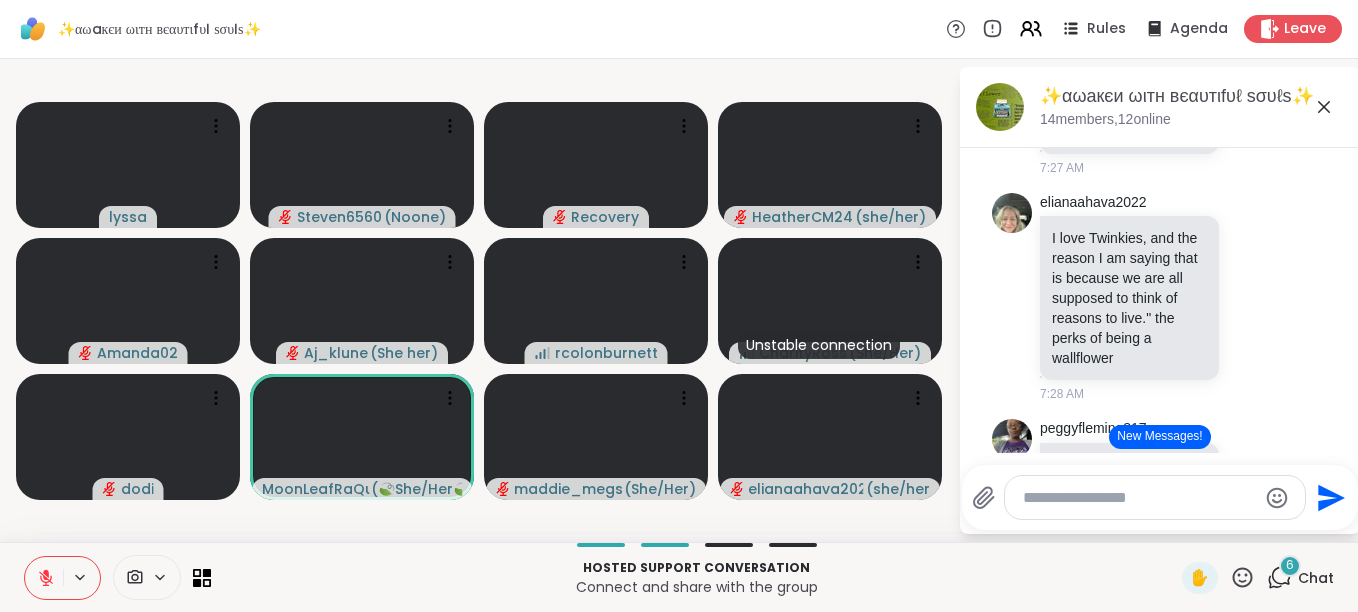 click 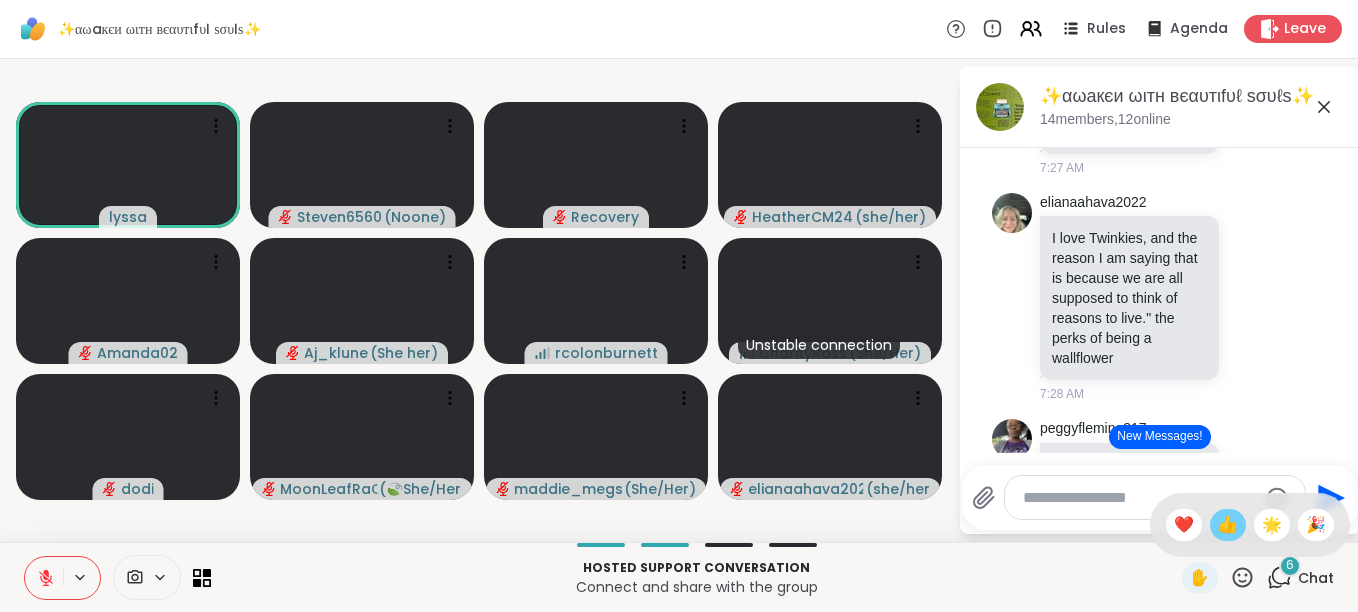 click on "👍" at bounding box center [1228, 525] 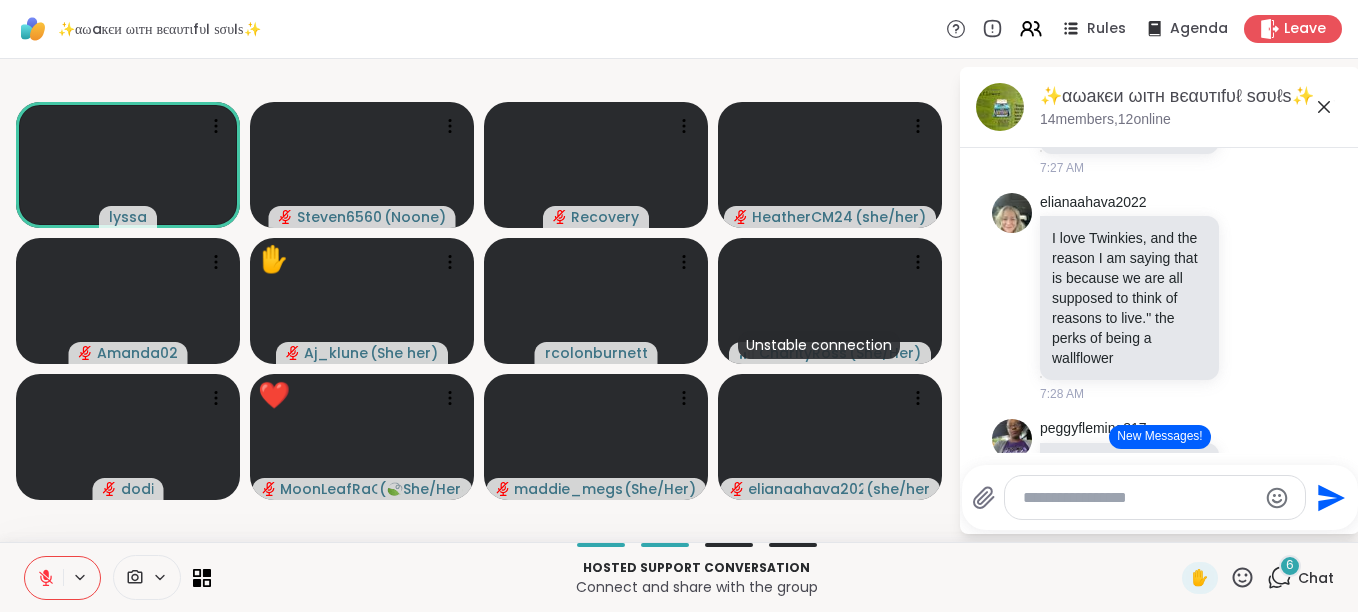 click 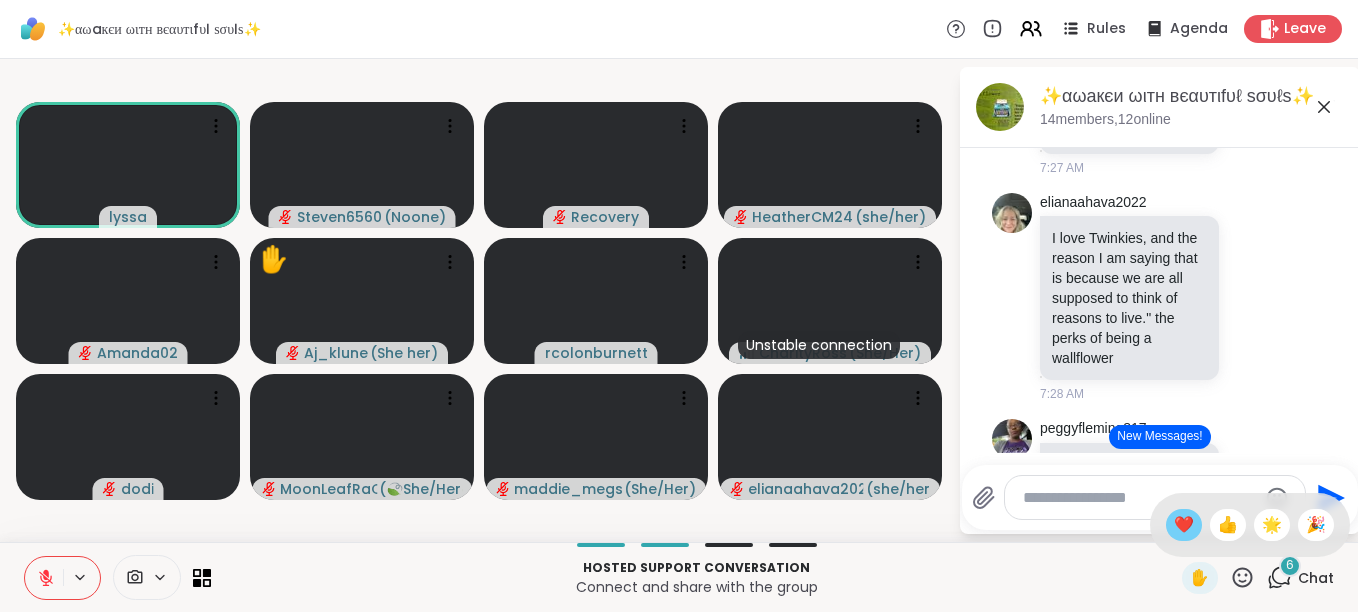 click on "❤️" at bounding box center (1184, 525) 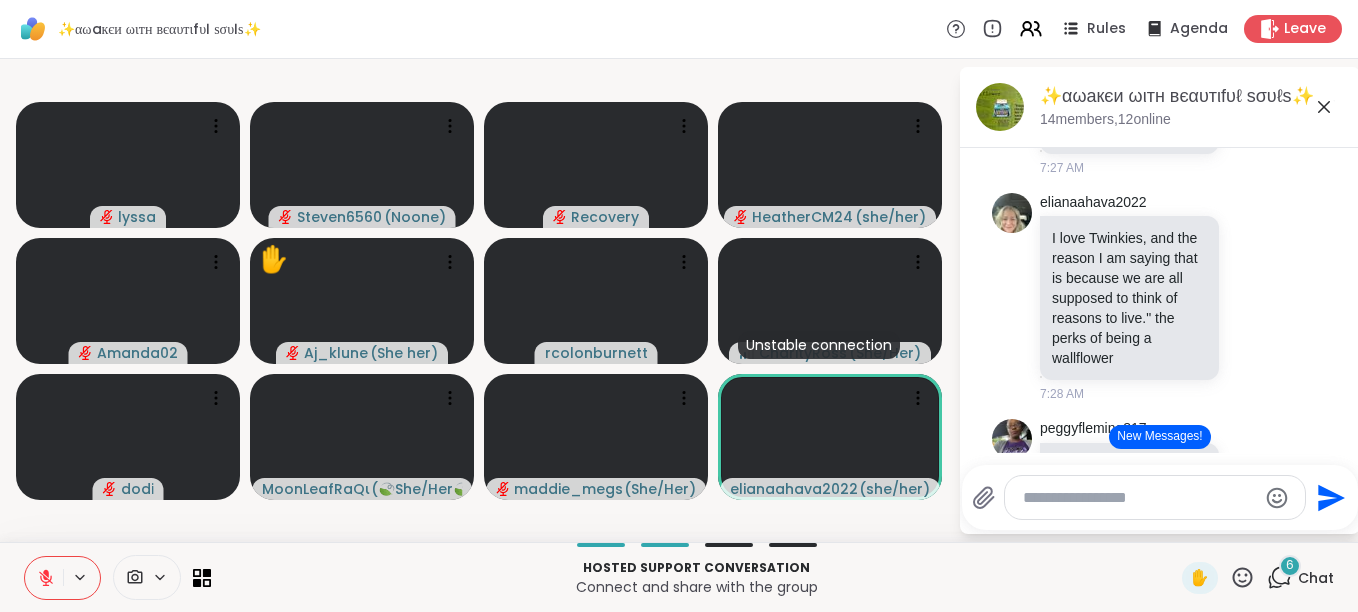 click 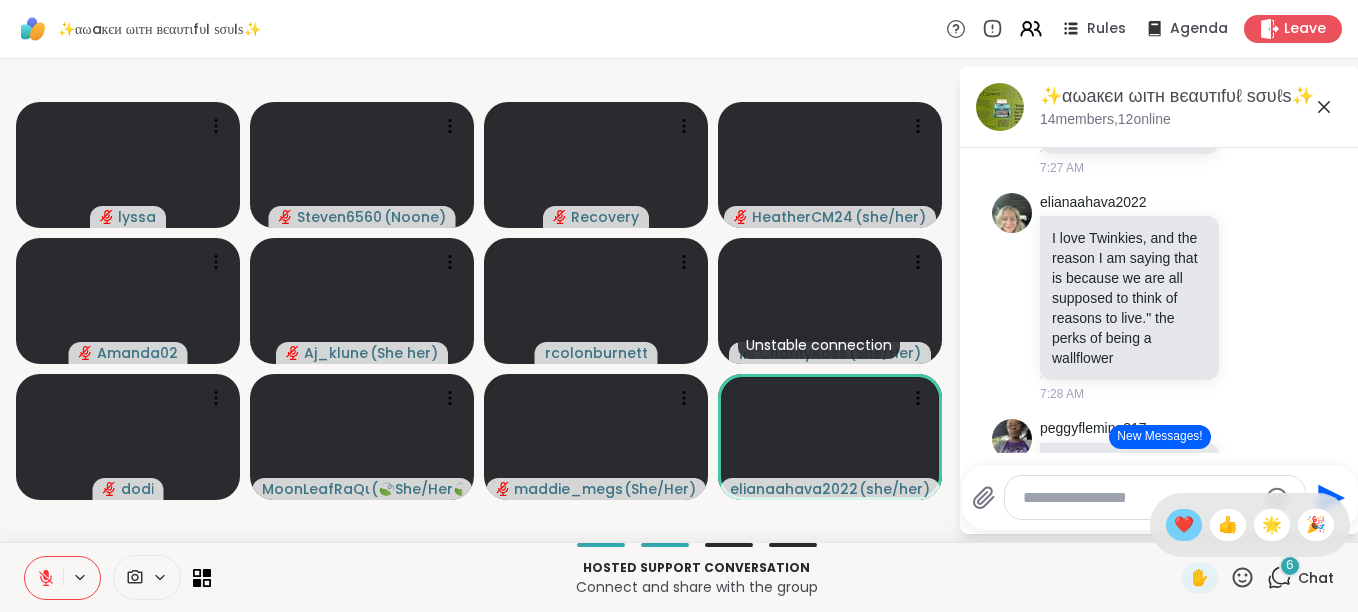 click on "❤️" at bounding box center [1184, 525] 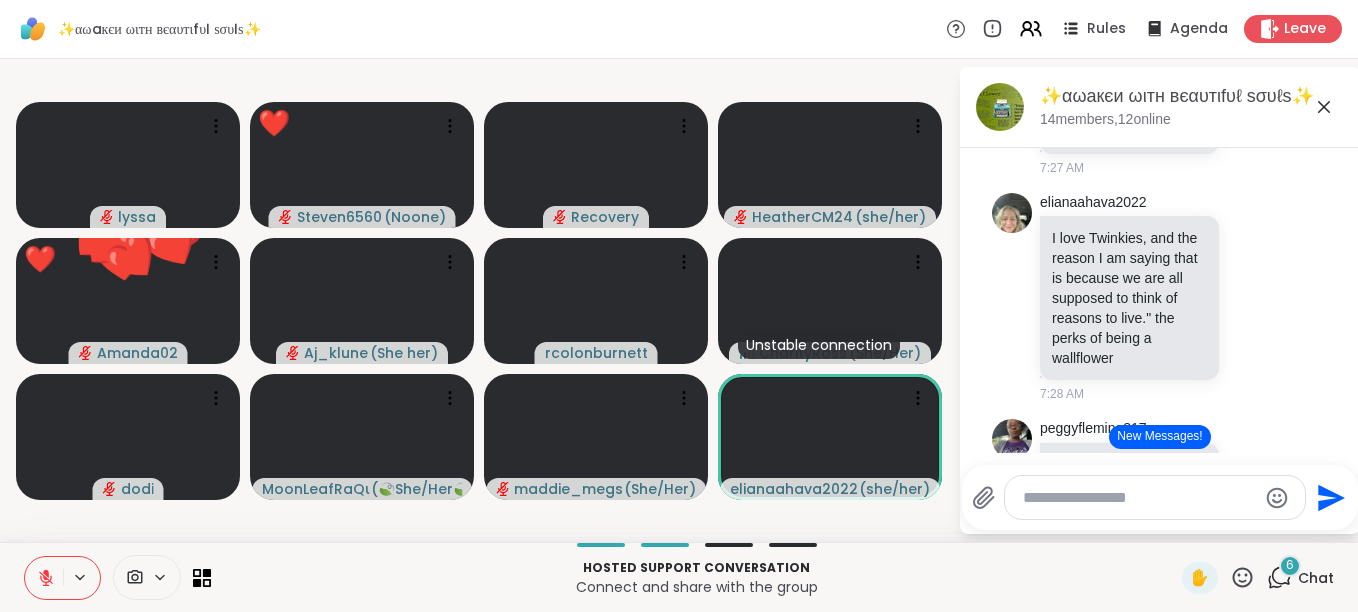 click 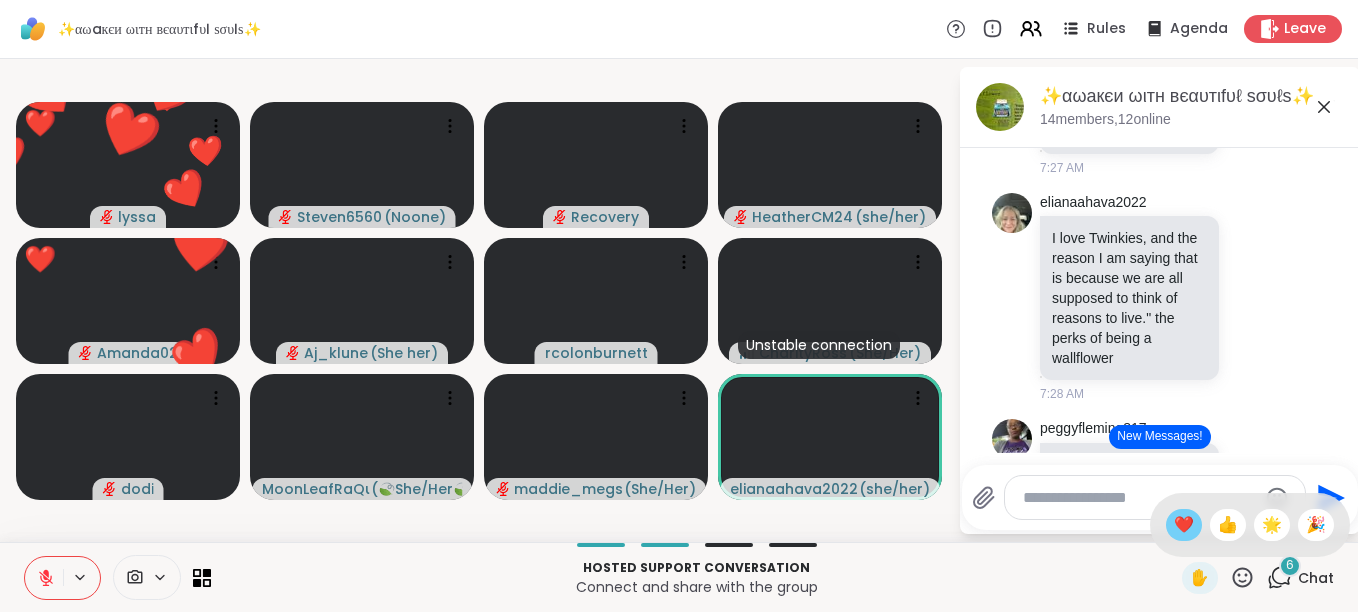 click on "❤️" at bounding box center [1184, 525] 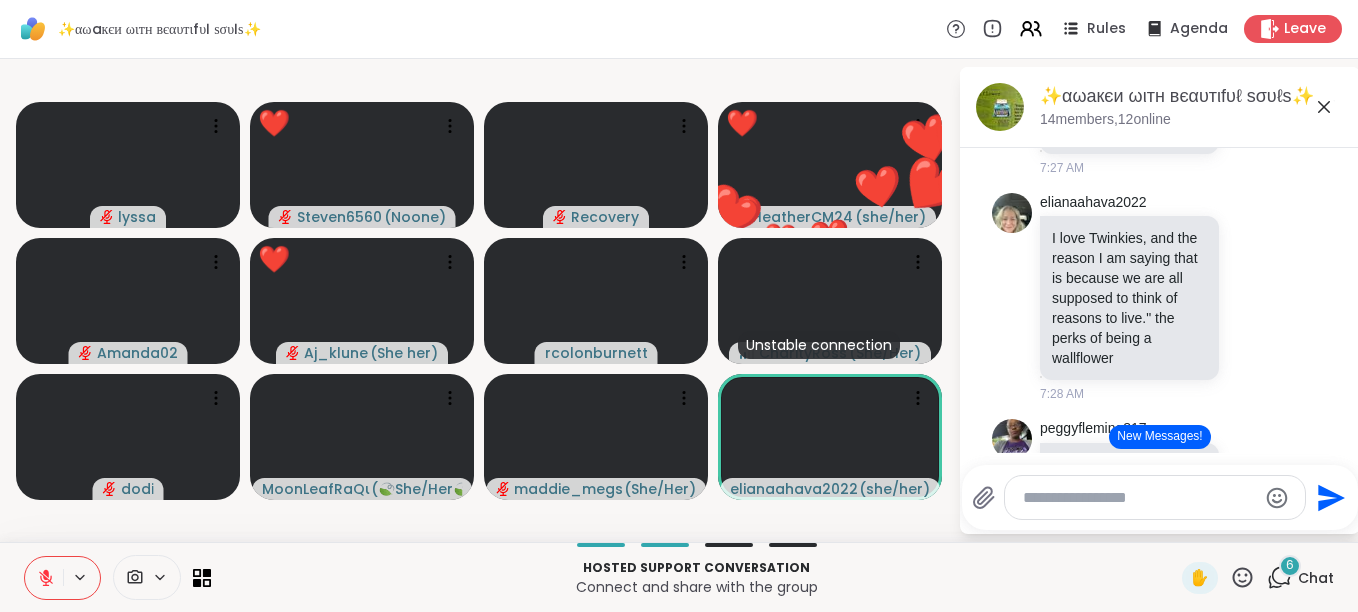 click 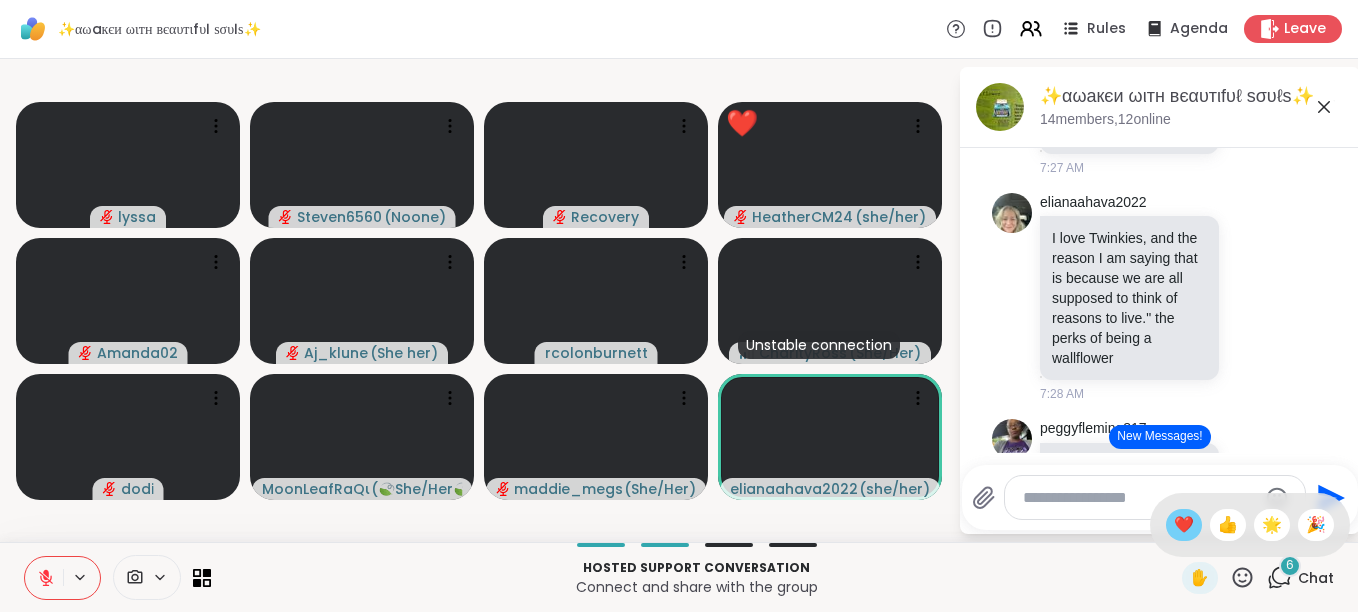 click on "❤️" at bounding box center (1184, 525) 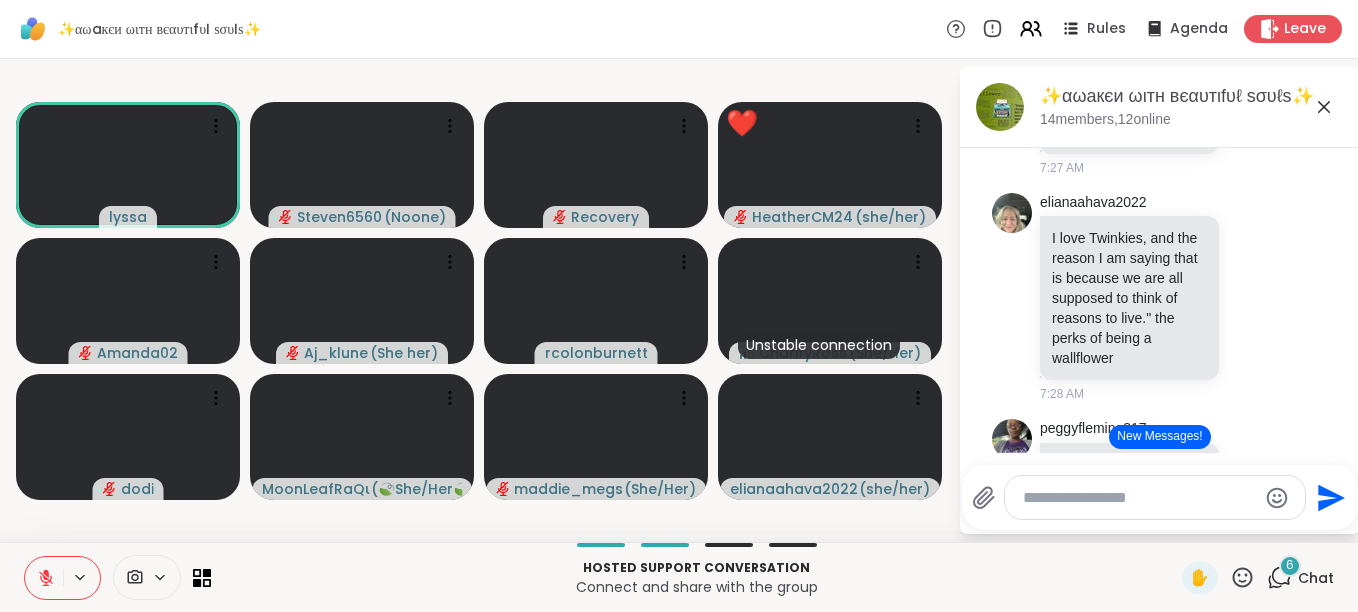 click 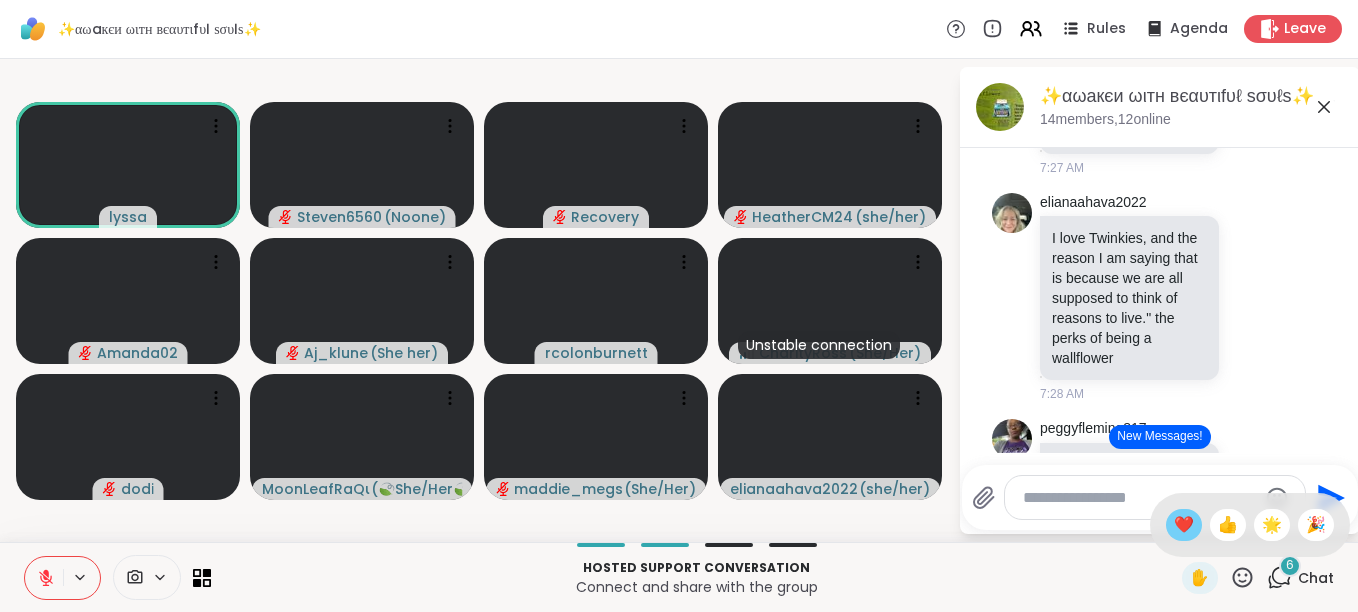 click on "❤️" at bounding box center (1184, 525) 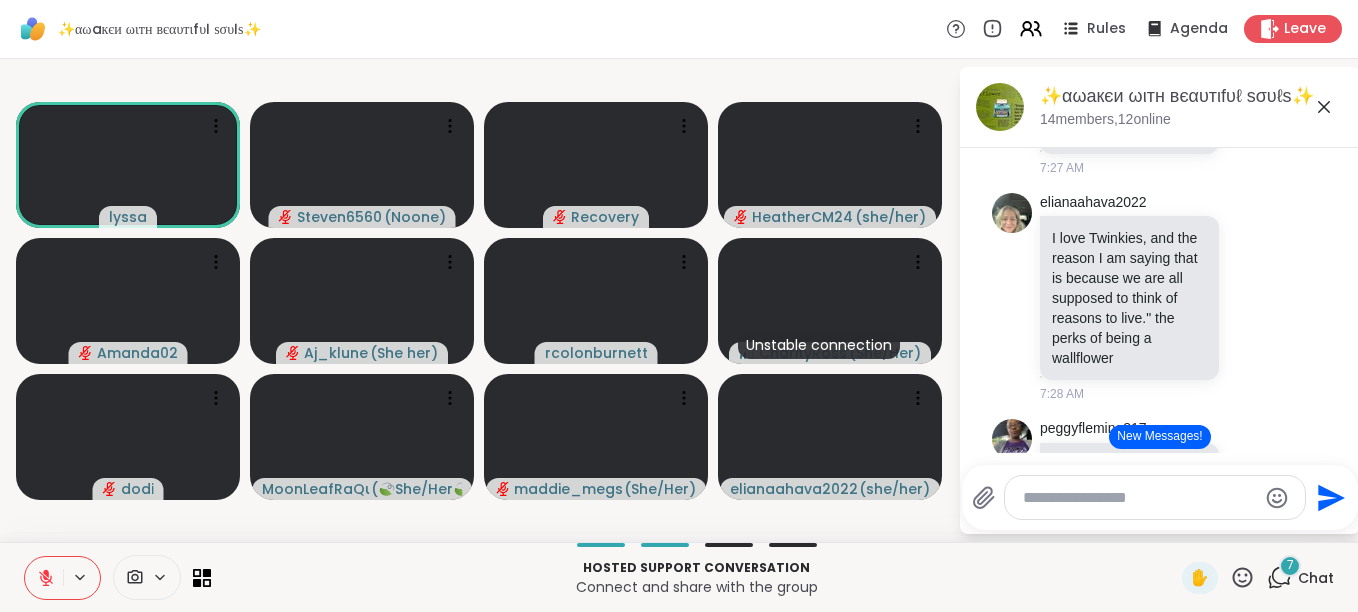 click on "✨αωaкєи ωιтн вєαυтιfυℓ ѕσυℓѕ✨ Rules Agenda Leave [USERNAME] ( Noone ) Recovery [USERNAME] ( she/her ) [USERNAME] Aj_klune ( She her ) [USERNAME] [USERNAME] ( She/Her ) [USERNAME] [USERNAME] ( 🍃She/Her🍃 ) [USERNAME] ( She/Her ) [USERNAME] ( she/her ) ✨αωaкєи ωιтн вєαυтιfυℓ ѕσυℓѕ✨, Aug [DAY] [YEAR]  members,  [NUMBER]  online Today Recovery YouTube Start Your Day Calm & Clear | Just 10 Minutes to Center Your Mind | Everyday Magic Start your day calm and centered in just 10 minutes with this grounding morning meditation designed to bring clarity, ease, and mindful energy to your entire... youtu.be/66lX4AWiZ0Q?si=waTcJ6L4jFD-UpUf   [NUMBER] [NUMBER] [TIME] • Edited Recovery YouTube Music therapy 🌿Soothes the nervous system and refreshes the soul, relaxing #1 🌿 Music Therapy: Soothes the Nervous System and Refreshes the Soul, Relaxing #1 🌿Immerse yourself in the healing power of music designed to calm the mind a...   [NUMBER] [NUMBER] [TIME] •" at bounding box center [679, 306] 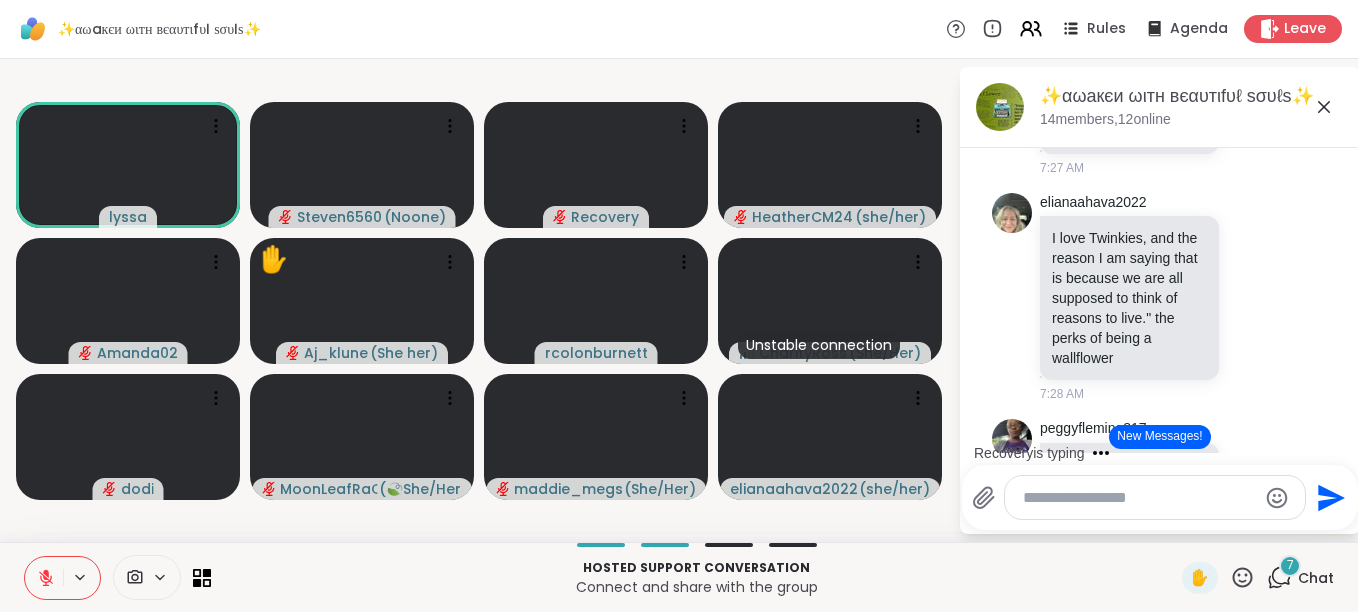 click 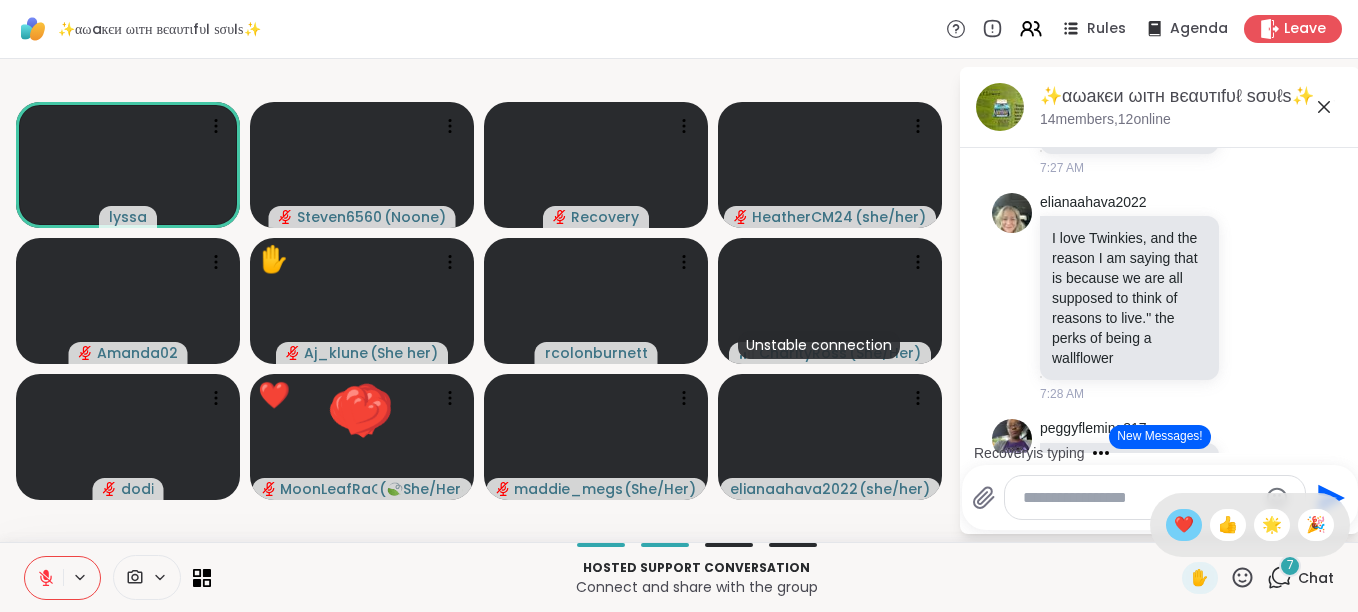 click on "❤️" at bounding box center (1184, 525) 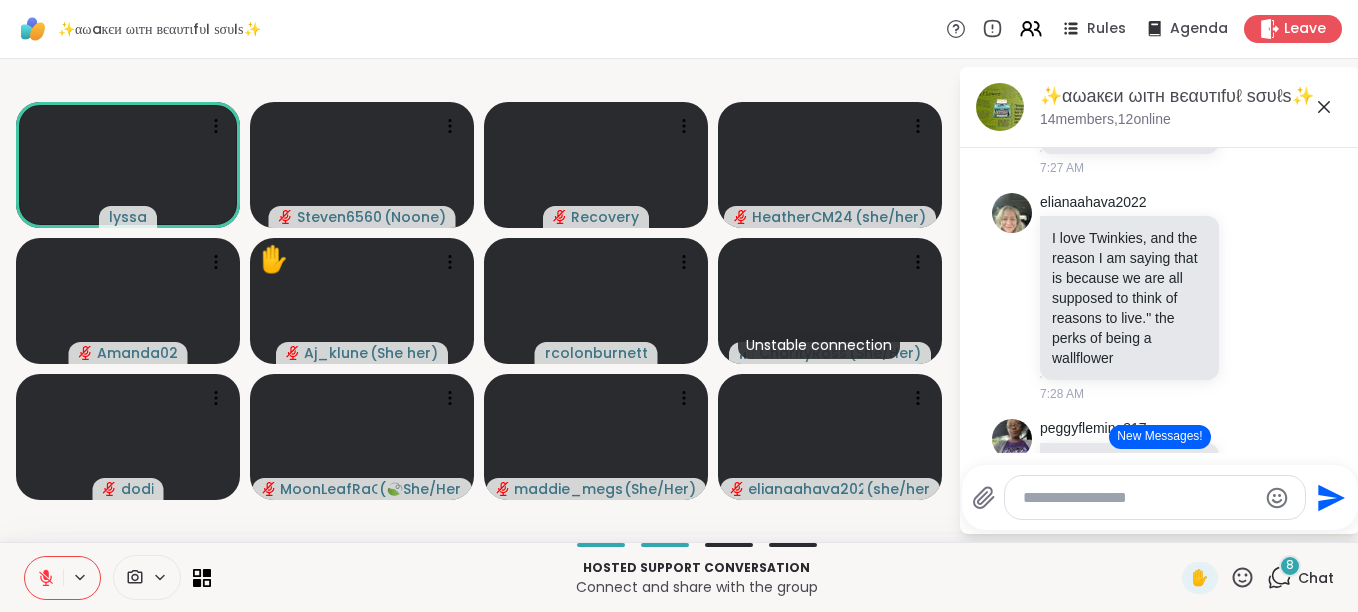 click 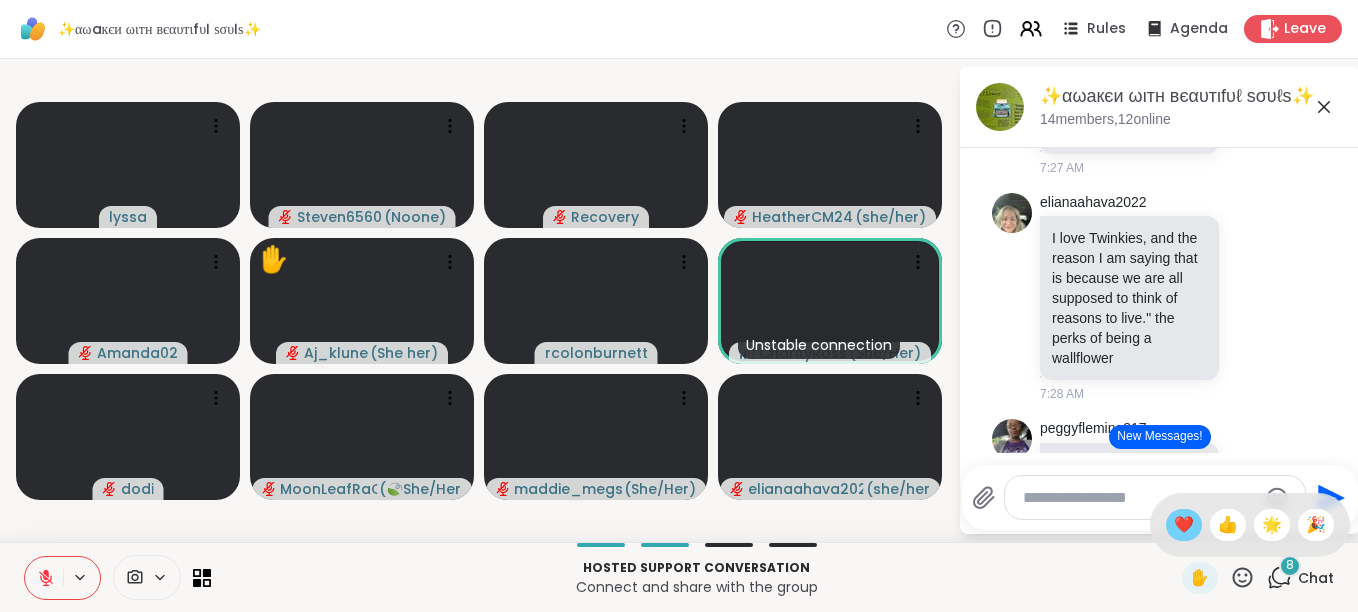 click on "❤️" at bounding box center [1184, 525] 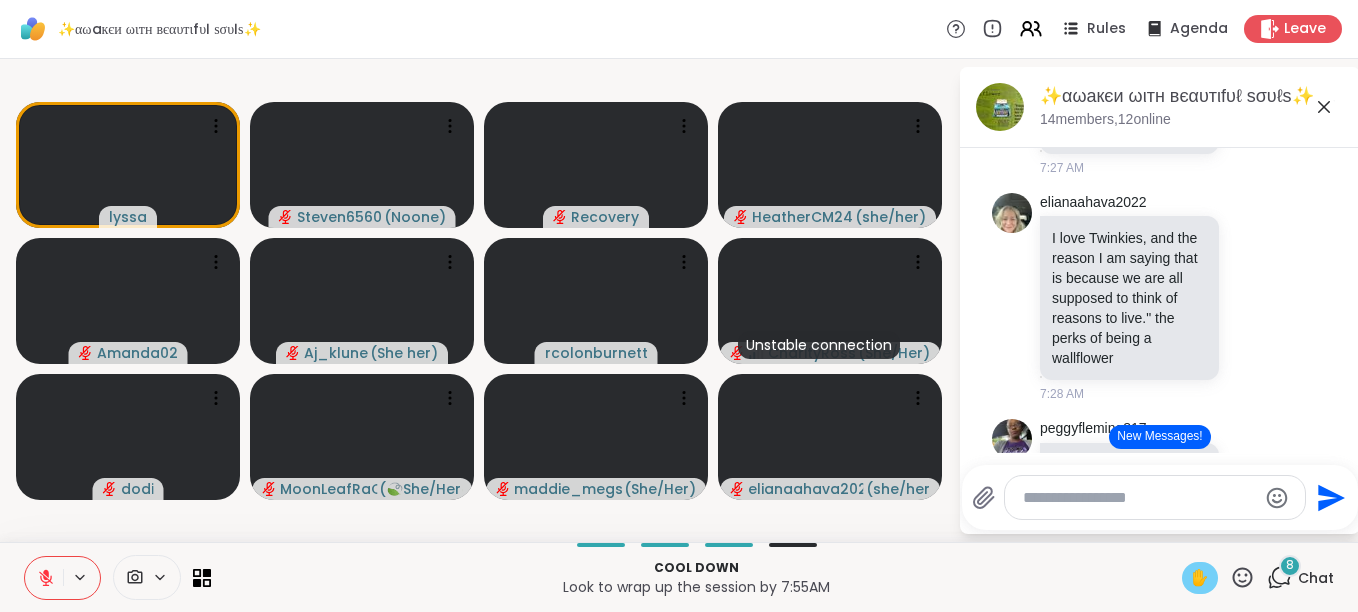click on "✋" at bounding box center (1200, 578) 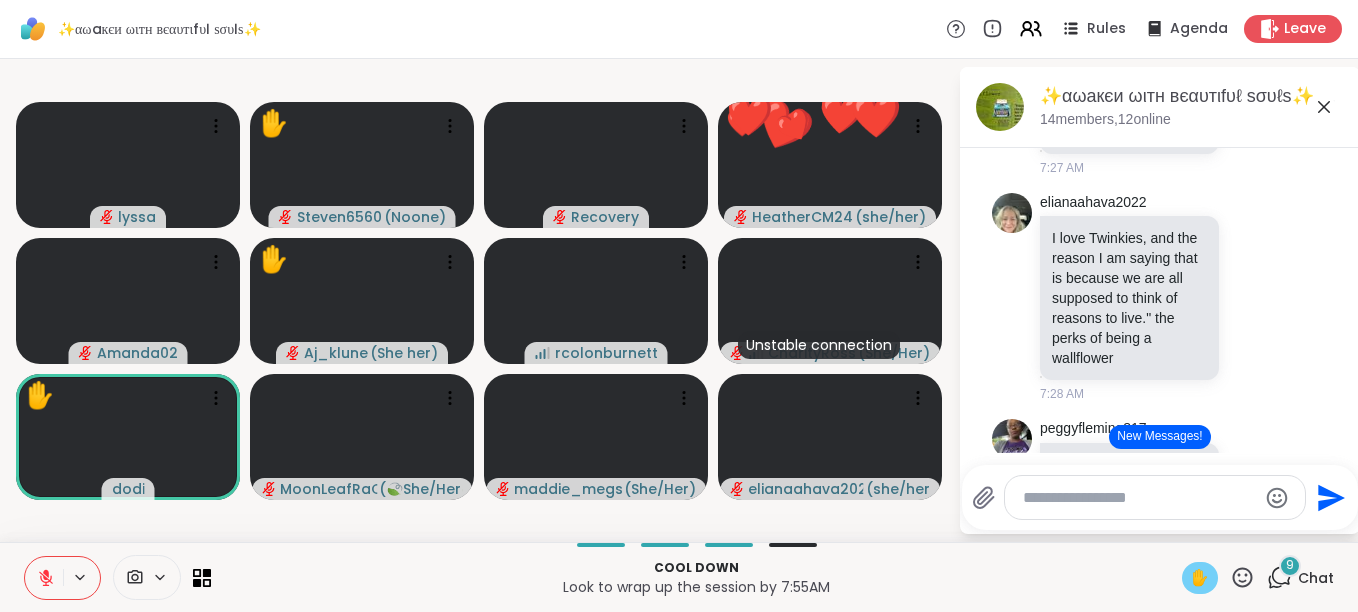 click 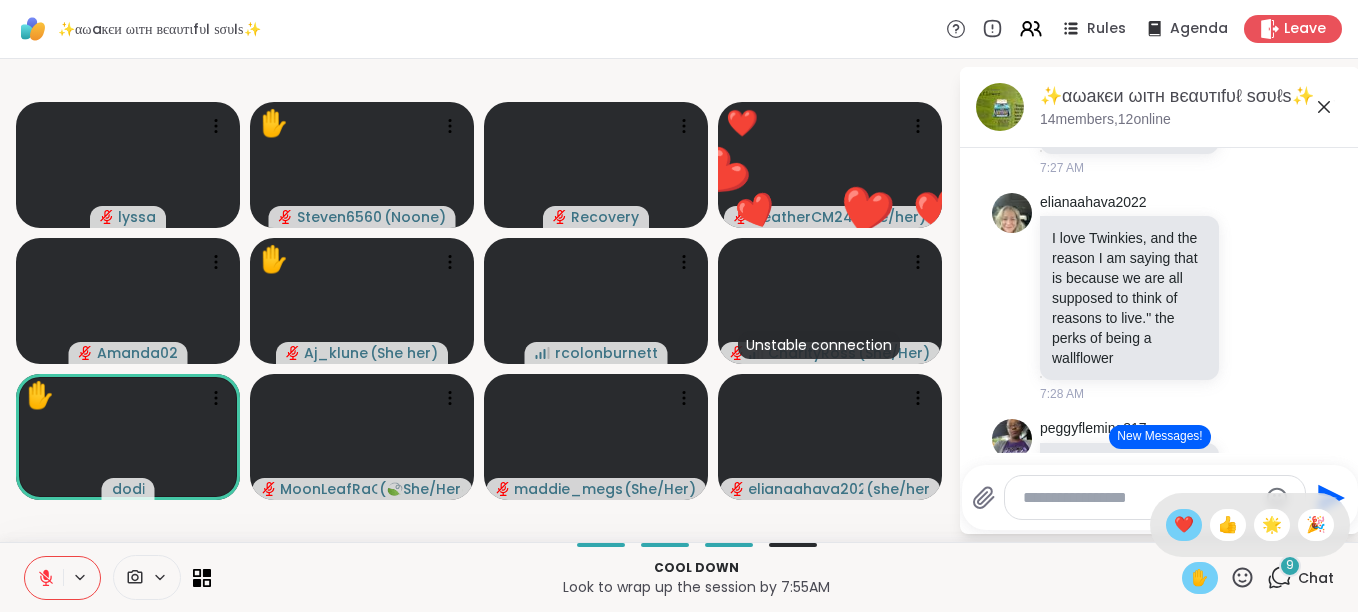 click on "❤️" at bounding box center [1184, 525] 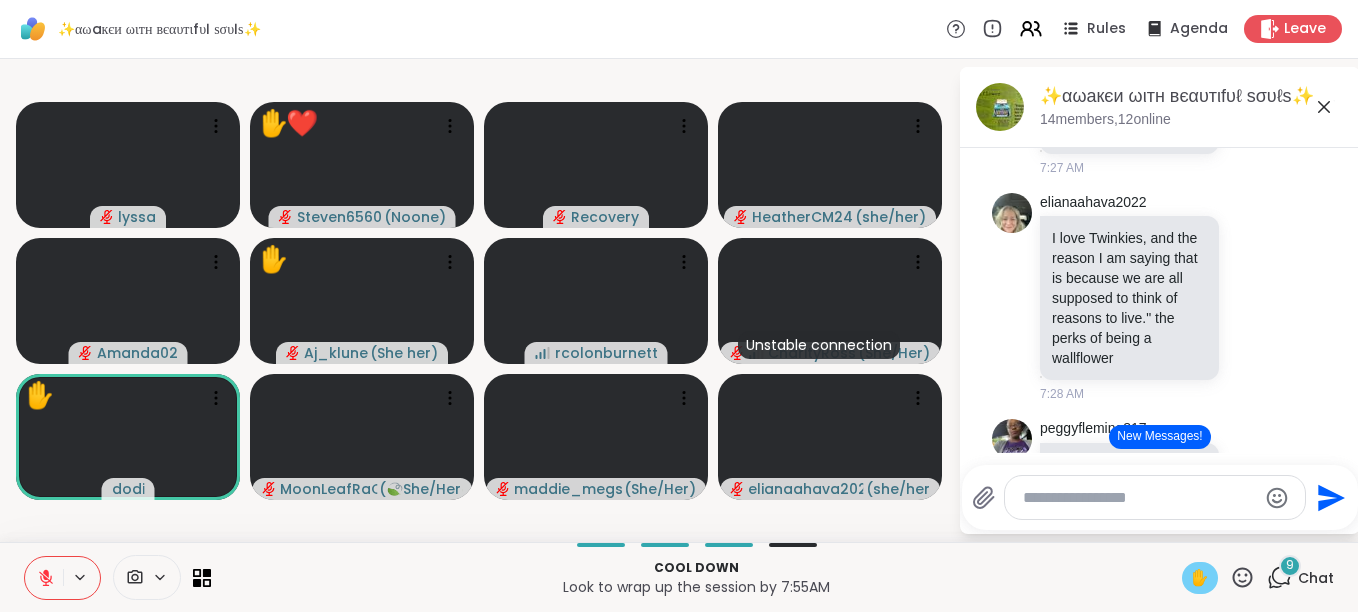 click 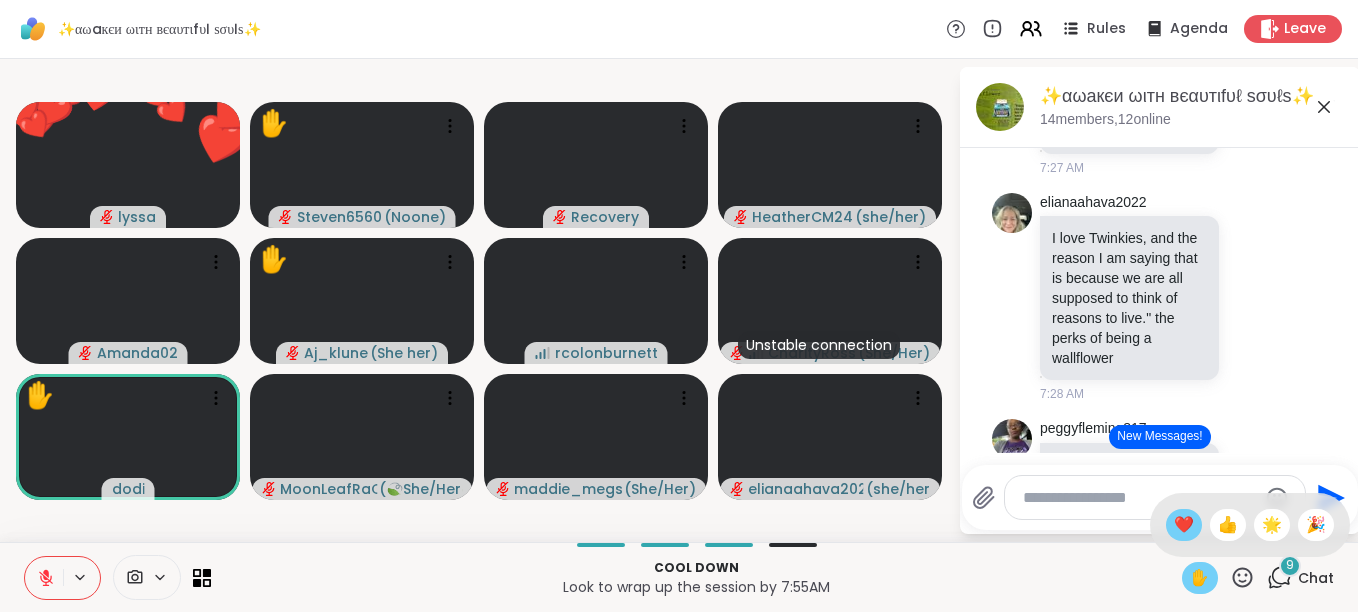 click on "❤️" at bounding box center [1184, 525] 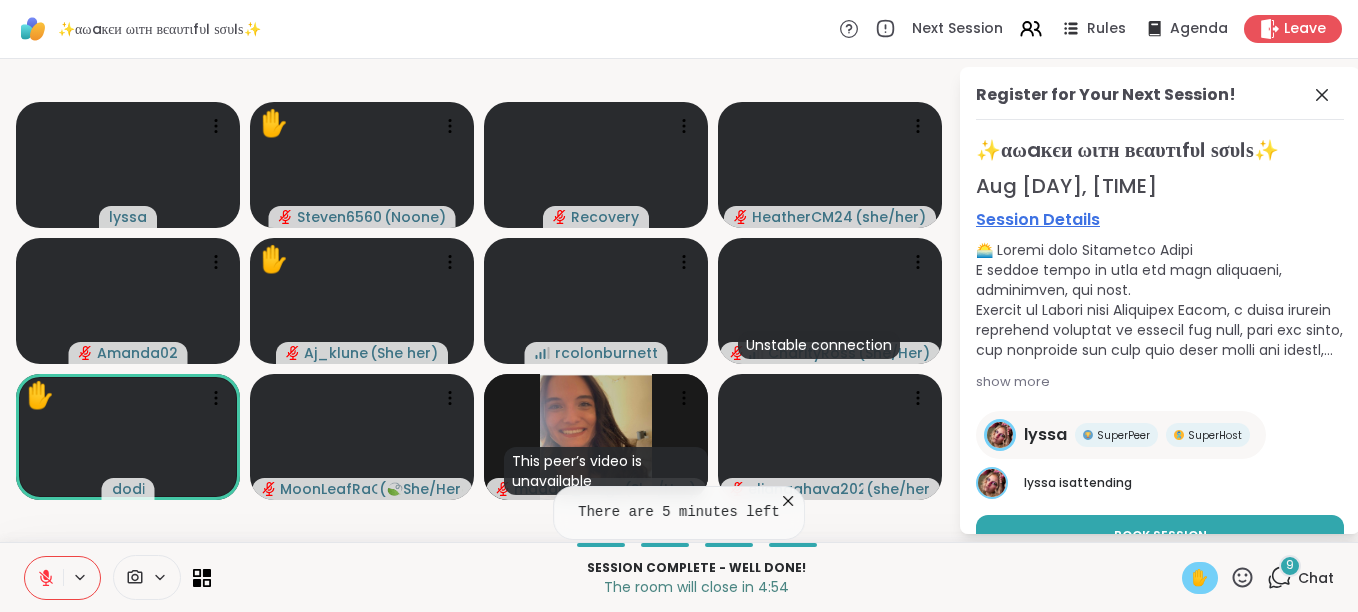 click on "9" at bounding box center (1290, 565) 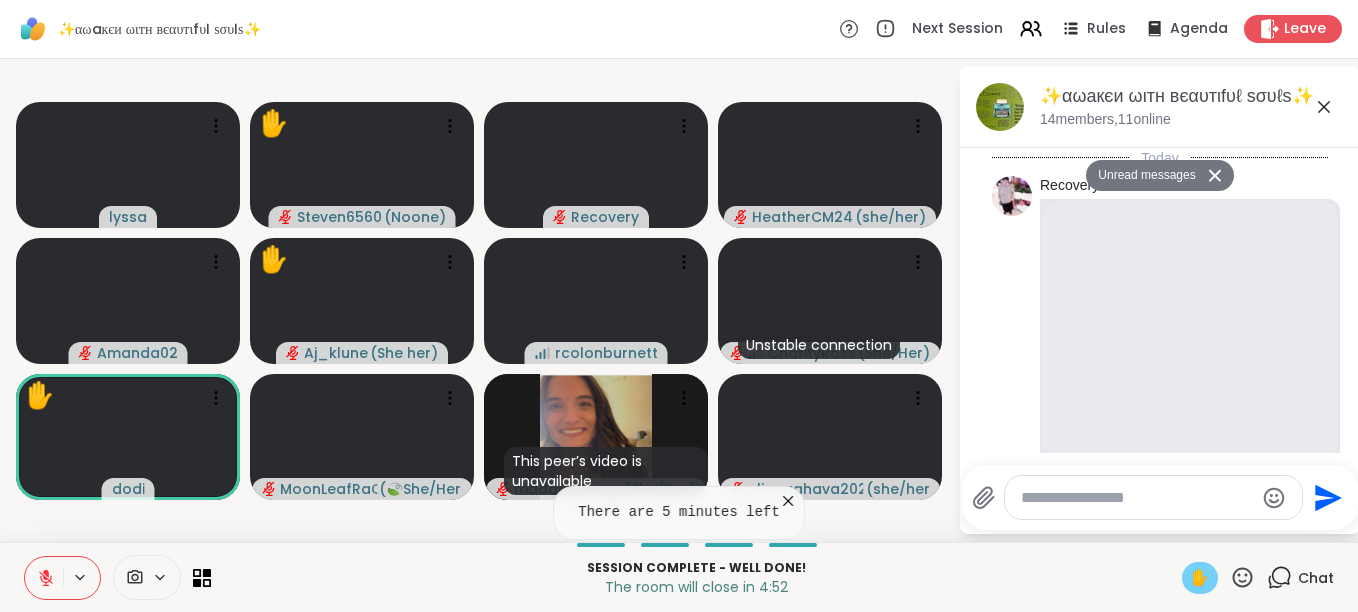 scroll, scrollTop: 11625, scrollLeft: 0, axis: vertical 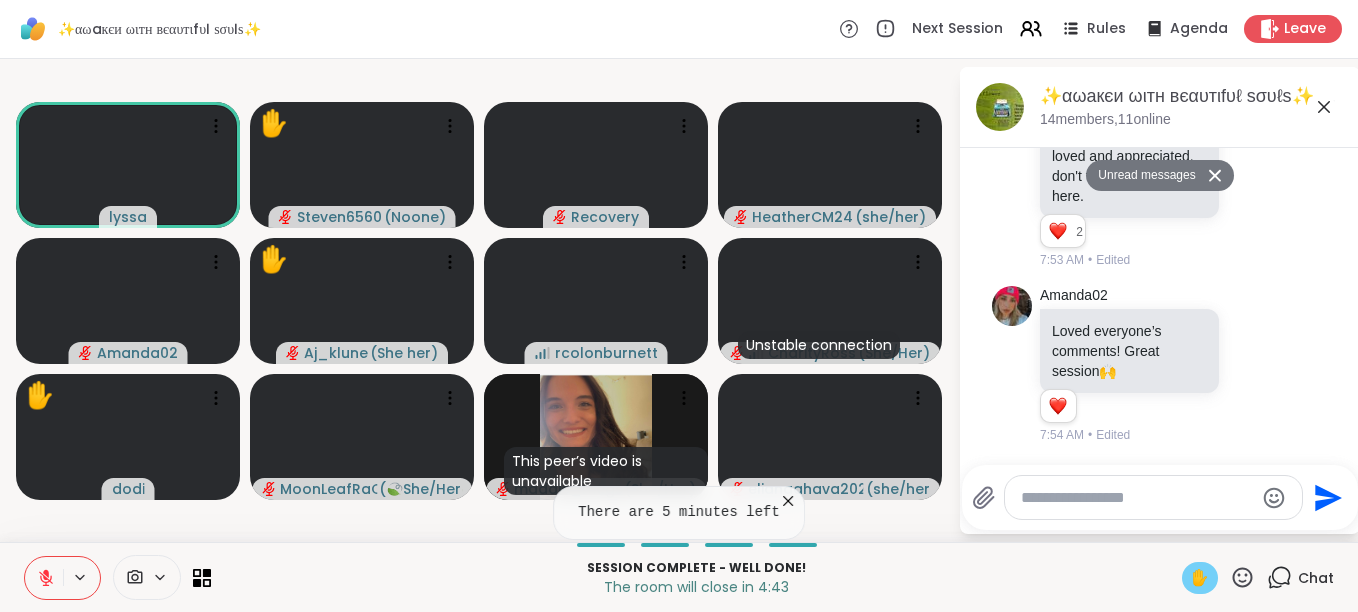 click 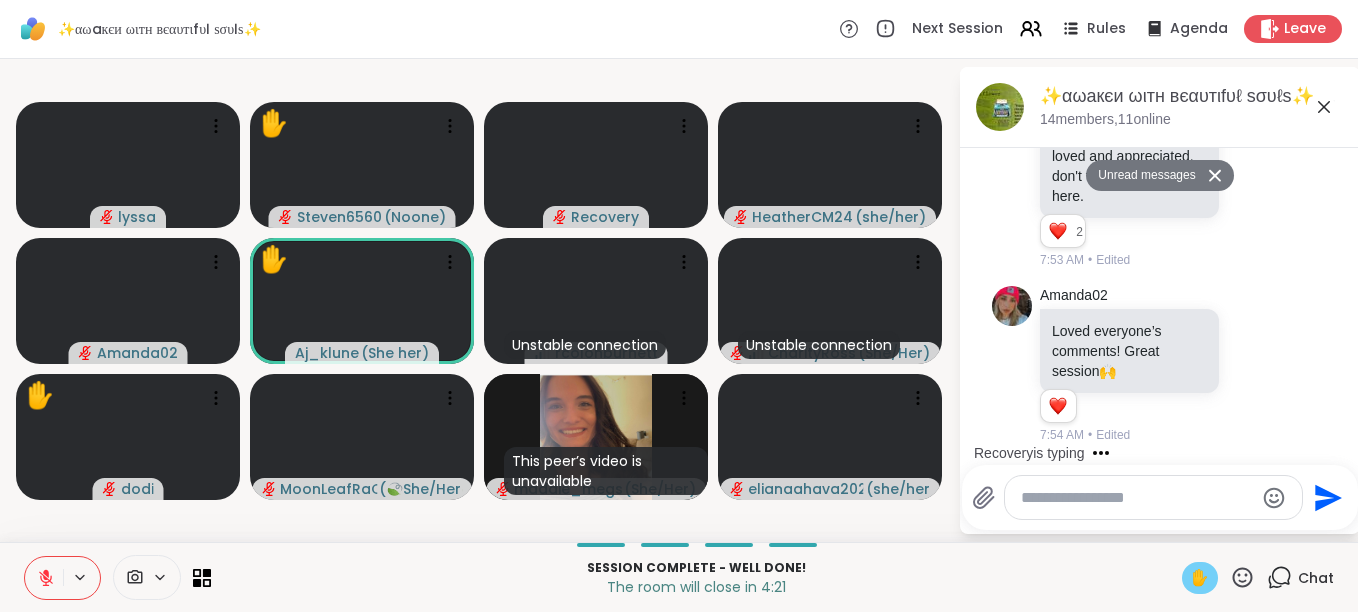 click 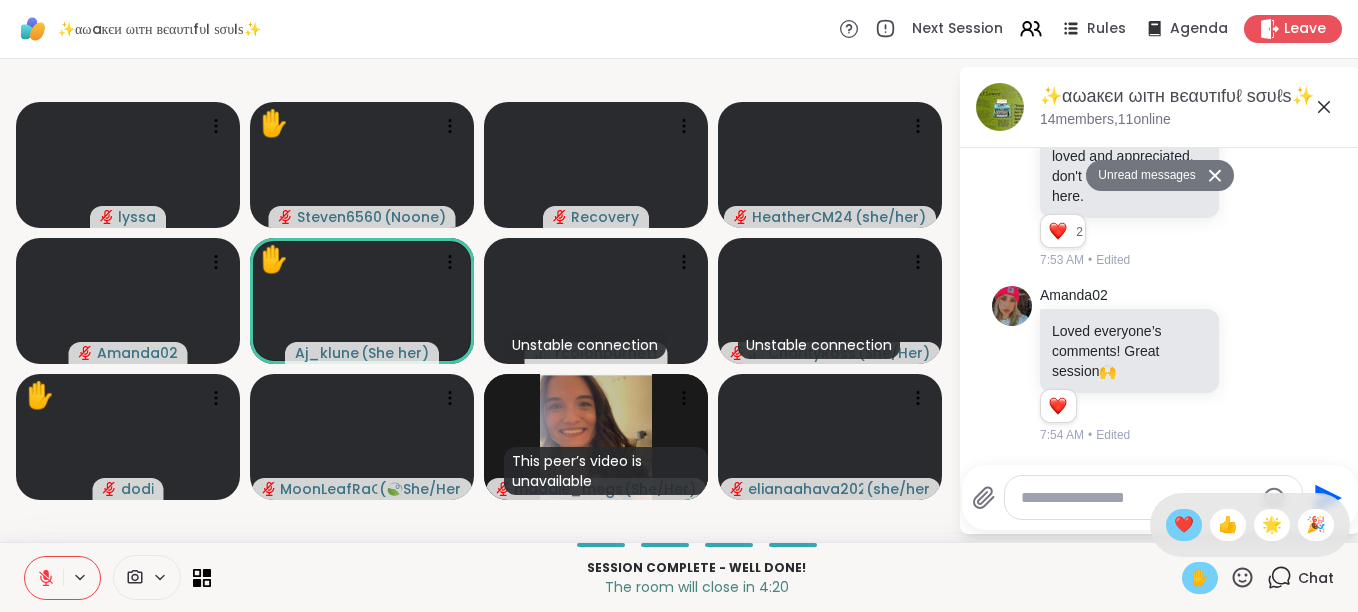 click on "❤️" at bounding box center (1184, 525) 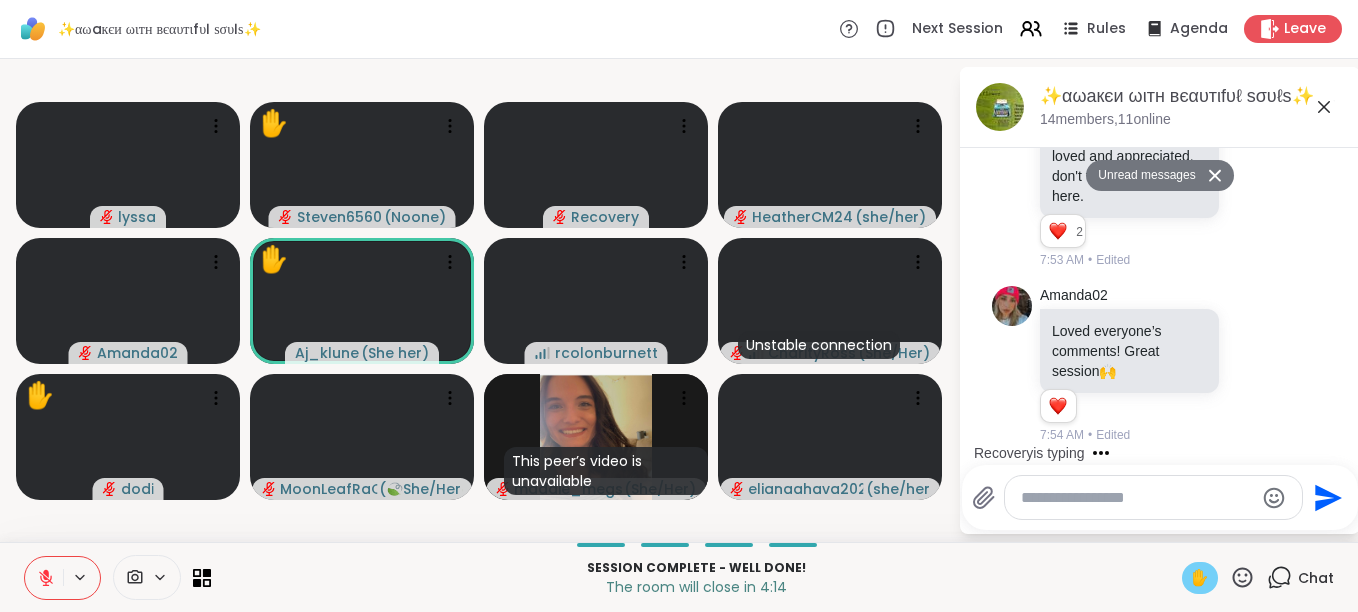 click 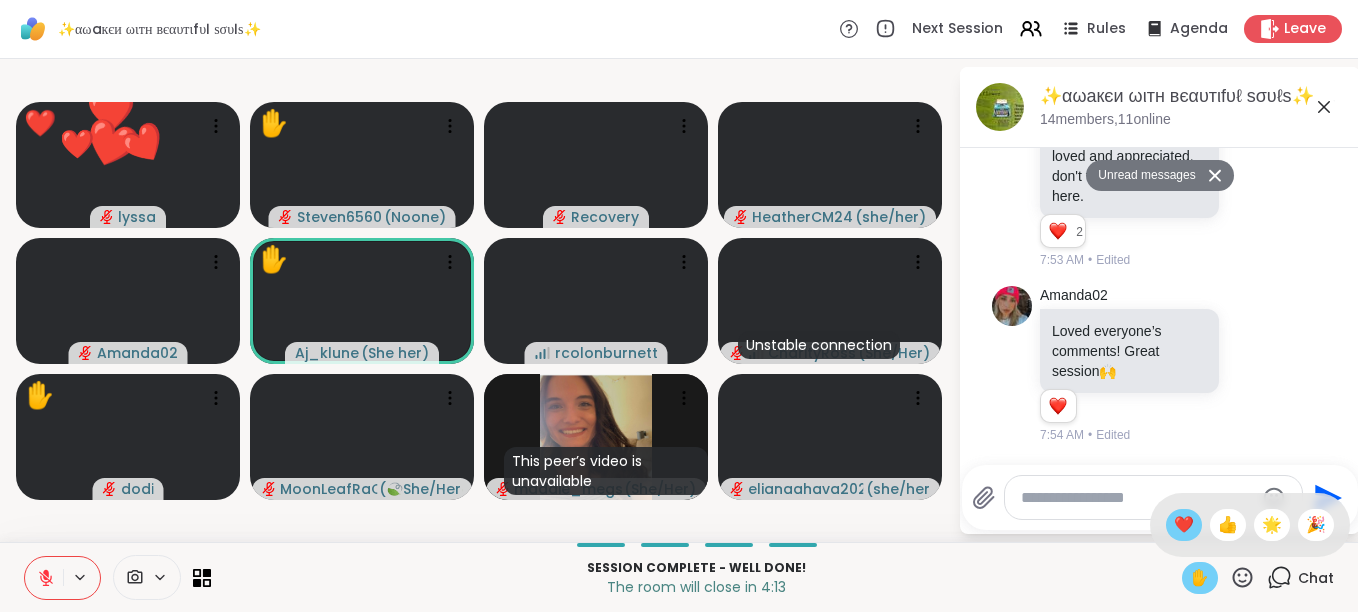 click on "❤️" at bounding box center [1184, 525] 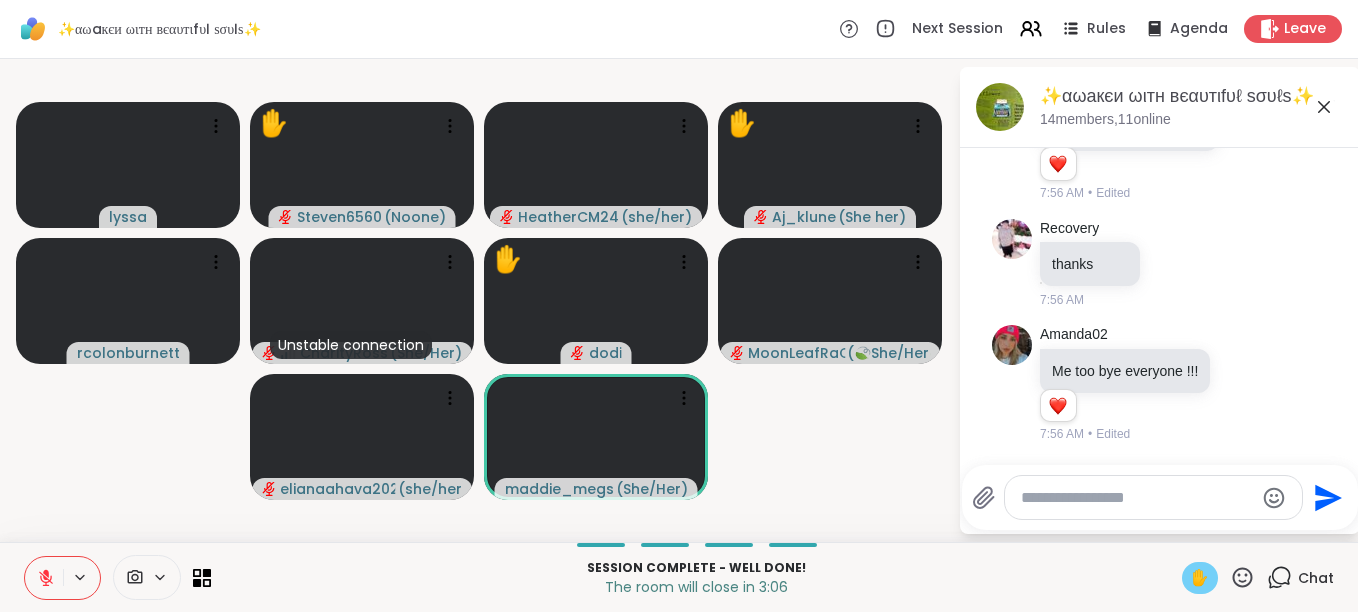 scroll, scrollTop: 11994, scrollLeft: 0, axis: vertical 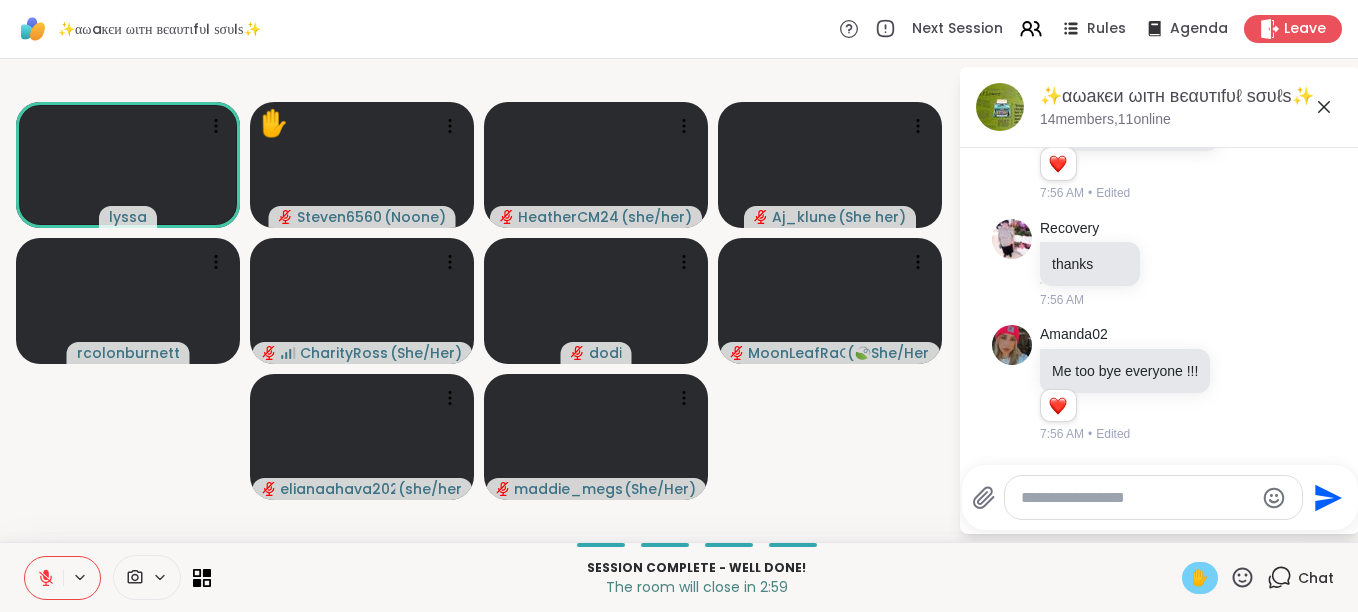 click 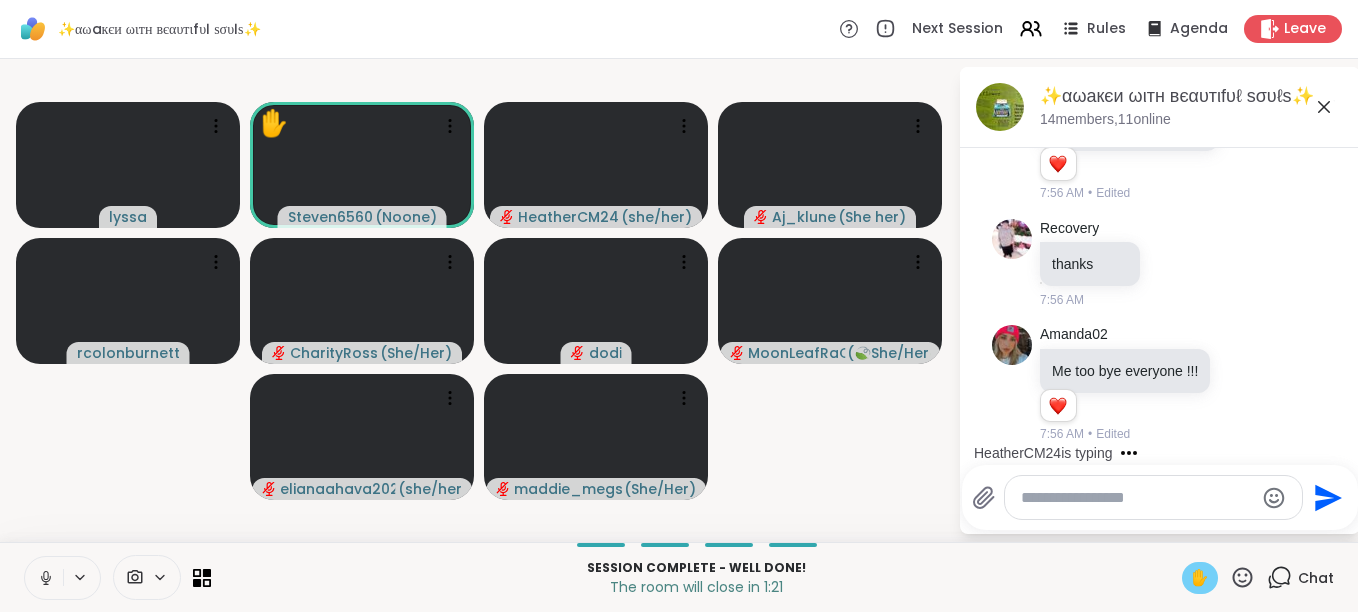 click 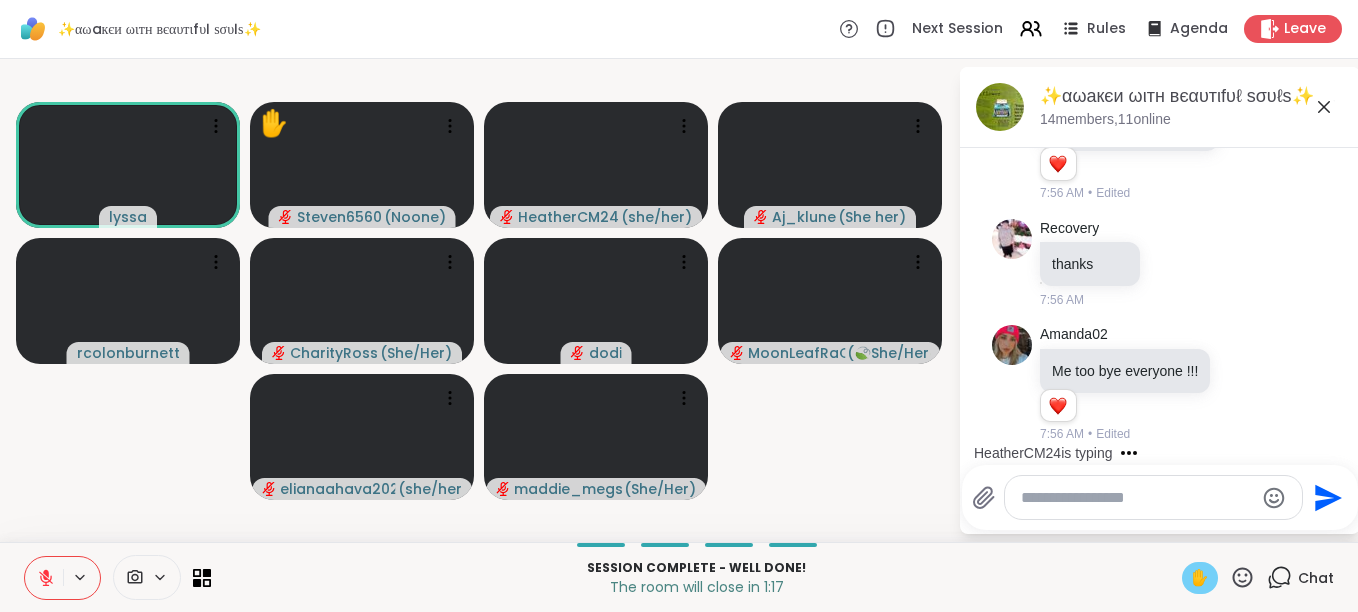 click on "✋" at bounding box center [1200, 578] 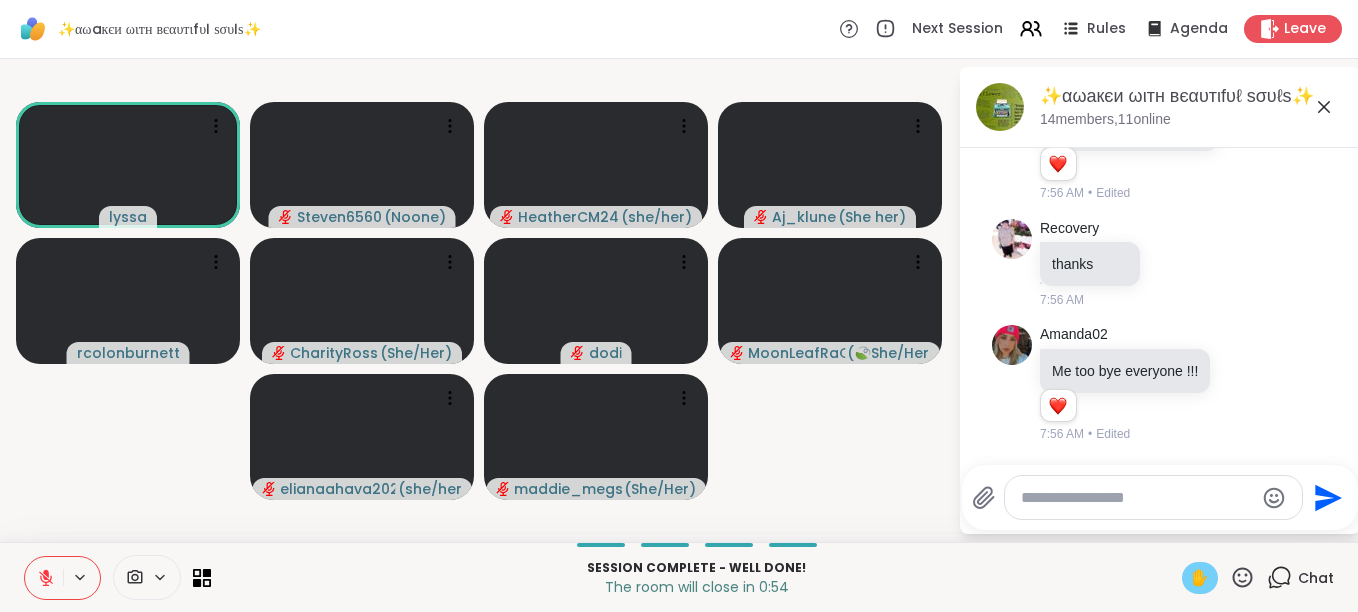 scroll, scrollTop: 12141, scrollLeft: 0, axis: vertical 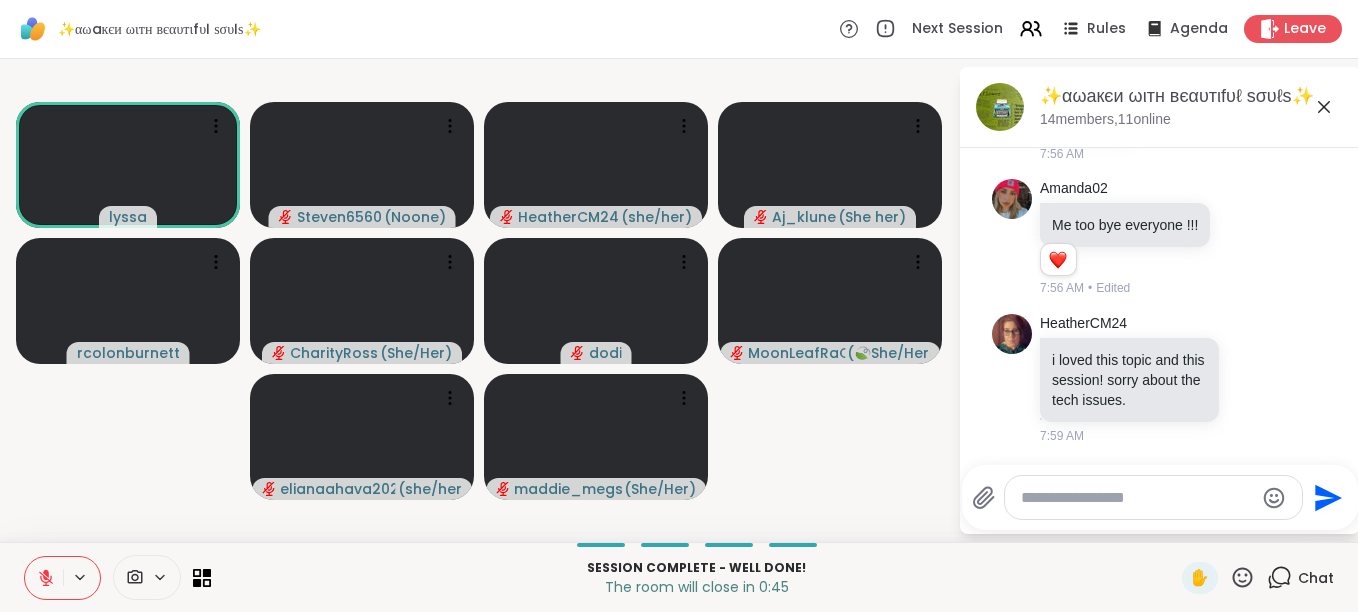 click 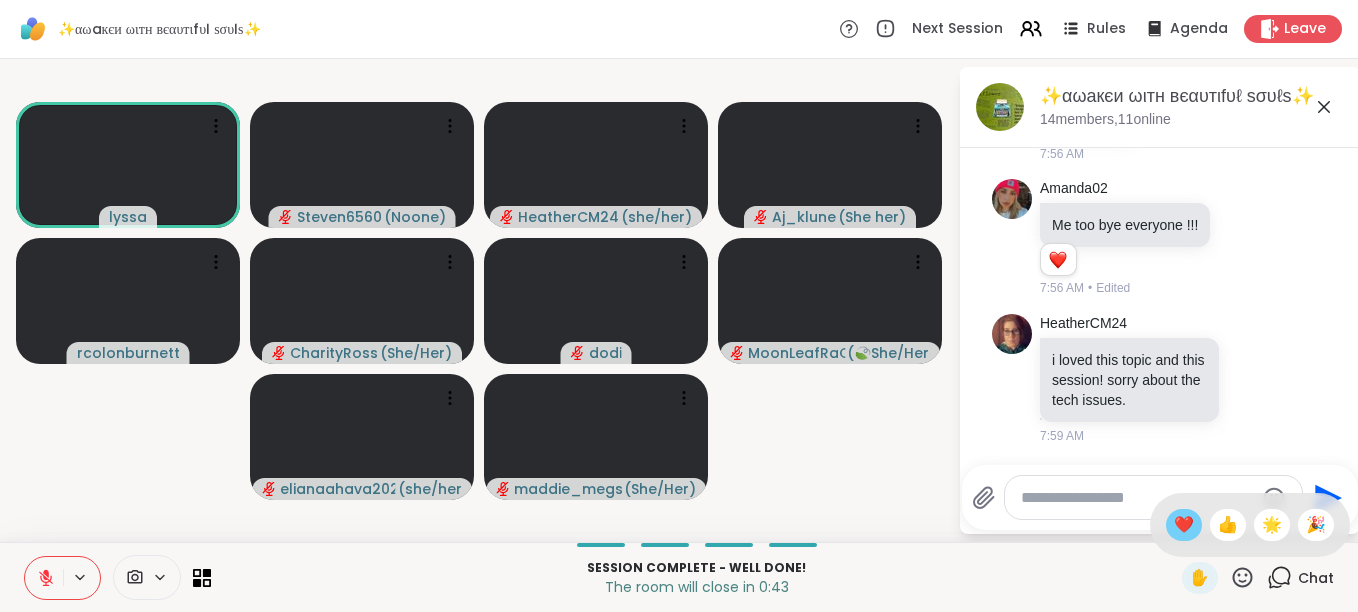 click on "❤️" at bounding box center [1184, 525] 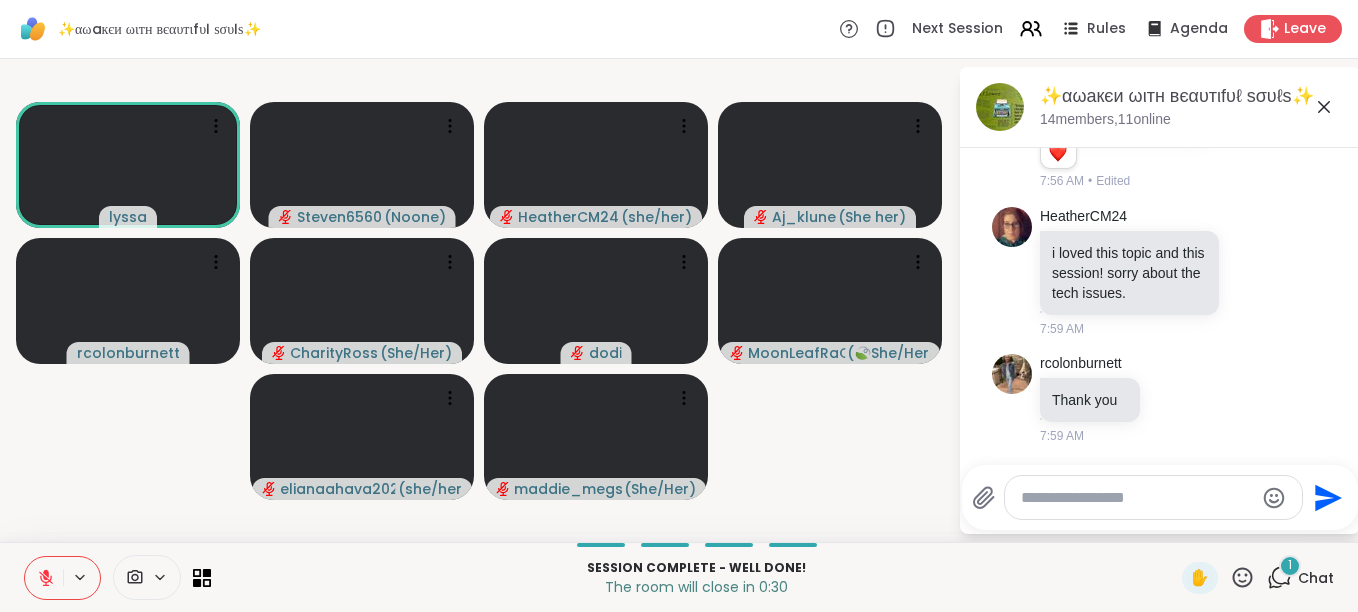 scroll, scrollTop: 12247, scrollLeft: 0, axis: vertical 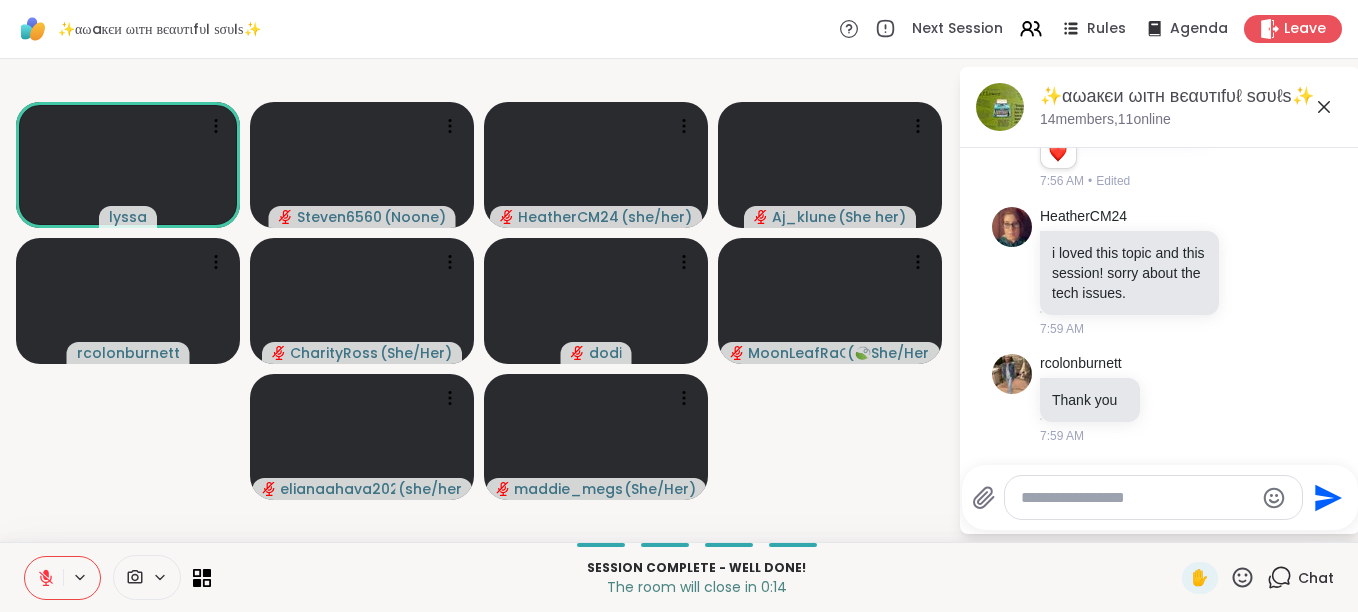 click at bounding box center [1137, 498] 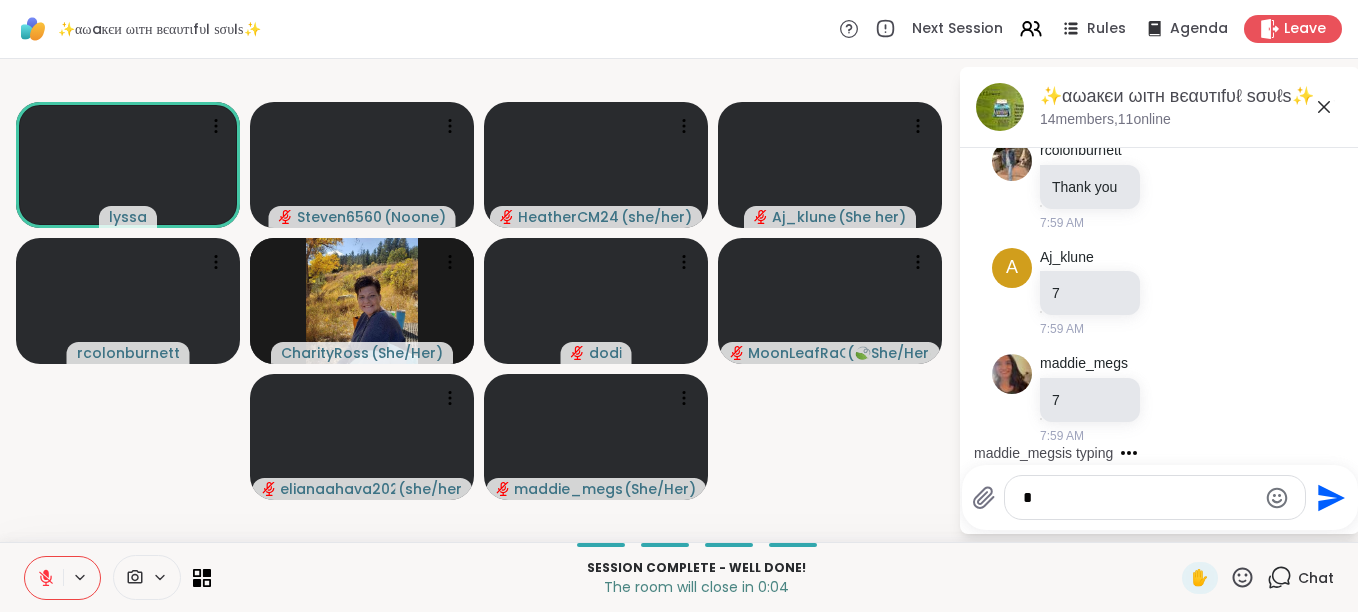 scroll, scrollTop: 12460, scrollLeft: 0, axis: vertical 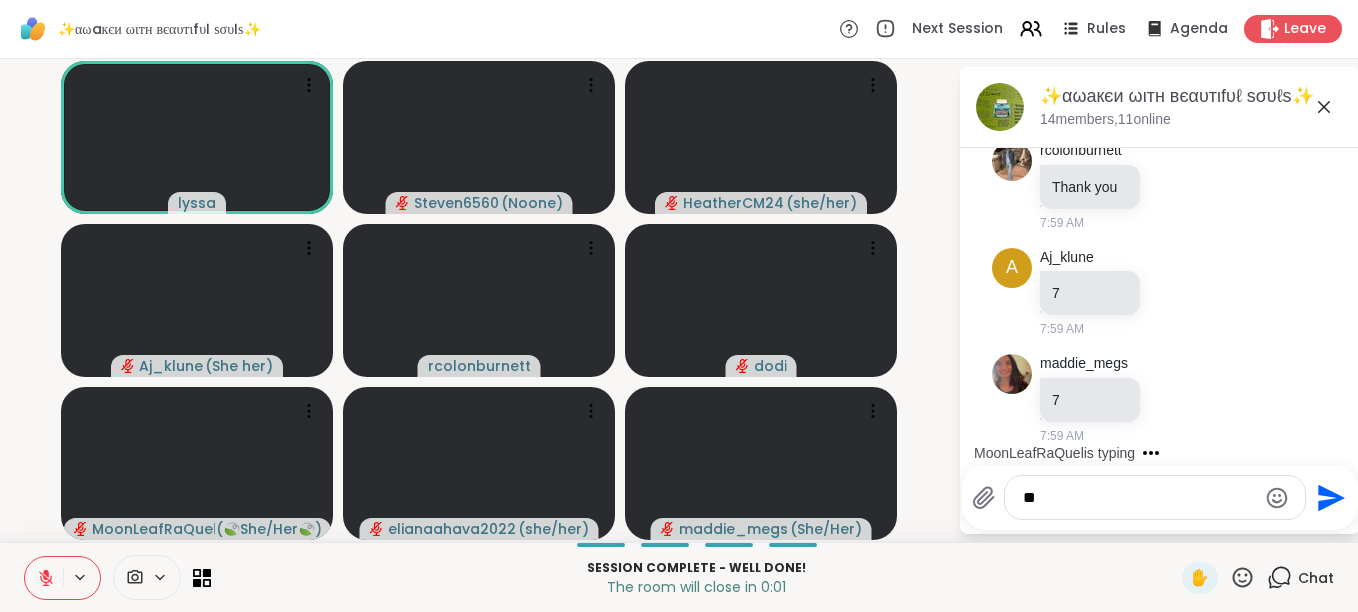type on "***" 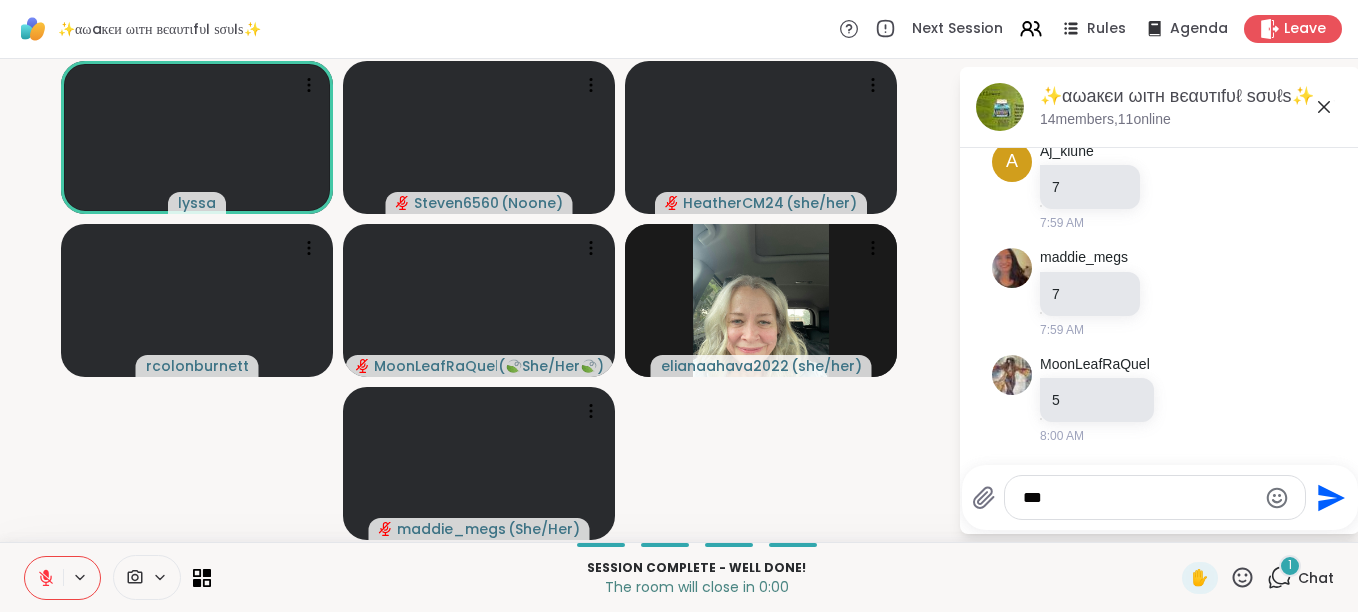 scroll, scrollTop: 12567, scrollLeft: 0, axis: vertical 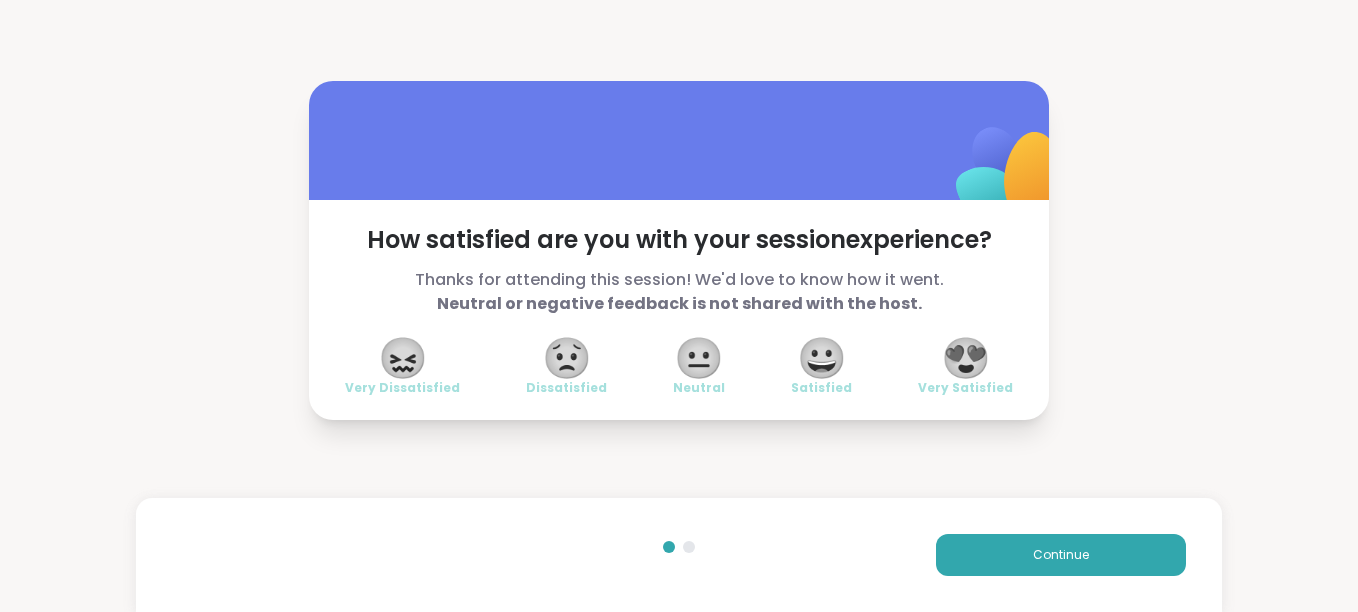 click on "😍" at bounding box center (966, 358) 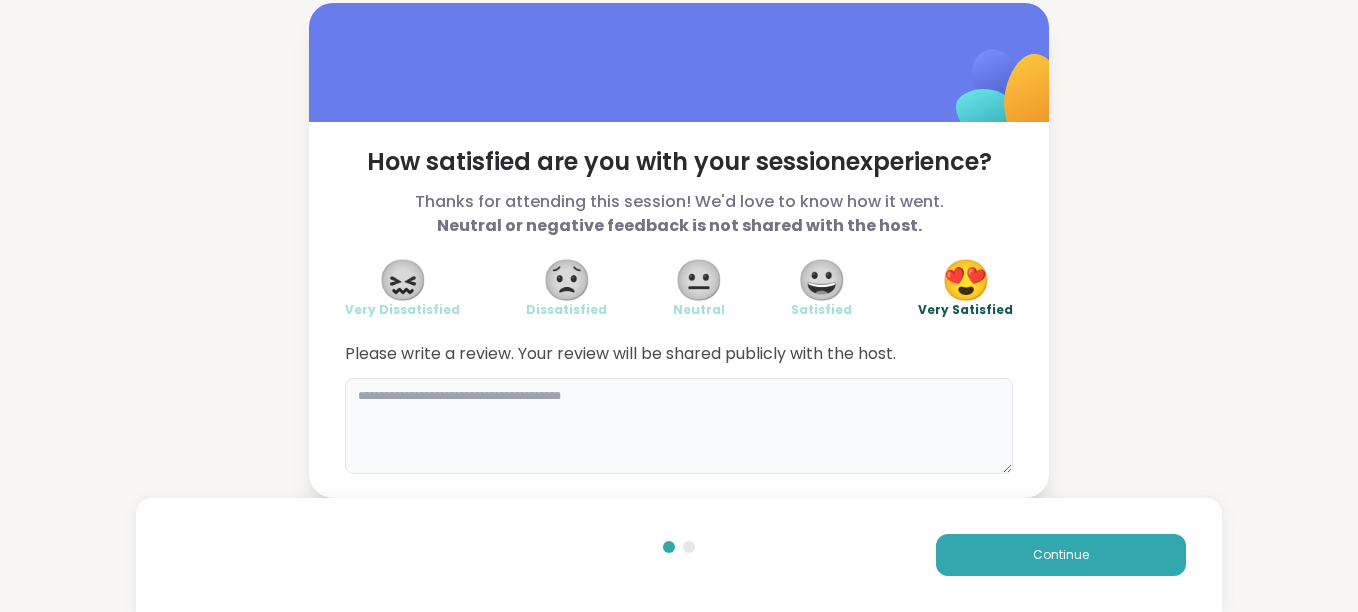 click at bounding box center (679, 426) 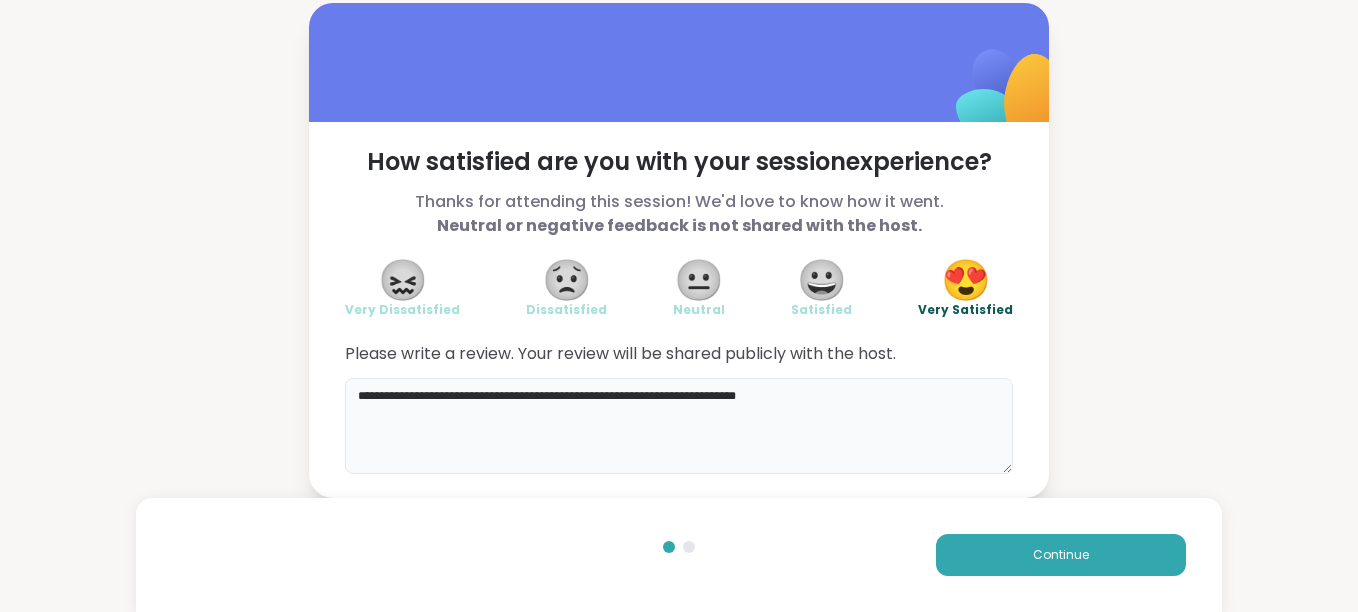 click on "**********" at bounding box center [679, 426] 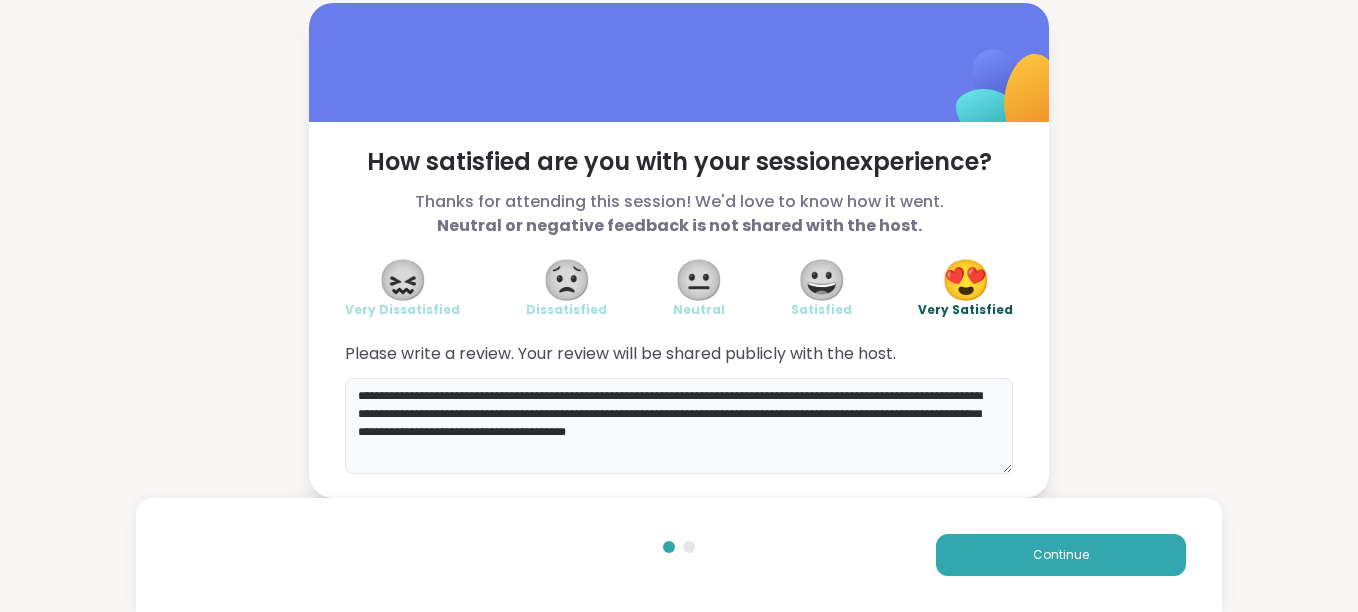click on "**********" at bounding box center [679, 426] 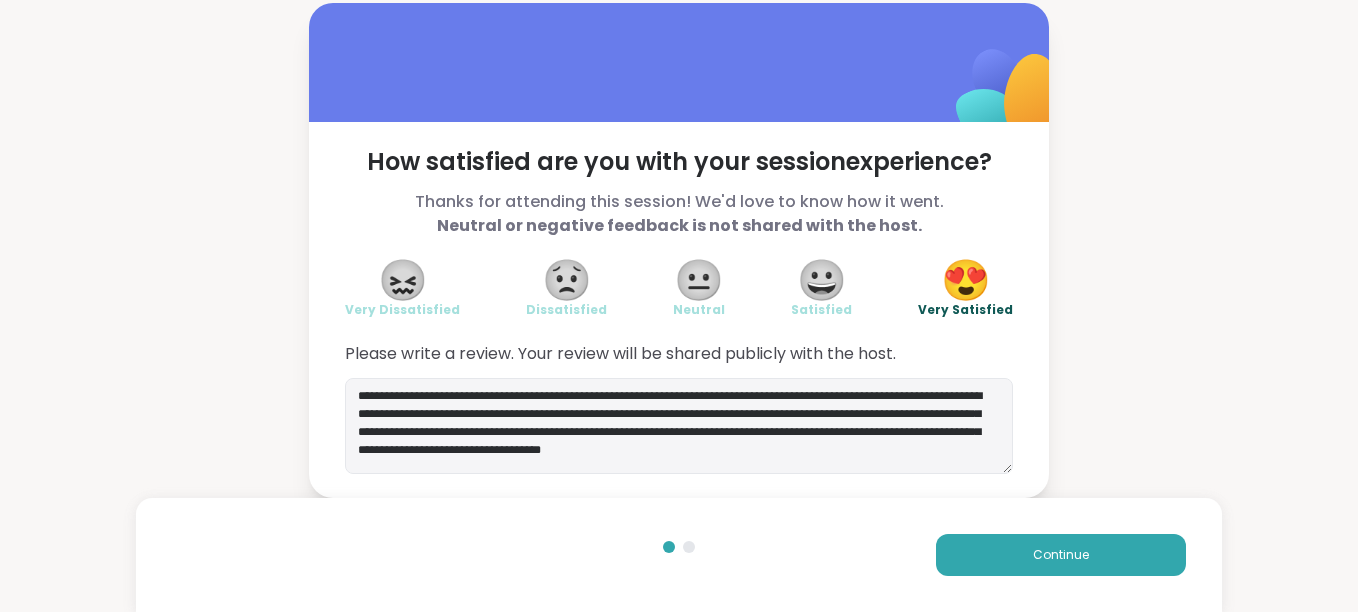 click on "**********" at bounding box center [679, 310] 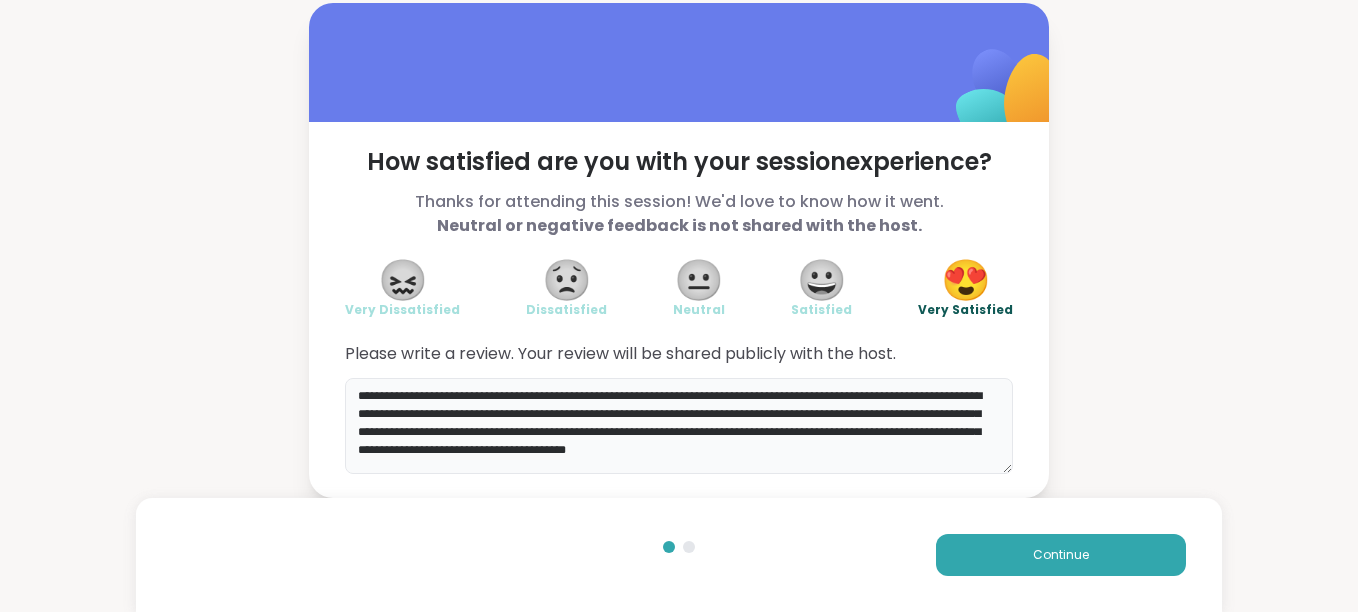 click on "**********" at bounding box center [679, 426] 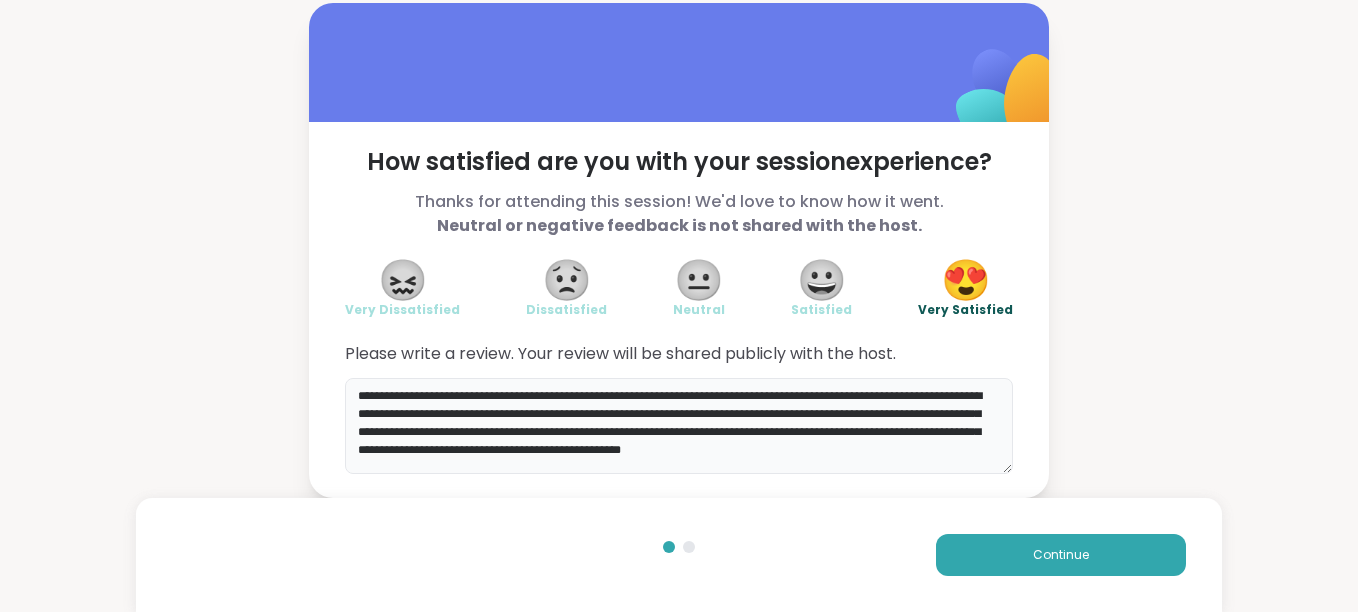 scroll, scrollTop: 4, scrollLeft: 0, axis: vertical 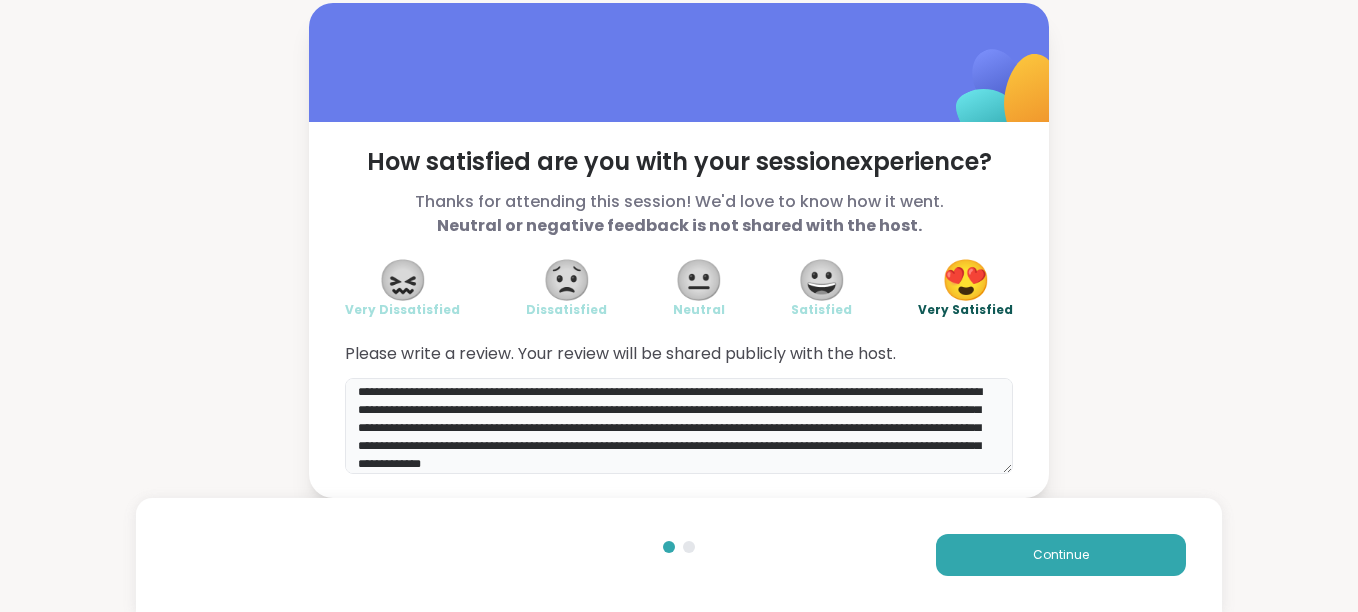 click on "**********" at bounding box center (679, 426) 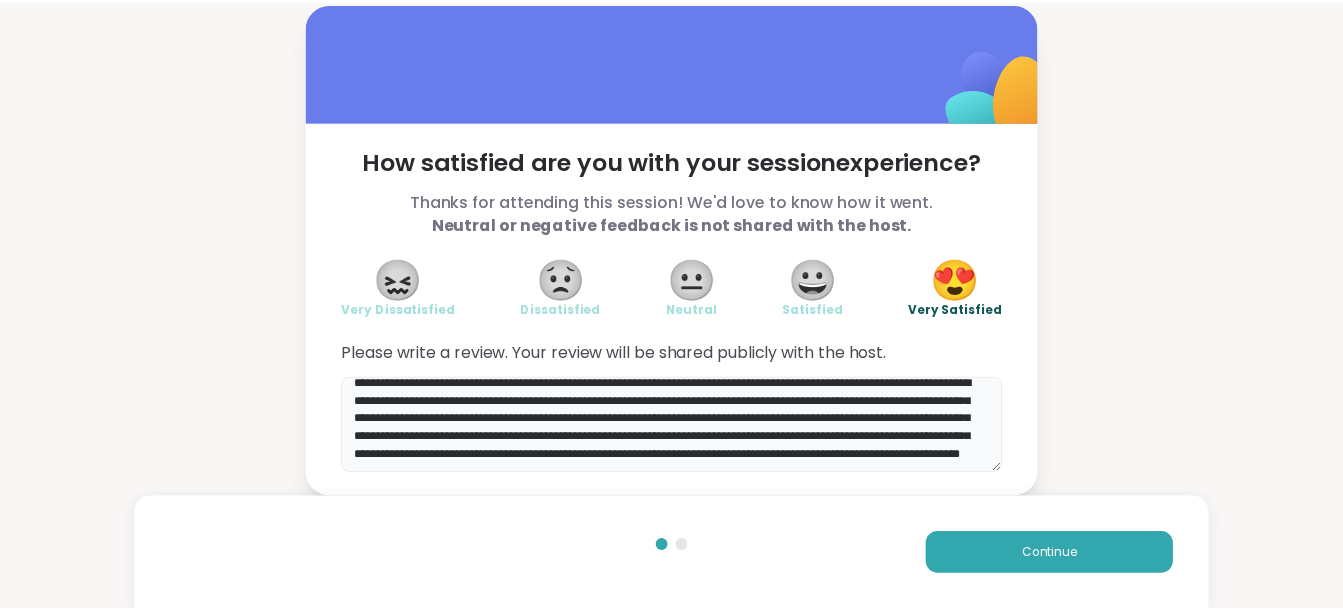 scroll, scrollTop: 40, scrollLeft: 0, axis: vertical 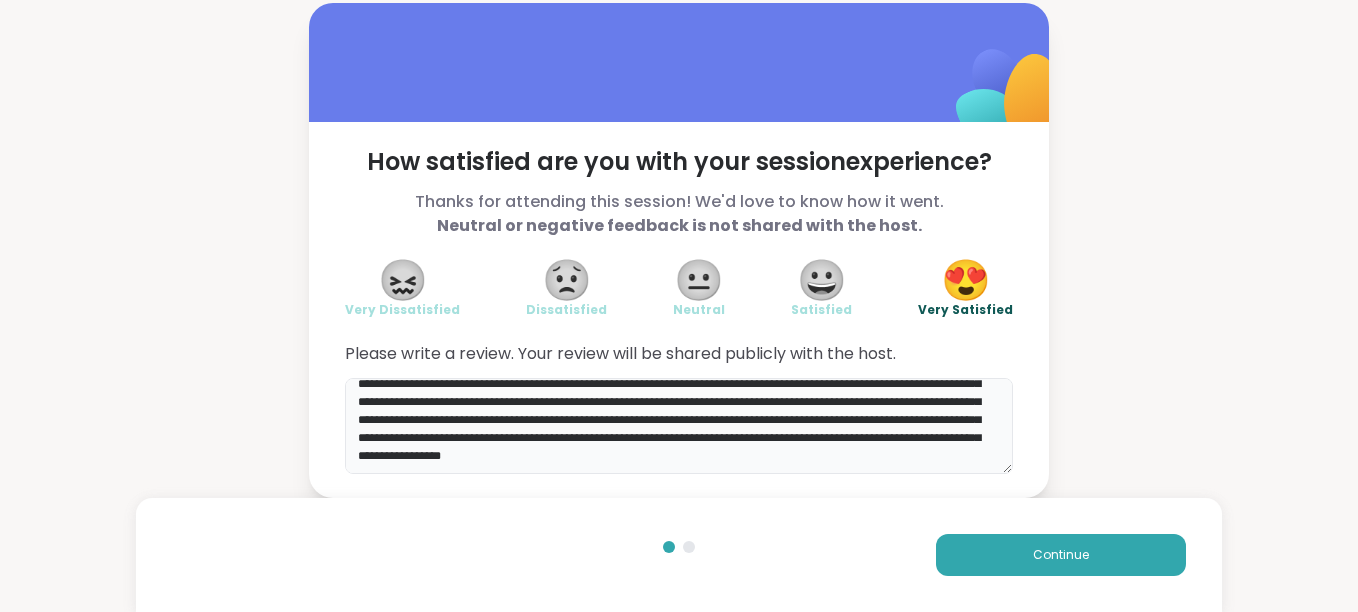 click on "**********" at bounding box center (679, 426) 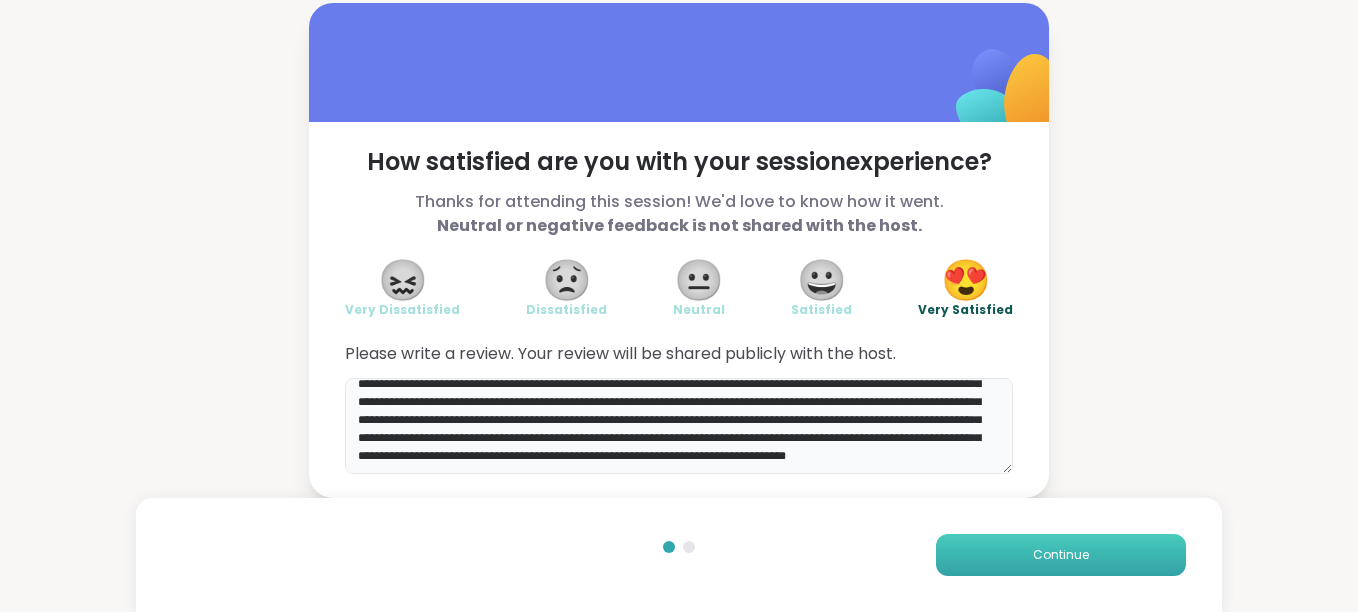 type on "**********" 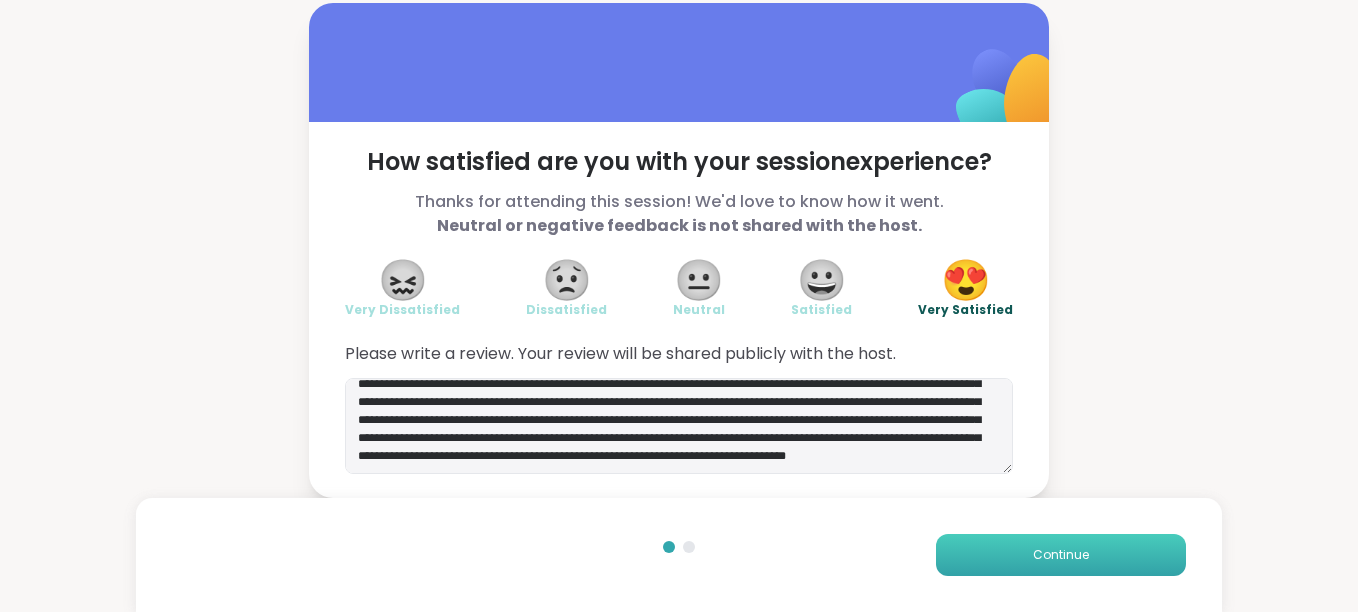 click on "Continue" at bounding box center (1061, 555) 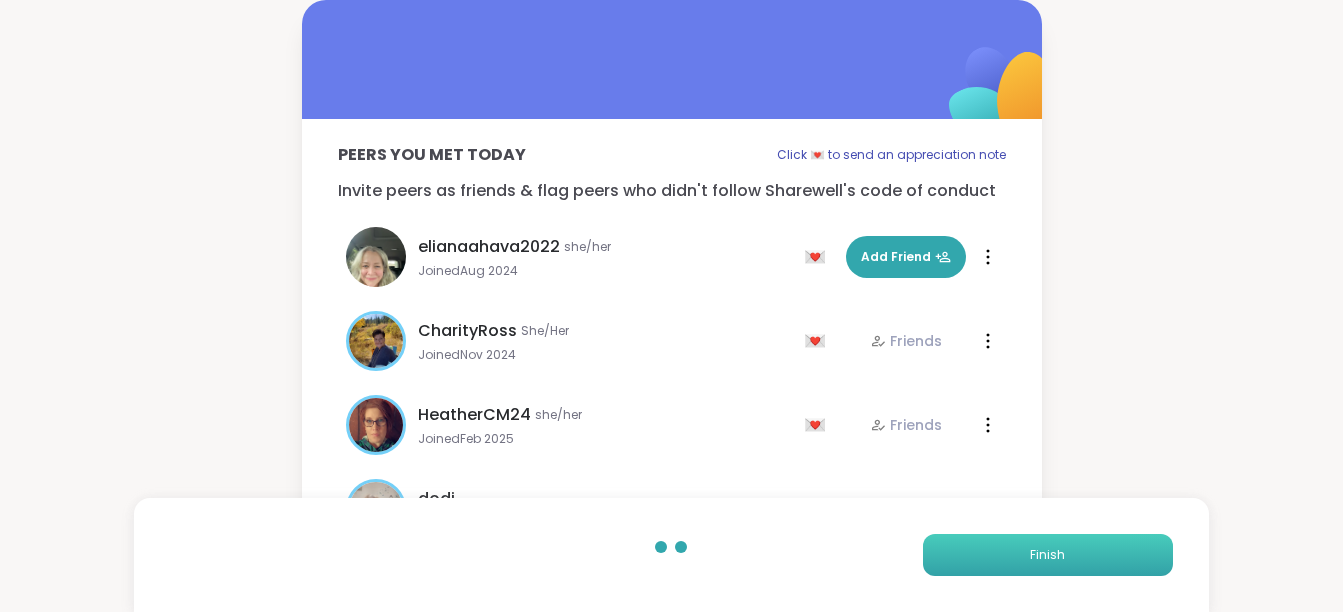 click on "Finish" at bounding box center (1048, 555) 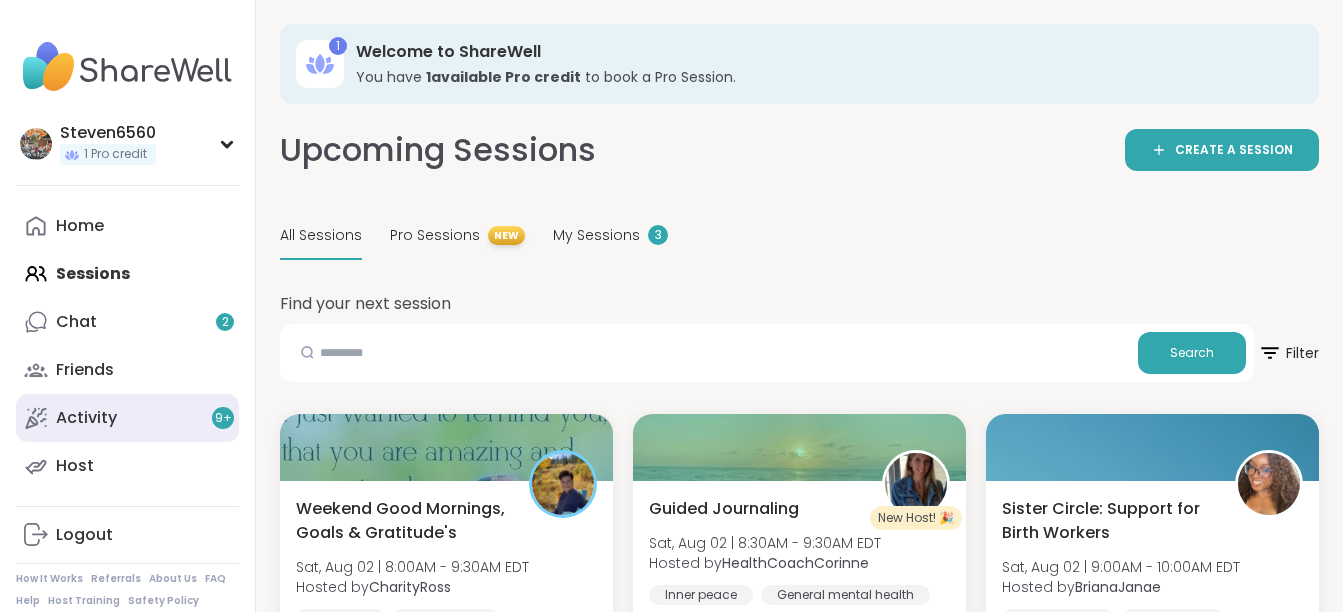 click on "Activity 9 +" at bounding box center [86, 418] 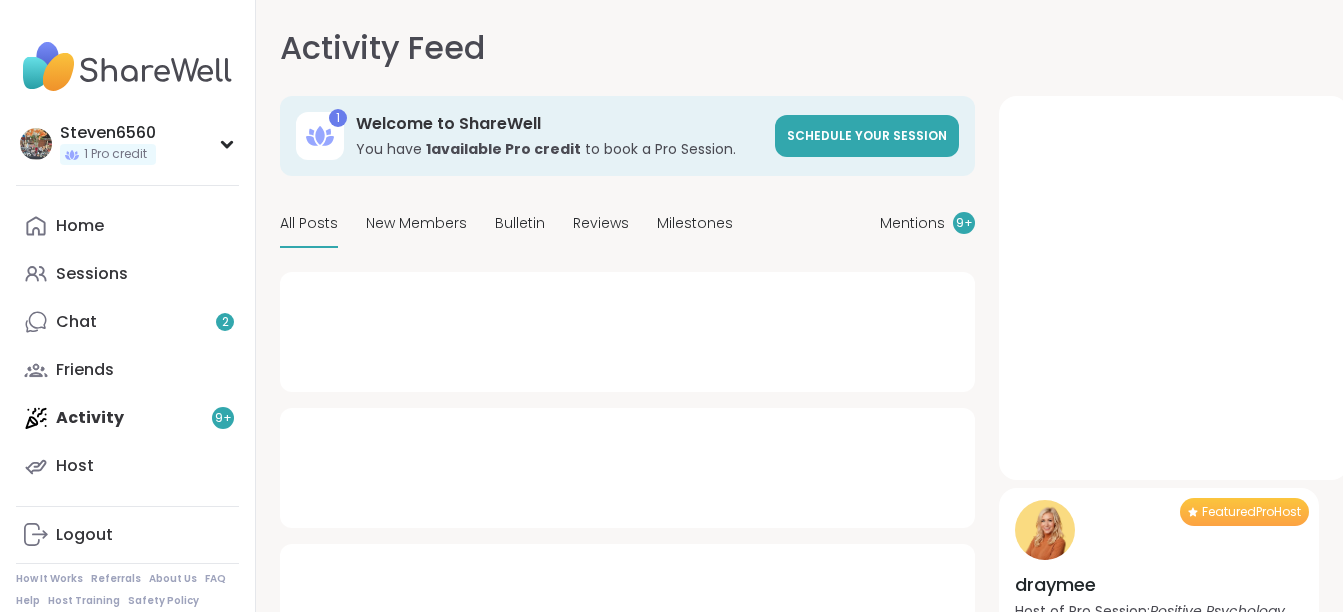 type on "*" 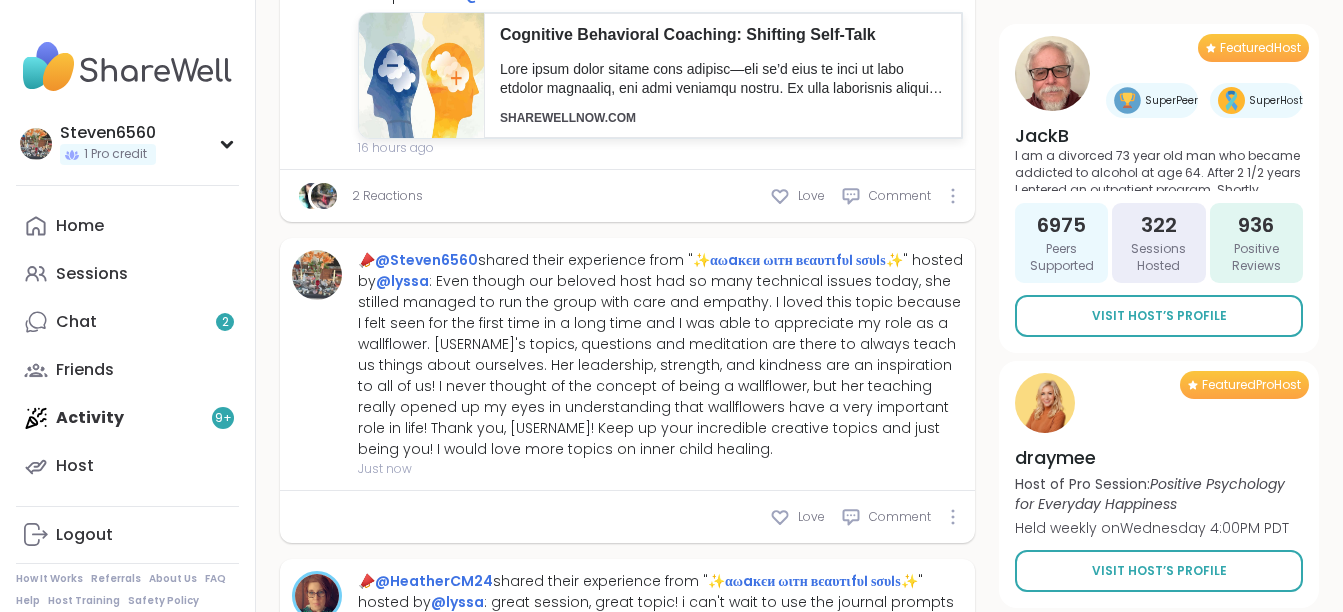 scroll, scrollTop: 680, scrollLeft: 0, axis: vertical 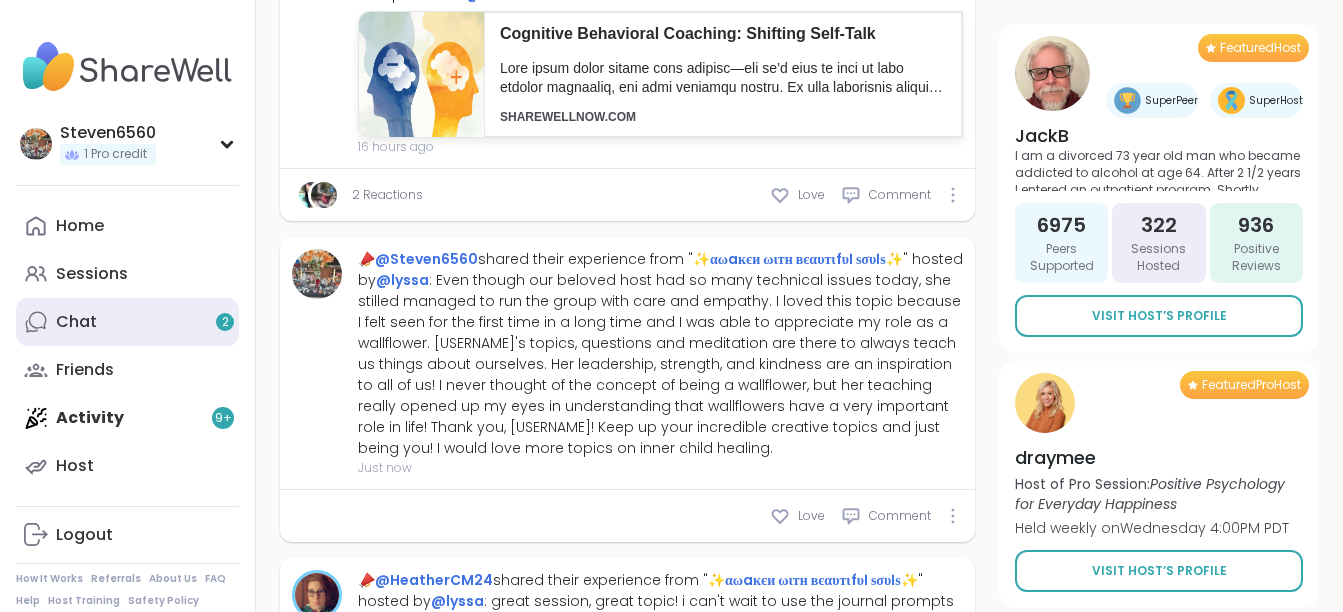 click on "Chat 2" at bounding box center (76, 322) 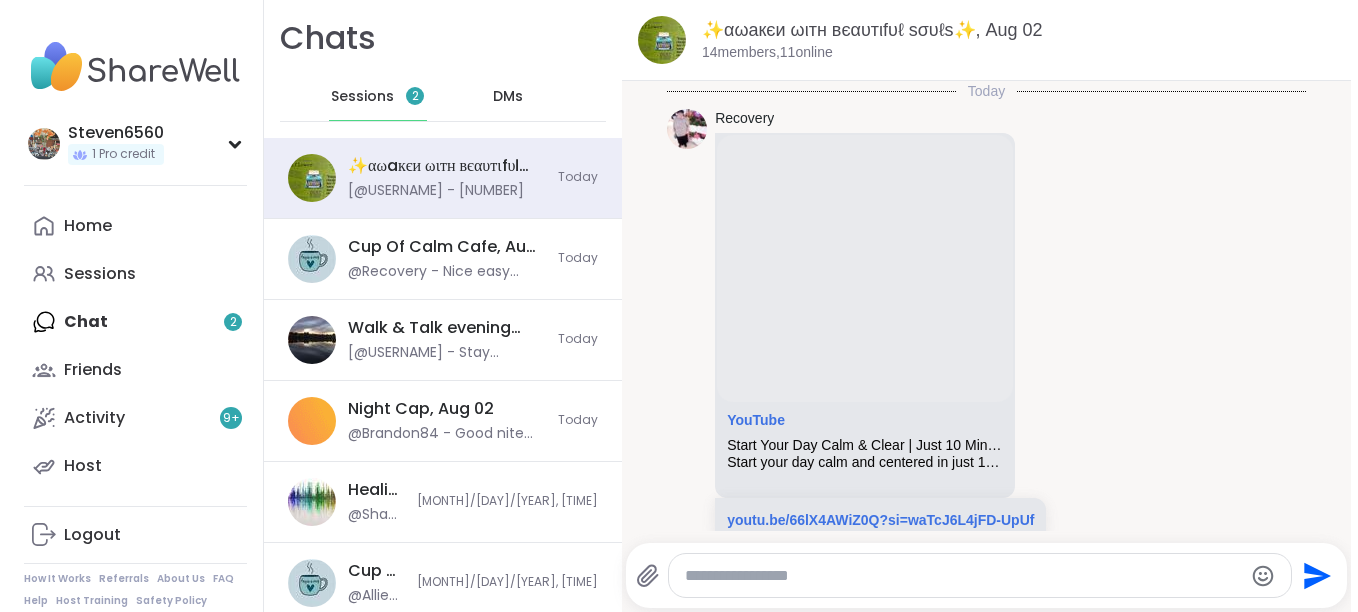 scroll, scrollTop: 0, scrollLeft: 0, axis: both 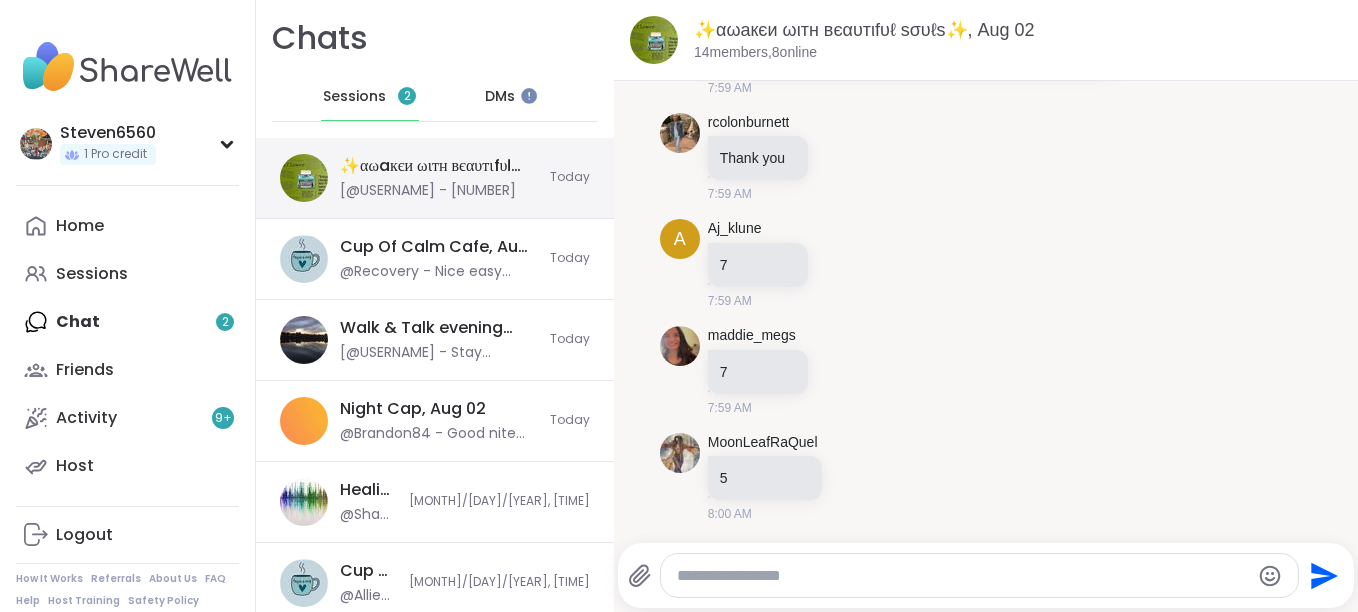 click on "[@USERNAME] - [NUMBER]" at bounding box center [428, 191] 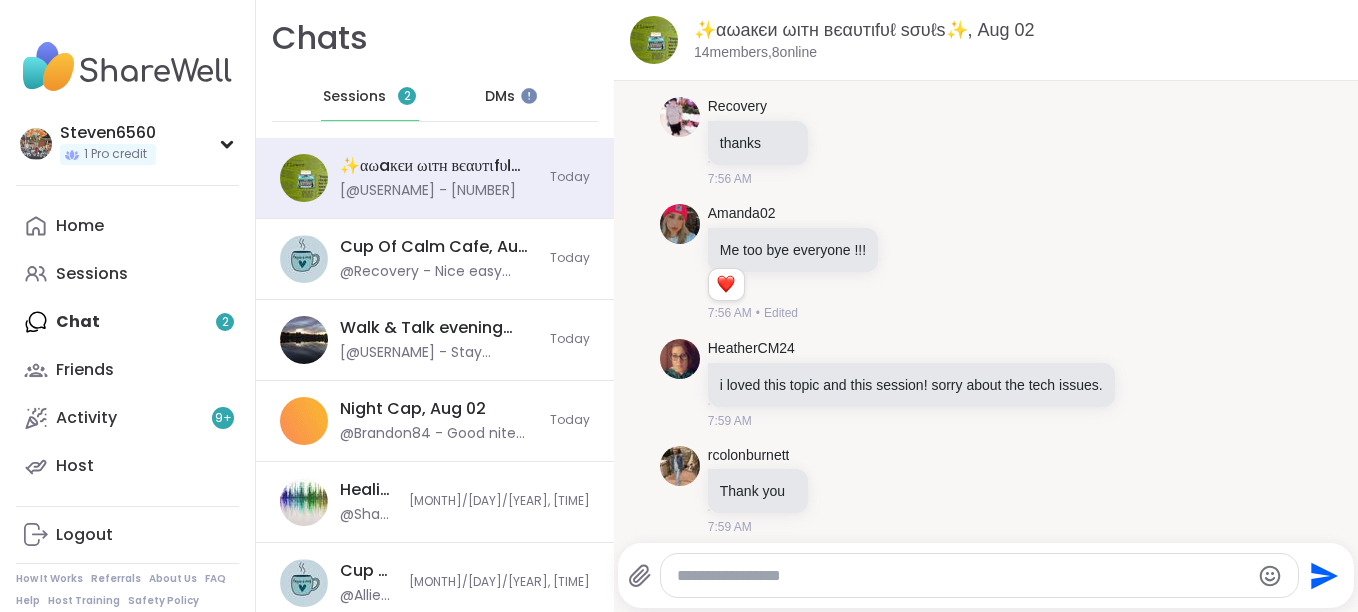 scroll, scrollTop: 8199, scrollLeft: 0, axis: vertical 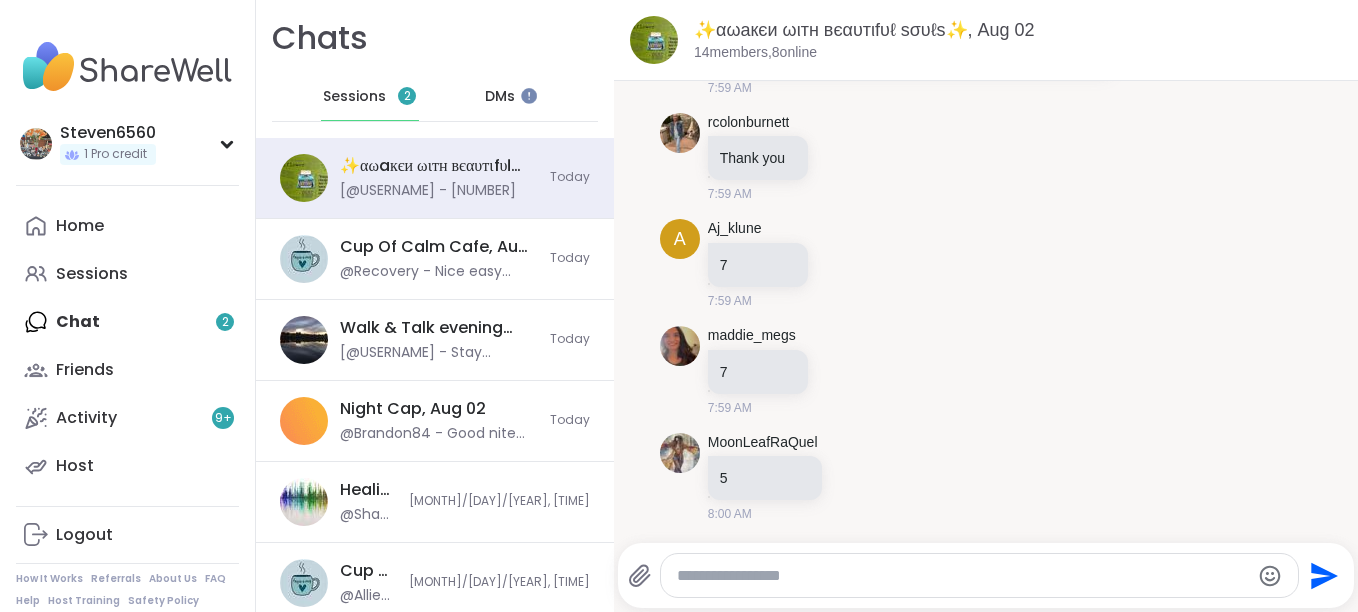 click at bounding box center (980, 575) 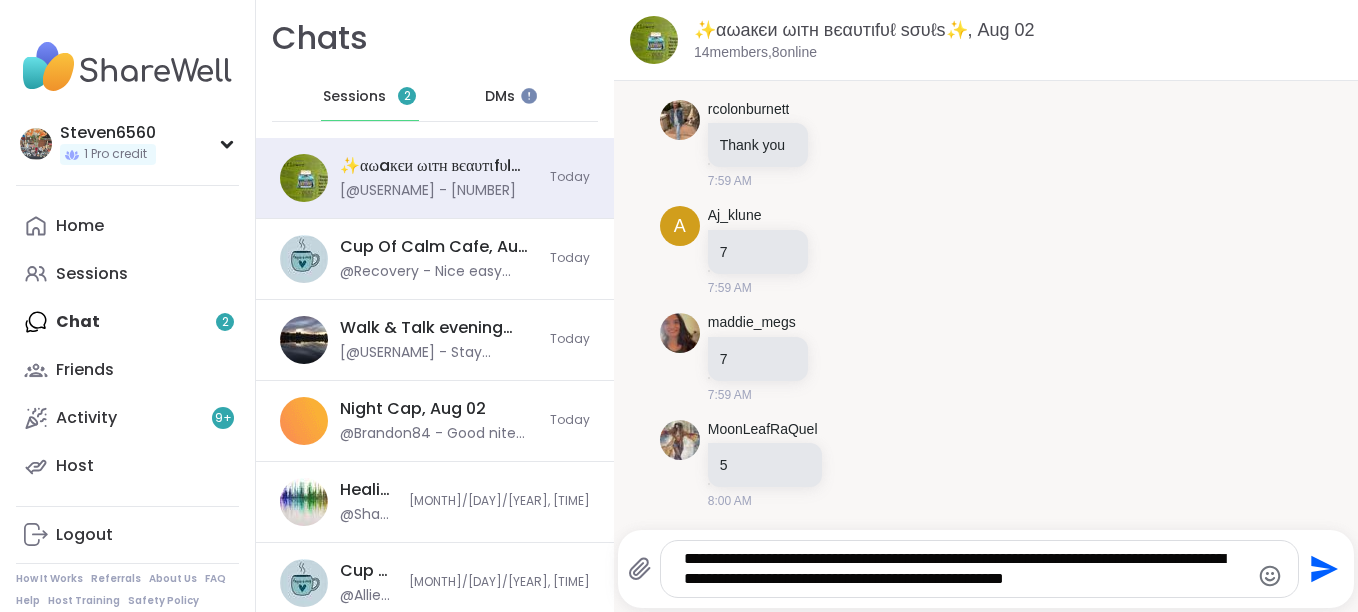 type on "**********" 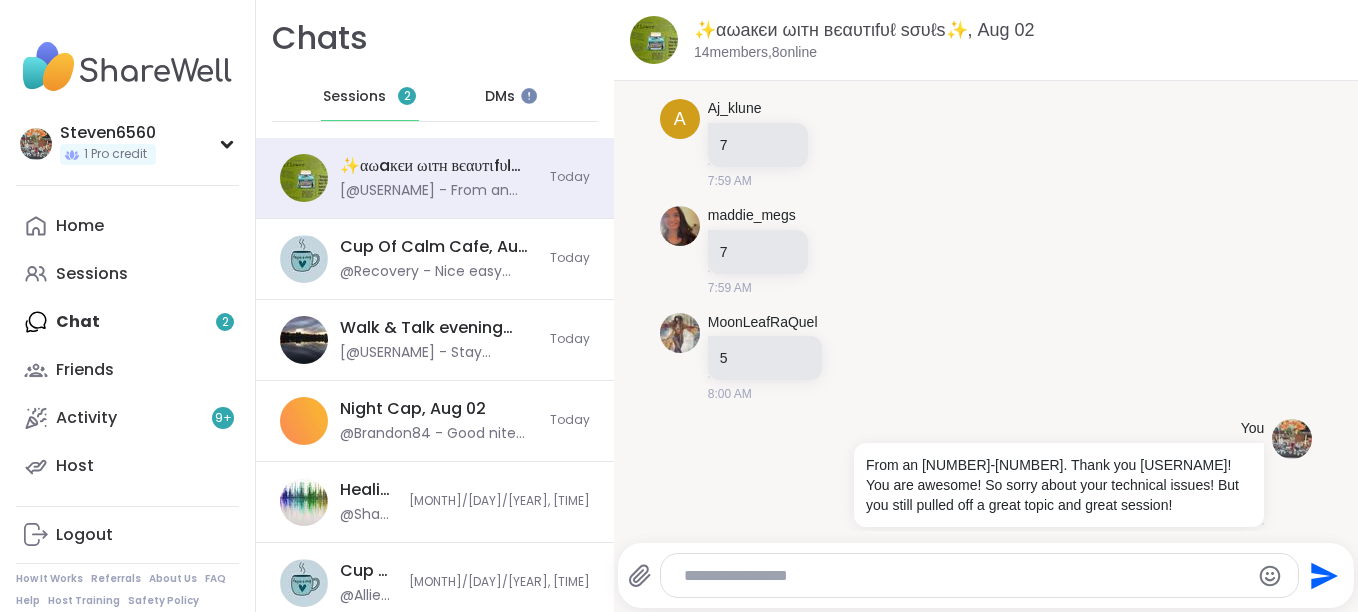 scroll, scrollTop: 8813, scrollLeft: 0, axis: vertical 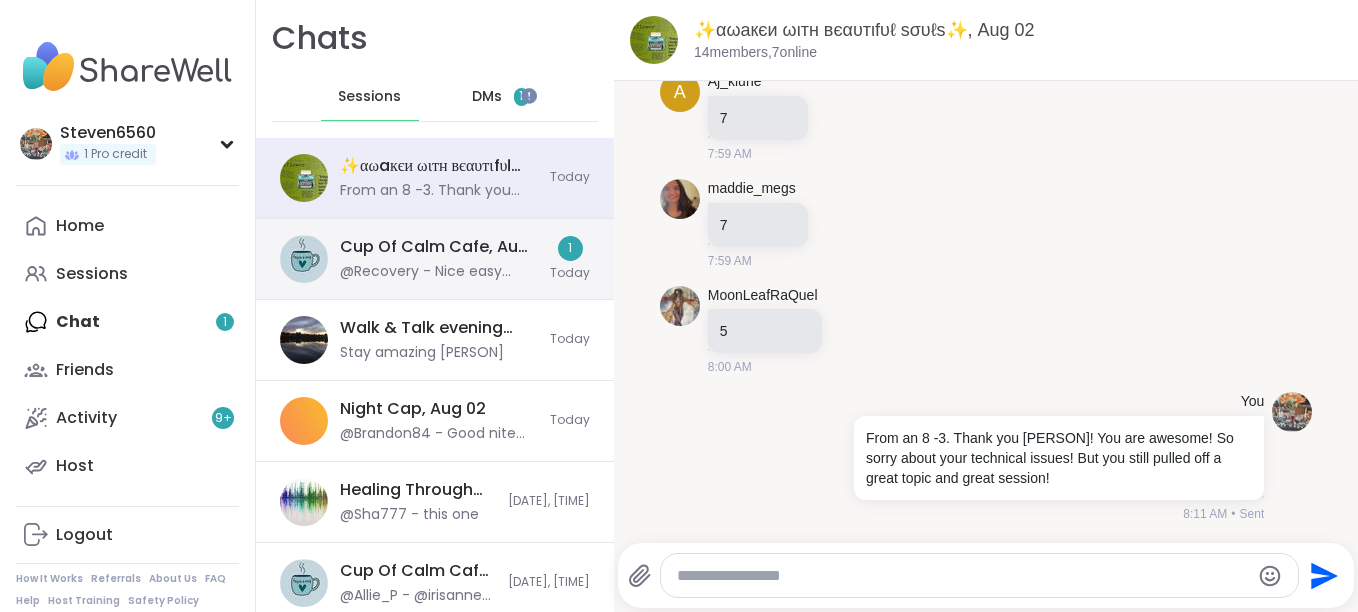 click on "Cup Of Calm Cafe, Aug 02" at bounding box center [439, 247] 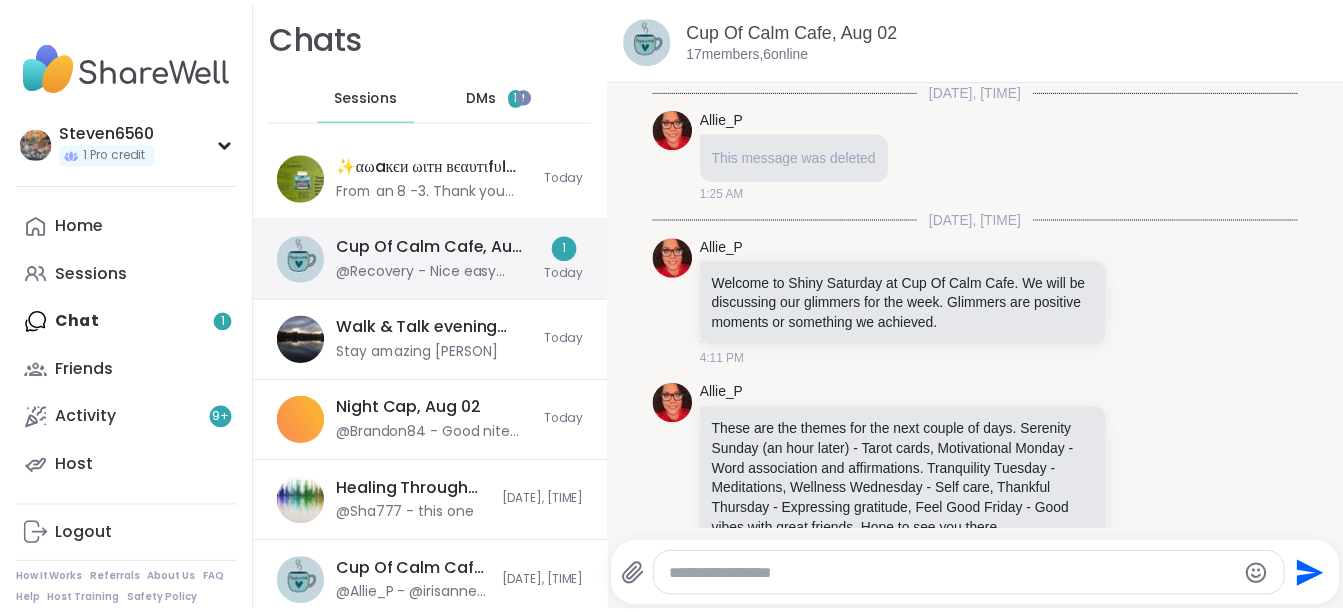 scroll, scrollTop: 1678, scrollLeft: 0, axis: vertical 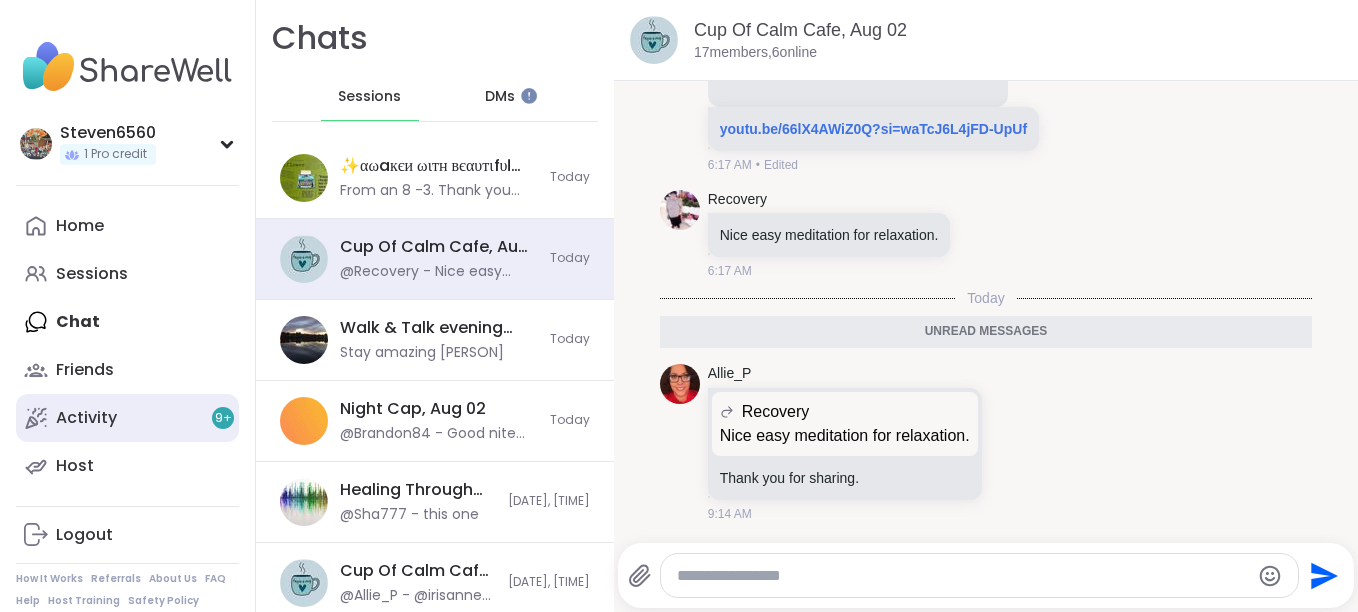 click on "Activity 9 +" at bounding box center (127, 418) 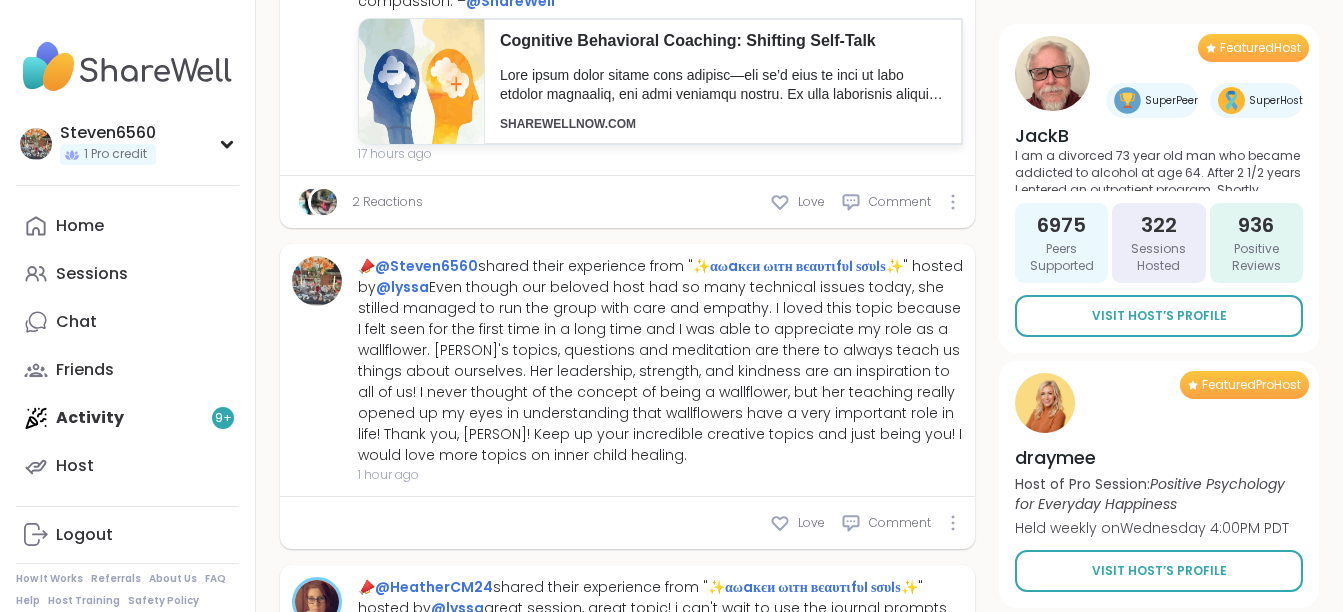 scroll, scrollTop: 680, scrollLeft: 0, axis: vertical 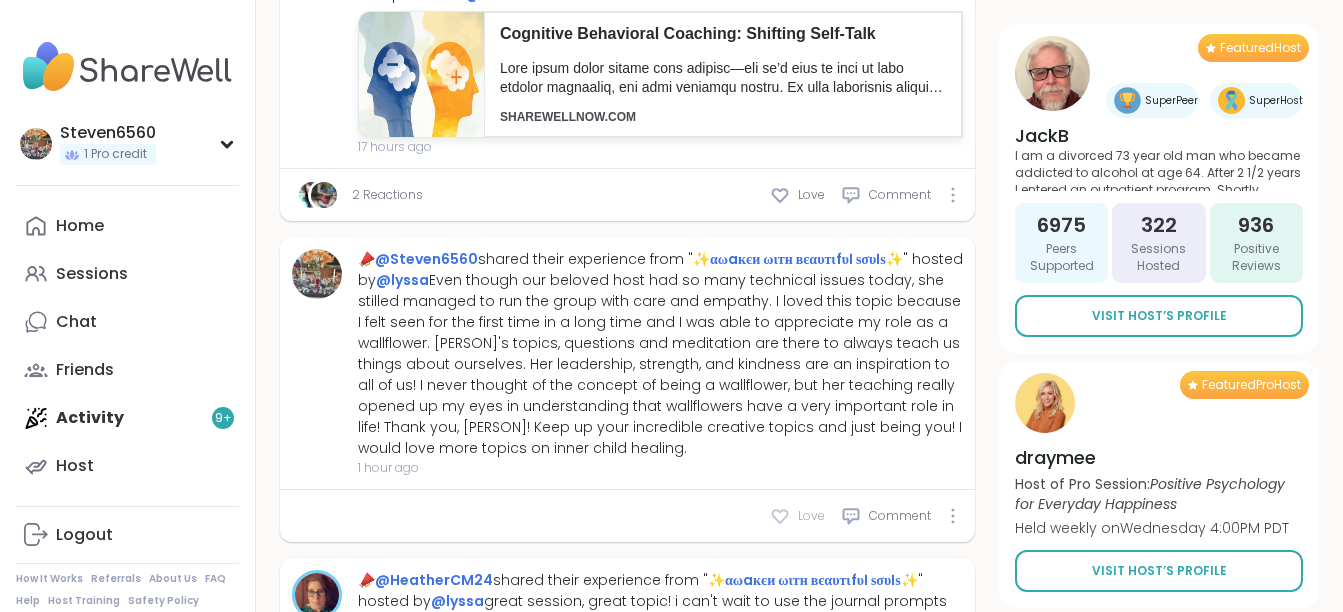 click 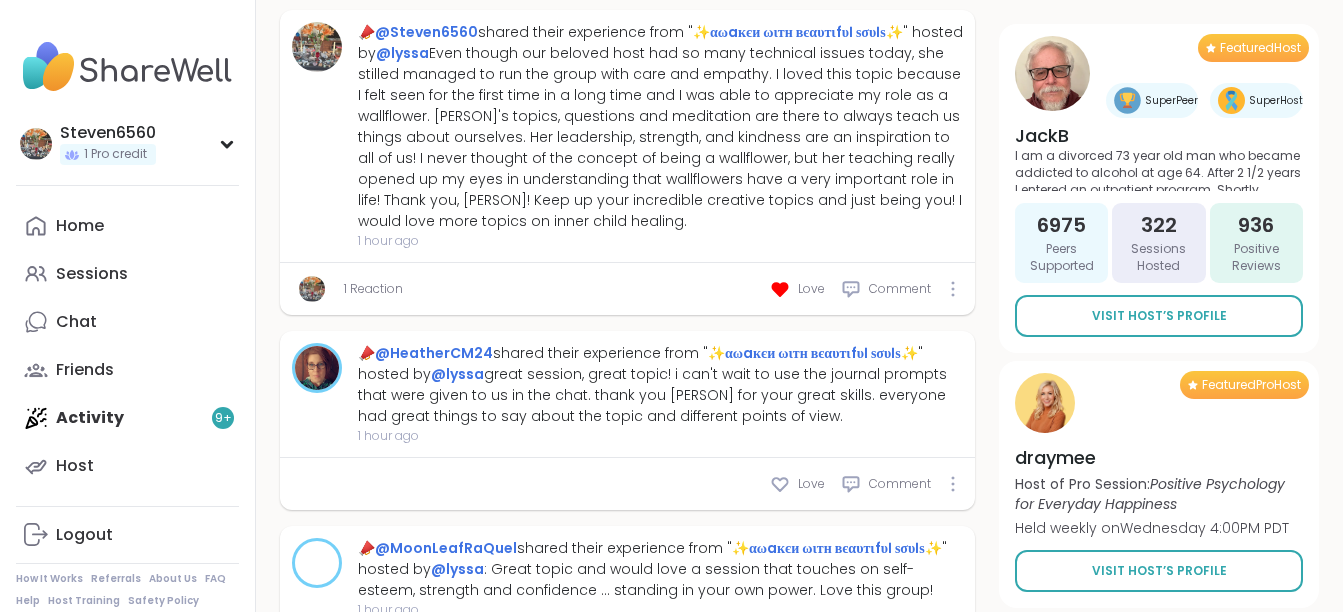 scroll, scrollTop: 1013, scrollLeft: 0, axis: vertical 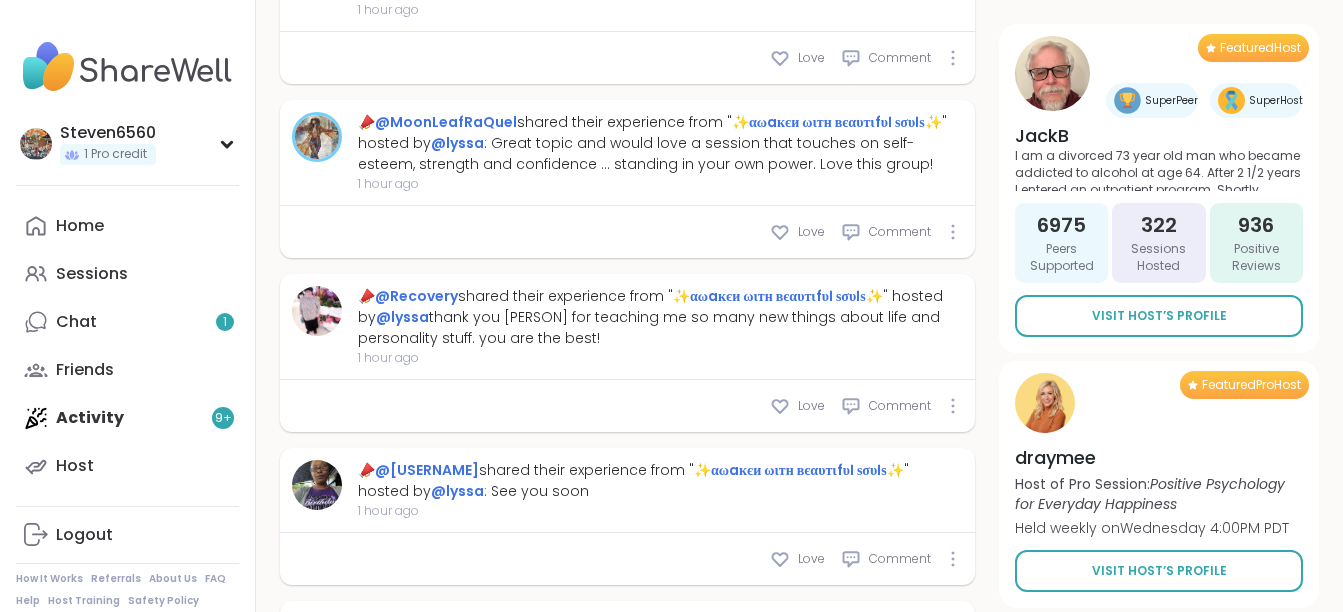 type on "*" 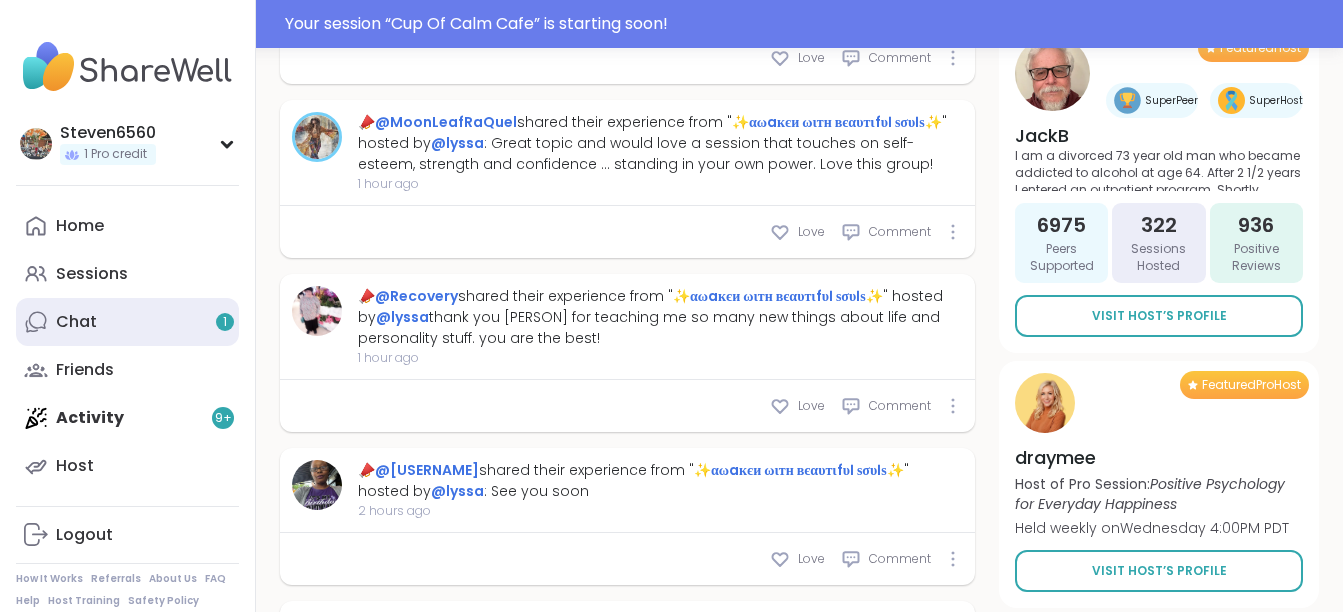 click on "Chat 1" at bounding box center [127, 322] 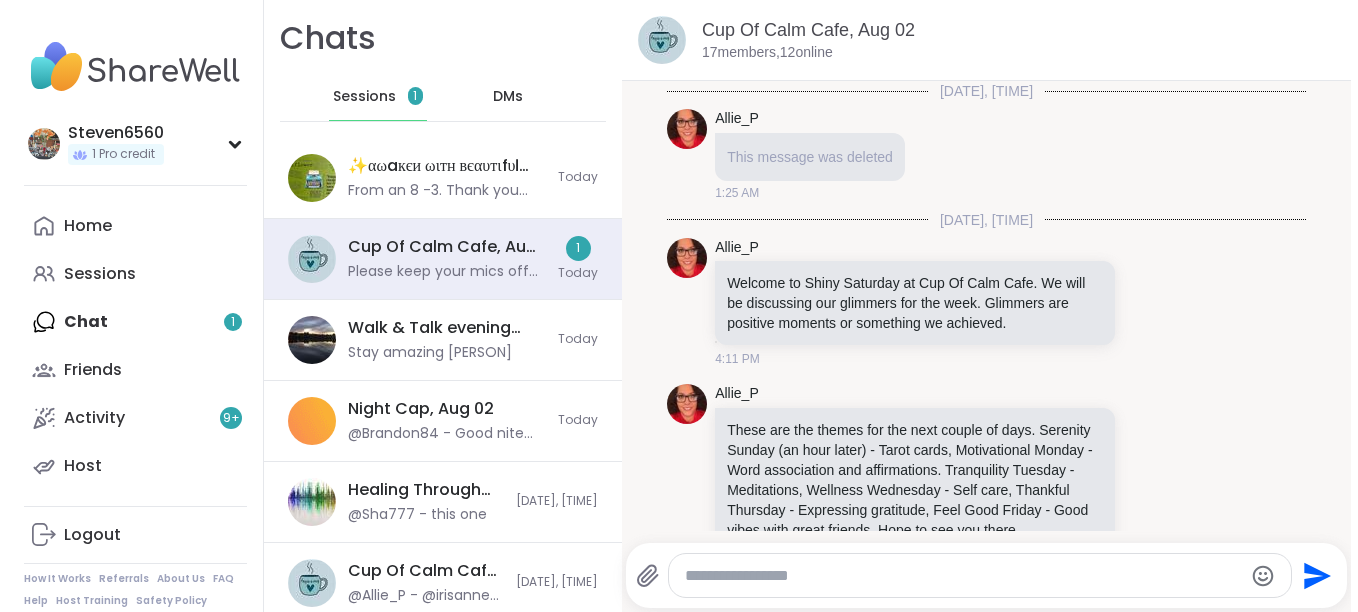 scroll, scrollTop: 0, scrollLeft: 0, axis: both 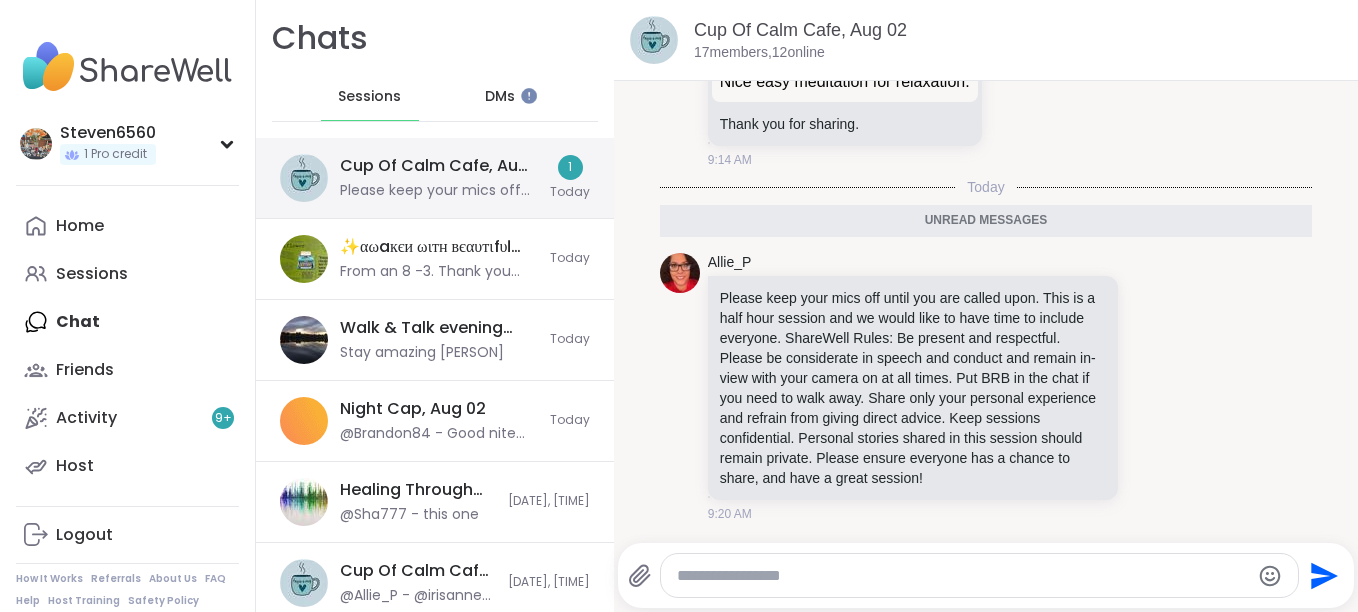 click on "Cup Of Calm Cafe, Aug 02" at bounding box center [439, 166] 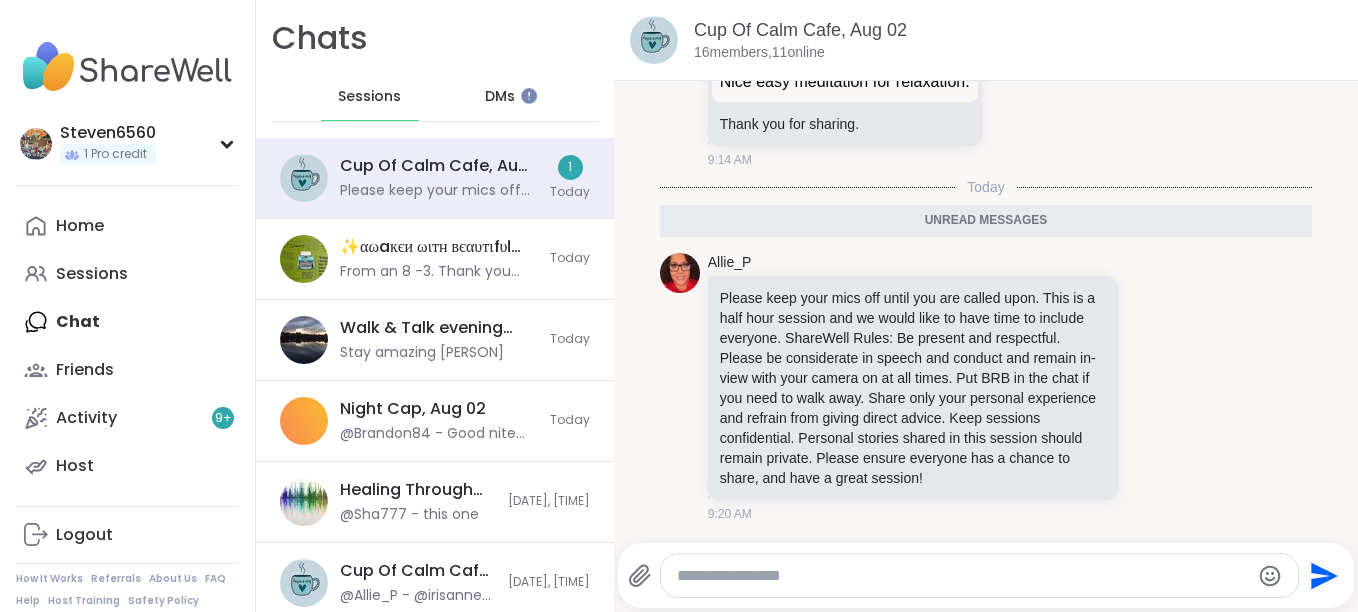 click at bounding box center [963, 576] 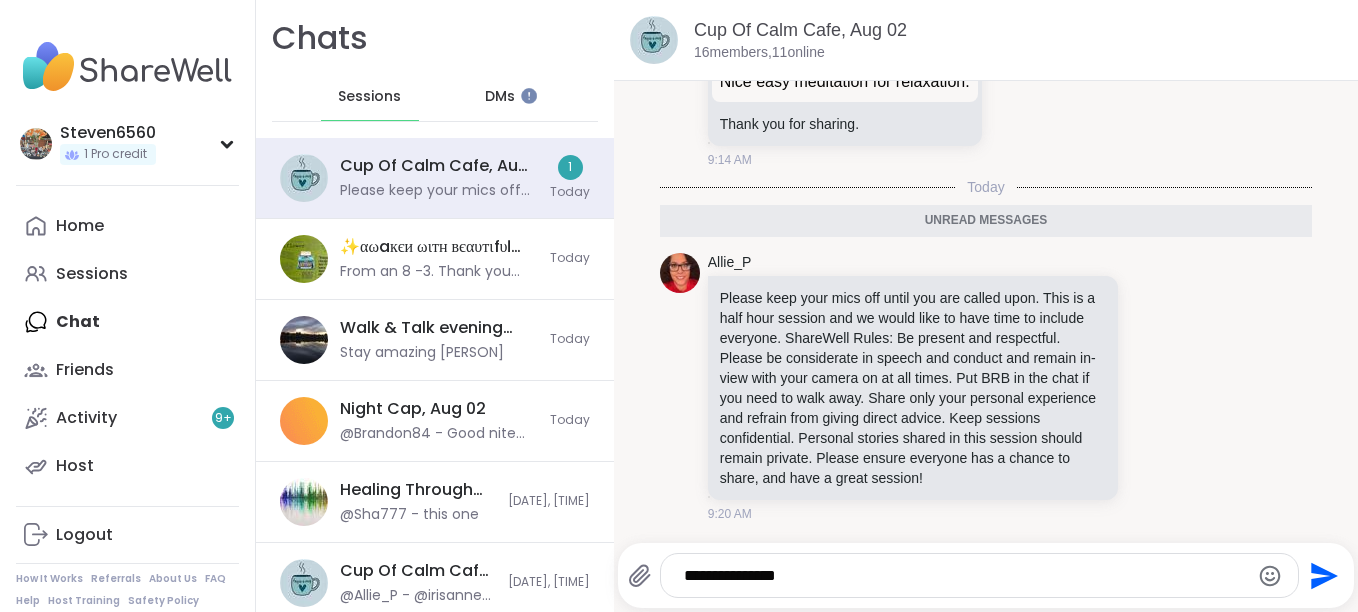 type on "**********" 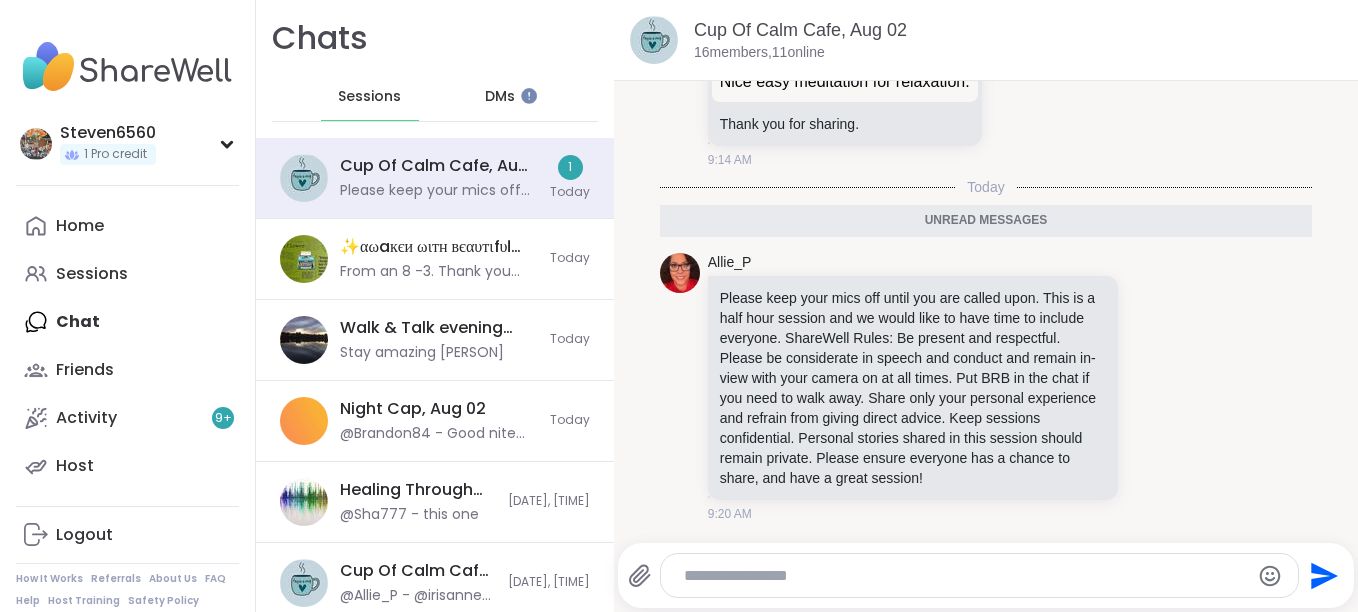 scroll, scrollTop: 2023, scrollLeft: 0, axis: vertical 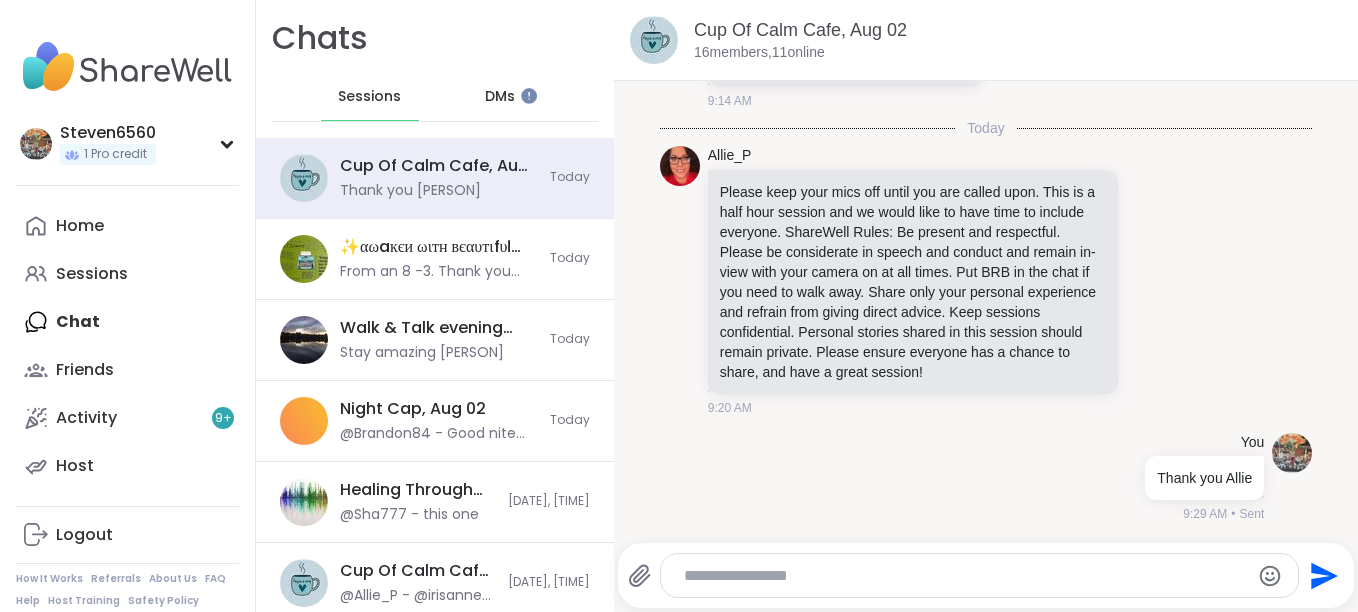 click 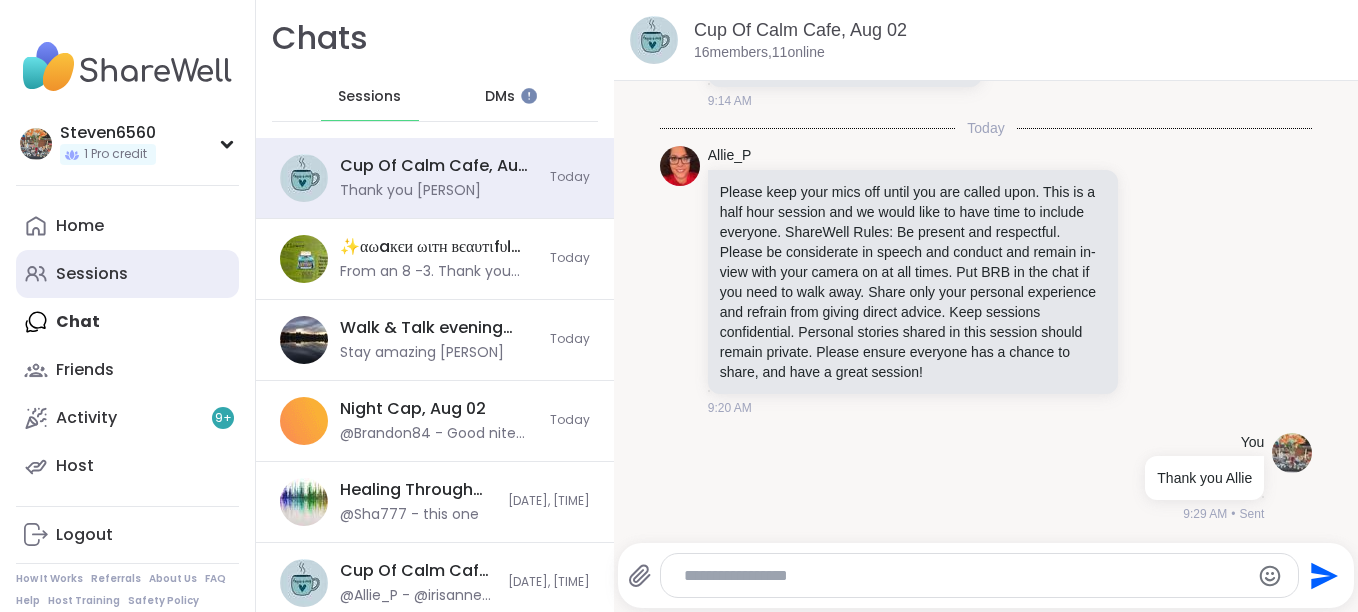 click on "Sessions" at bounding box center (92, 274) 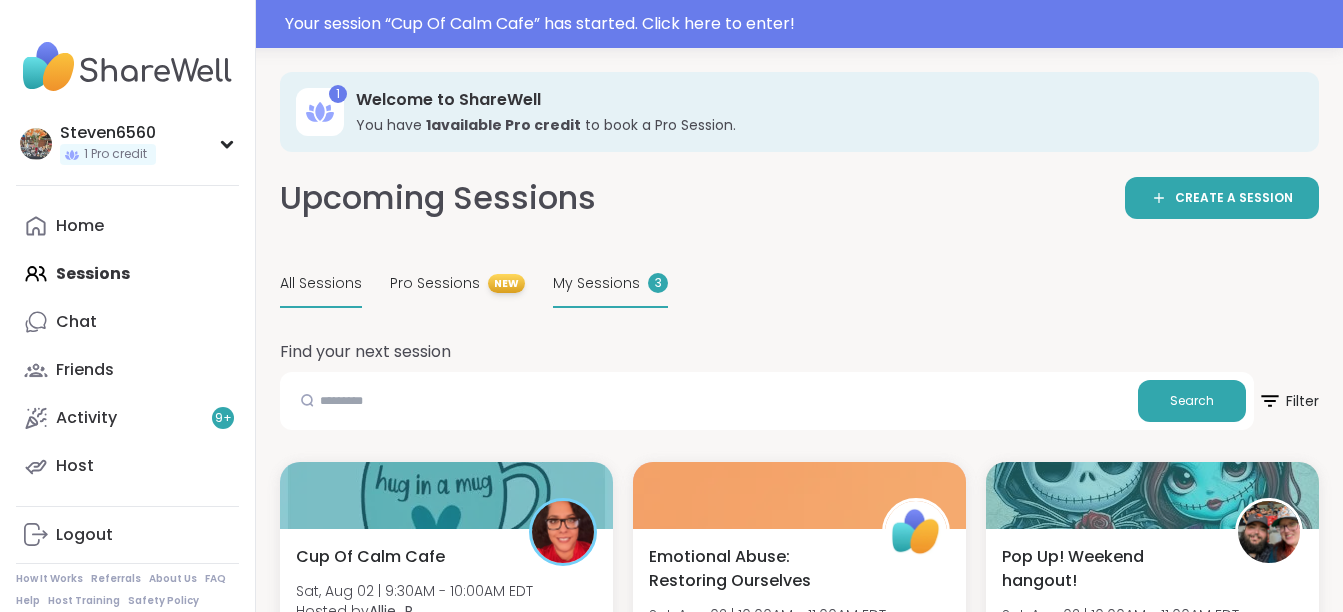 click on "My Sessions" at bounding box center (596, 283) 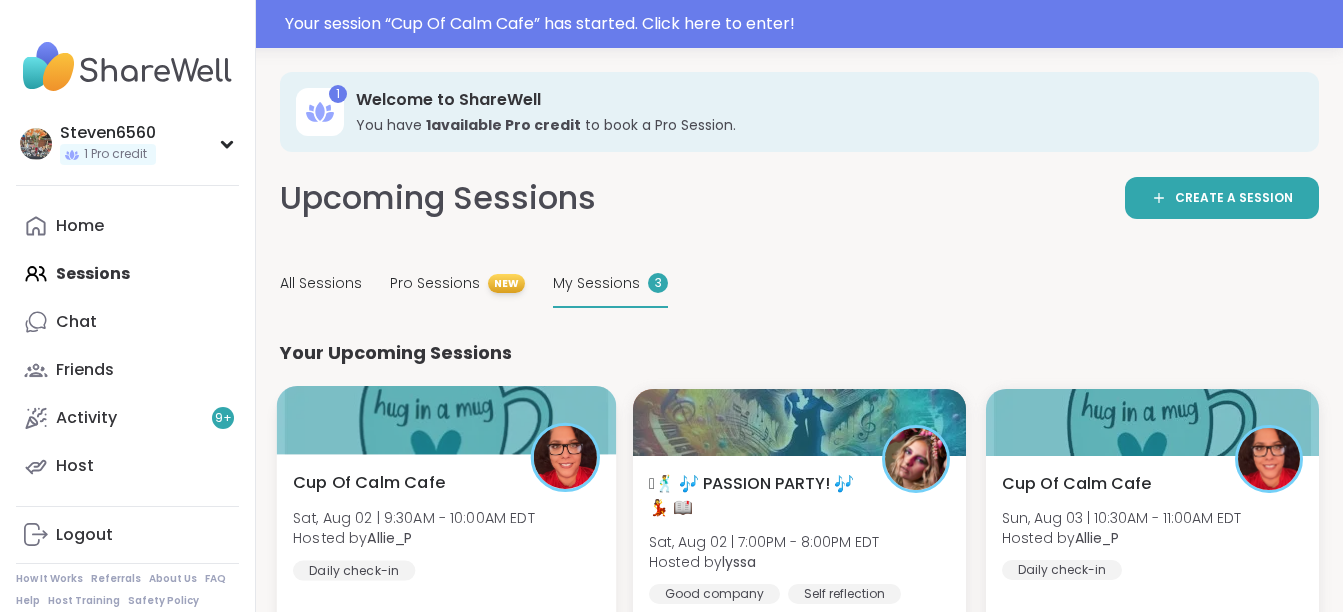 click at bounding box center (447, 420) 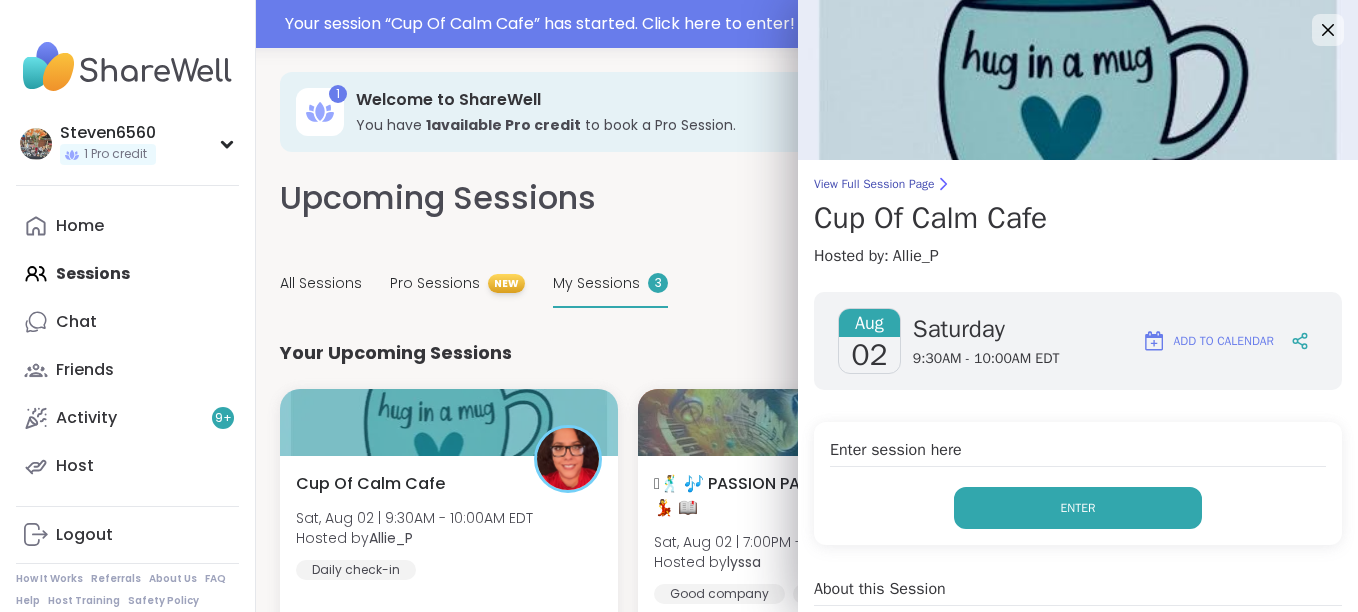 click on "Enter" at bounding box center (1078, 508) 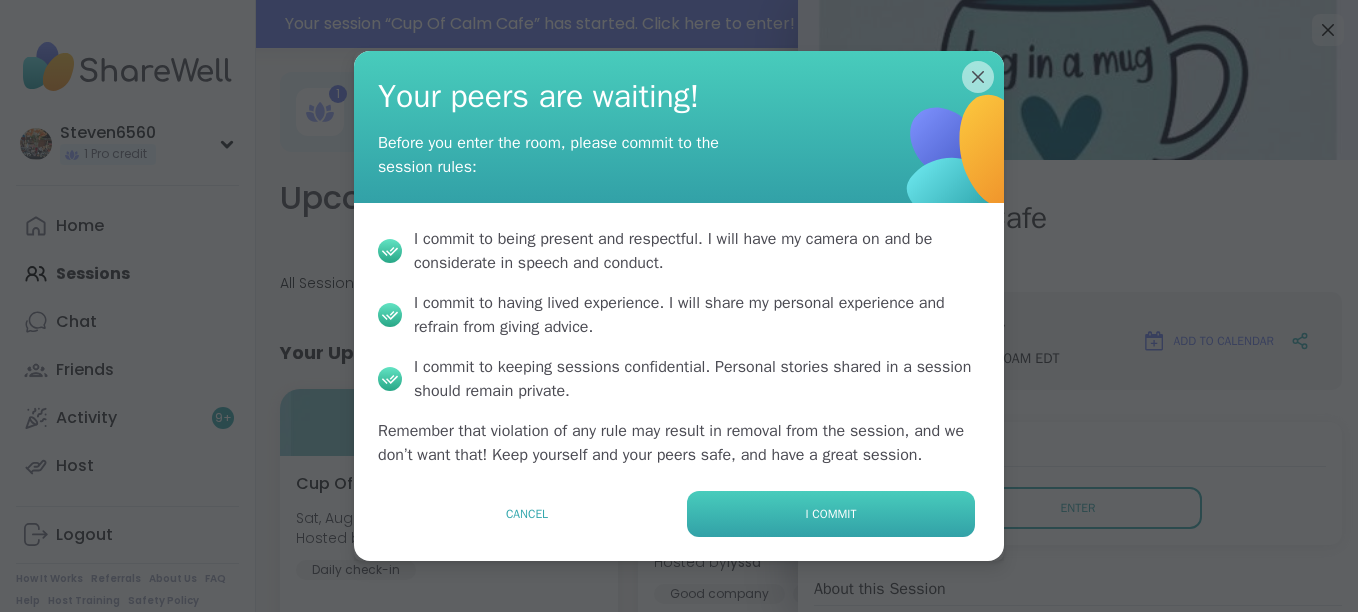 click on "I commit" at bounding box center (831, 514) 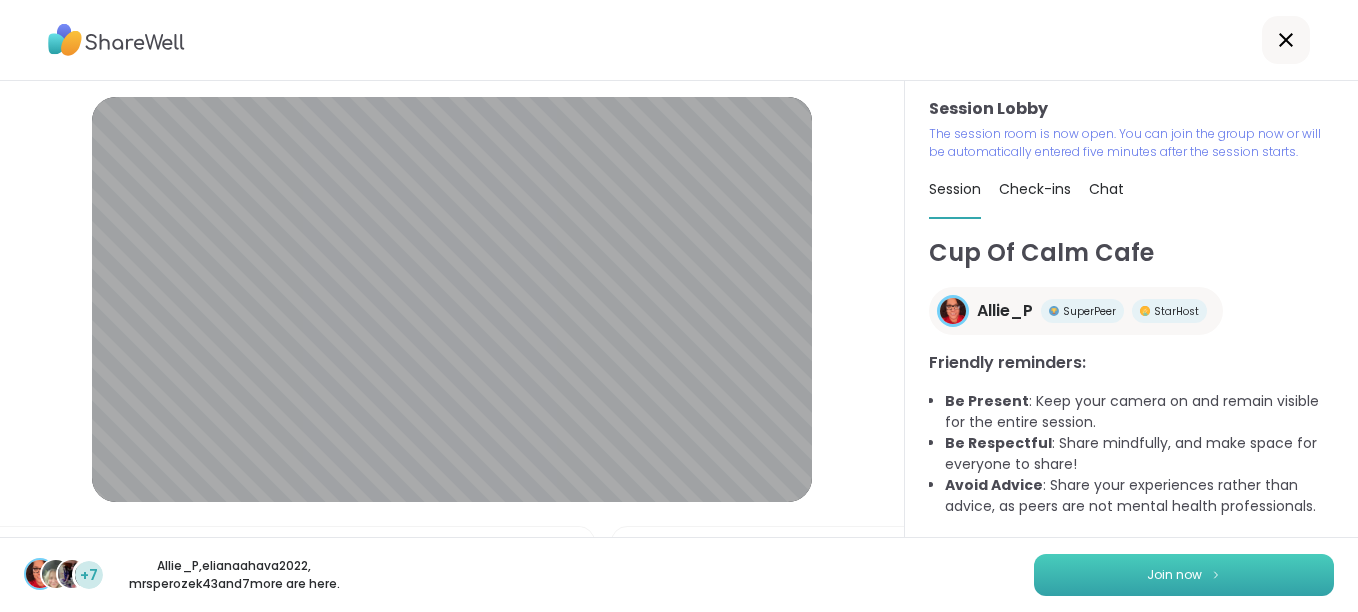 click on "Join now" at bounding box center (1174, 575) 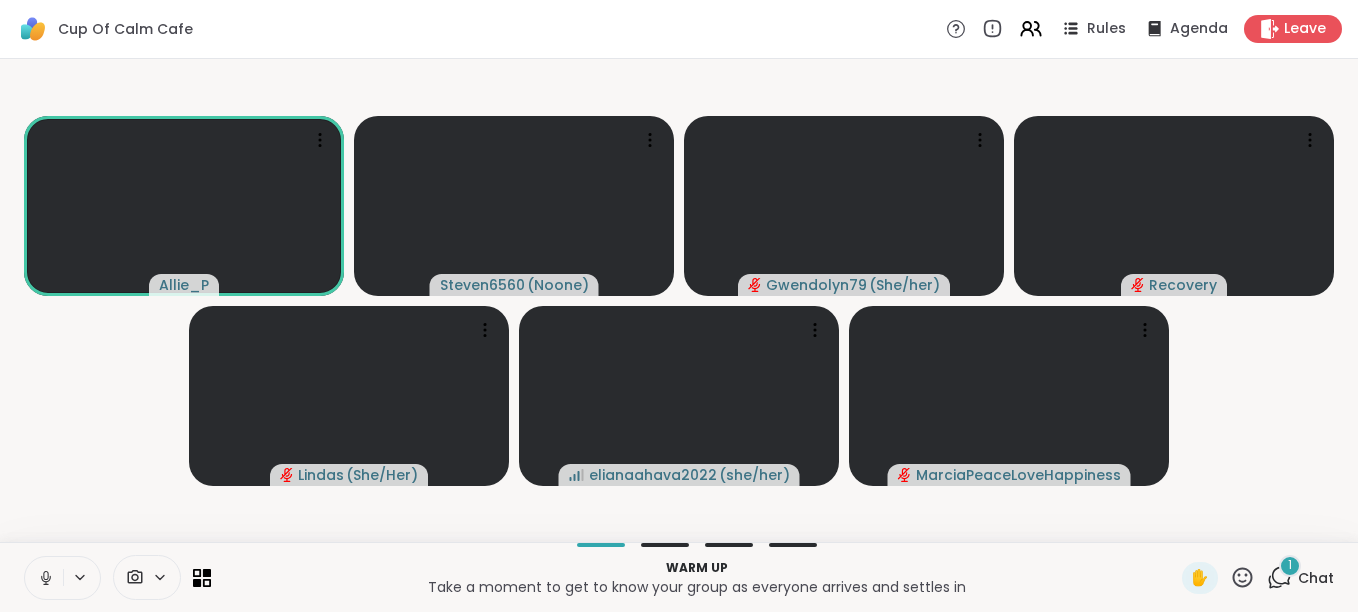 click 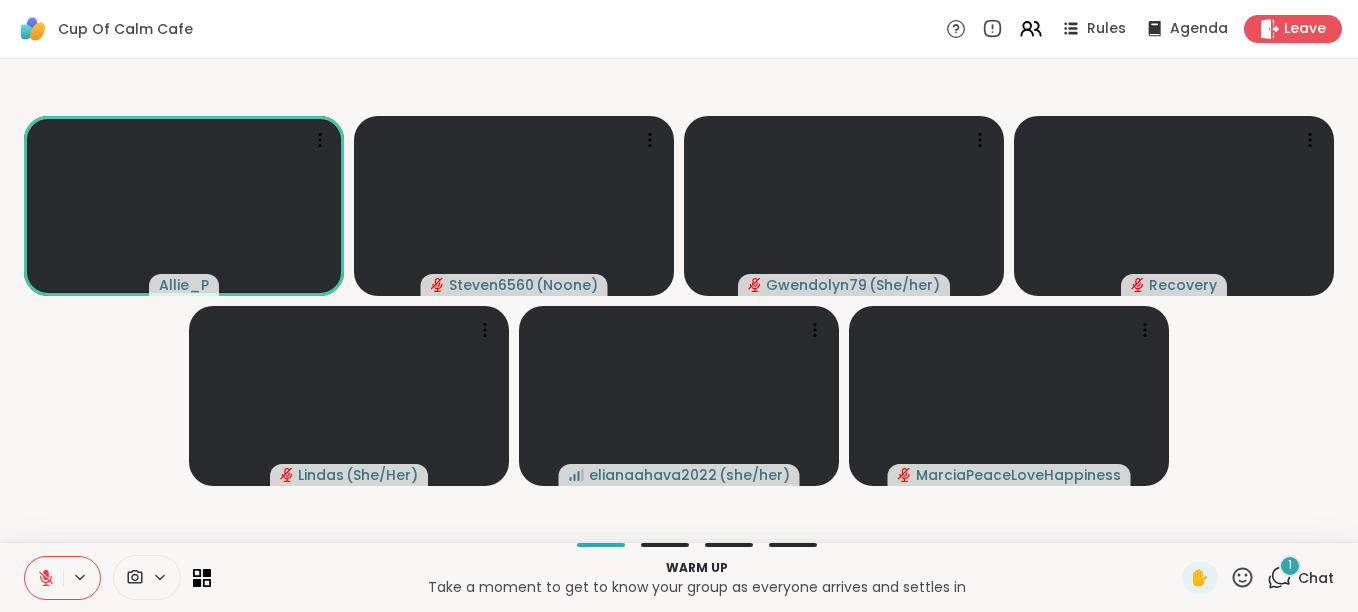click on "Allie_P Steven6560 ( Noone ) Gwendolyn79 ( She/her ) Recovery Lindas ( She/Her ) elianaahava2022 ( she/her ) MarciaPeaceLoveHappiness" at bounding box center (679, 300) 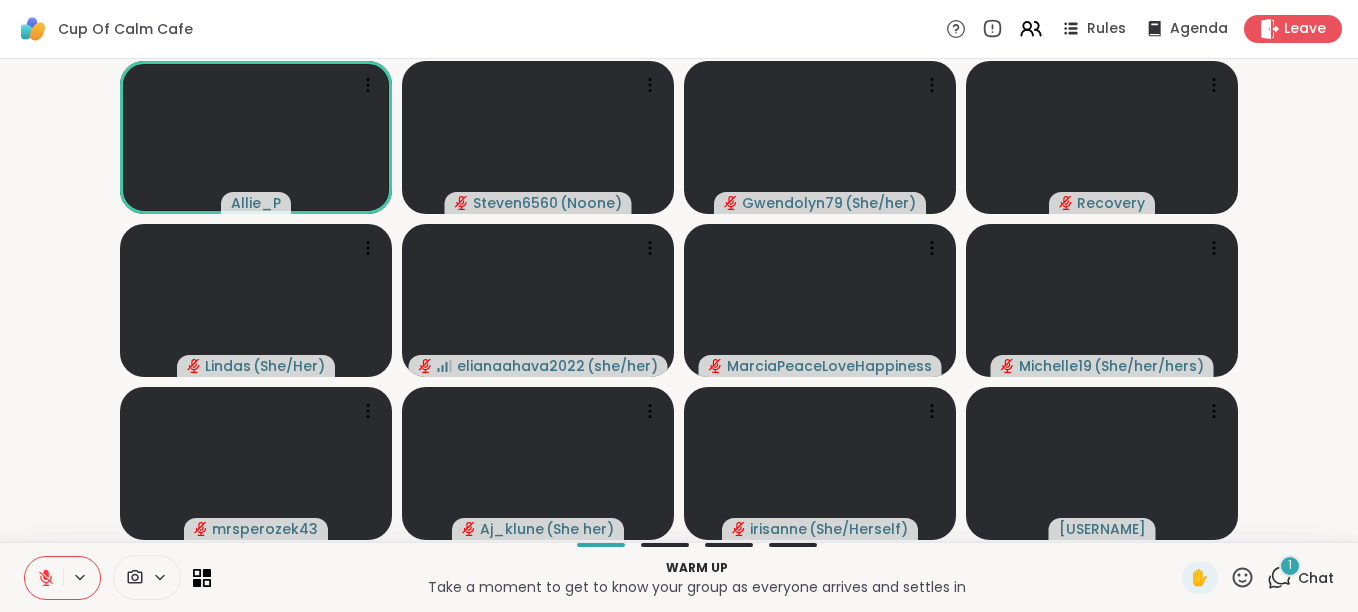 click on "1" at bounding box center (1290, 566) 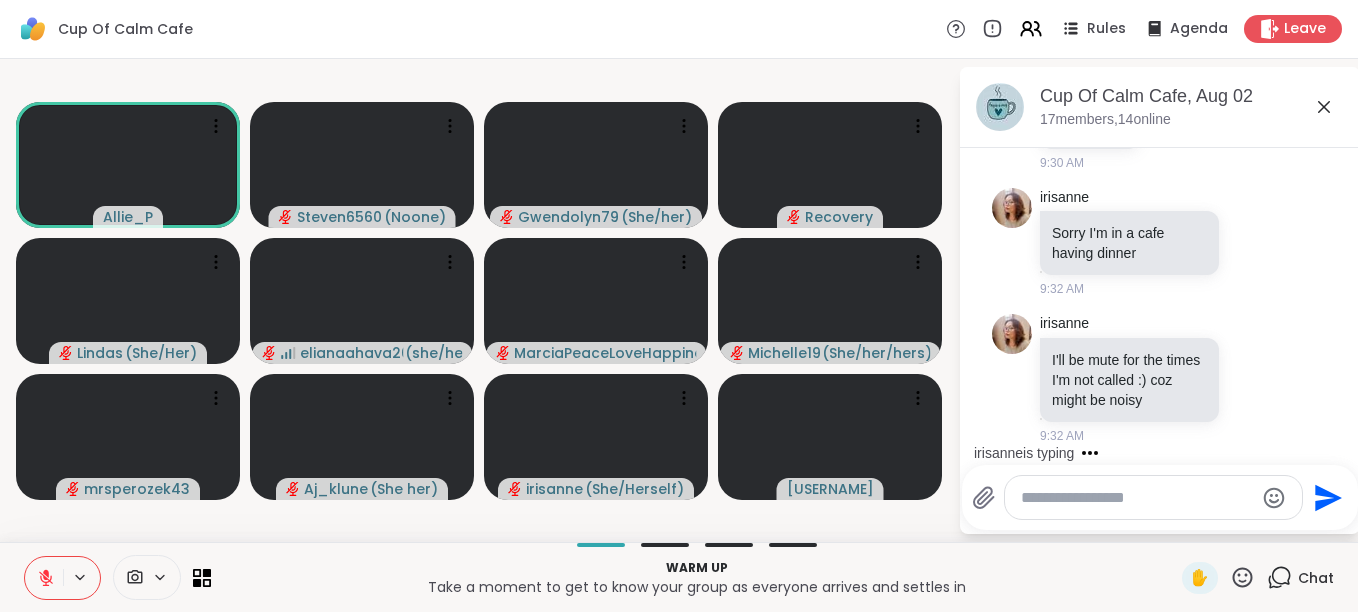scroll, scrollTop: 3376, scrollLeft: 0, axis: vertical 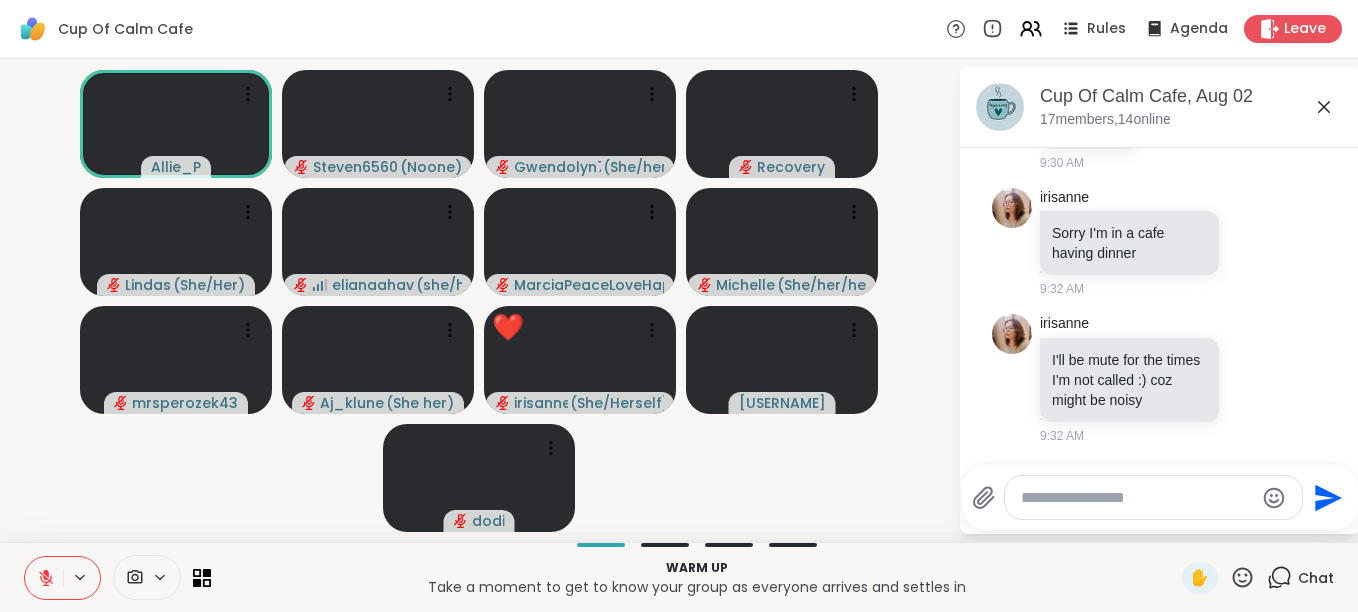click at bounding box center (44, 578) 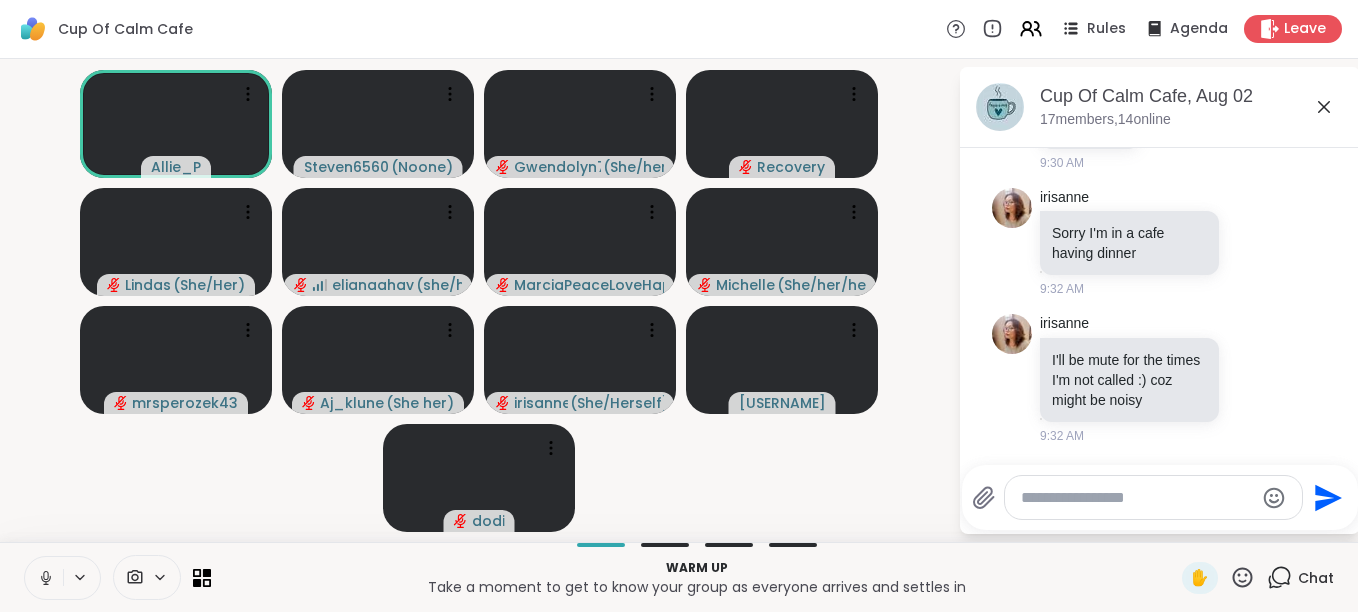 click at bounding box center [44, 578] 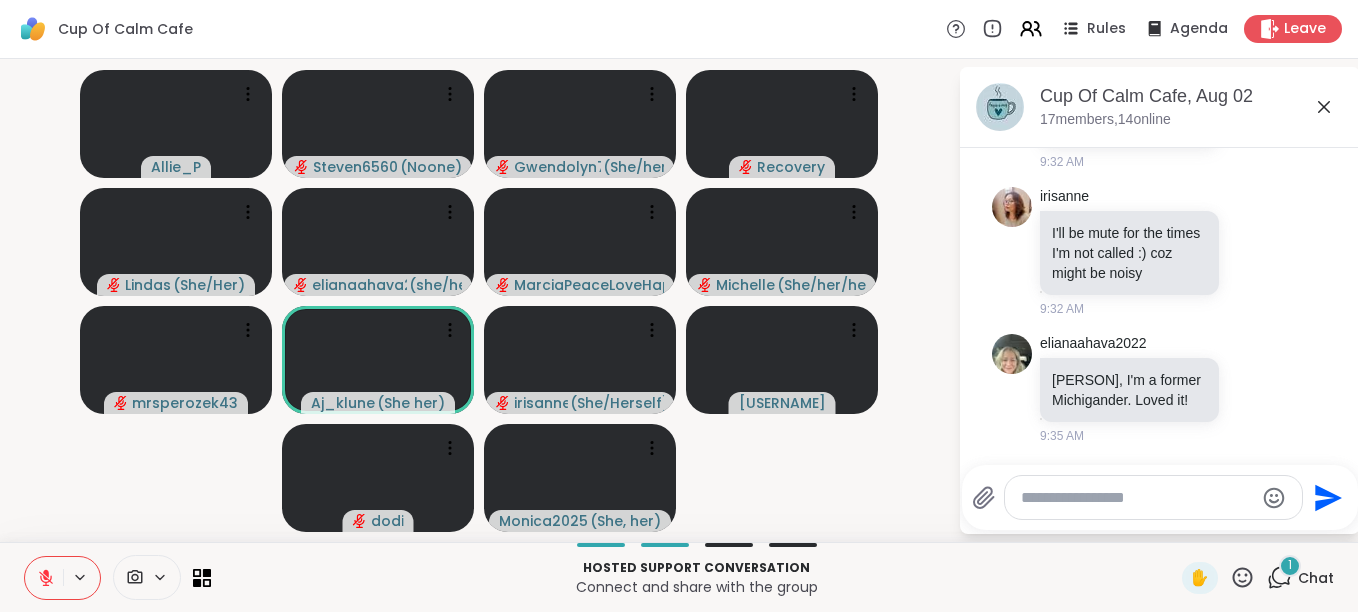 scroll, scrollTop: 3523, scrollLeft: 0, axis: vertical 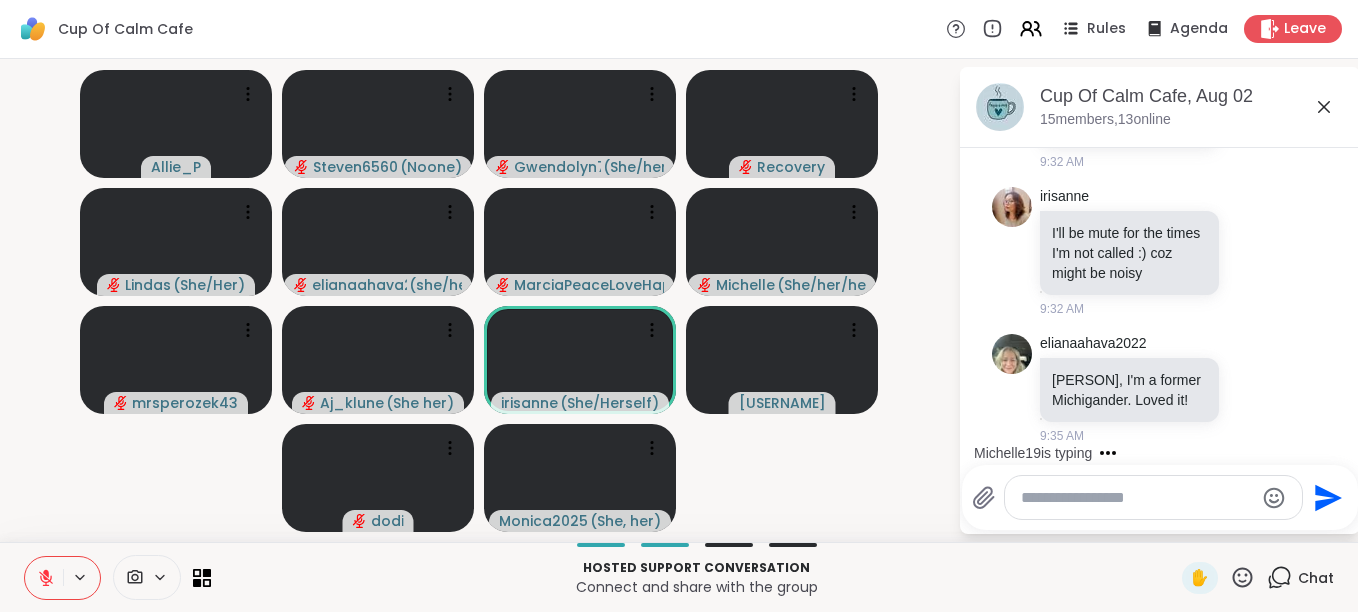 click 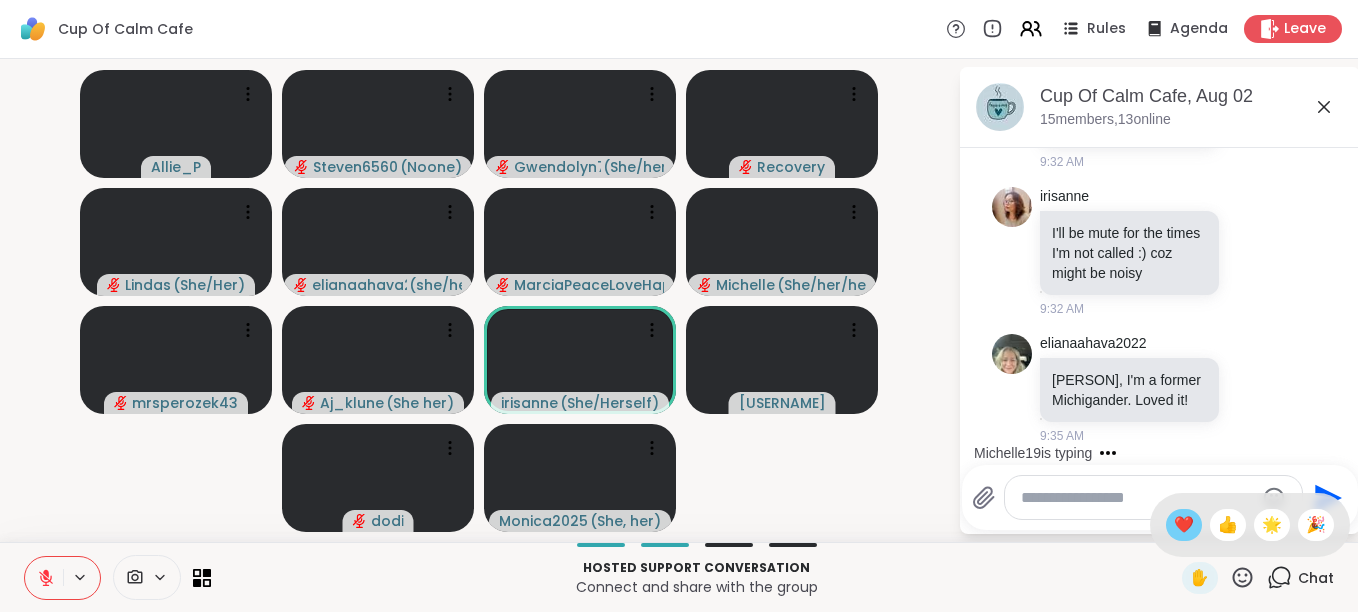 click on "❤️" at bounding box center [1184, 525] 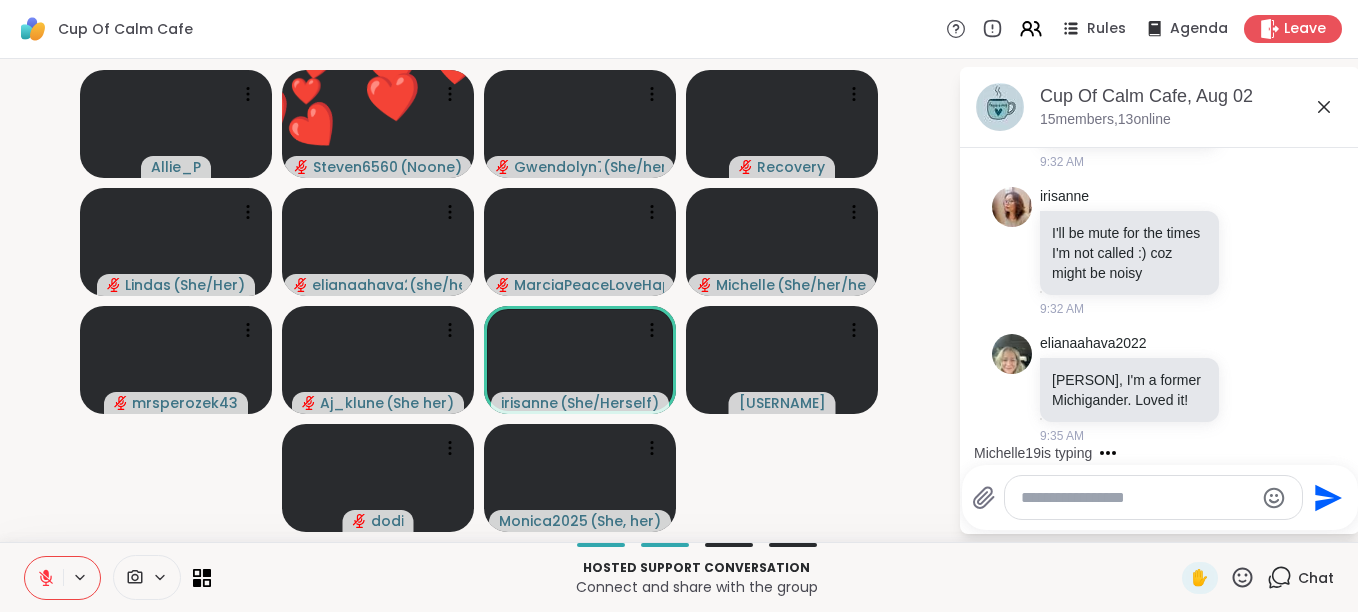 scroll, scrollTop: 3765, scrollLeft: 0, axis: vertical 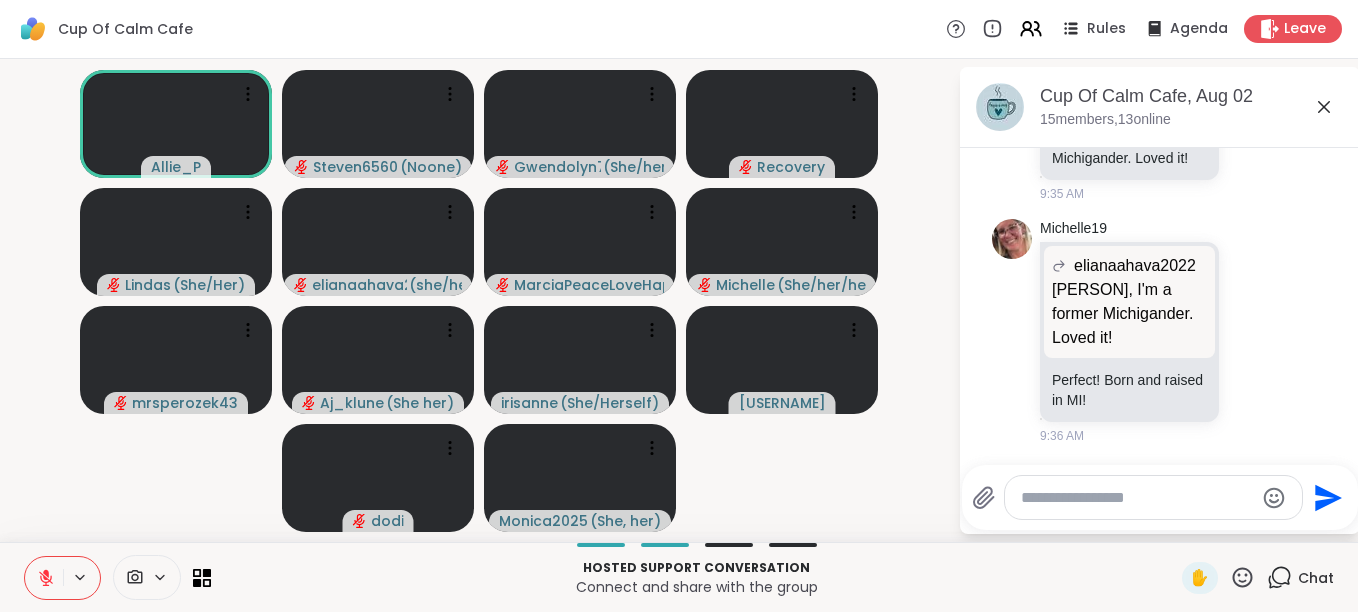 click 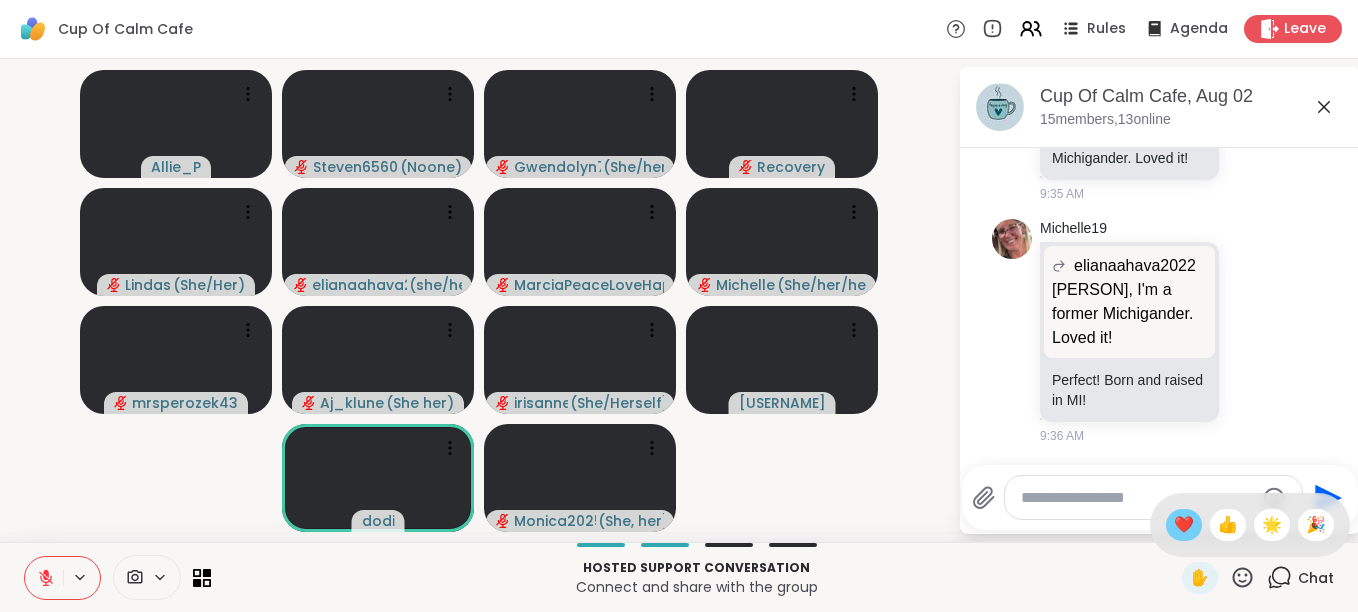 click on "❤️" at bounding box center [1184, 525] 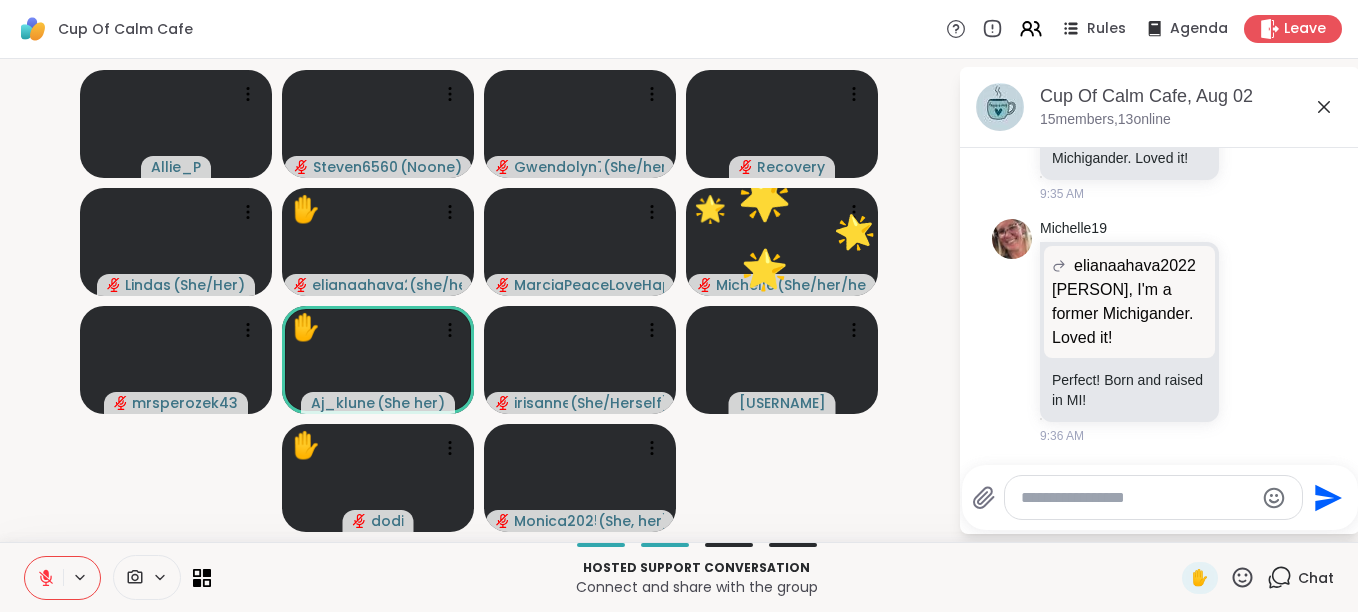 click 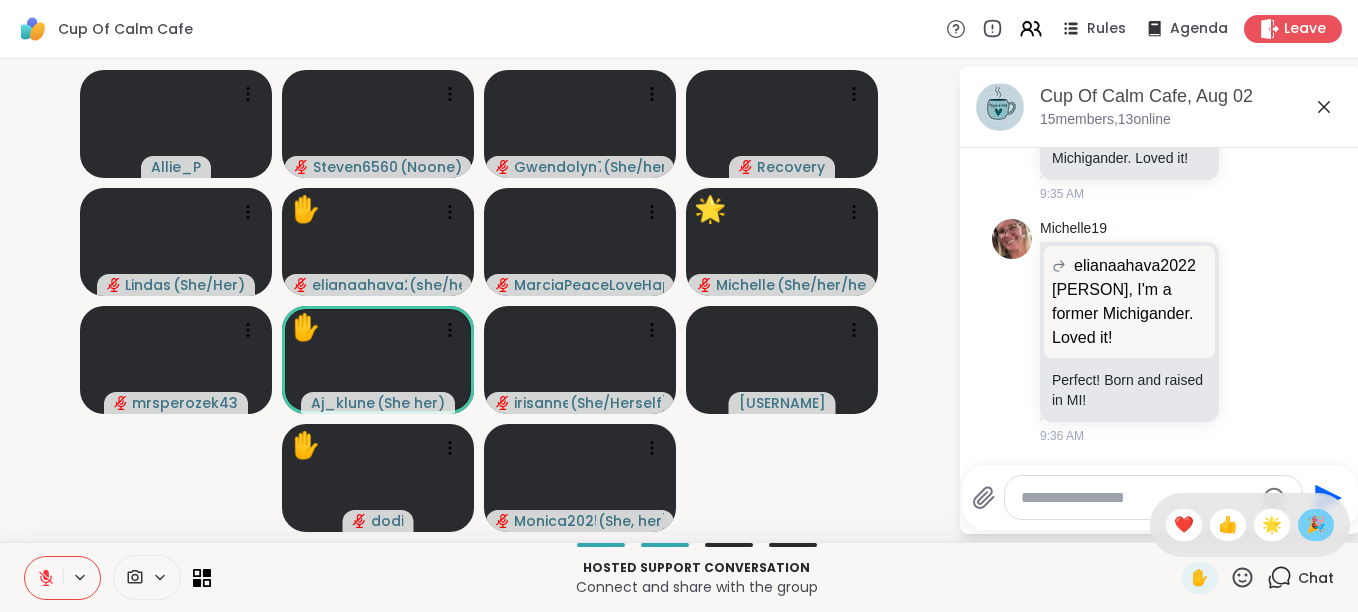 click on "🎉" at bounding box center (1316, 525) 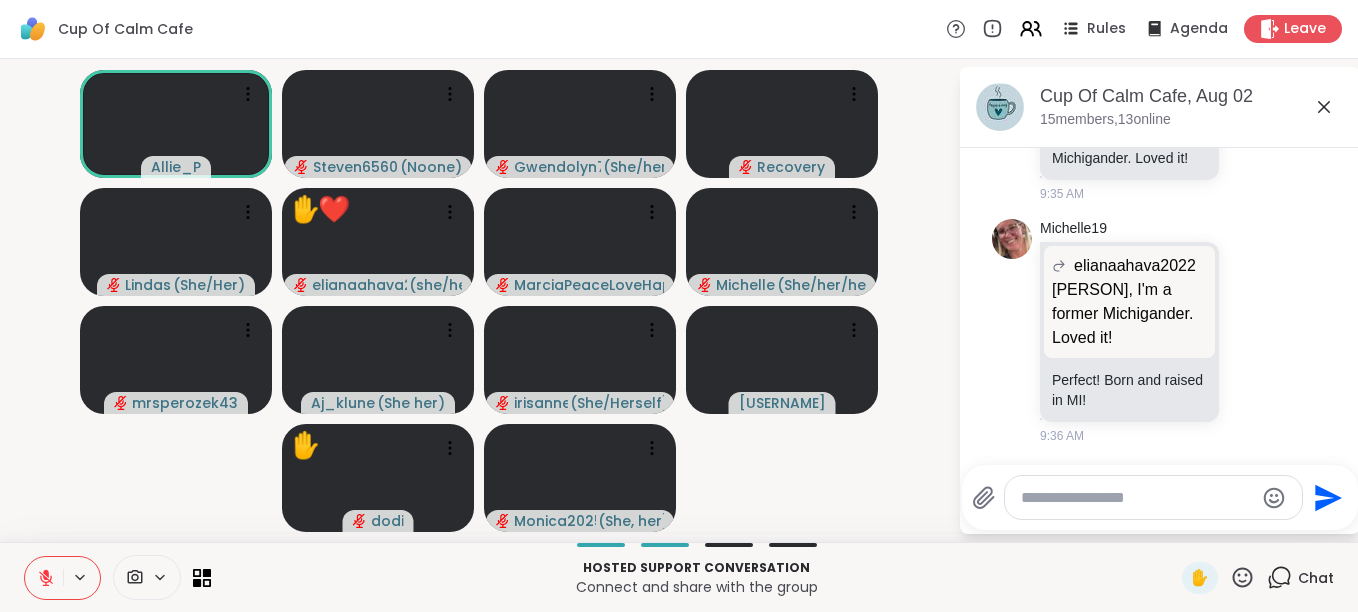 click 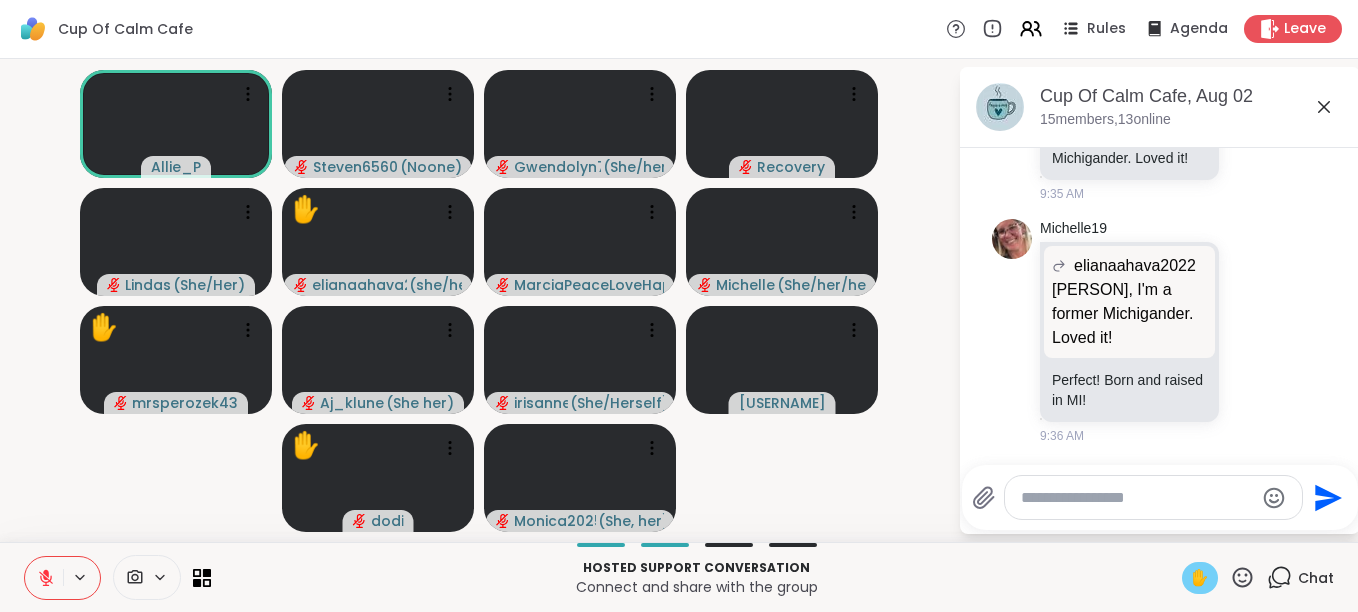 click on "✋" at bounding box center [1200, 578] 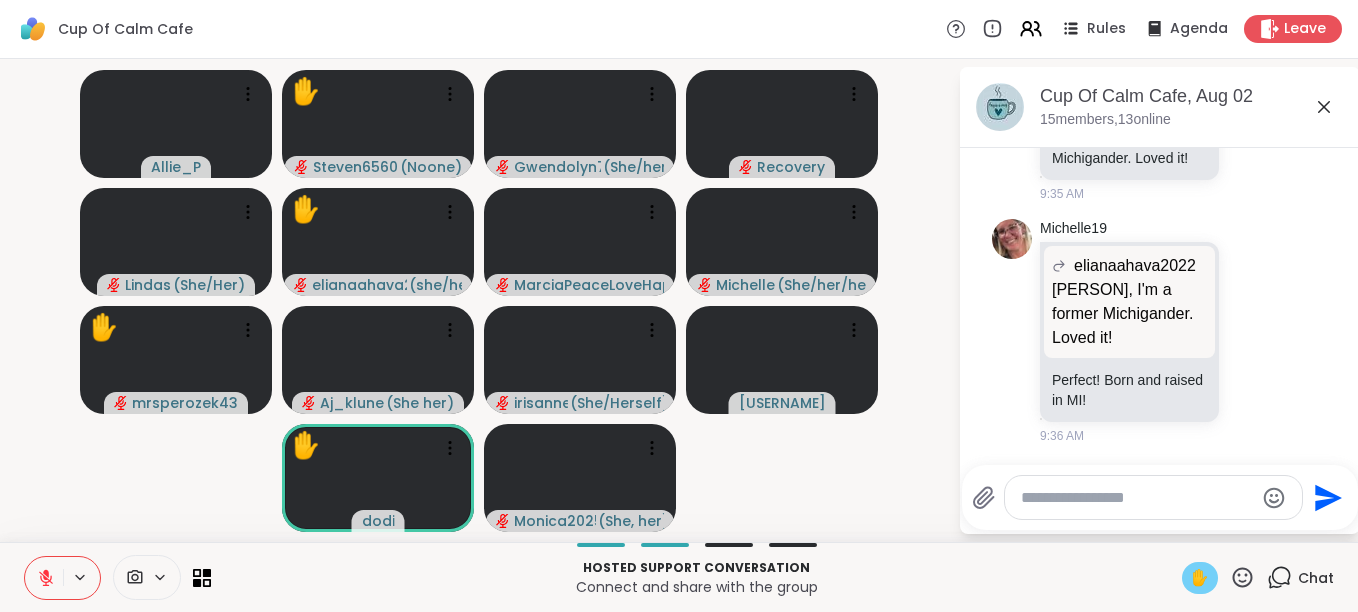 click 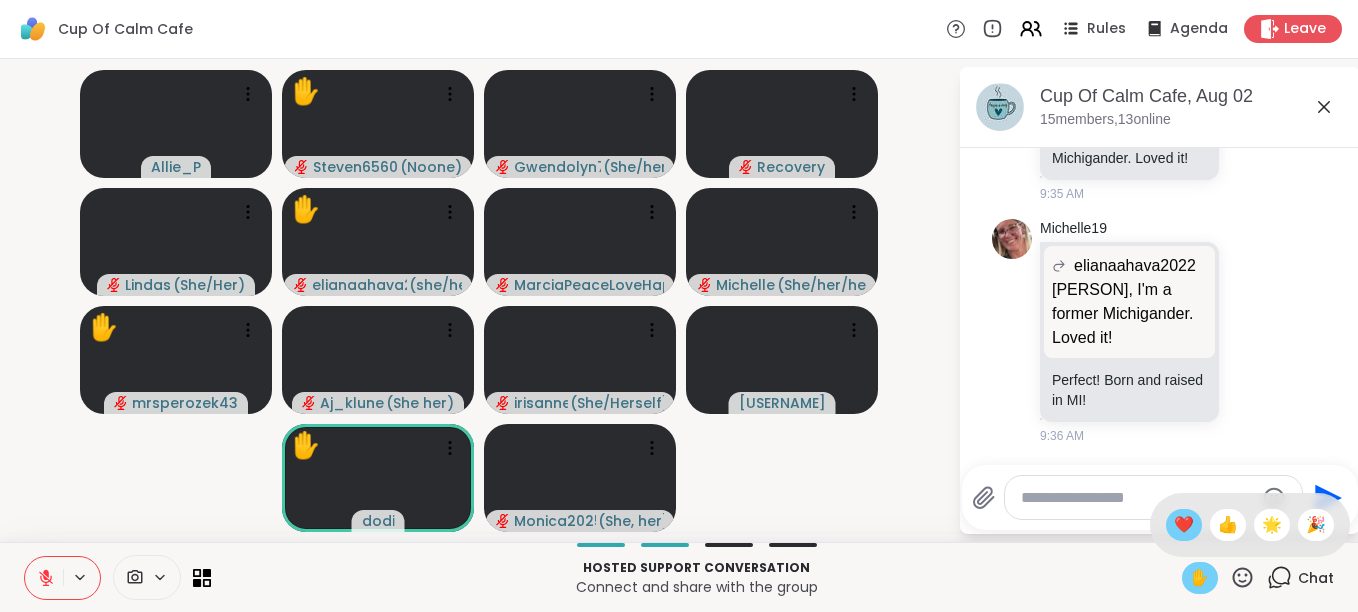 click on "❤️" at bounding box center (1184, 525) 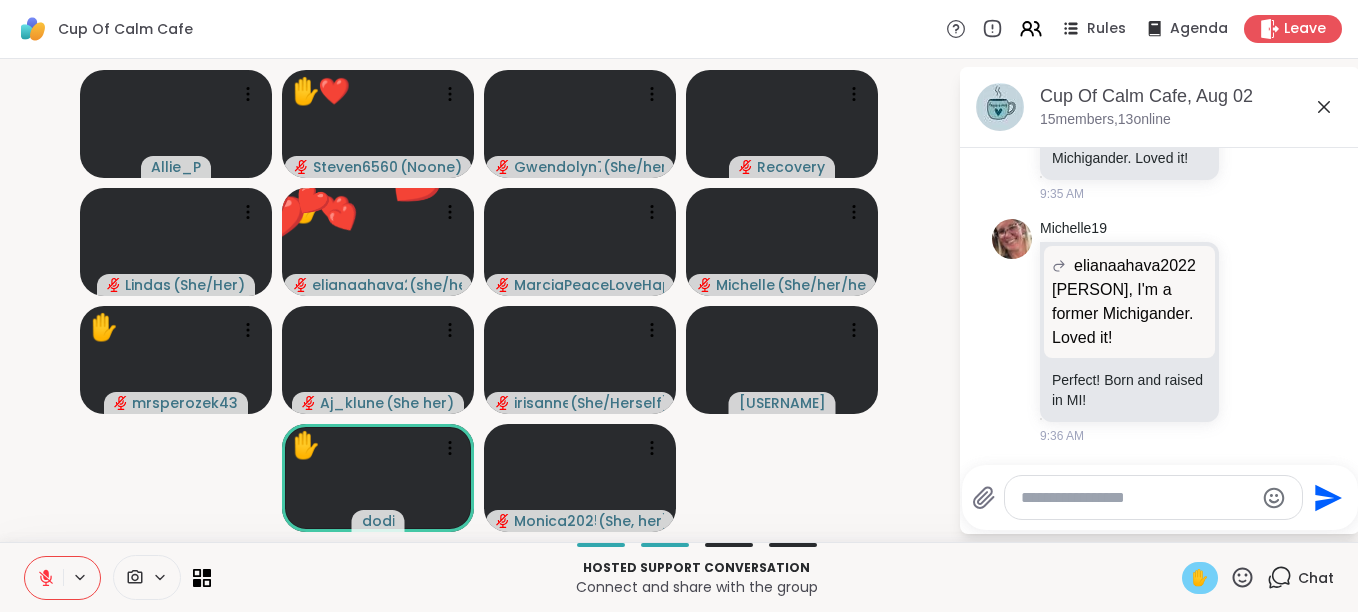click 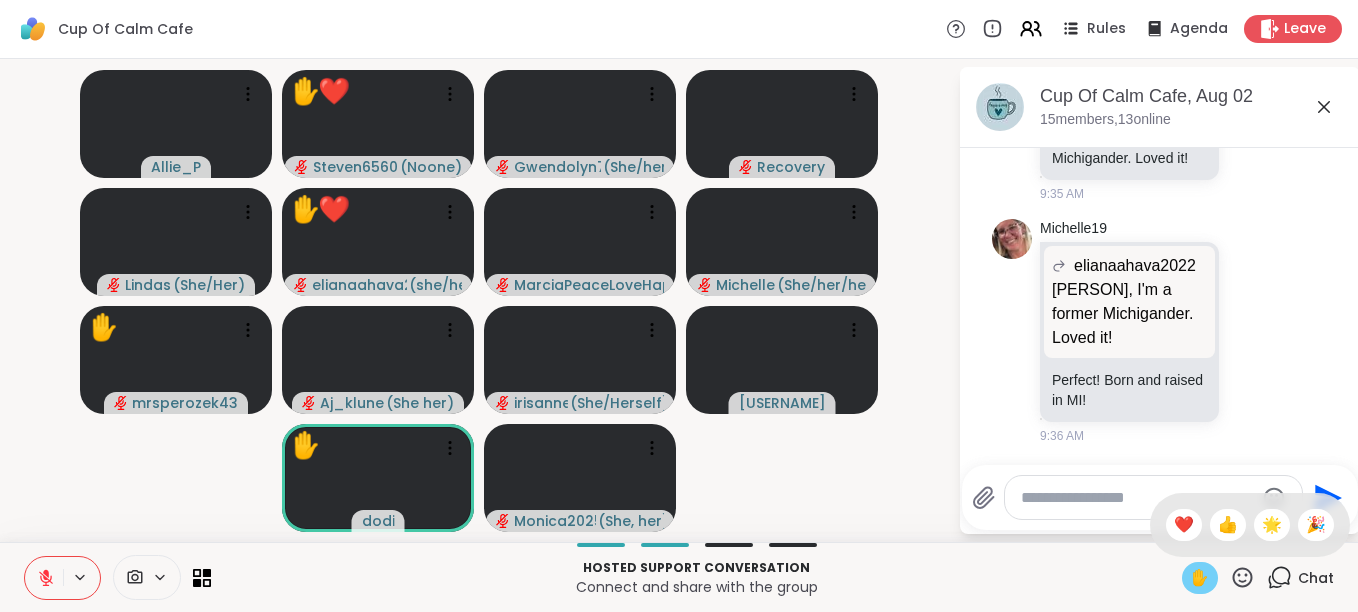 click 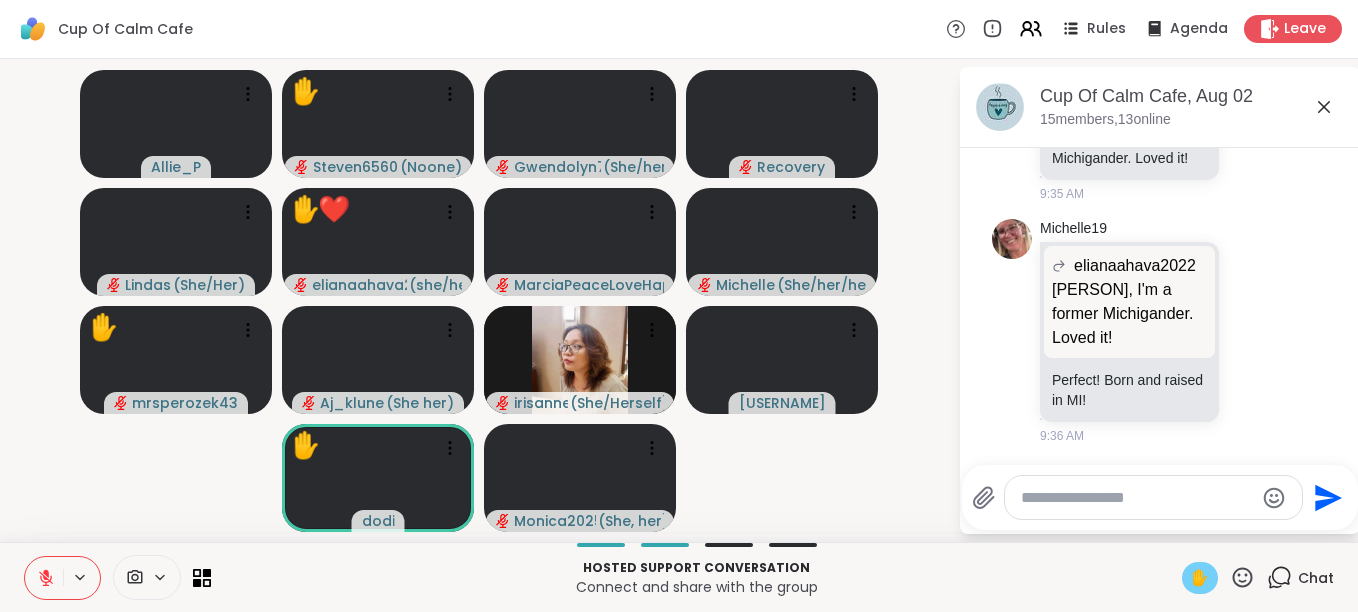 click 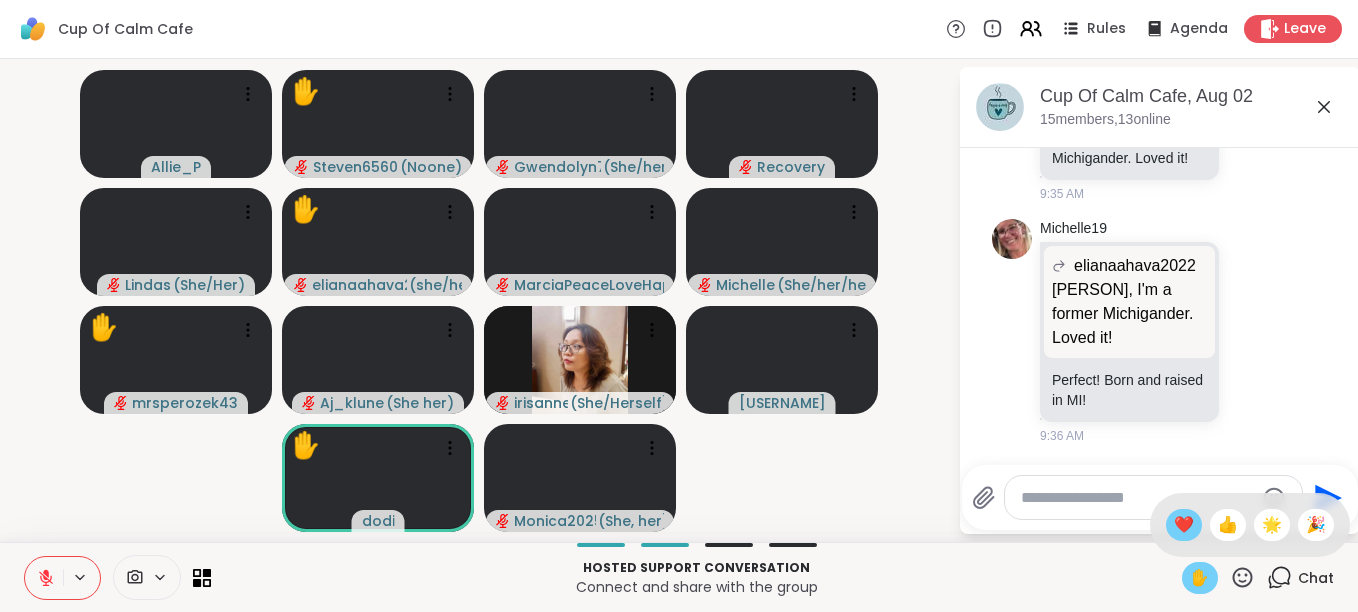 click on "❤️" at bounding box center [1184, 525] 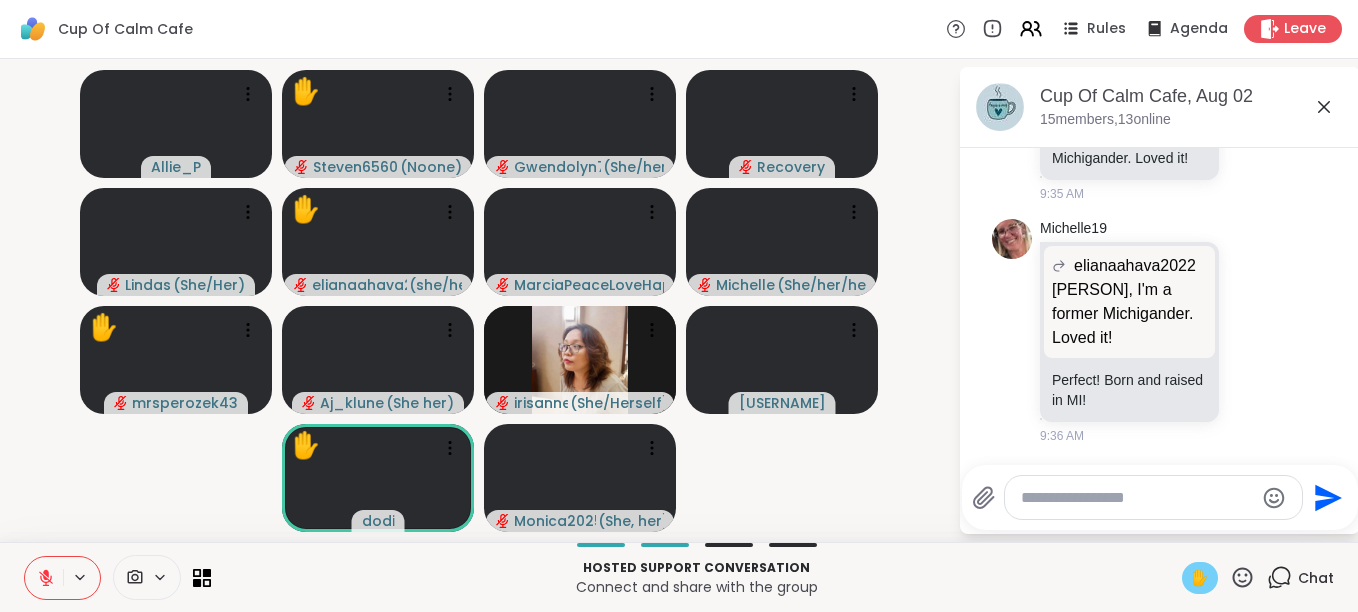 click 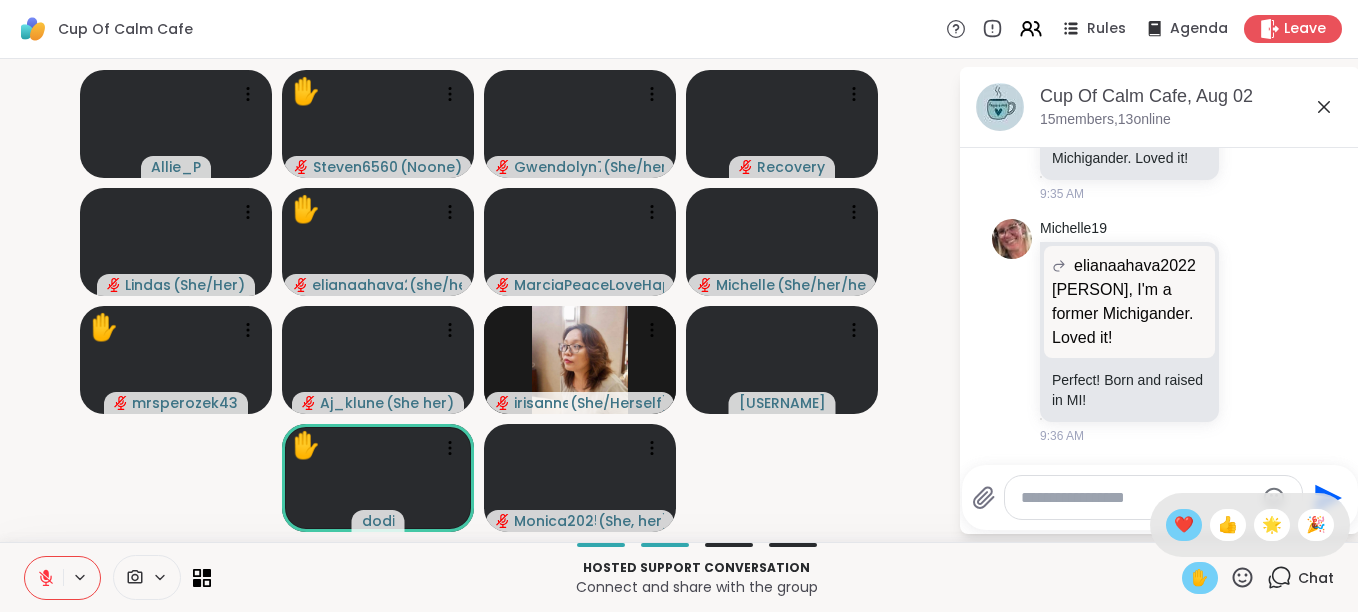click on "❤️" at bounding box center [1184, 525] 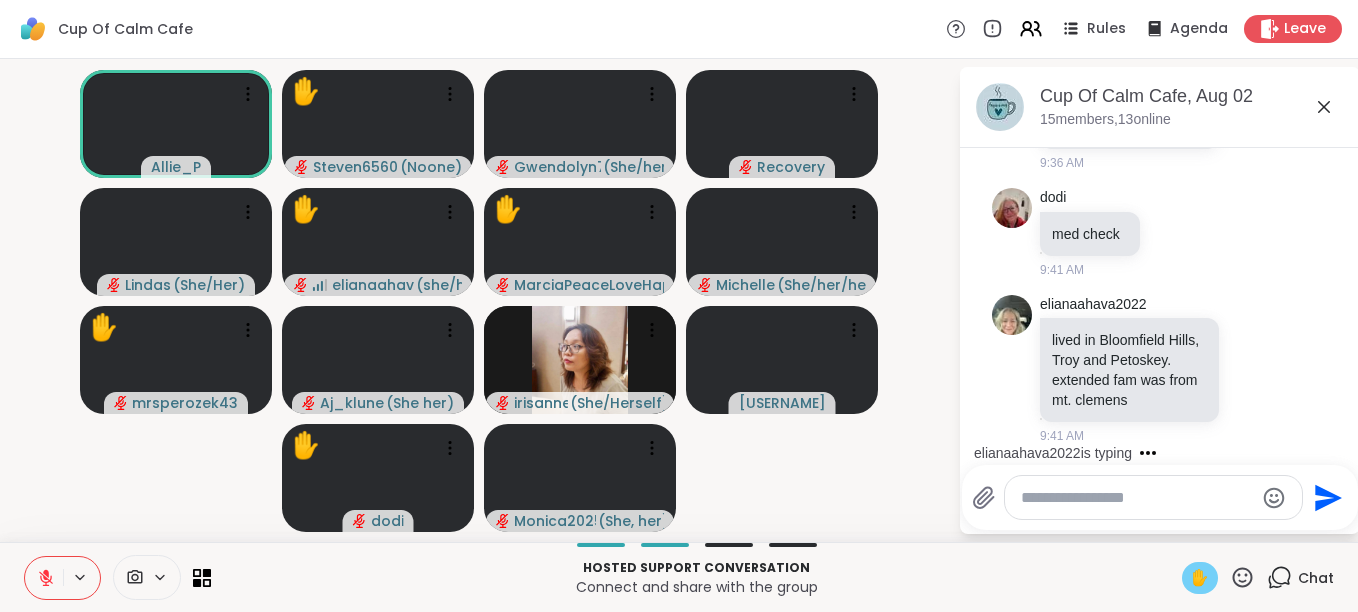 scroll, scrollTop: 4058, scrollLeft: 0, axis: vertical 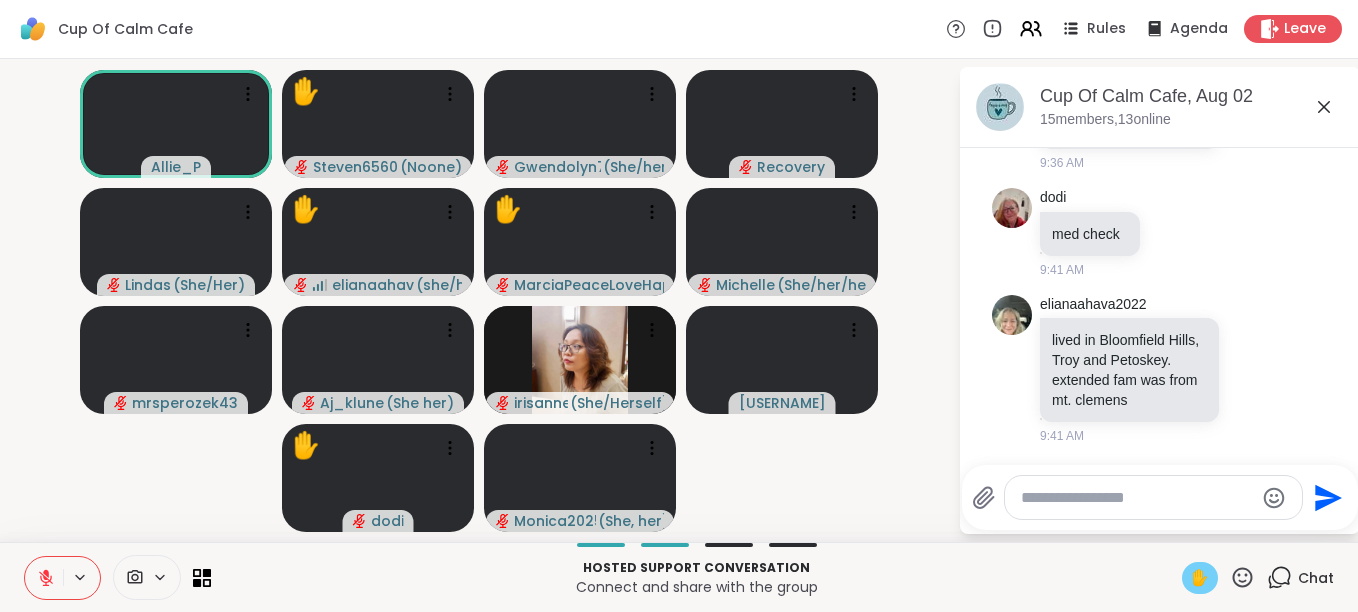 click 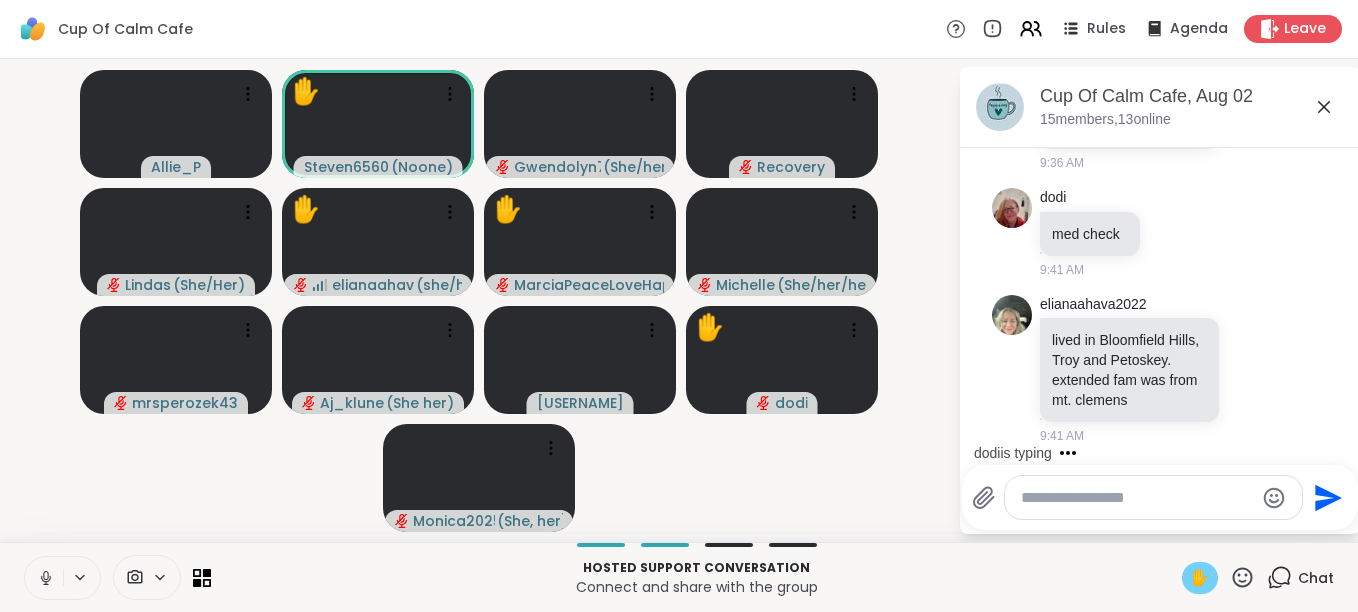 scroll, scrollTop: 4205, scrollLeft: 0, axis: vertical 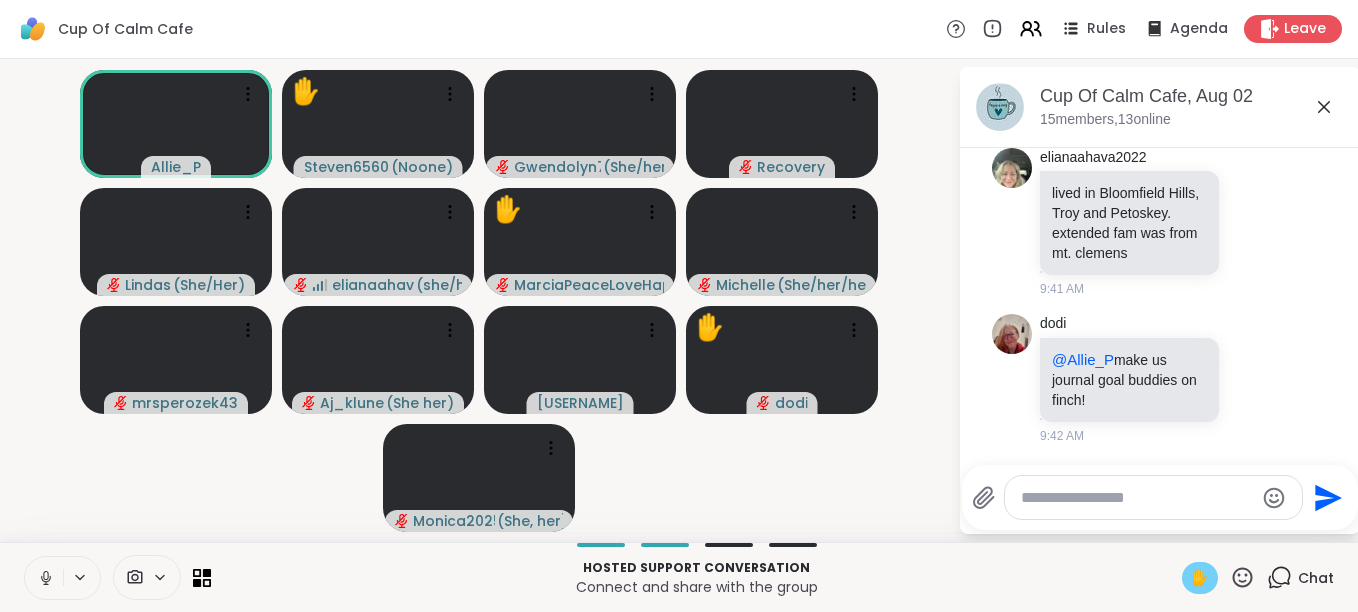 click 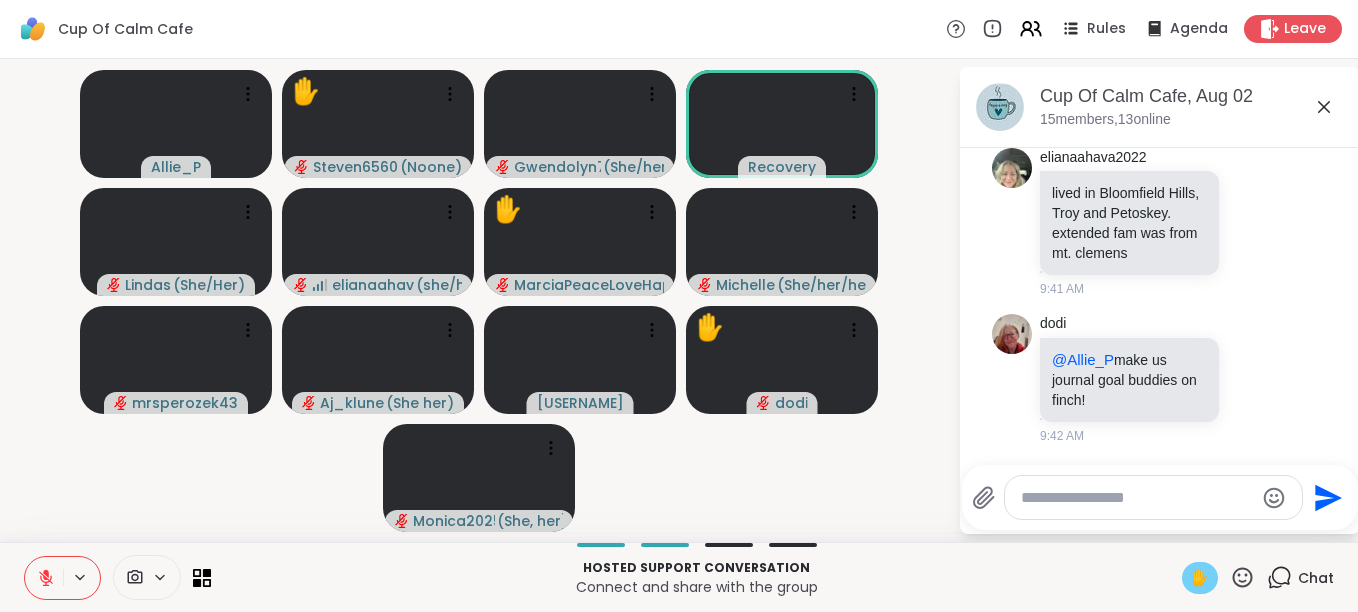 click on "✋" at bounding box center [1200, 578] 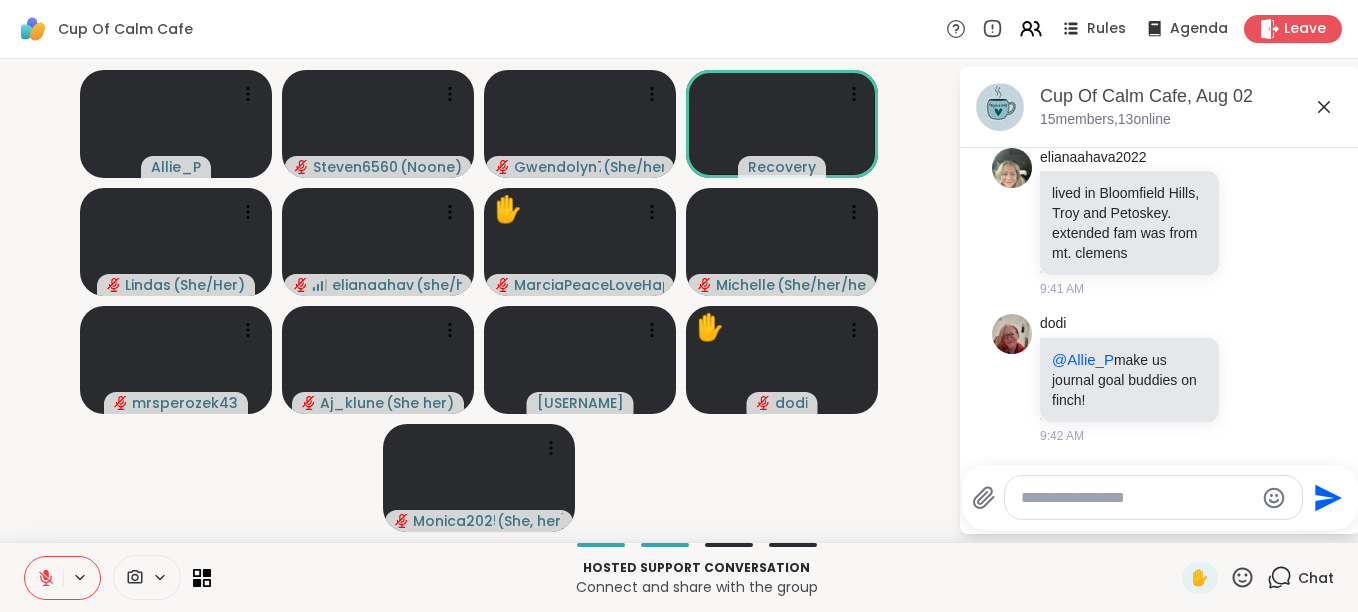 click 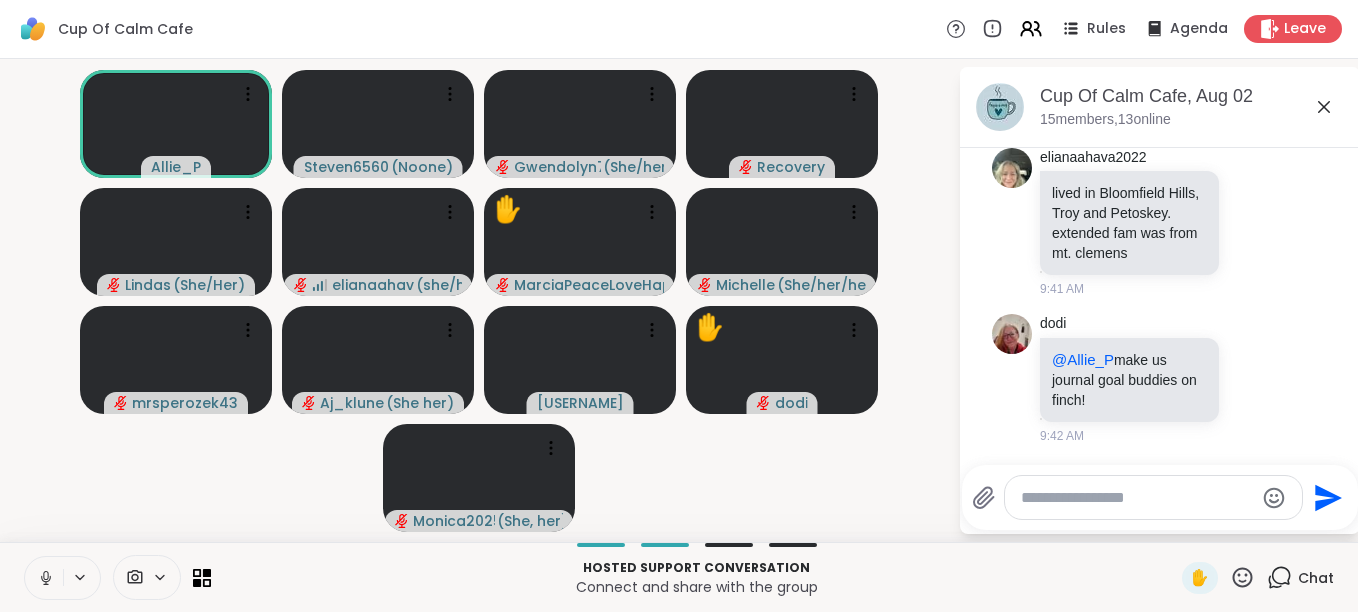 click 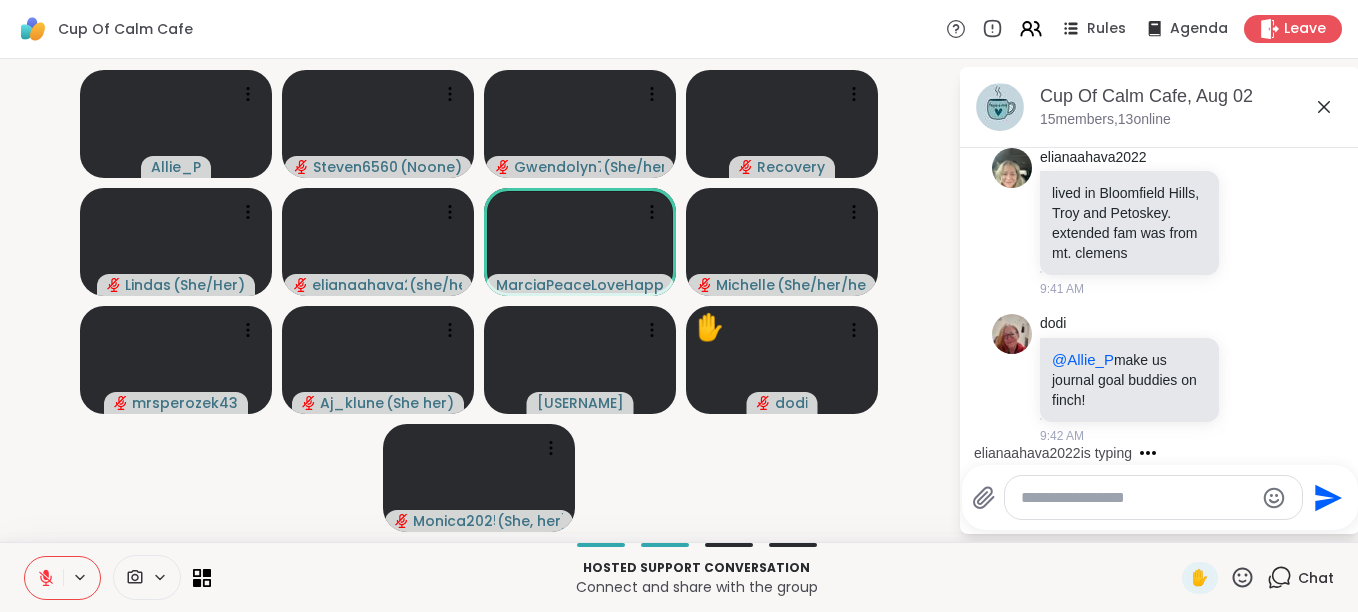 click 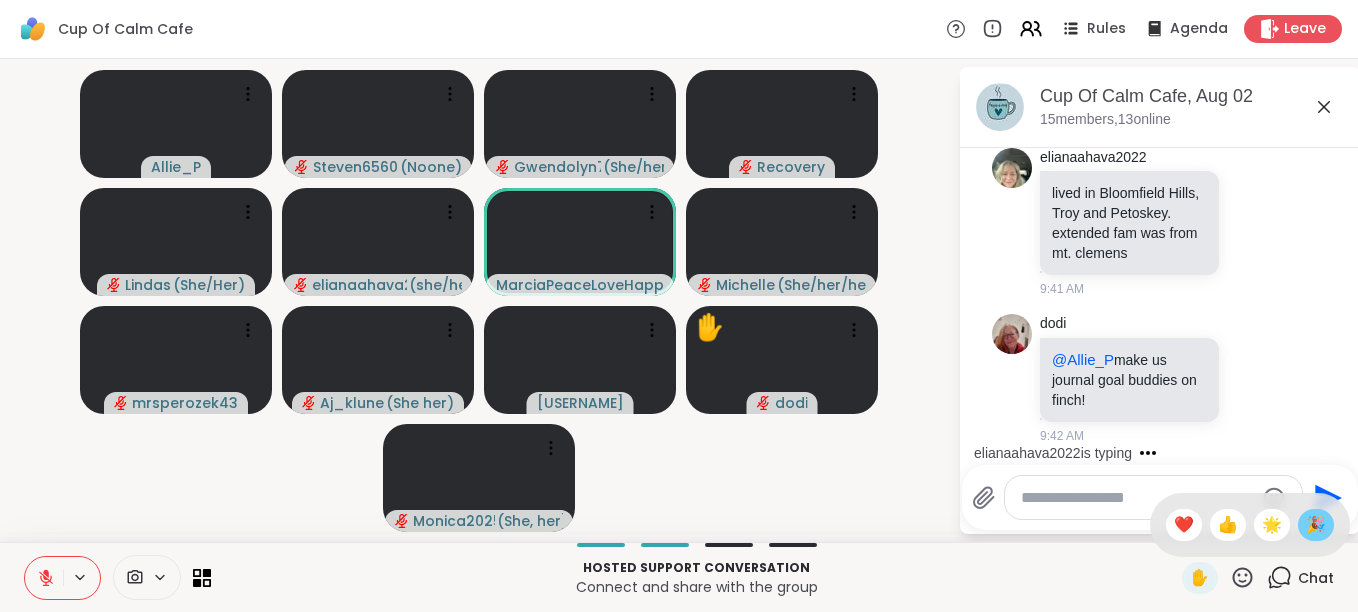click on "🎉" at bounding box center [1316, 525] 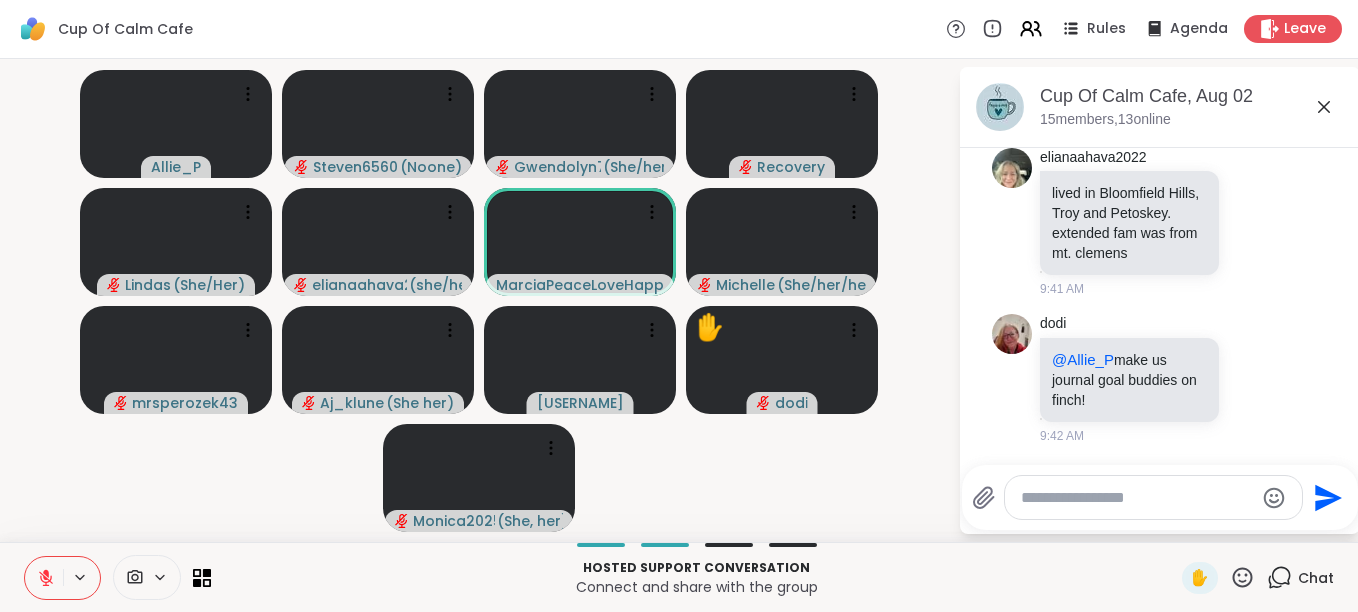 click 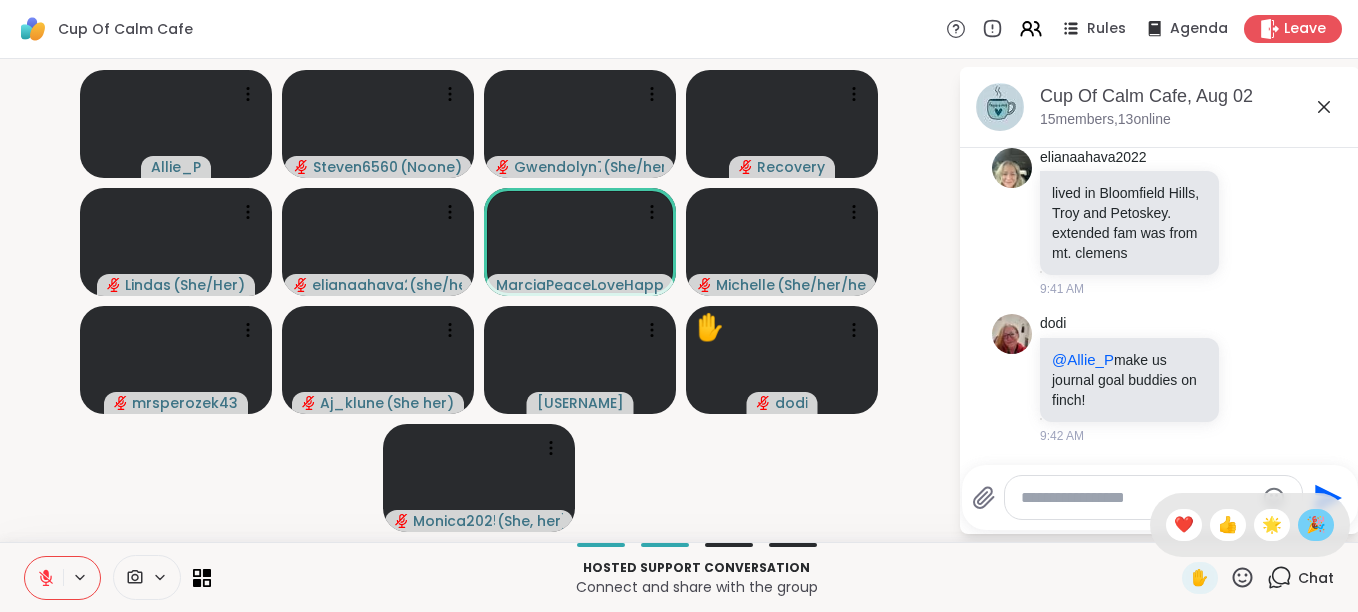 click on "🎉" at bounding box center (1316, 525) 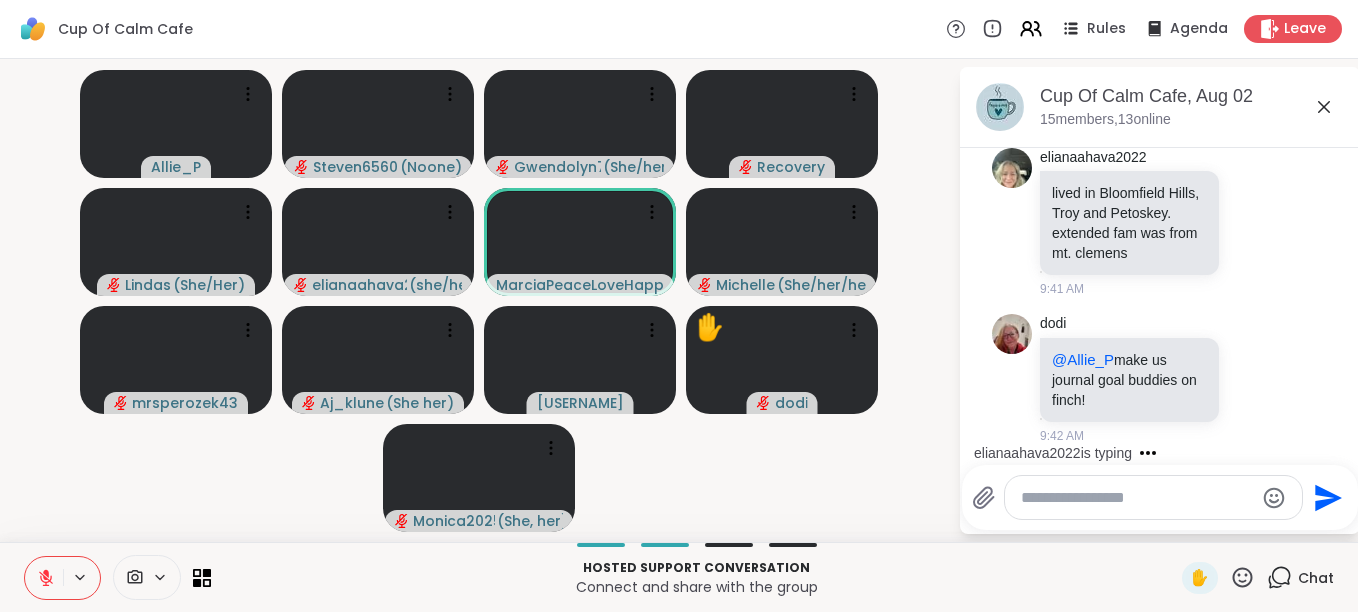click 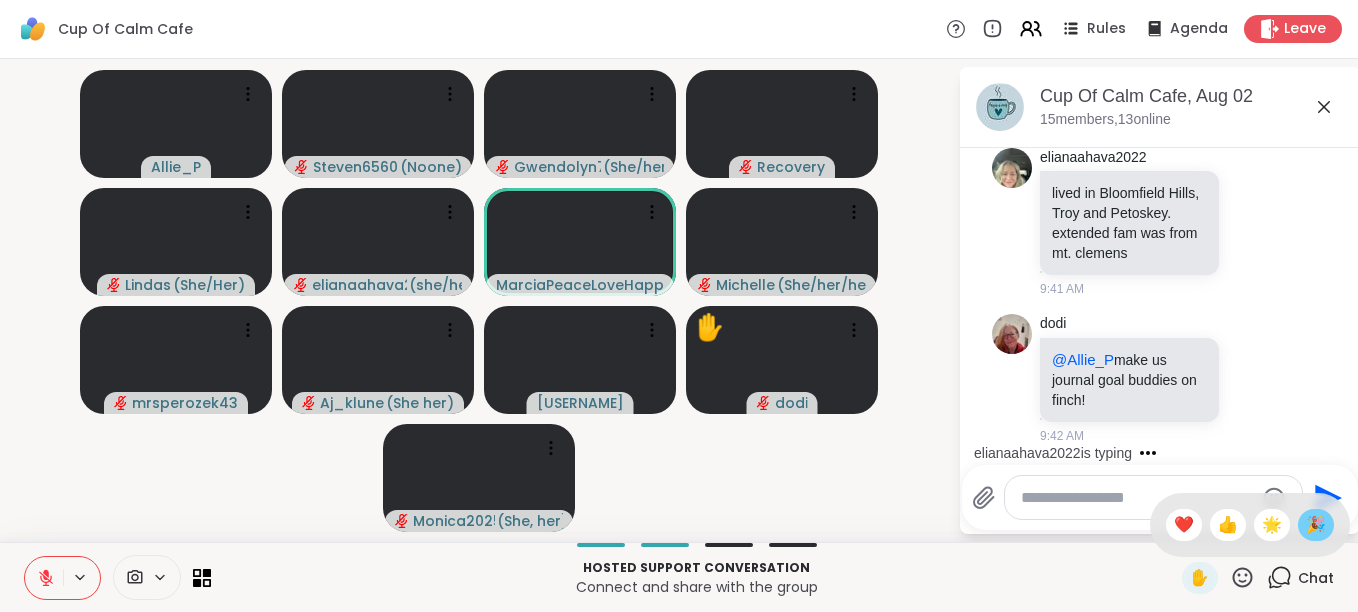 click on "🎉" at bounding box center [1316, 525] 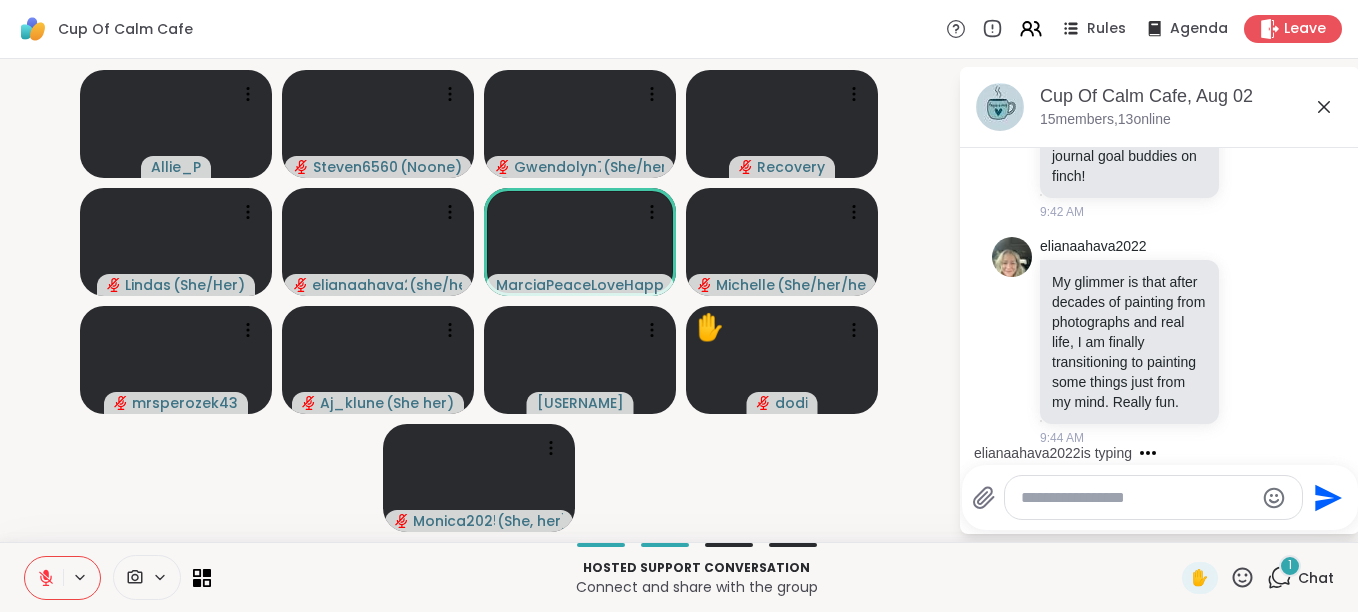 scroll, scrollTop: 4472, scrollLeft: 0, axis: vertical 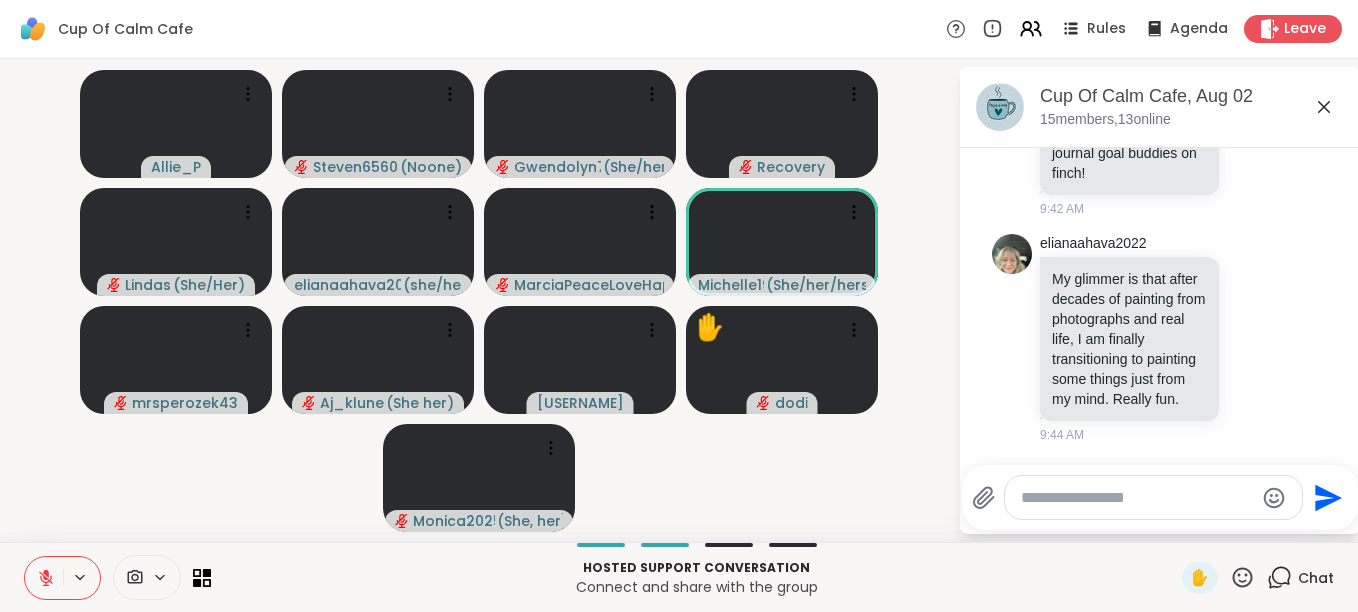 click 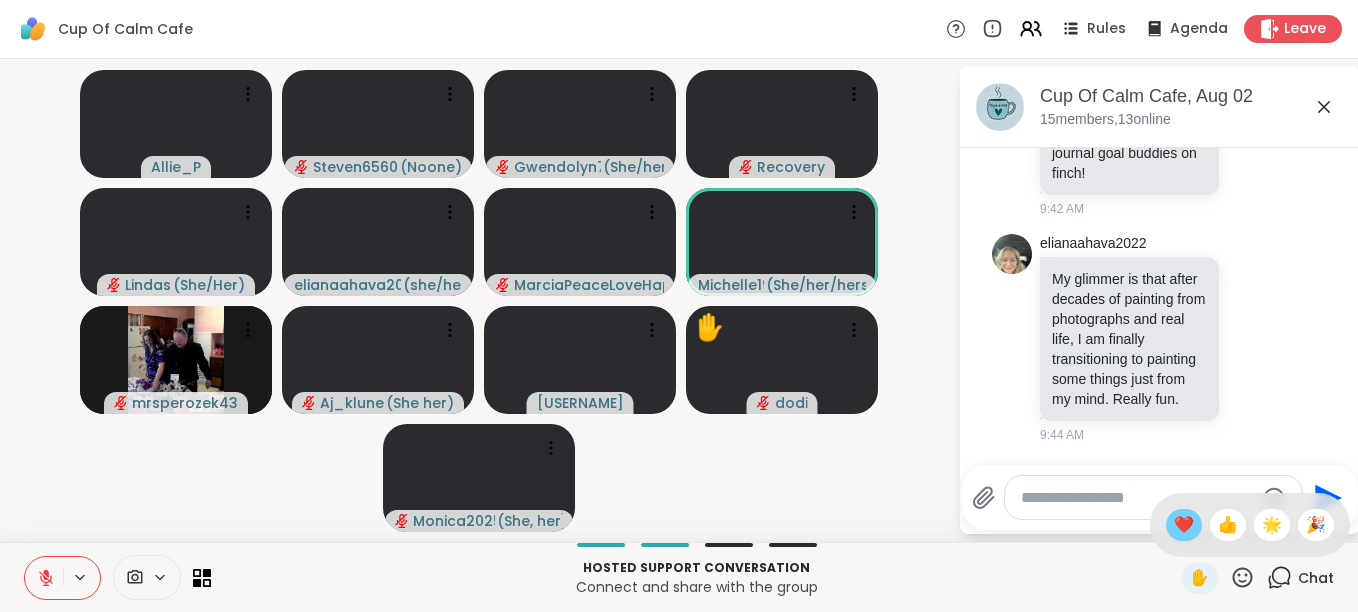 click on "❤️" at bounding box center (1184, 525) 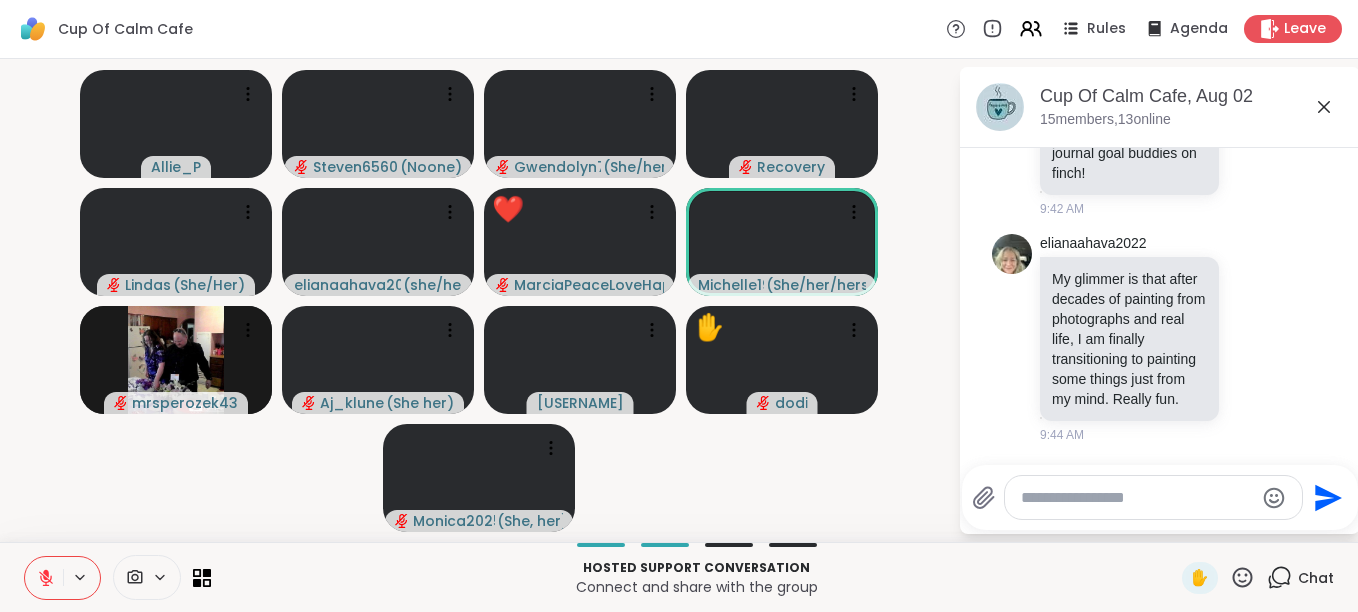 click 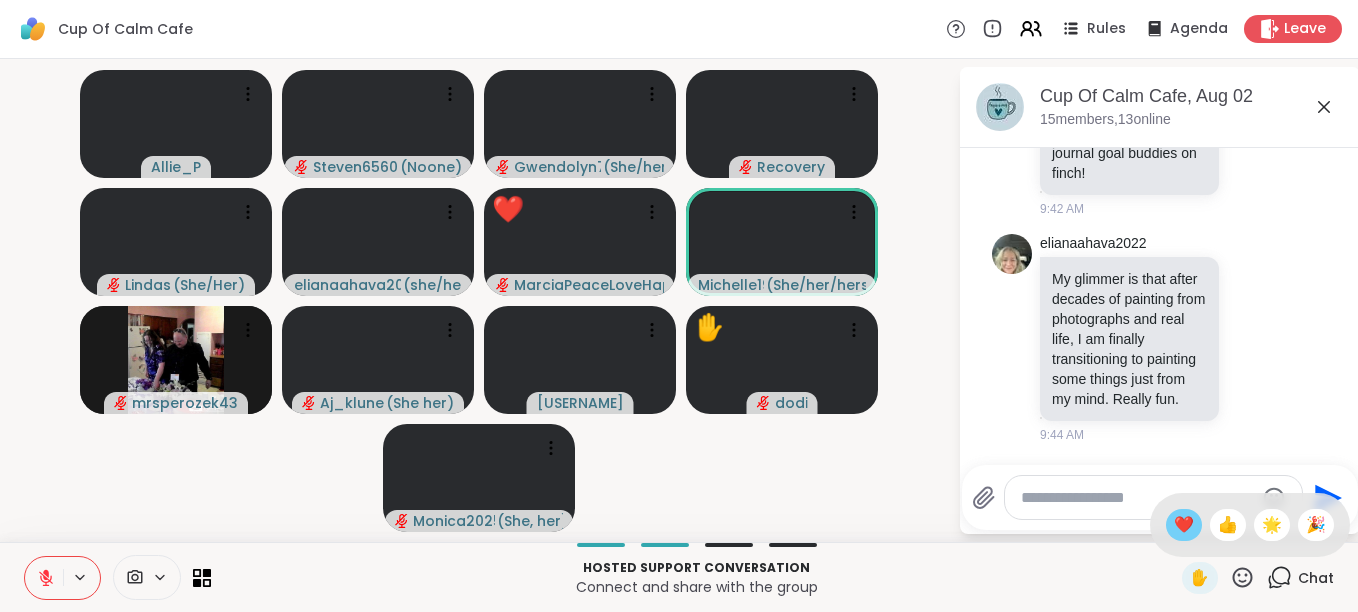 click on "❤️" at bounding box center (1184, 525) 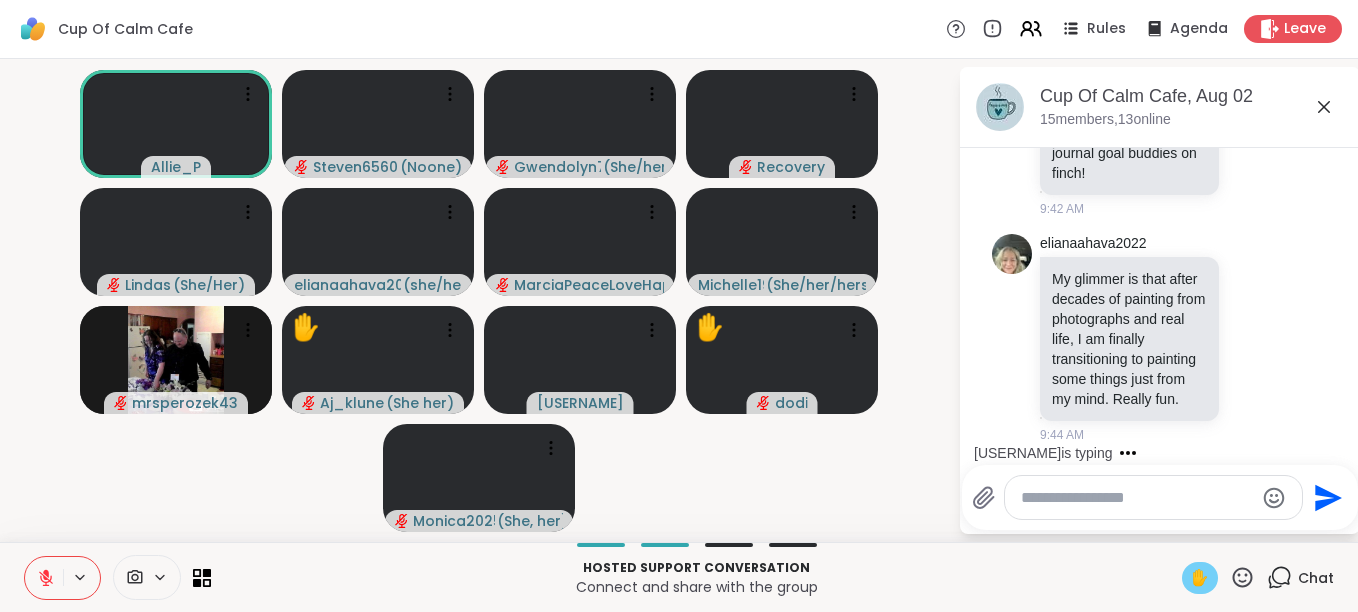 scroll, scrollTop: 4598, scrollLeft: 0, axis: vertical 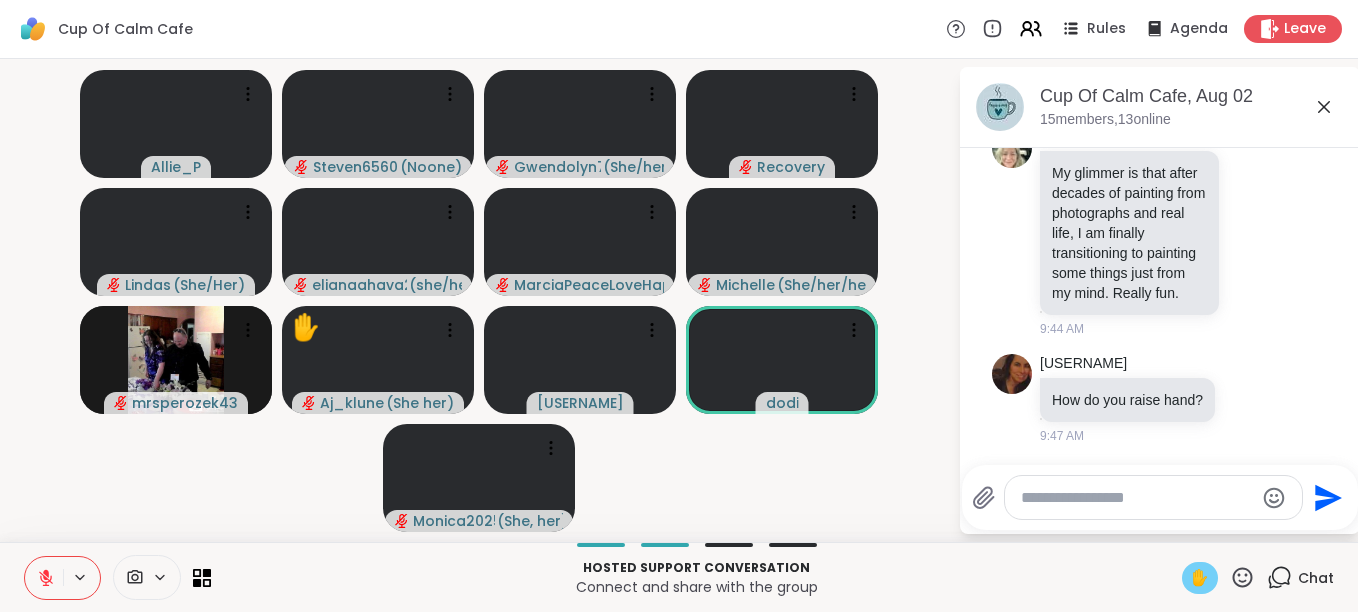 click on "✋" at bounding box center (1200, 578) 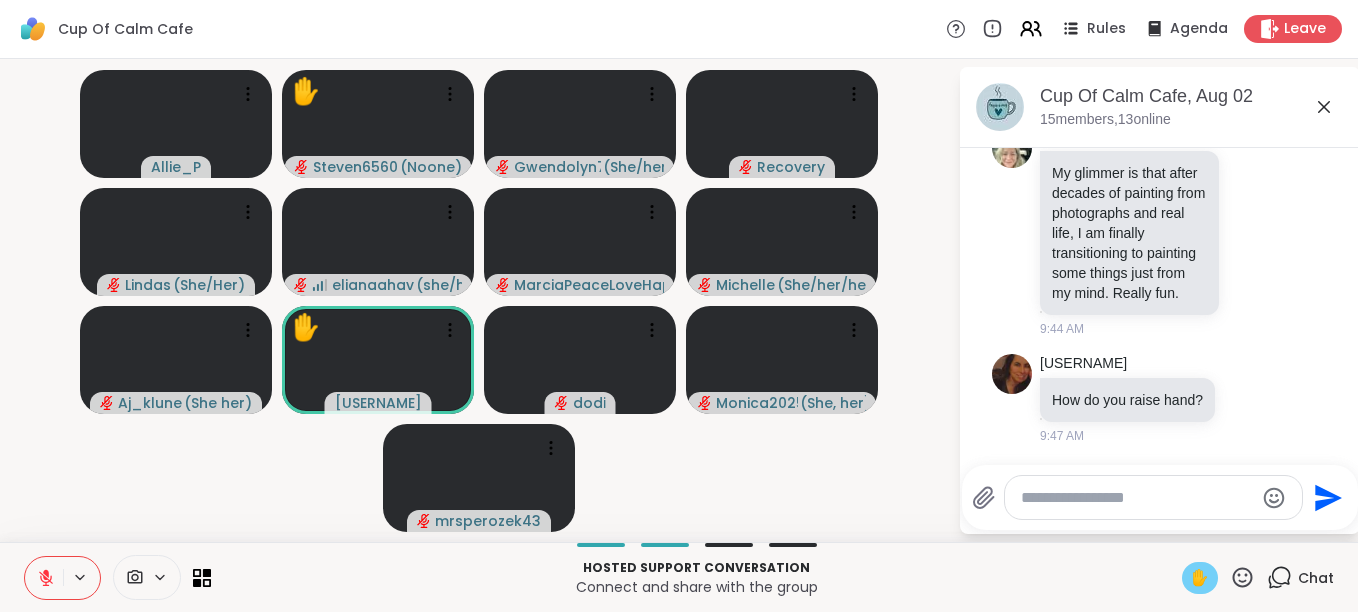 scroll, scrollTop: 4705, scrollLeft: 0, axis: vertical 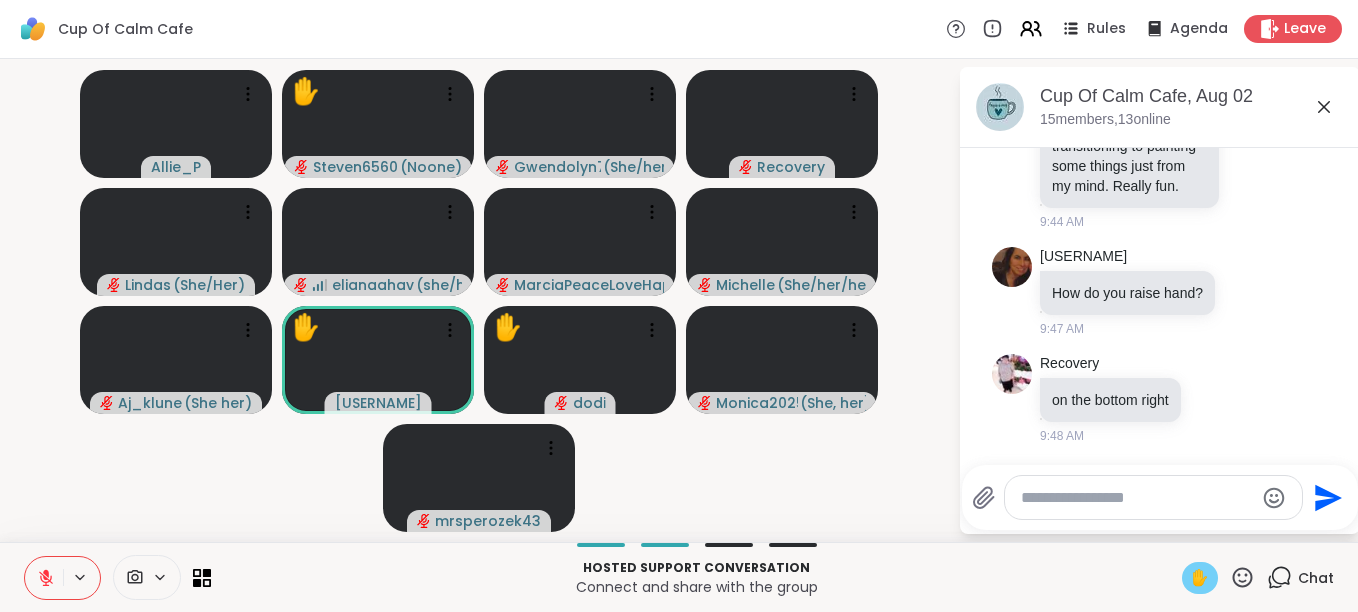 click 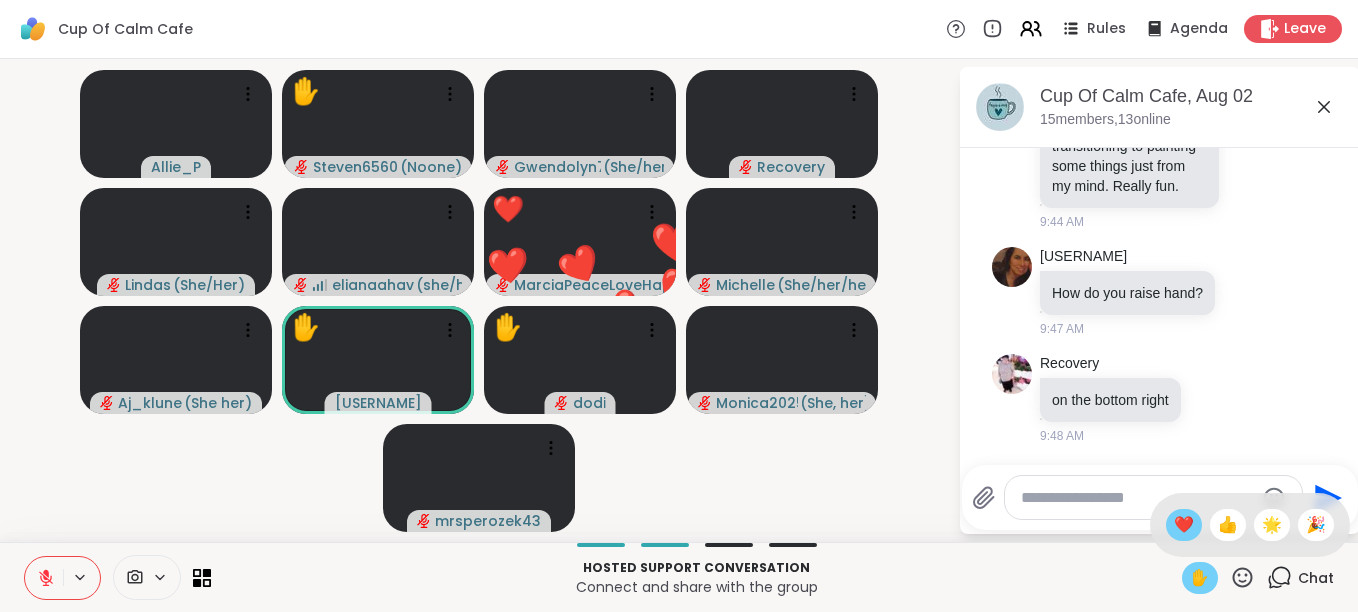 click on "❤️" at bounding box center [1184, 525] 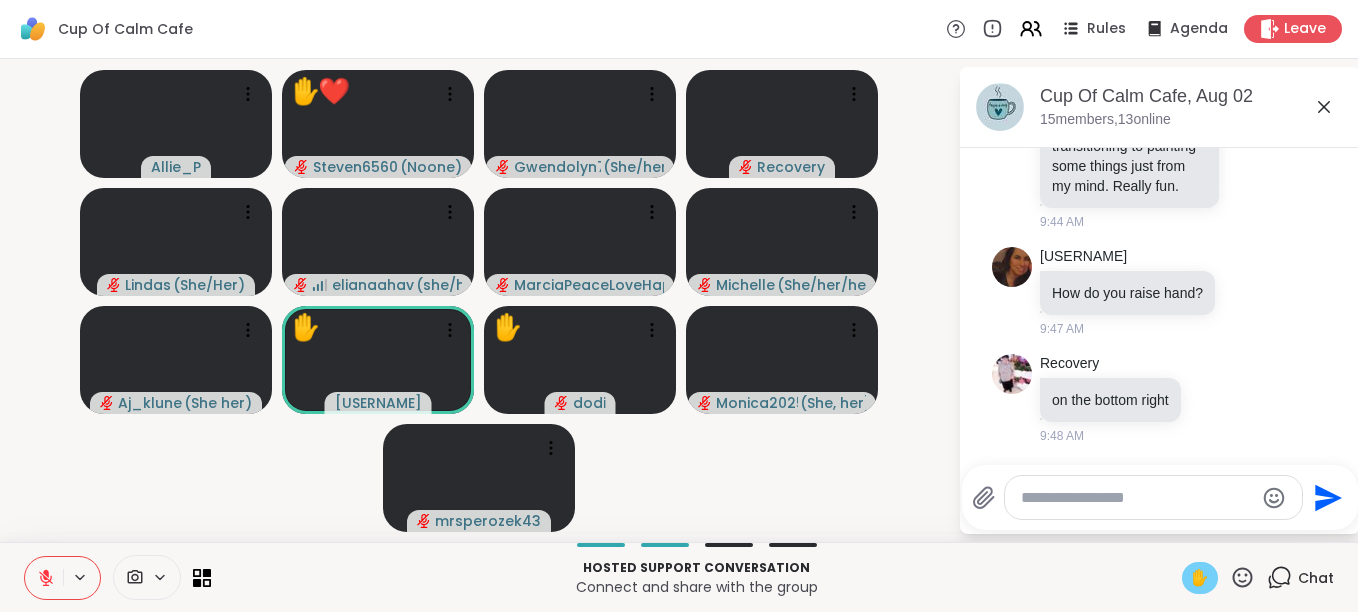 click 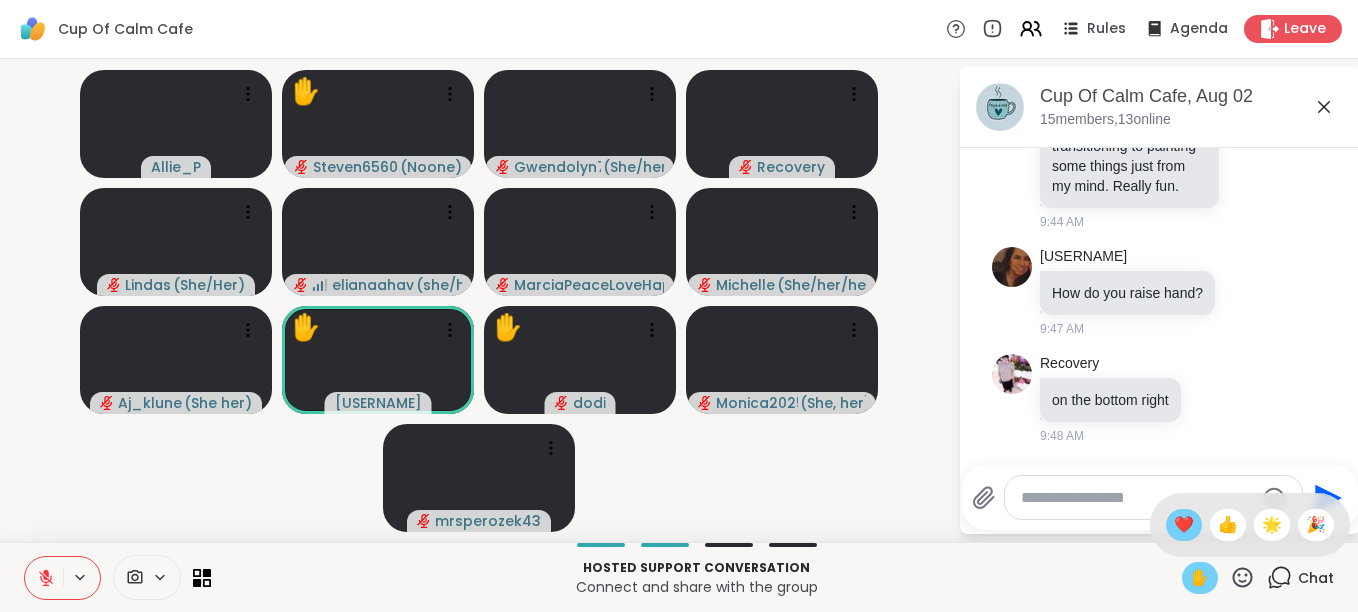 click on "❤️" at bounding box center (1184, 525) 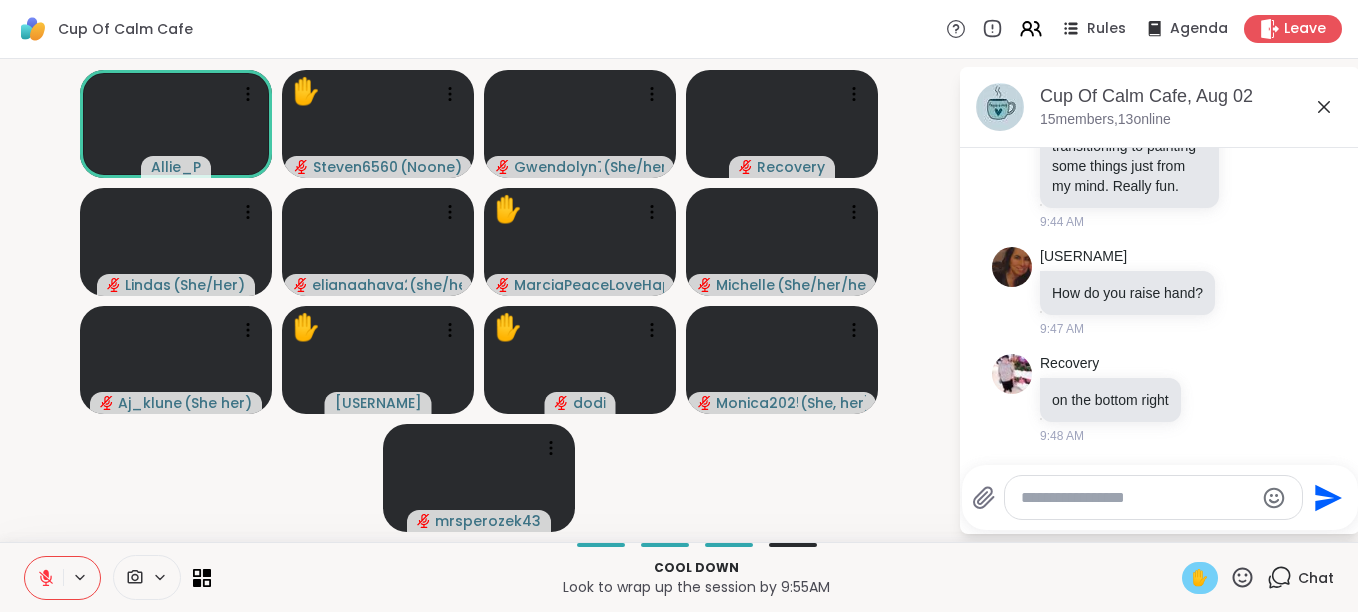 click 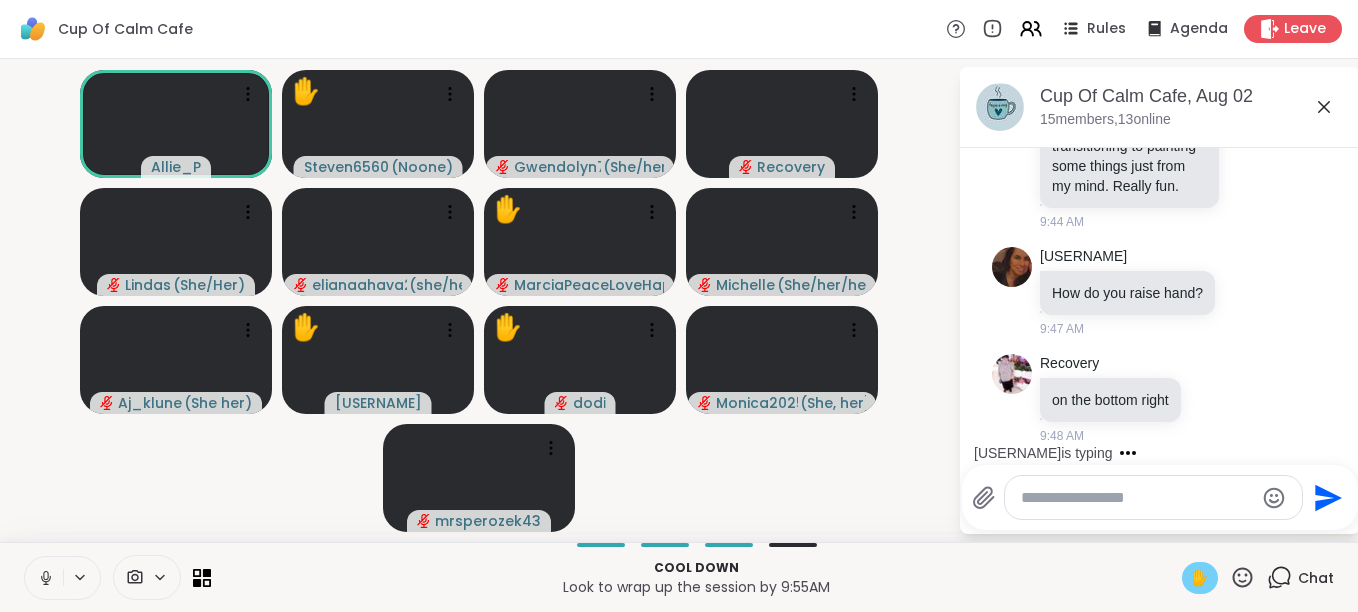 click 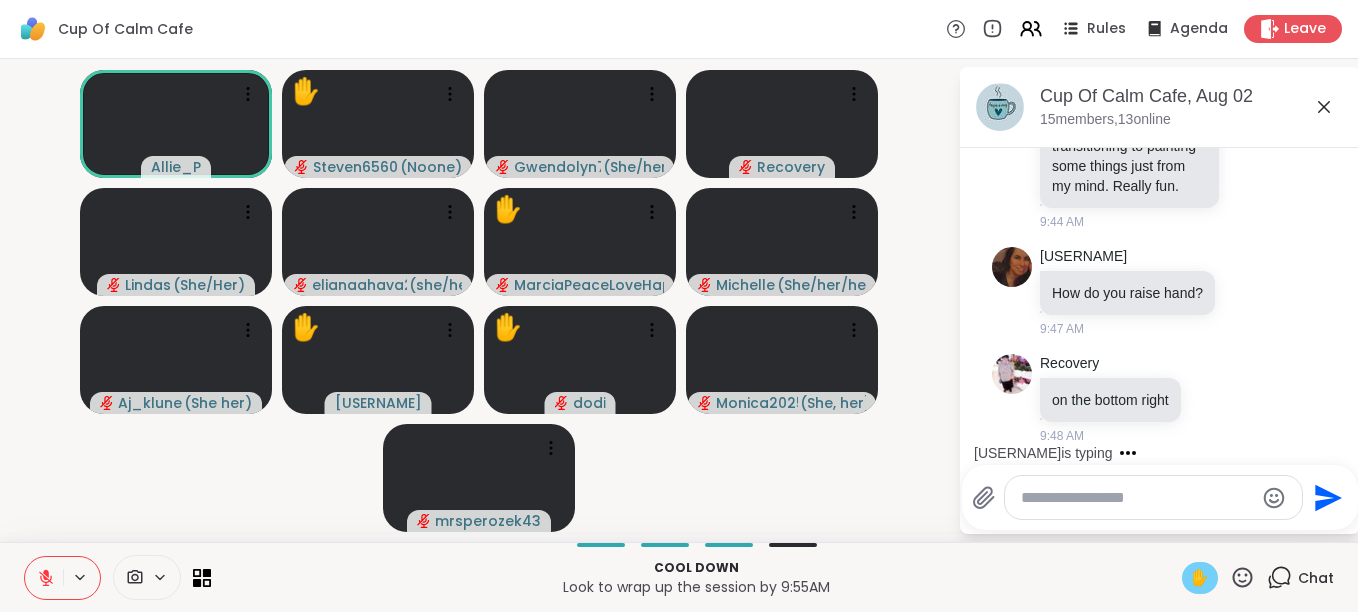 click on "✋" at bounding box center [1200, 578] 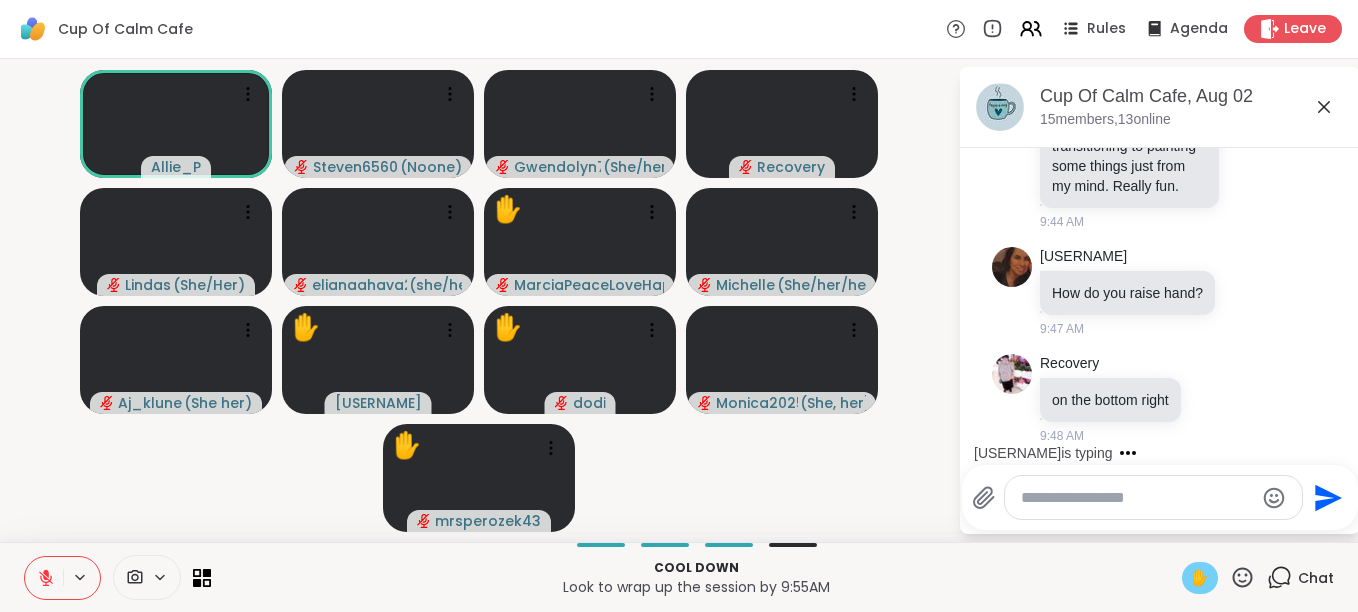 scroll, scrollTop: 4831, scrollLeft: 0, axis: vertical 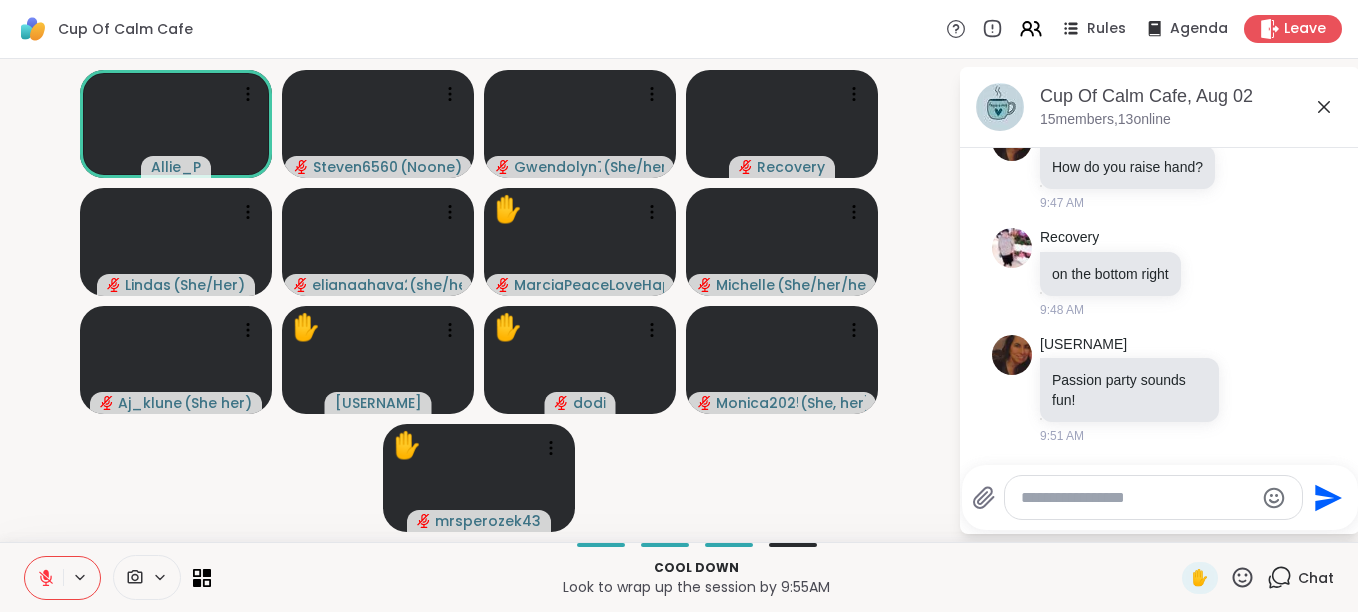 click at bounding box center [1137, 498] 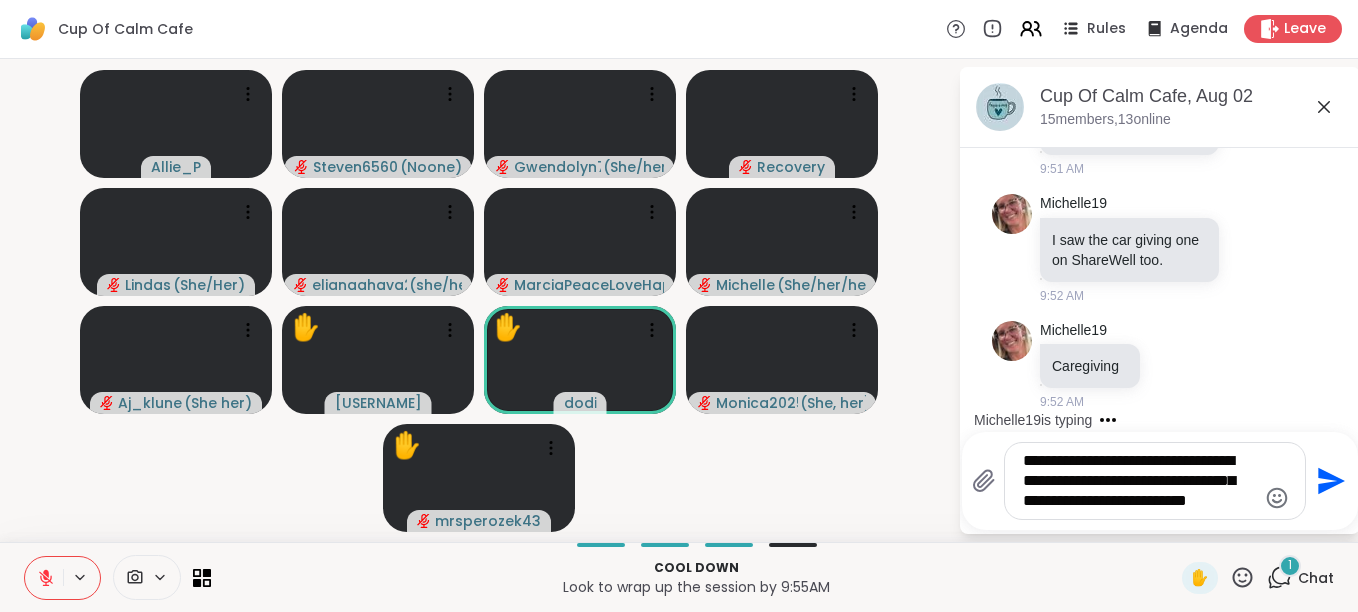 scroll, scrollTop: 5118, scrollLeft: 0, axis: vertical 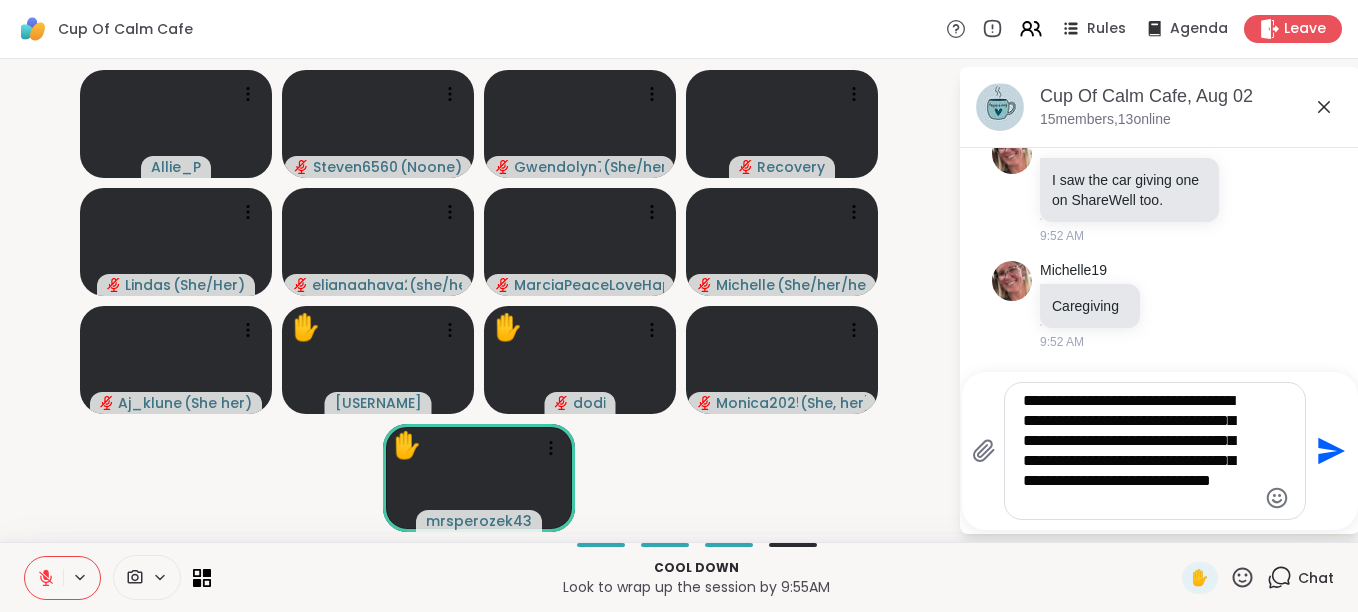 type on "**********" 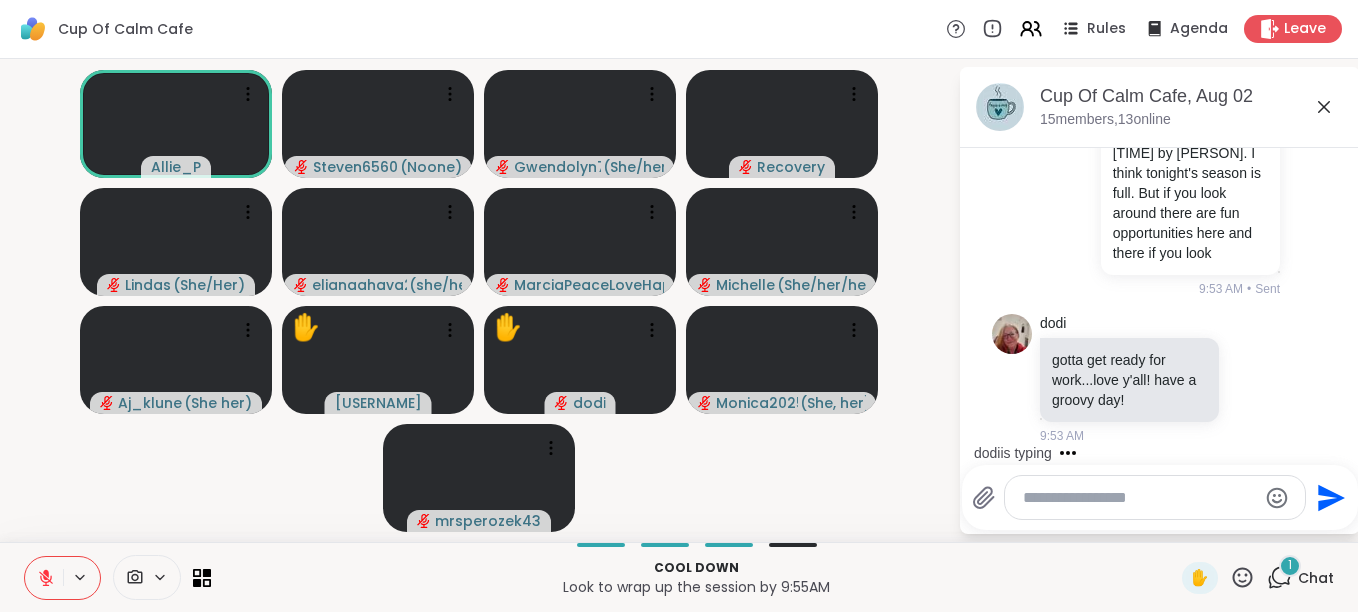 scroll, scrollTop: 5498, scrollLeft: 0, axis: vertical 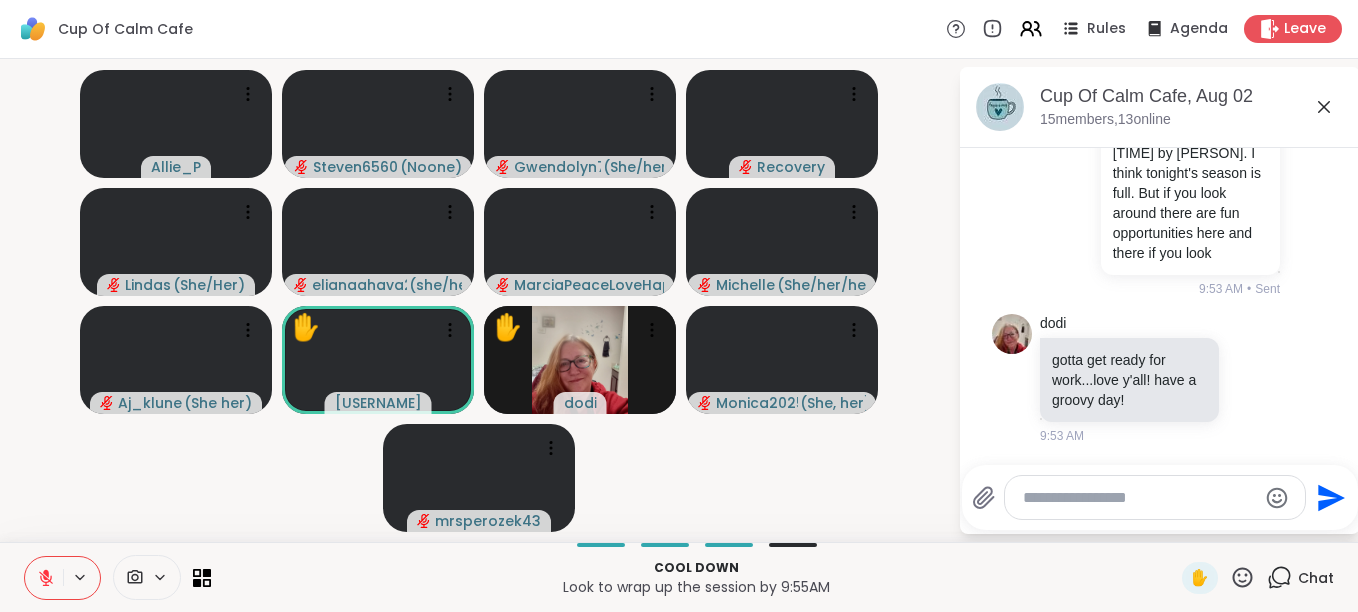 click at bounding box center [1139, 498] 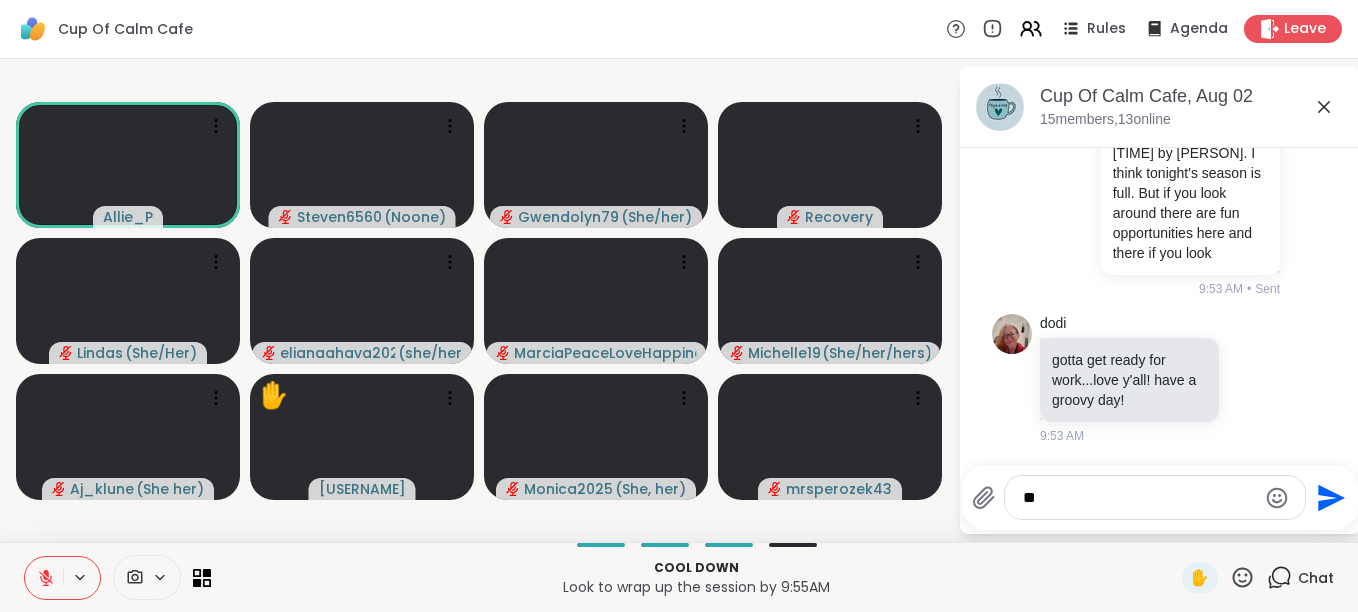 type on "*" 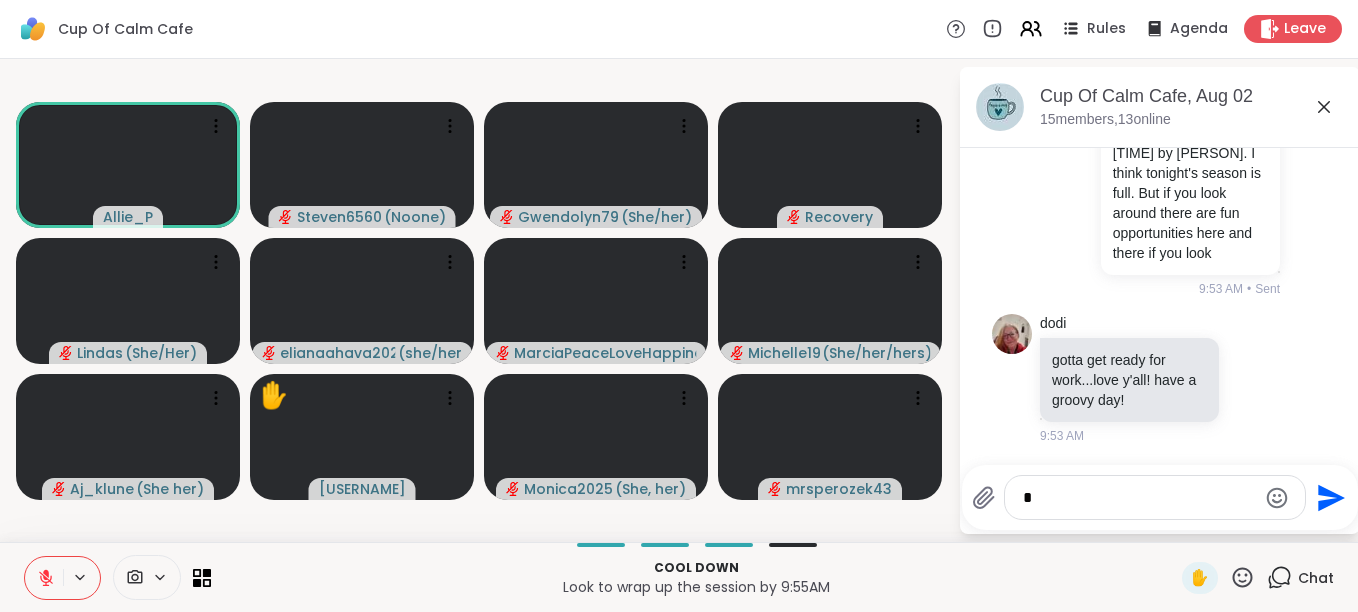 type 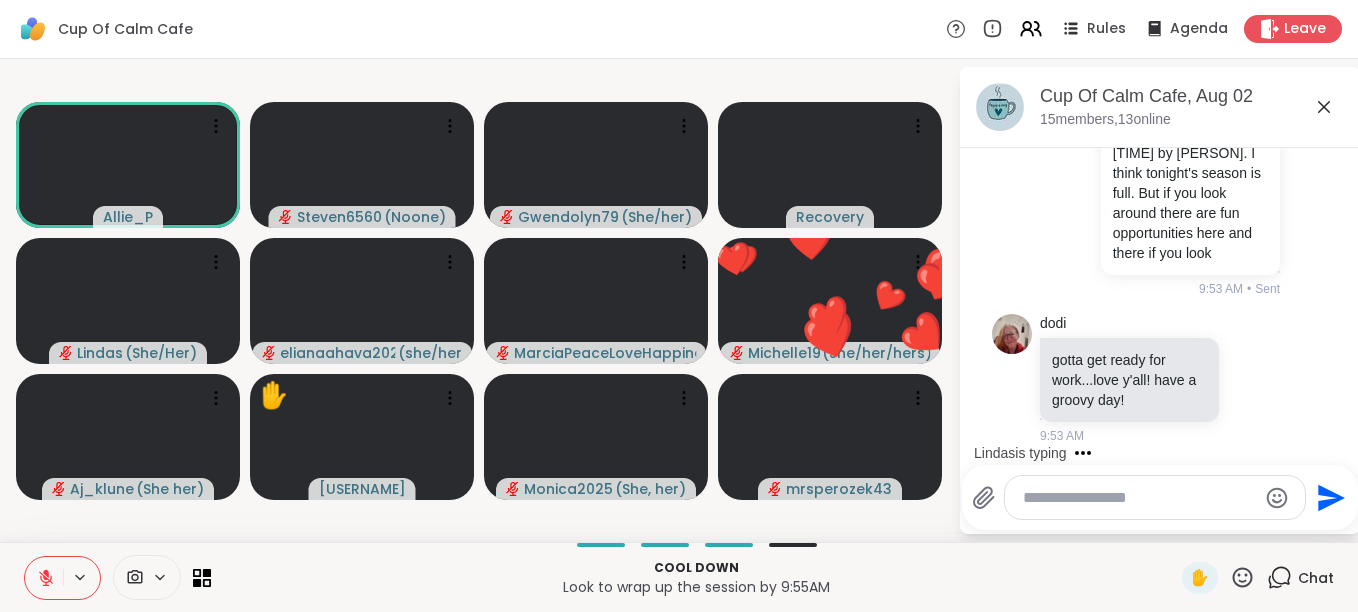 click 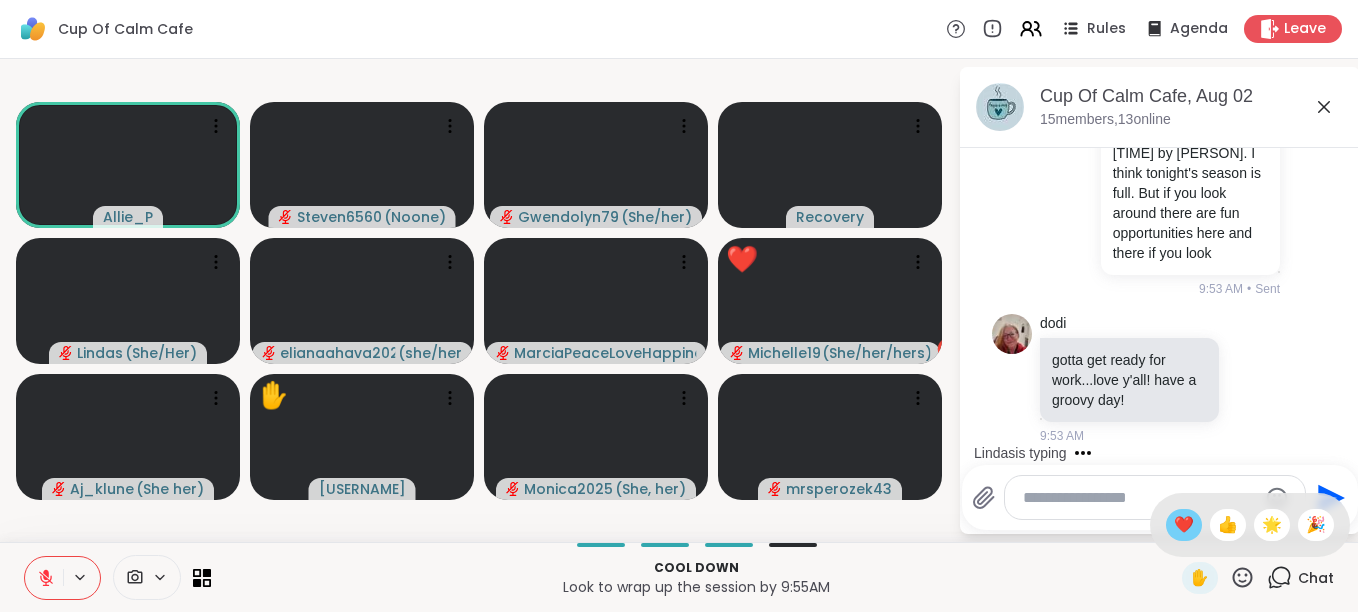 click on "❤️" at bounding box center [1184, 525] 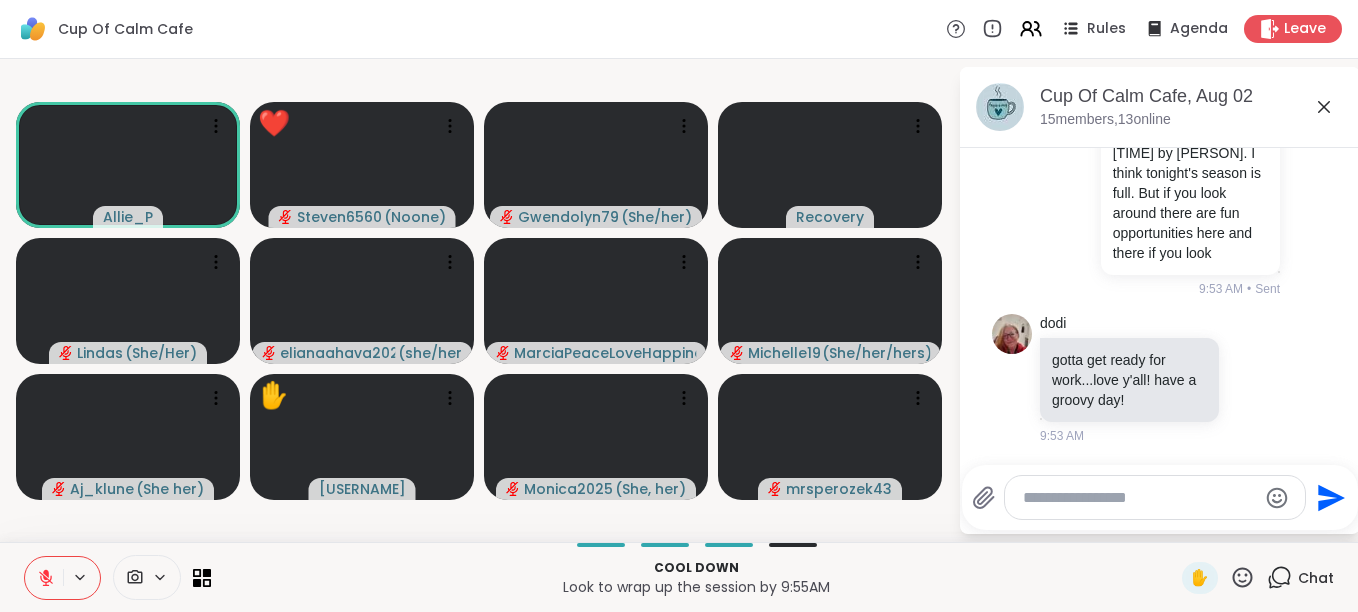 click 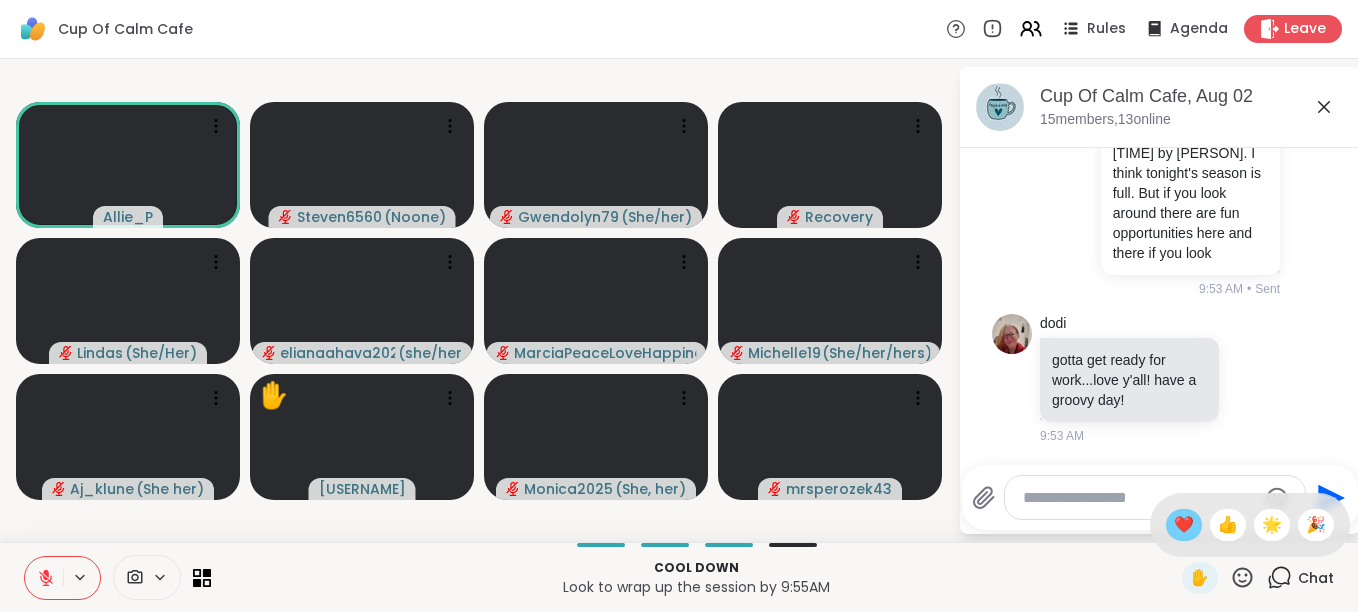 click on "❤️" at bounding box center (1184, 525) 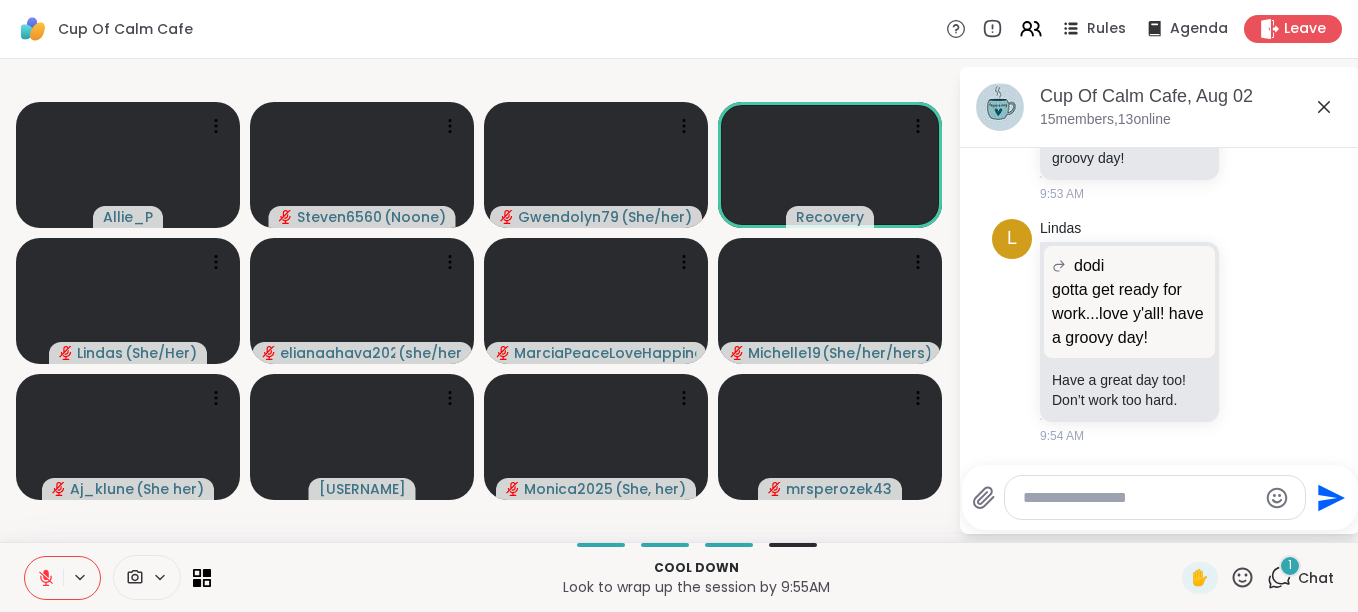 scroll, scrollTop: 5740, scrollLeft: 0, axis: vertical 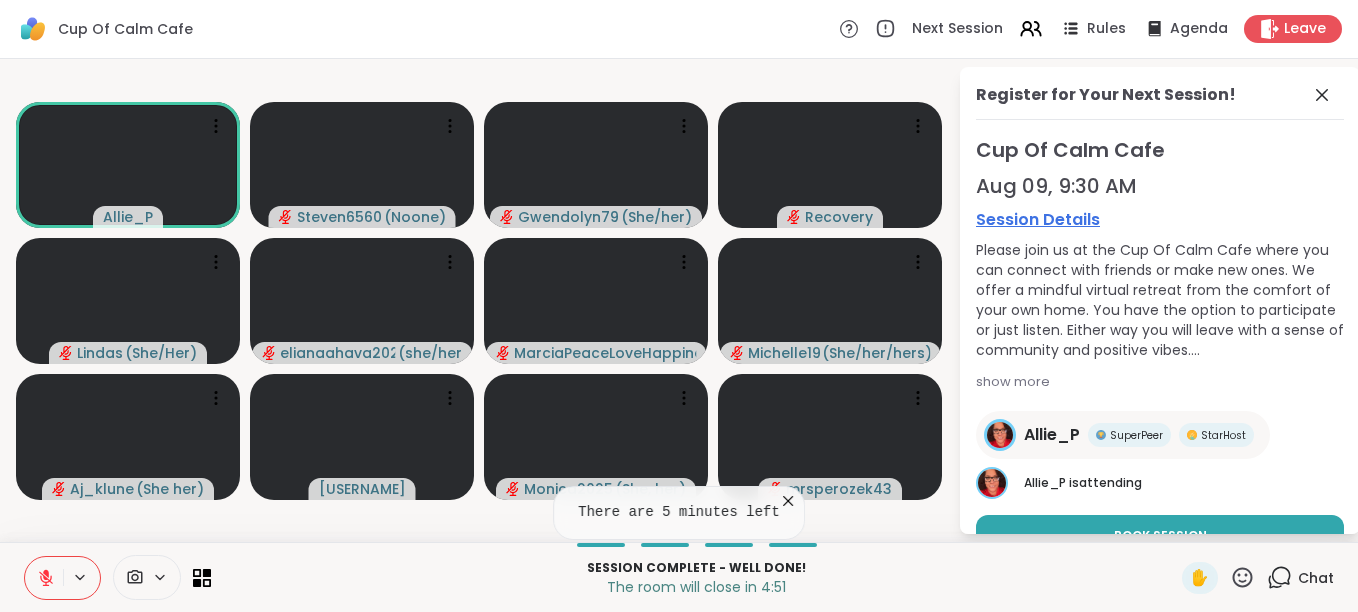click 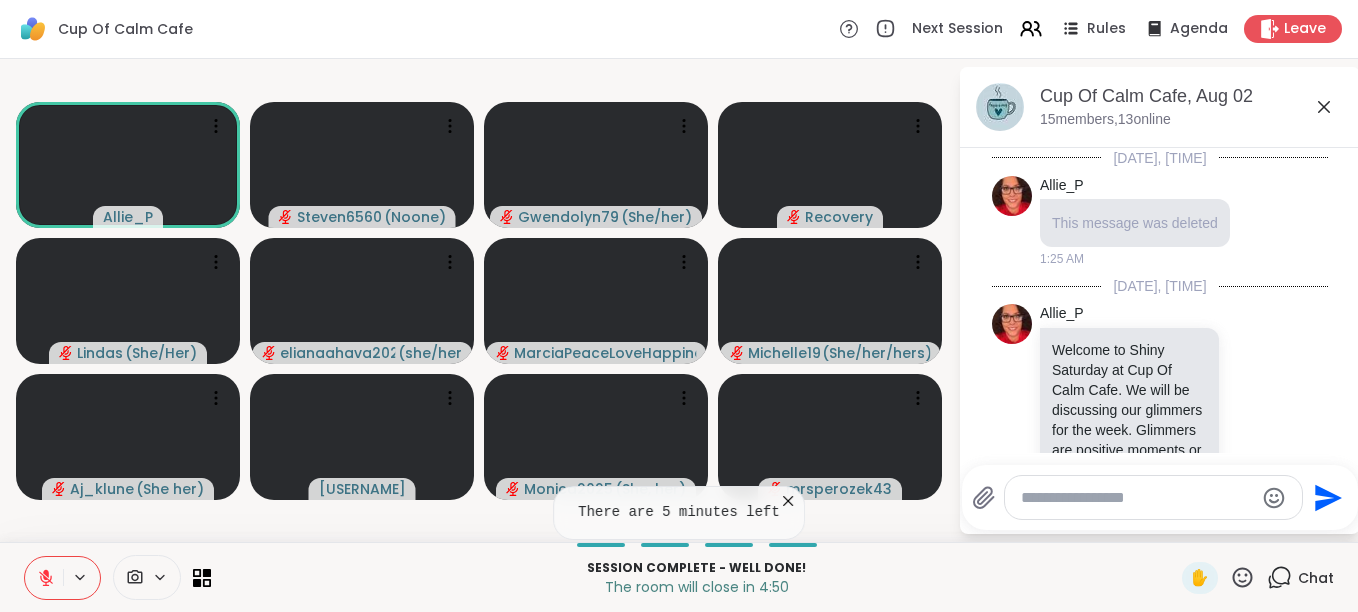 scroll, scrollTop: 5720, scrollLeft: 0, axis: vertical 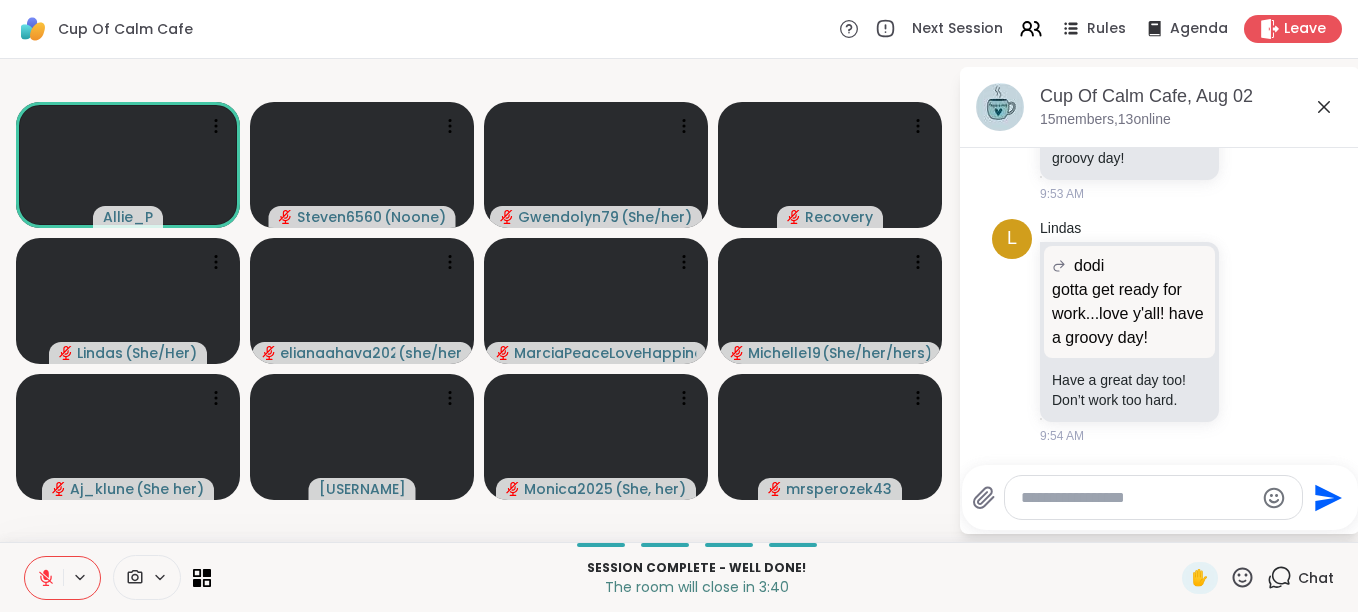 click 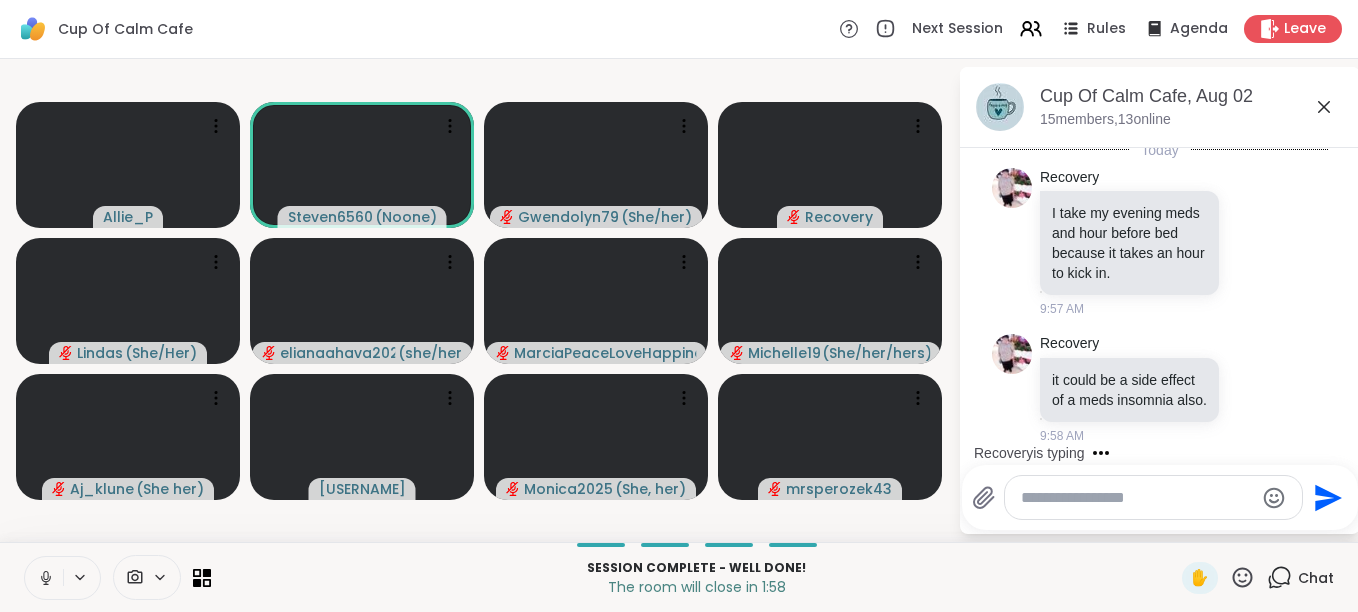 scroll, scrollTop: 6102, scrollLeft: 0, axis: vertical 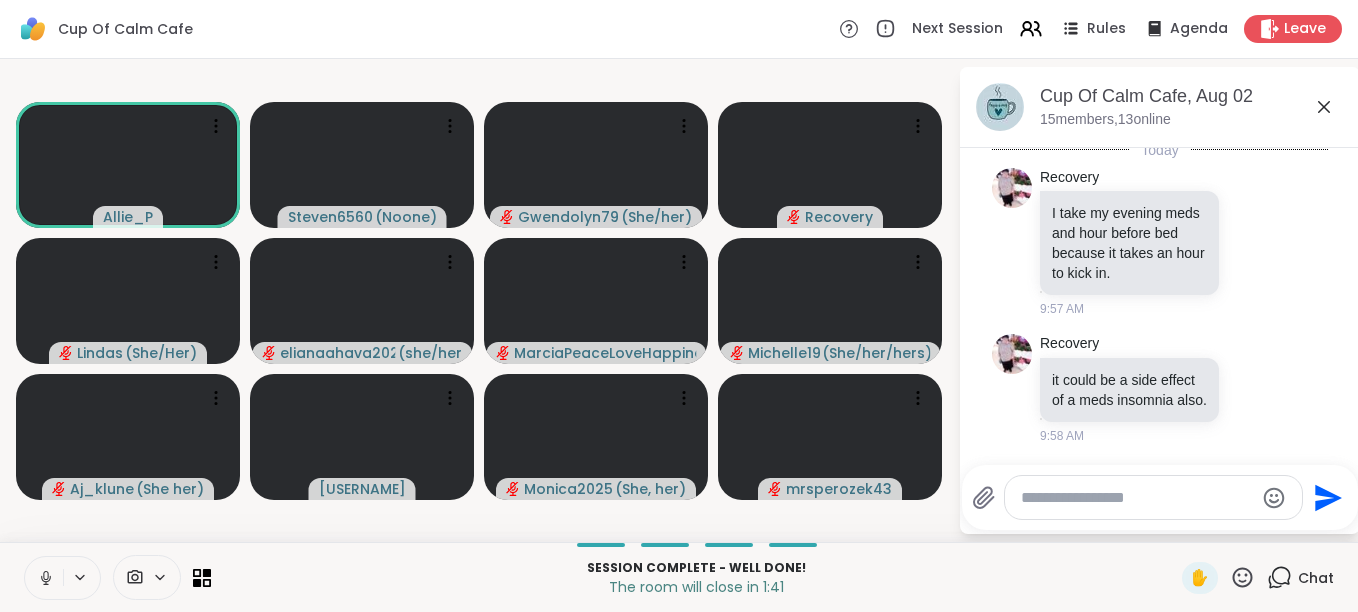 click 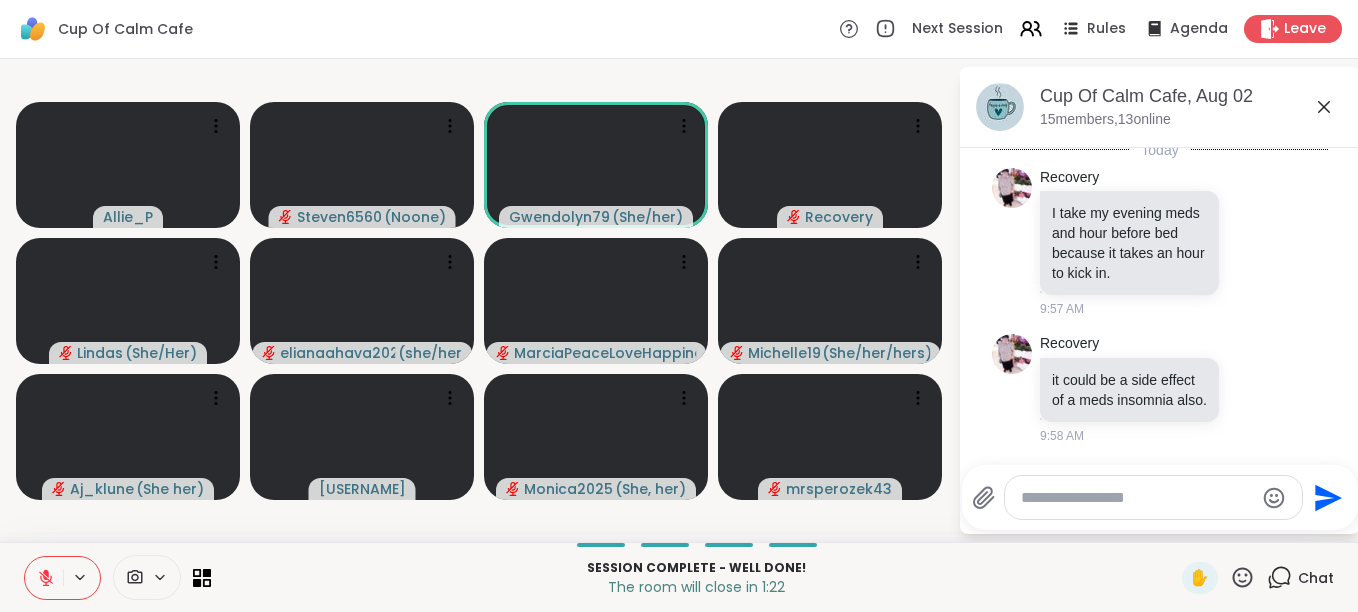 click 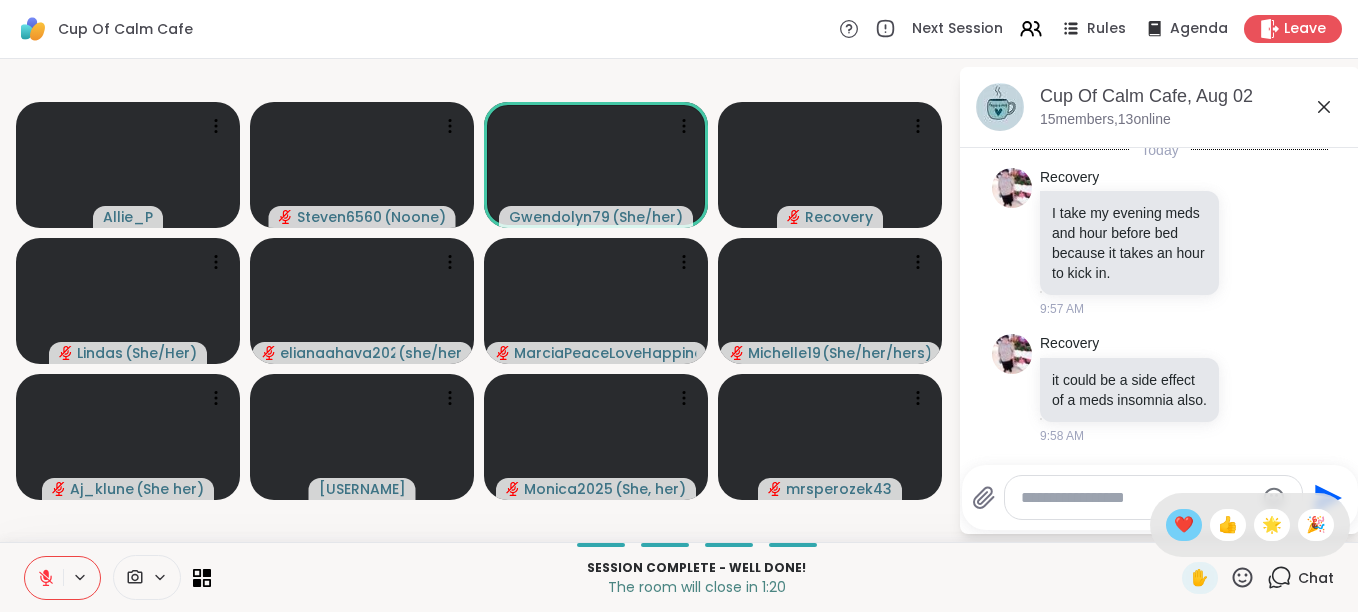 click on "❤️" at bounding box center (1184, 525) 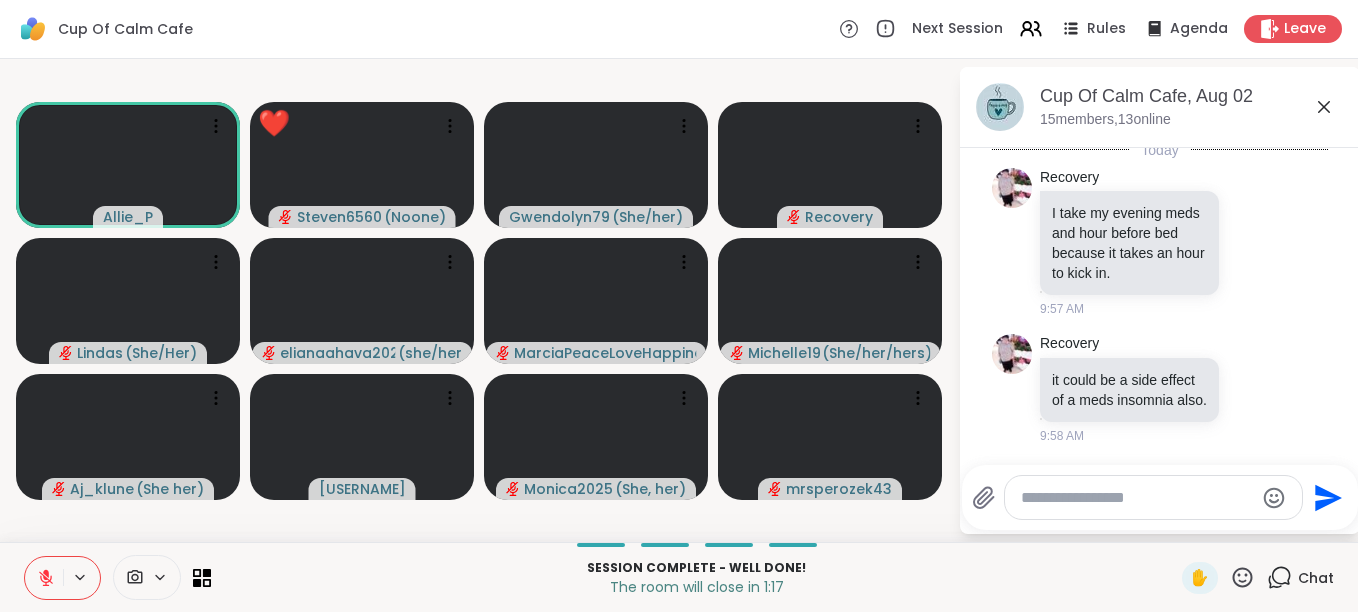 click 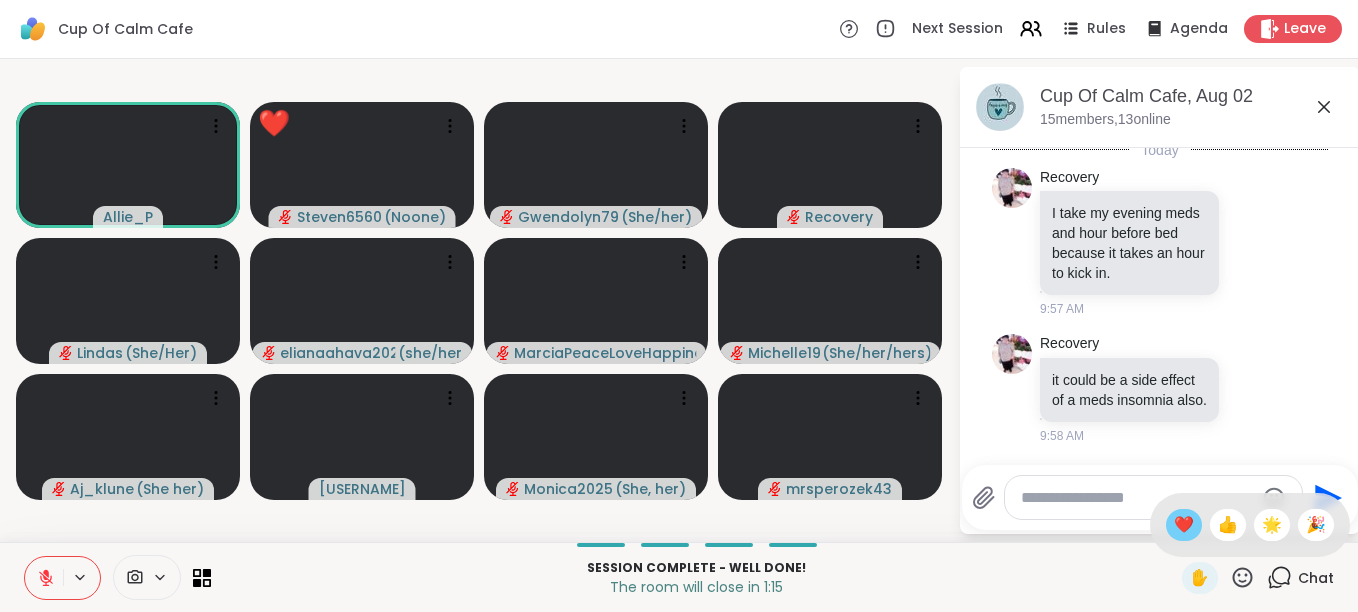 click on "❤️" at bounding box center (1184, 525) 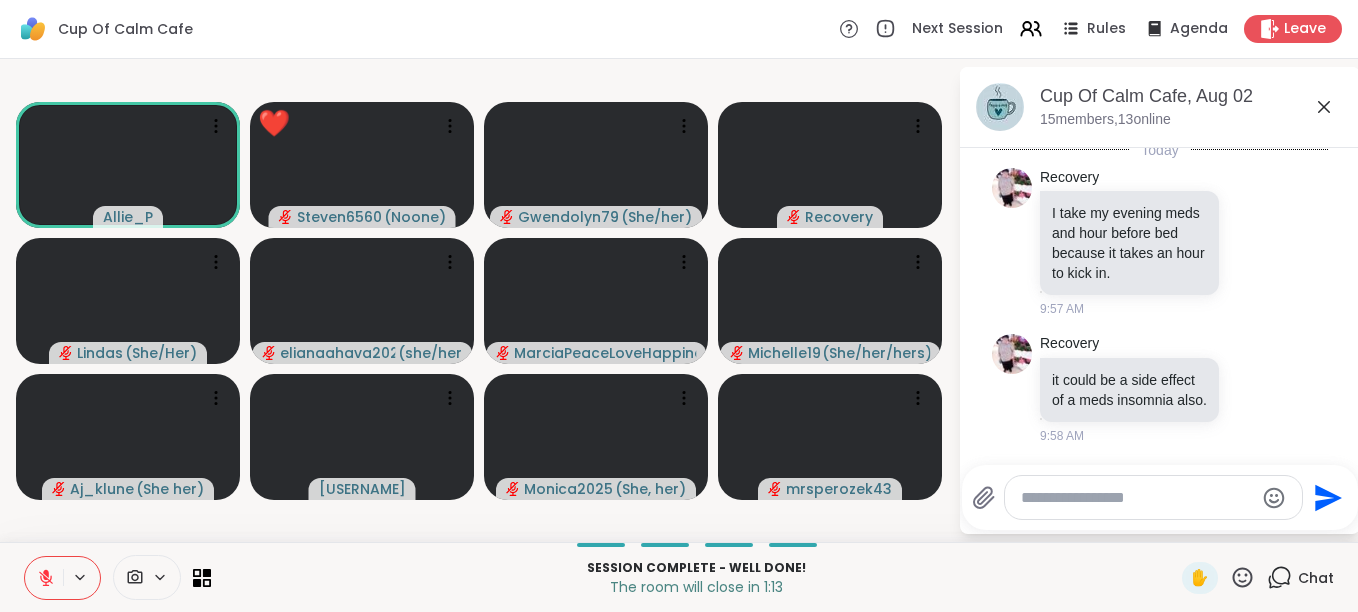click 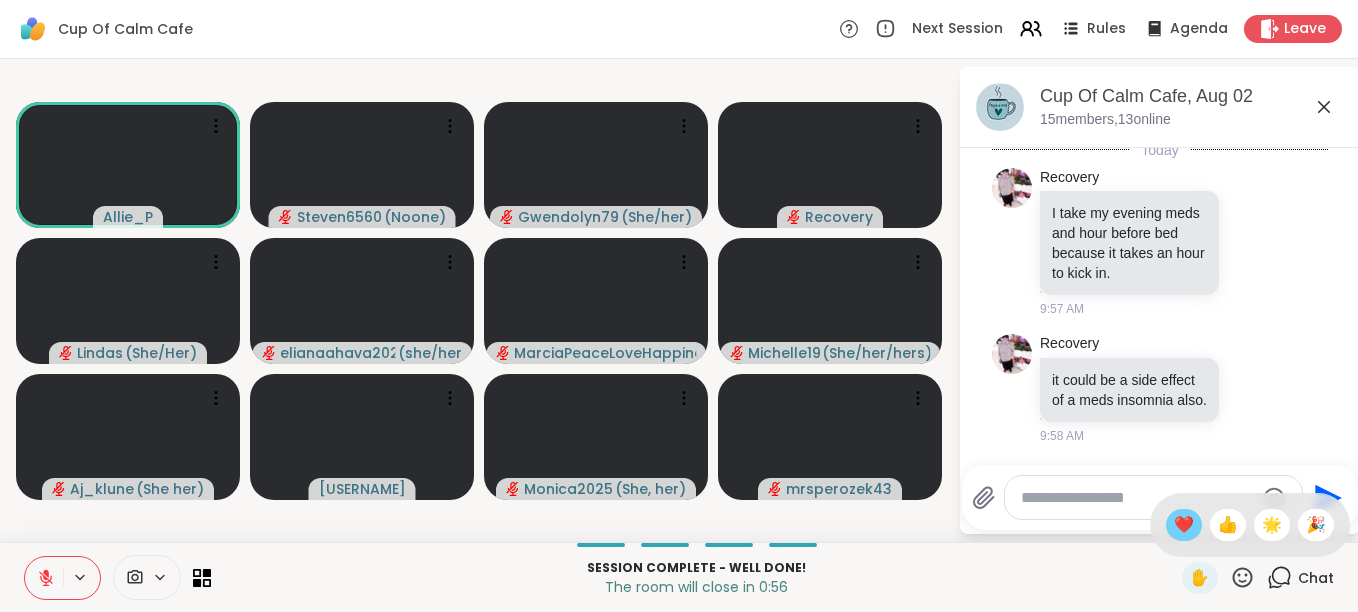 click on "❤️" at bounding box center [1184, 525] 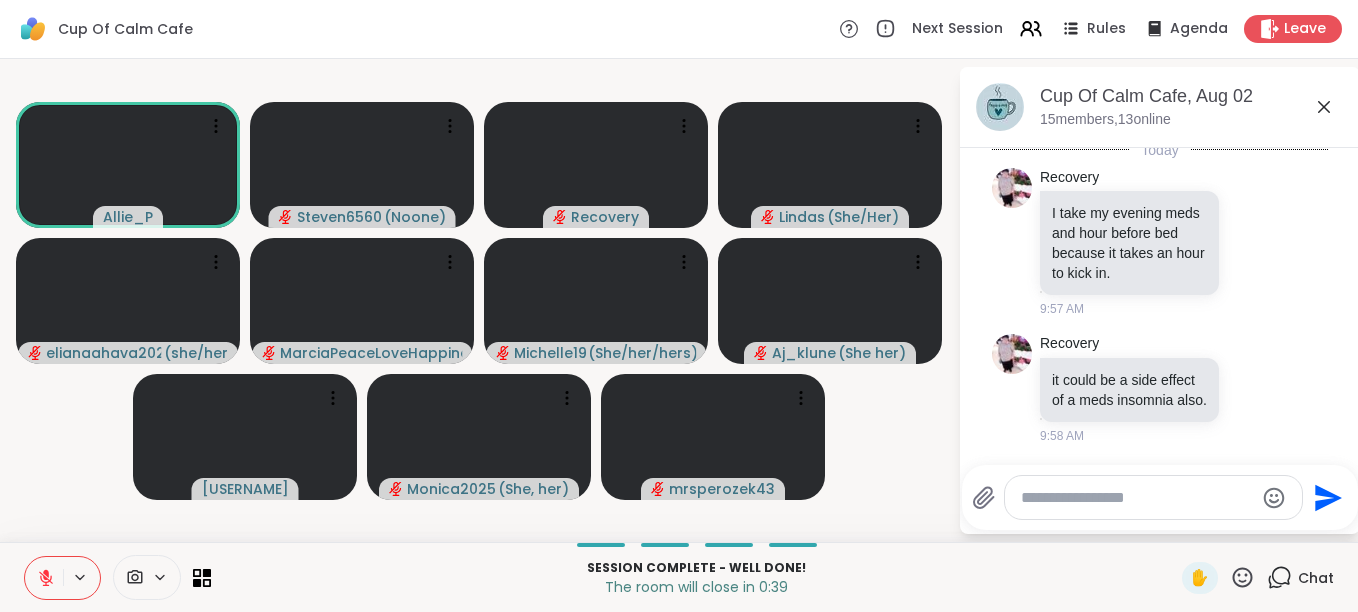 click 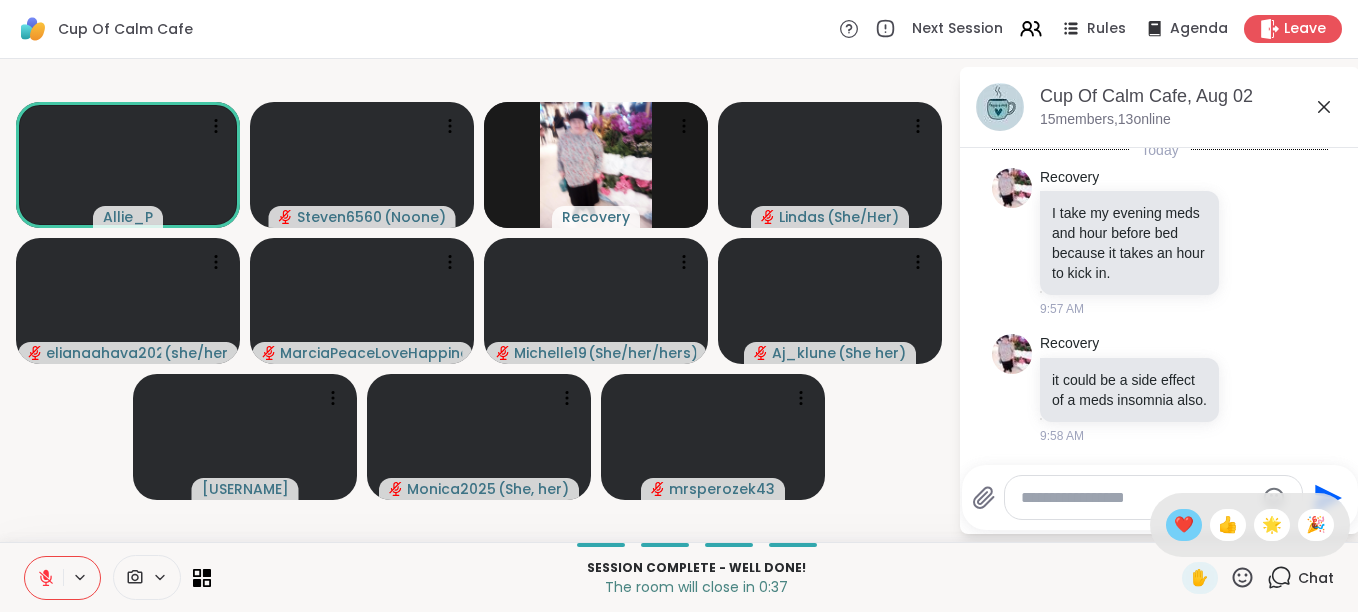 click on "❤️" at bounding box center [1184, 525] 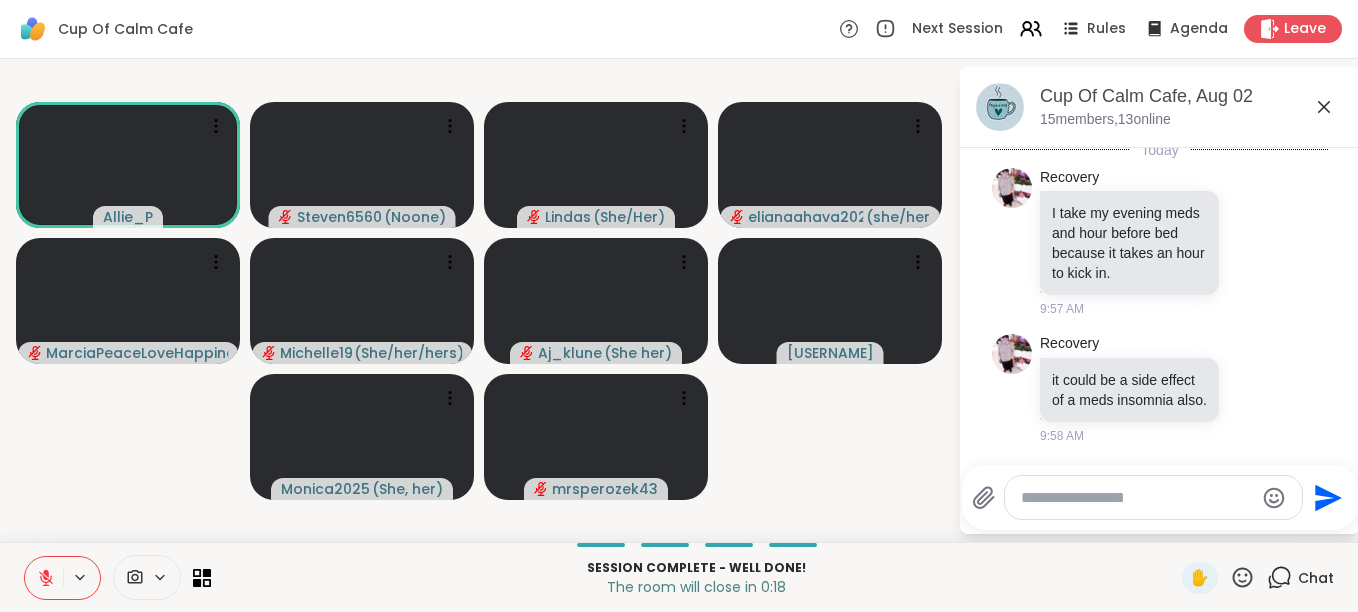 scroll, scrollTop: 6209, scrollLeft: 0, axis: vertical 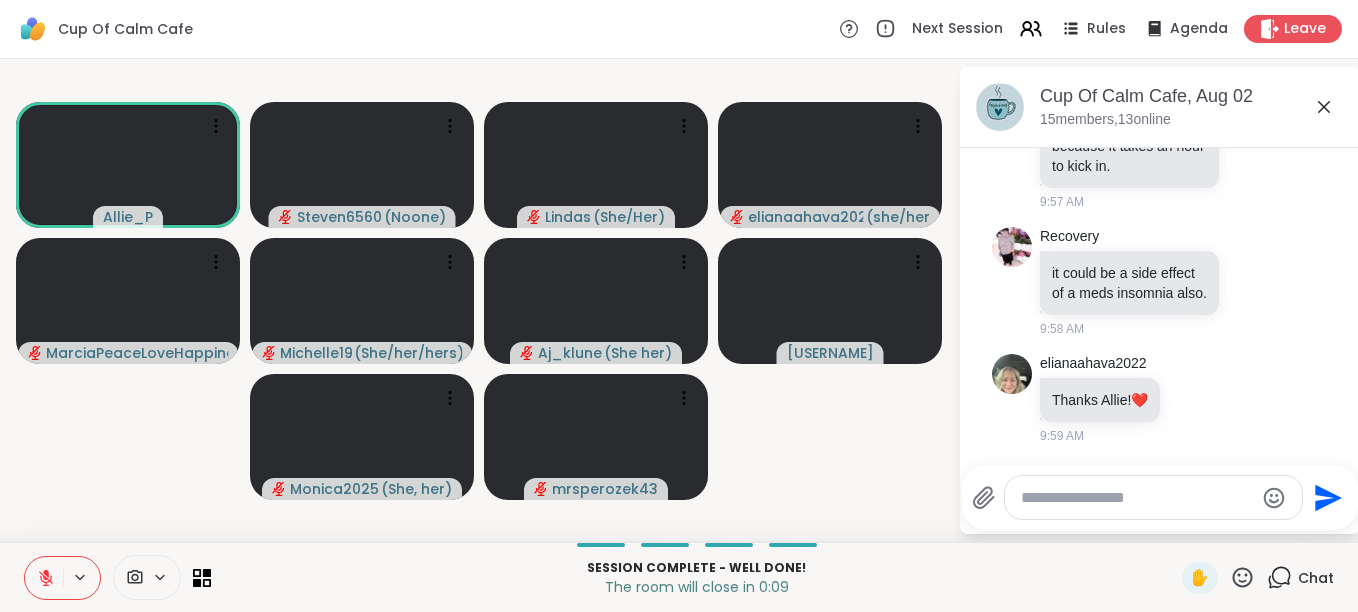 click 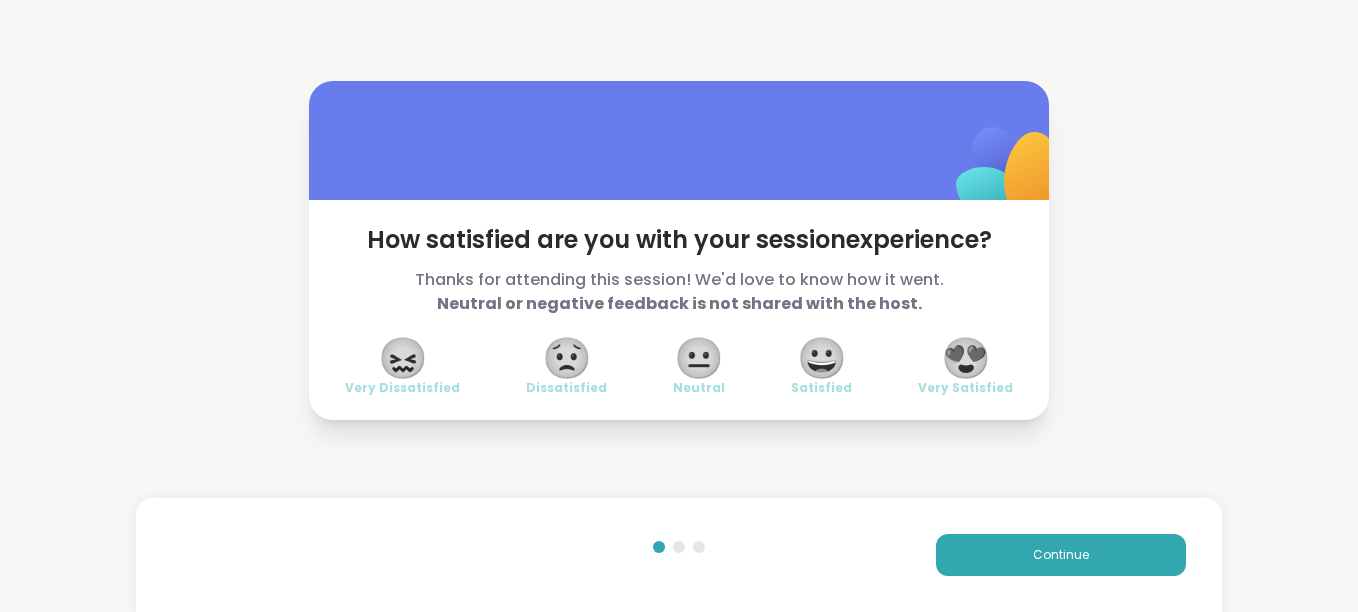 click on "😍" at bounding box center (966, 358) 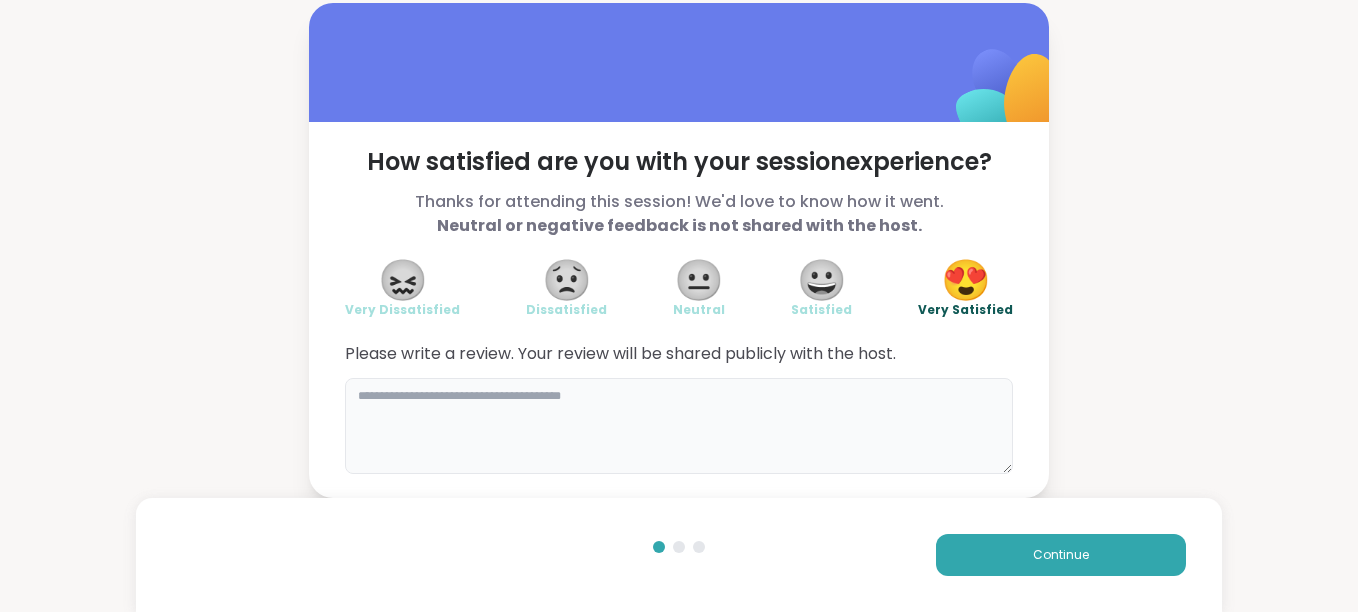 click at bounding box center (679, 426) 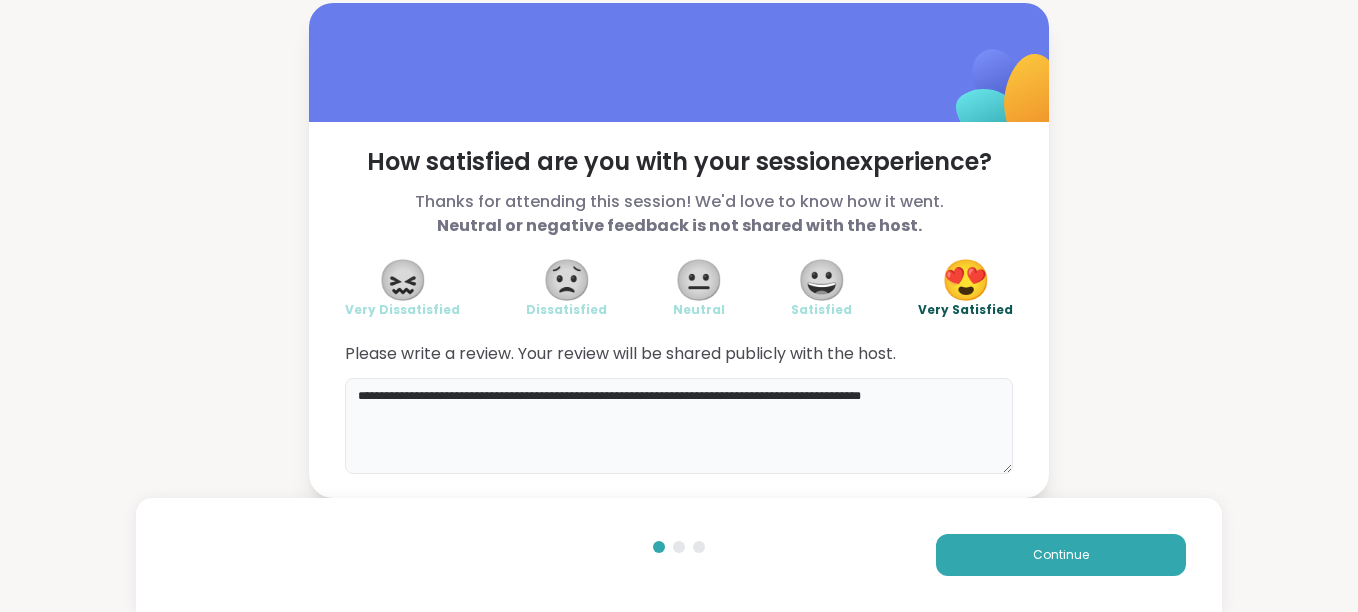 click on "**********" at bounding box center (679, 426) 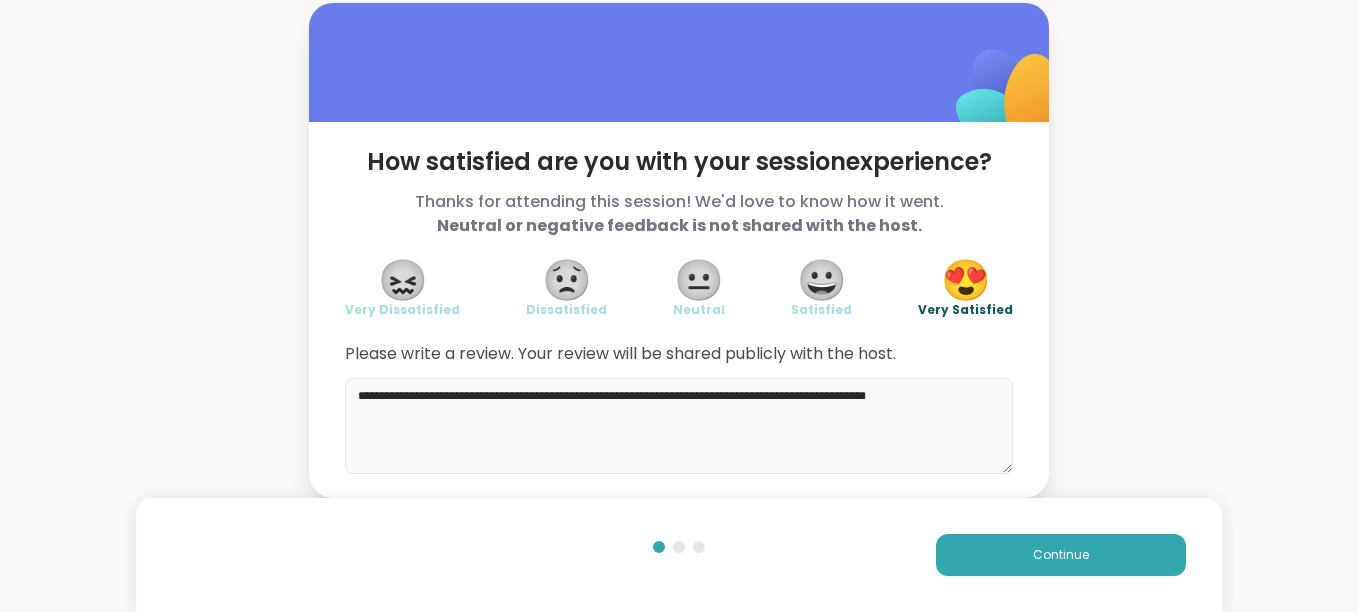 click on "**********" at bounding box center [679, 426] 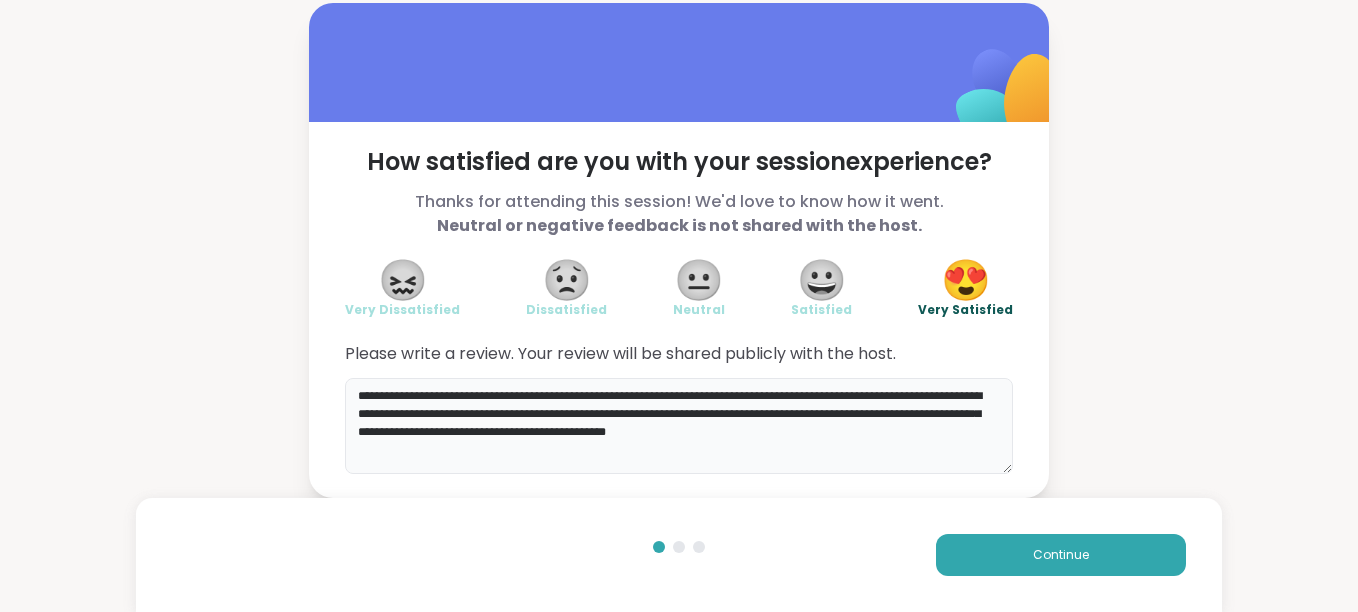 click on "**********" at bounding box center (679, 426) 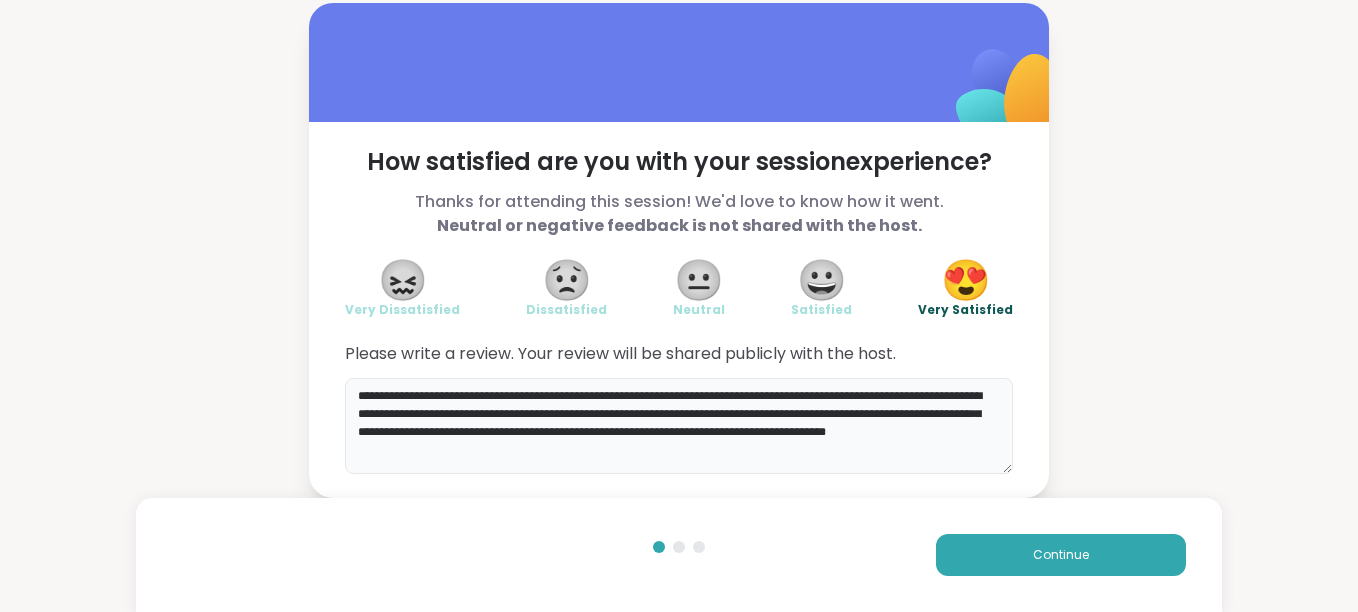 click on "**********" at bounding box center [679, 426] 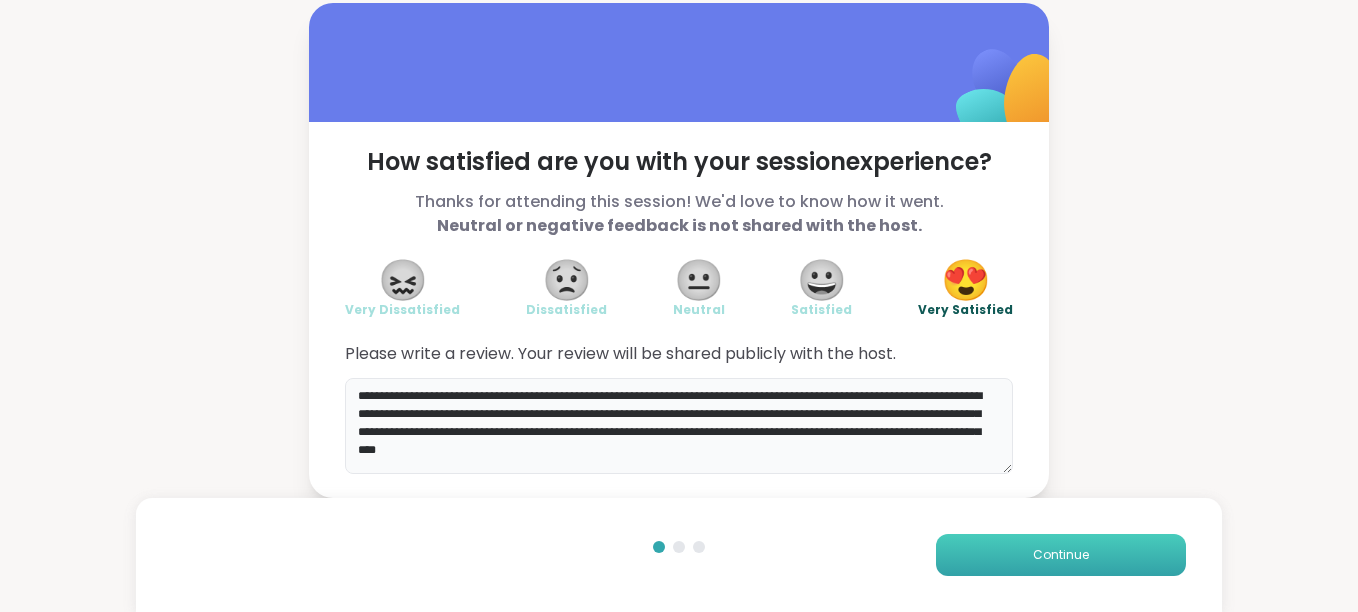 type on "**********" 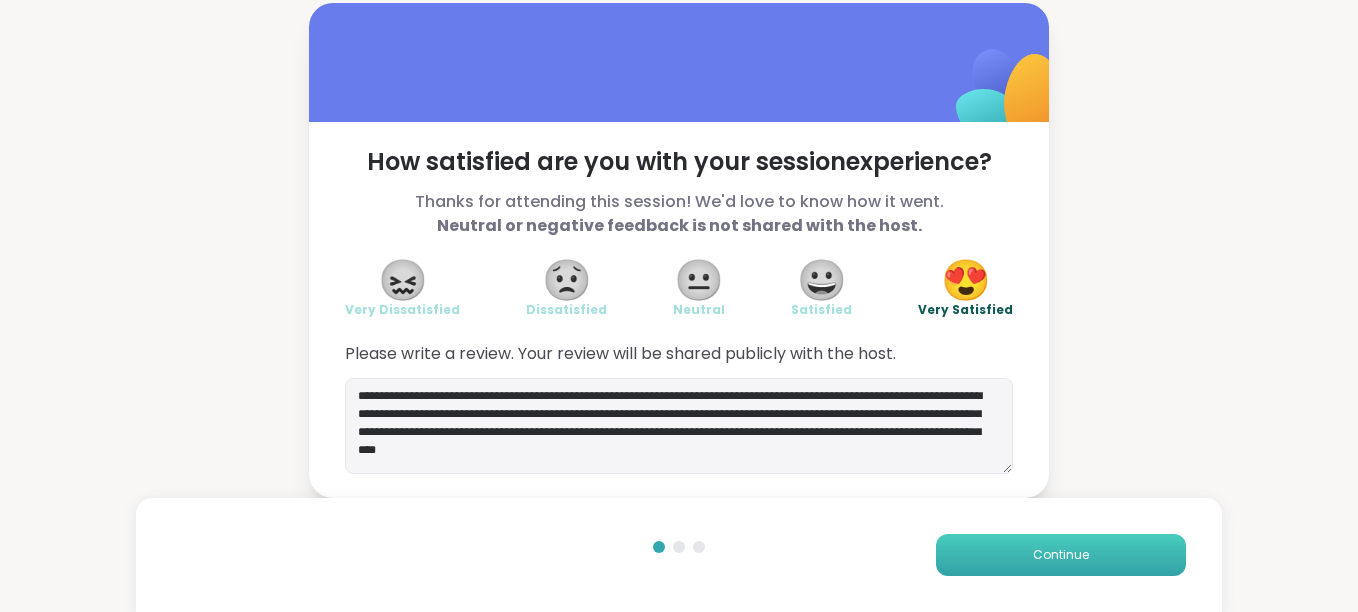 click on "Continue" at bounding box center [1061, 555] 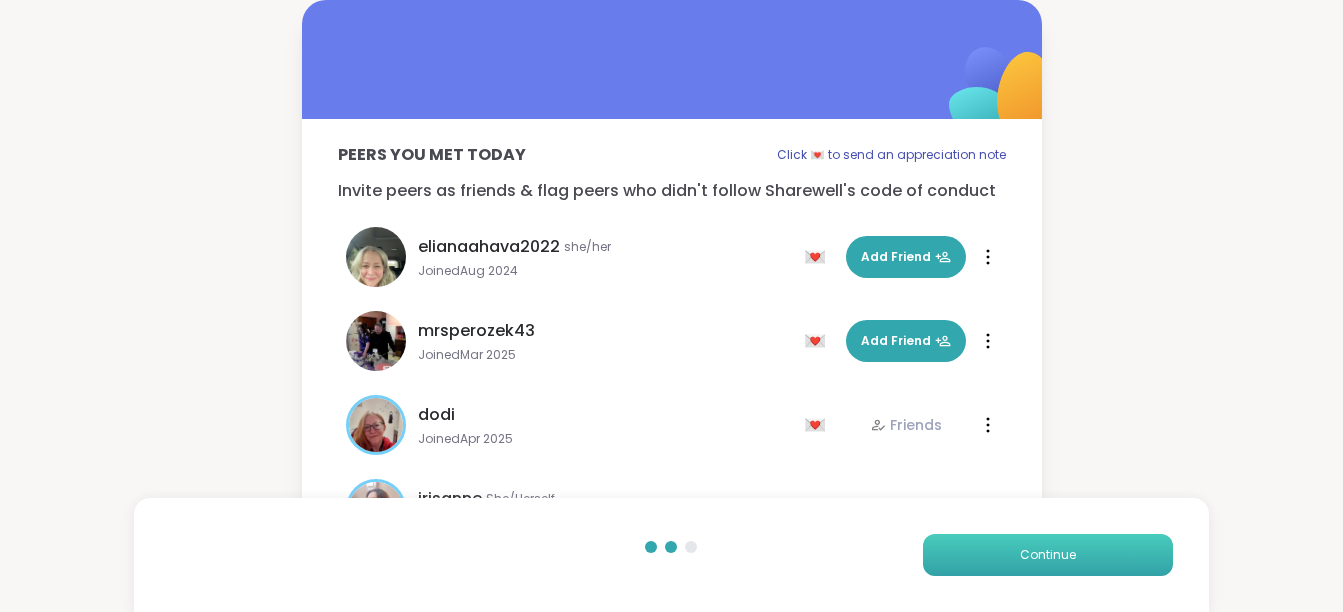 click on "Continue" at bounding box center [1048, 555] 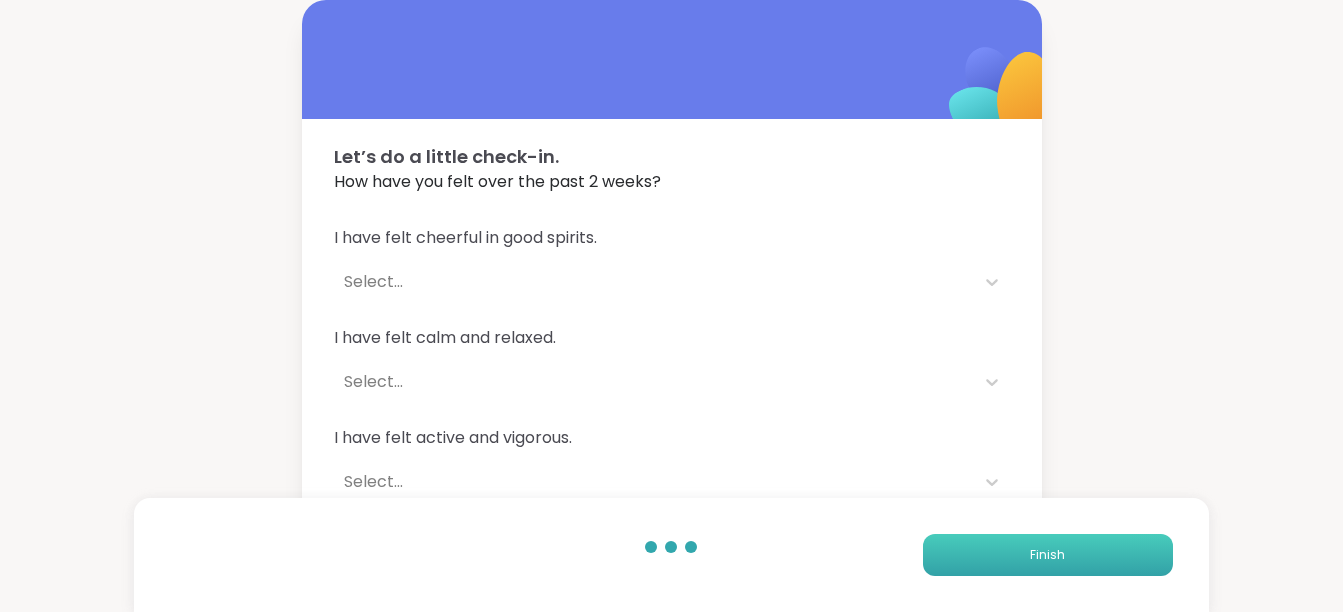 click on "Finish" at bounding box center (1048, 555) 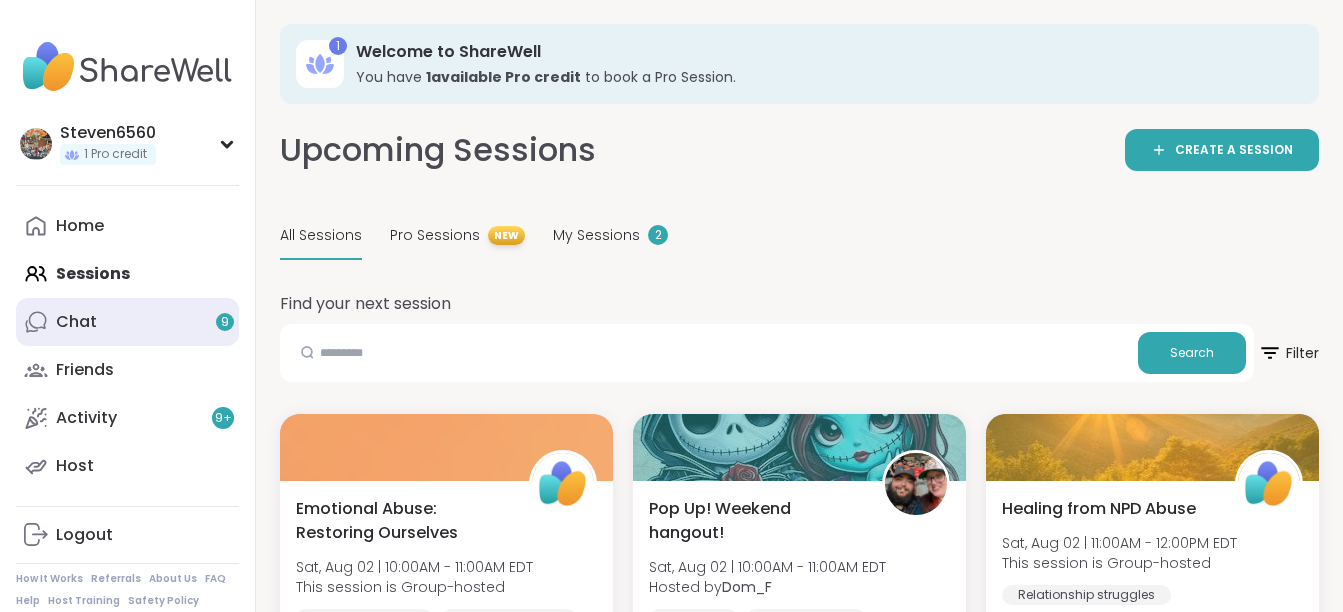 click on "Chat 9" at bounding box center [127, 322] 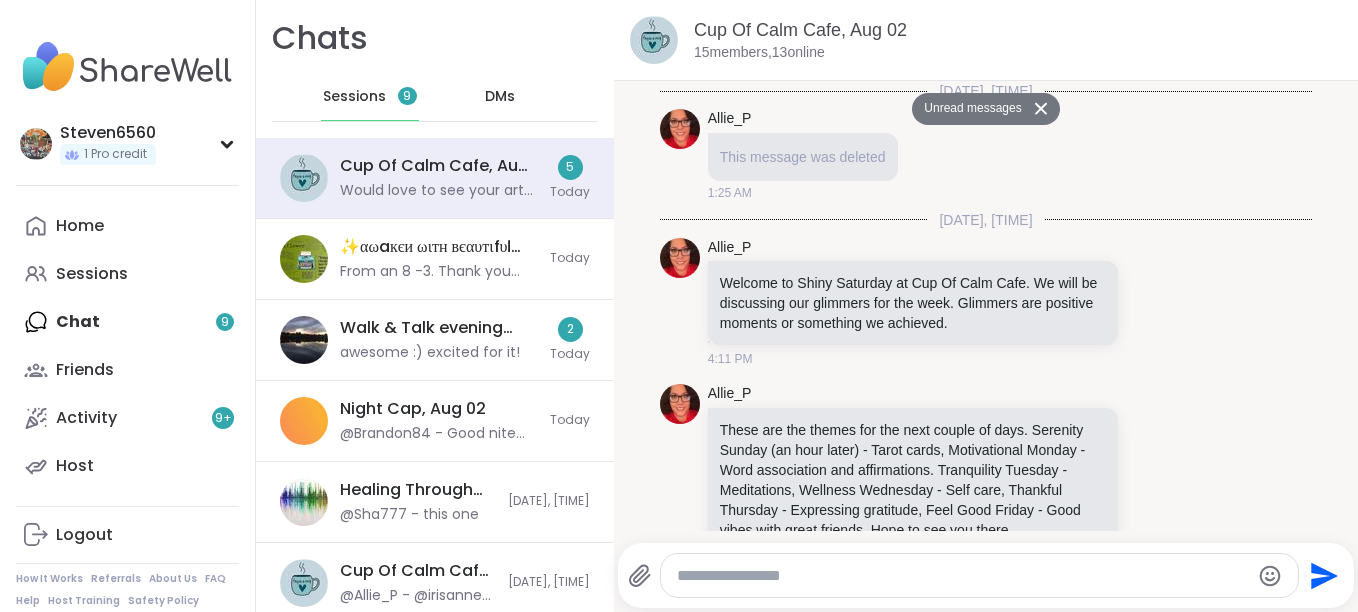 scroll, scrollTop: 6288, scrollLeft: 0, axis: vertical 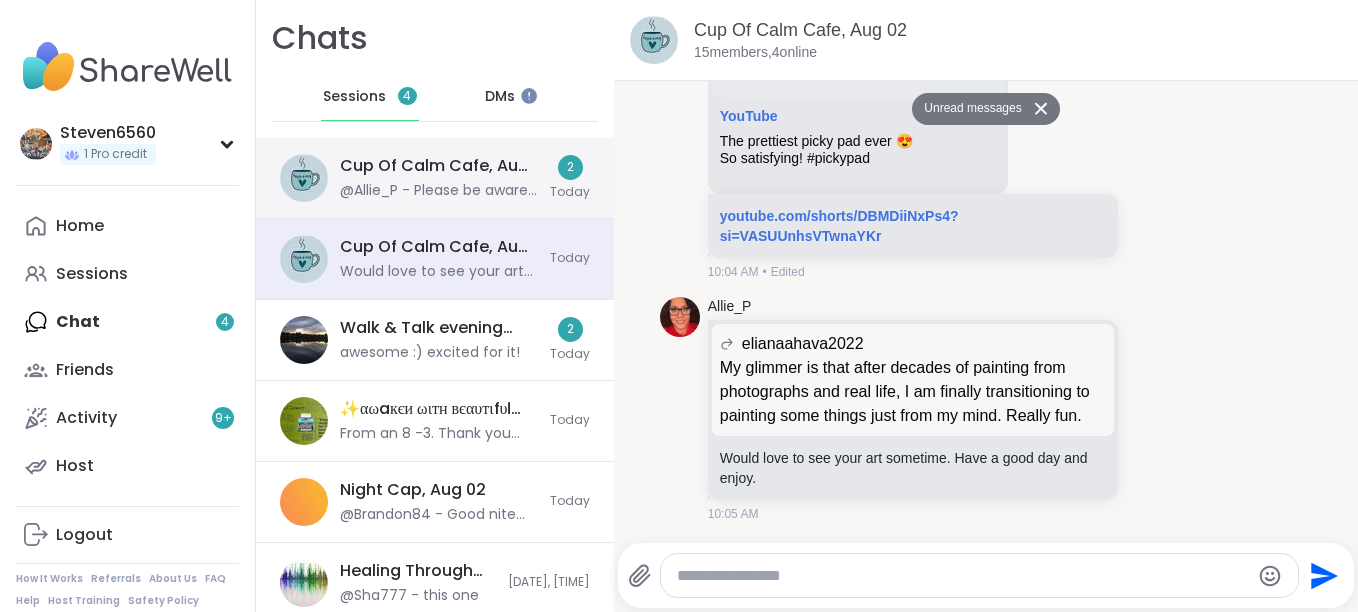click on "@Allie_P - Please be aware that Sunday sessions are an hour later than usual." at bounding box center [439, 191] 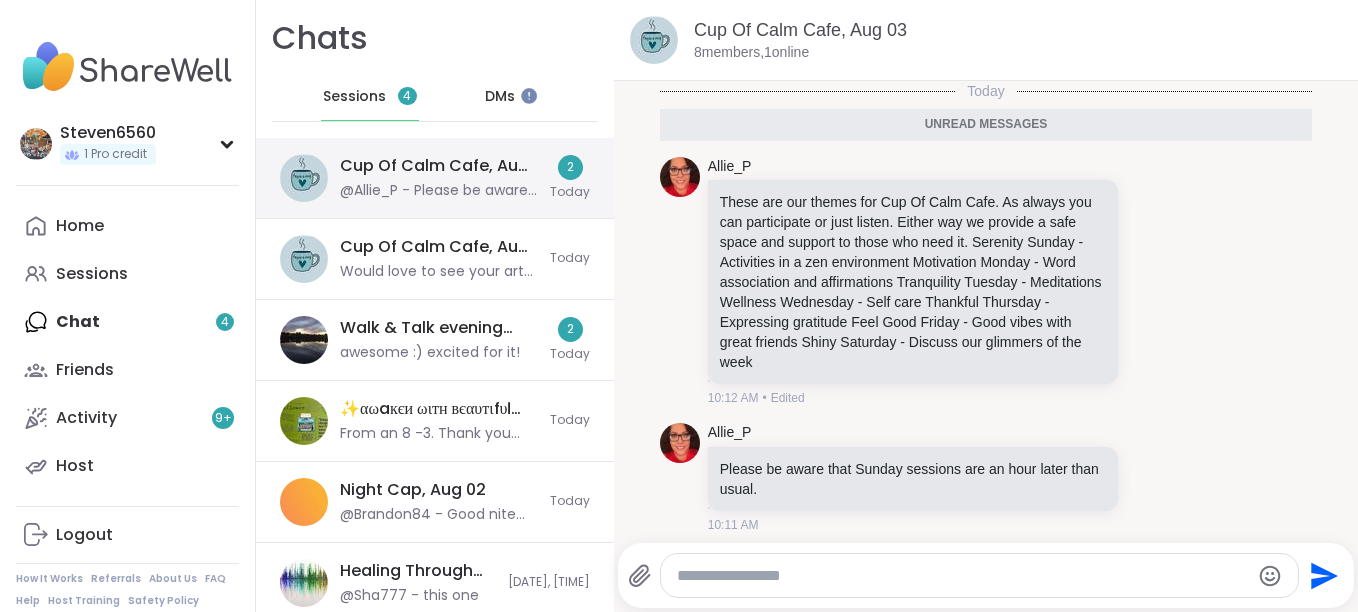 scroll, scrollTop: 11, scrollLeft: 0, axis: vertical 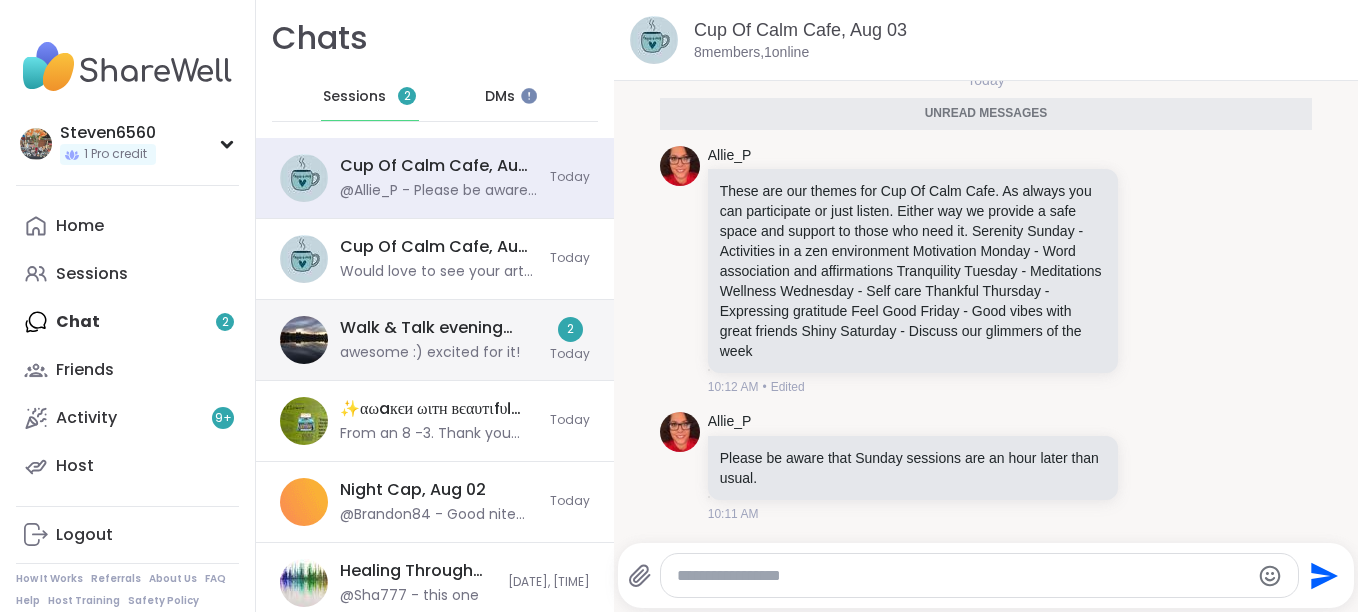 click on "Walk & Talk evening pop up, Aug 01" at bounding box center [439, 328] 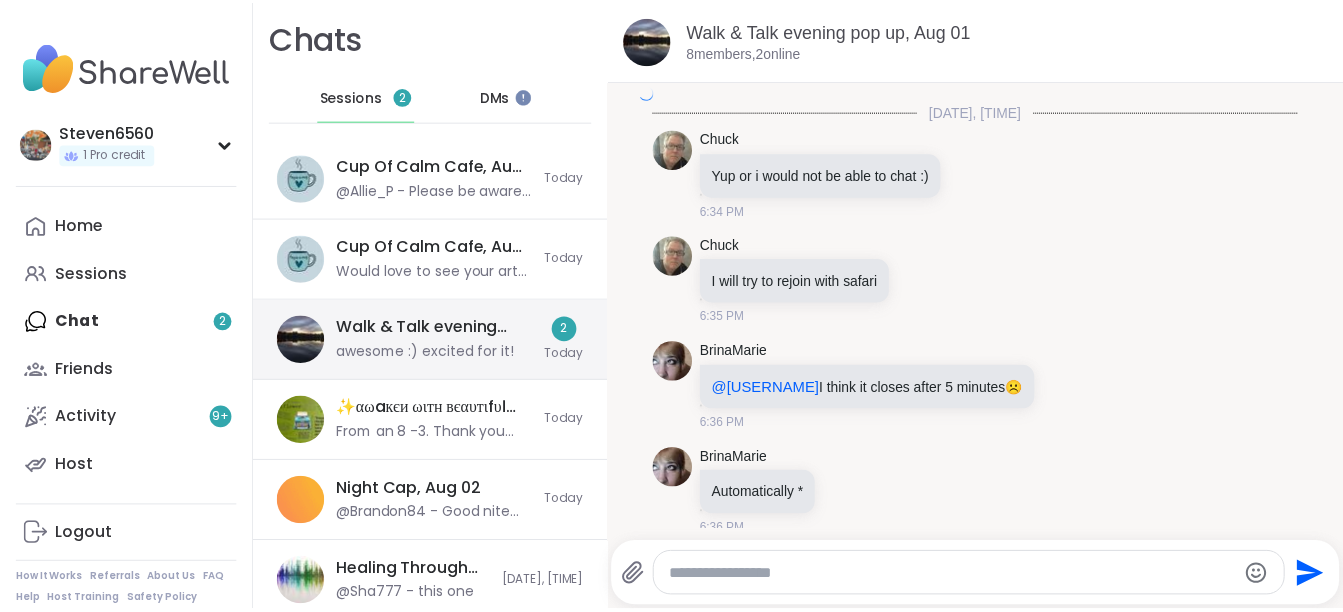 scroll, scrollTop: 4962, scrollLeft: 0, axis: vertical 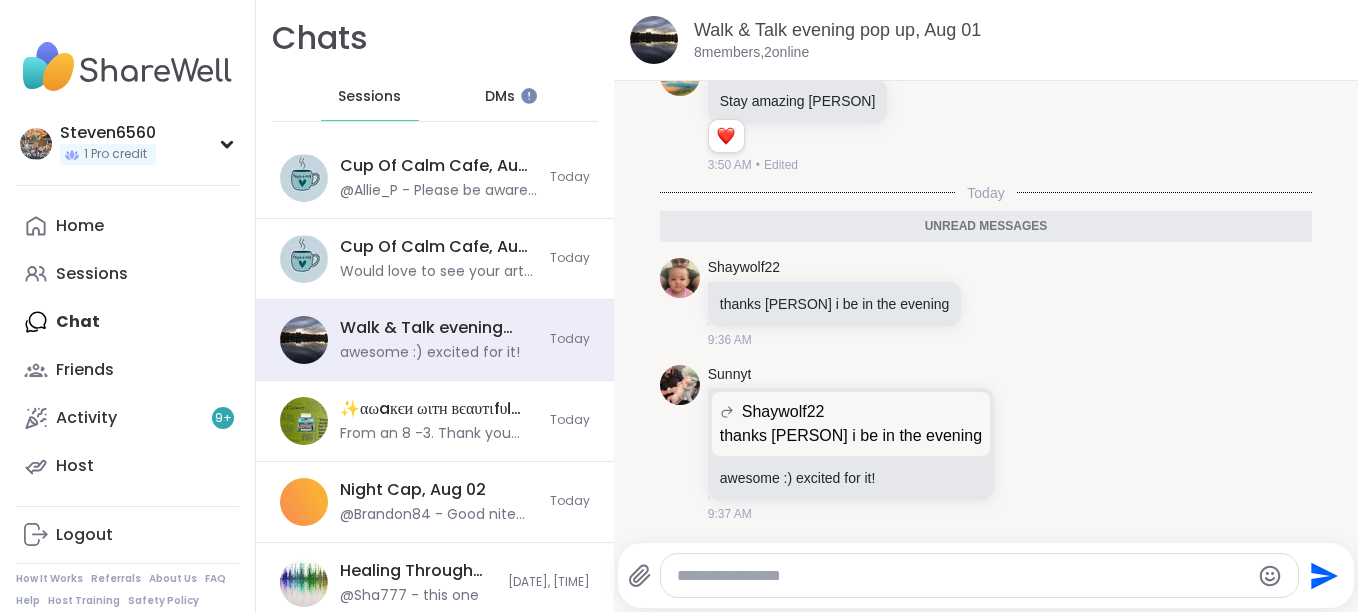 click at bounding box center [980, 575] 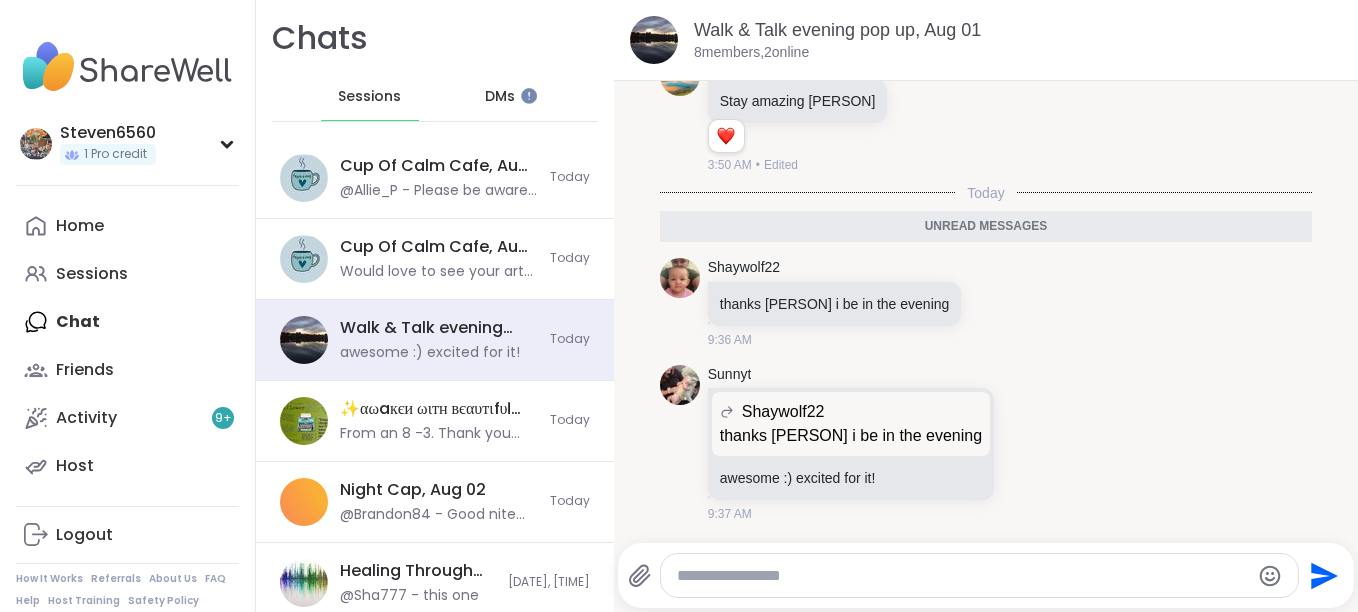 click at bounding box center (980, 575) 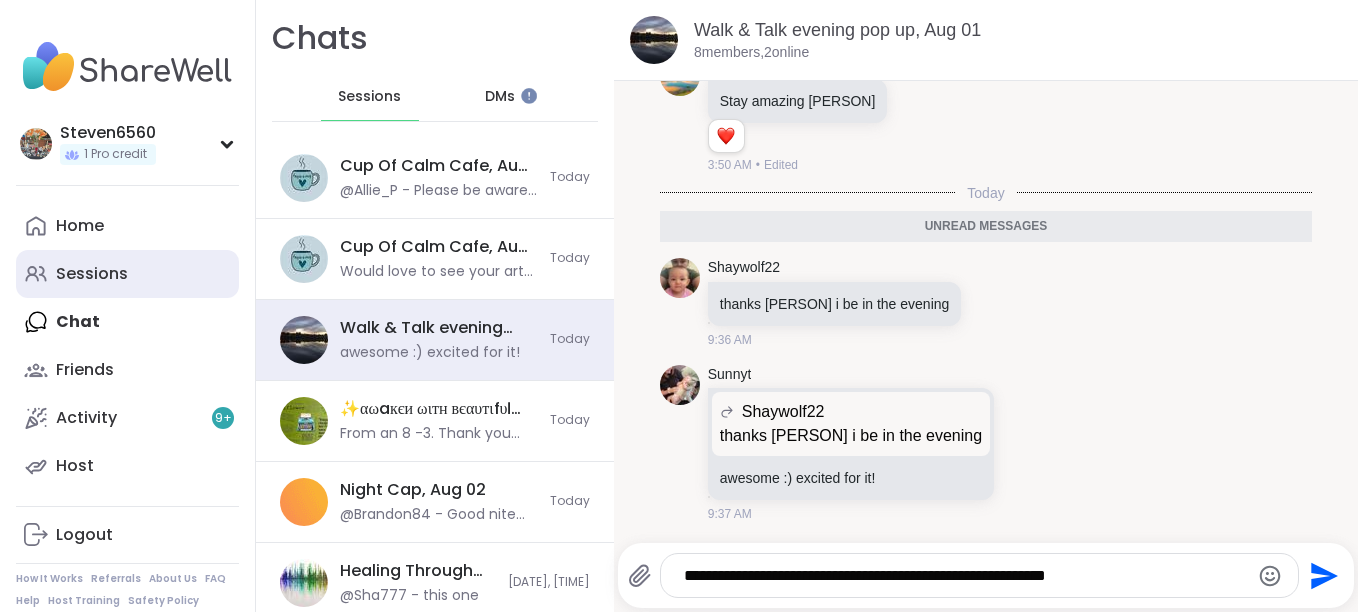 type on "**********" 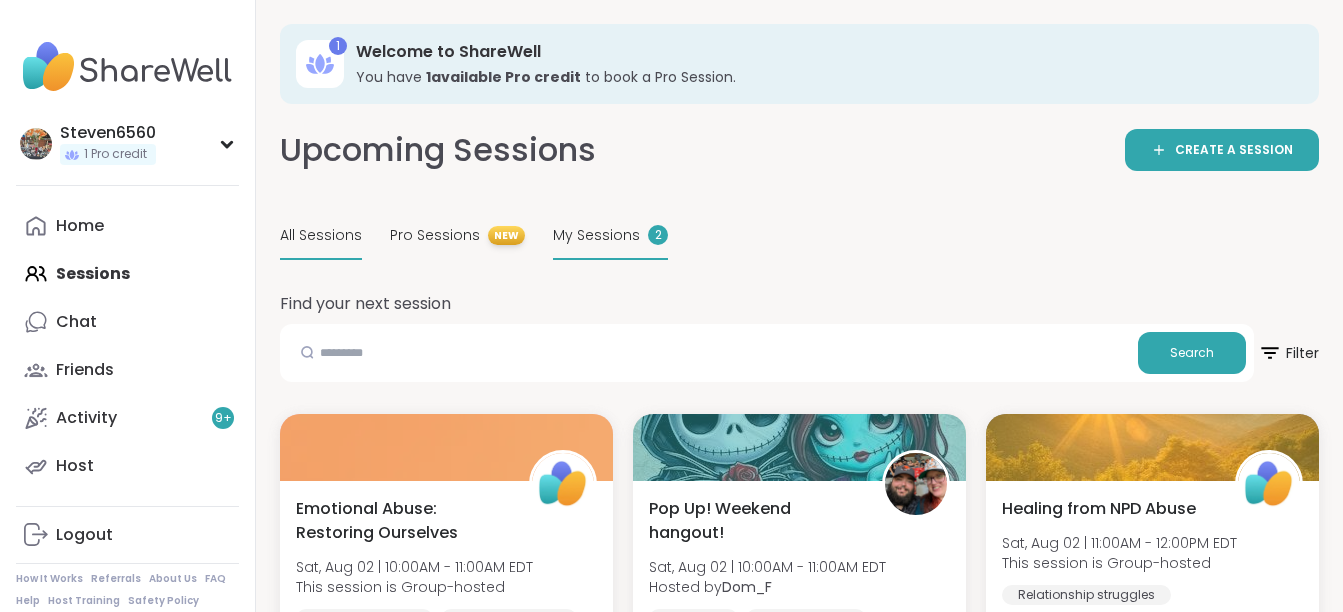 click on "My Sessions" at bounding box center [596, 235] 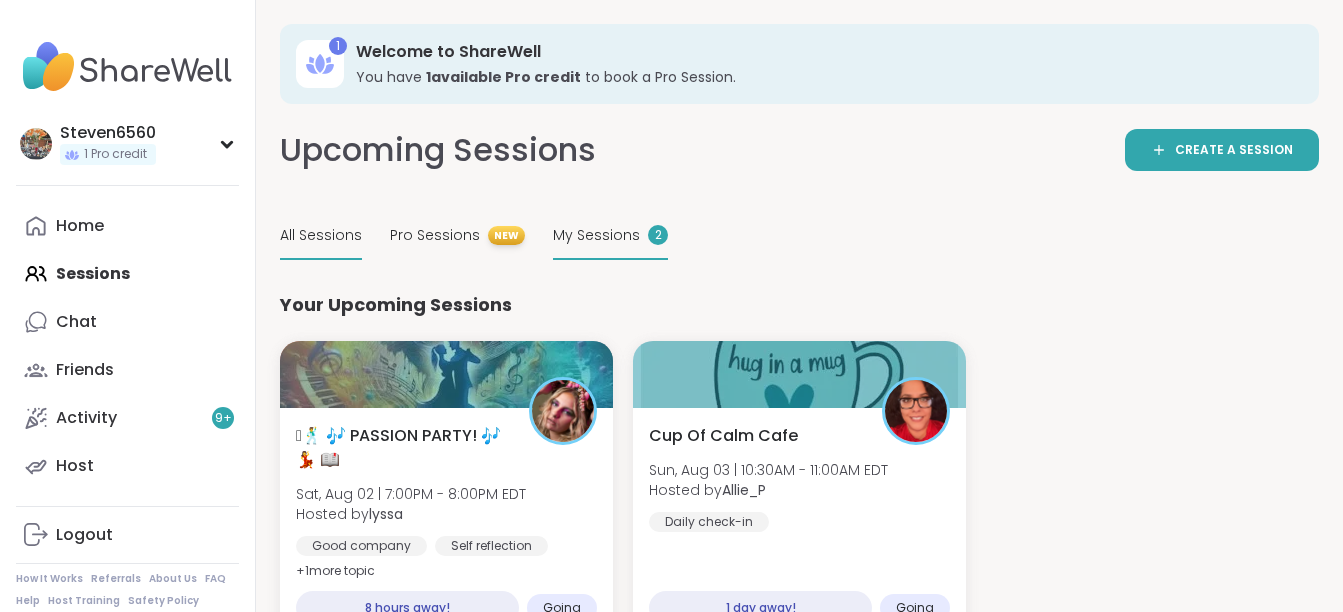 click on "All Sessions" at bounding box center [321, 235] 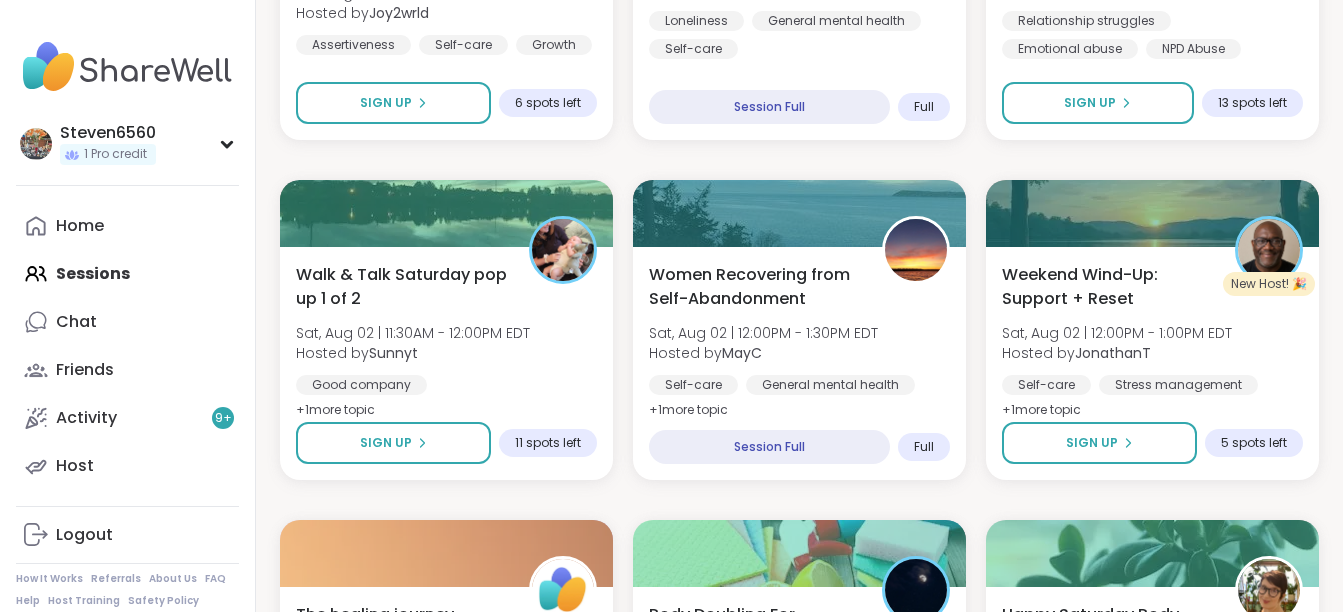 scroll, scrollTop: 933, scrollLeft: 0, axis: vertical 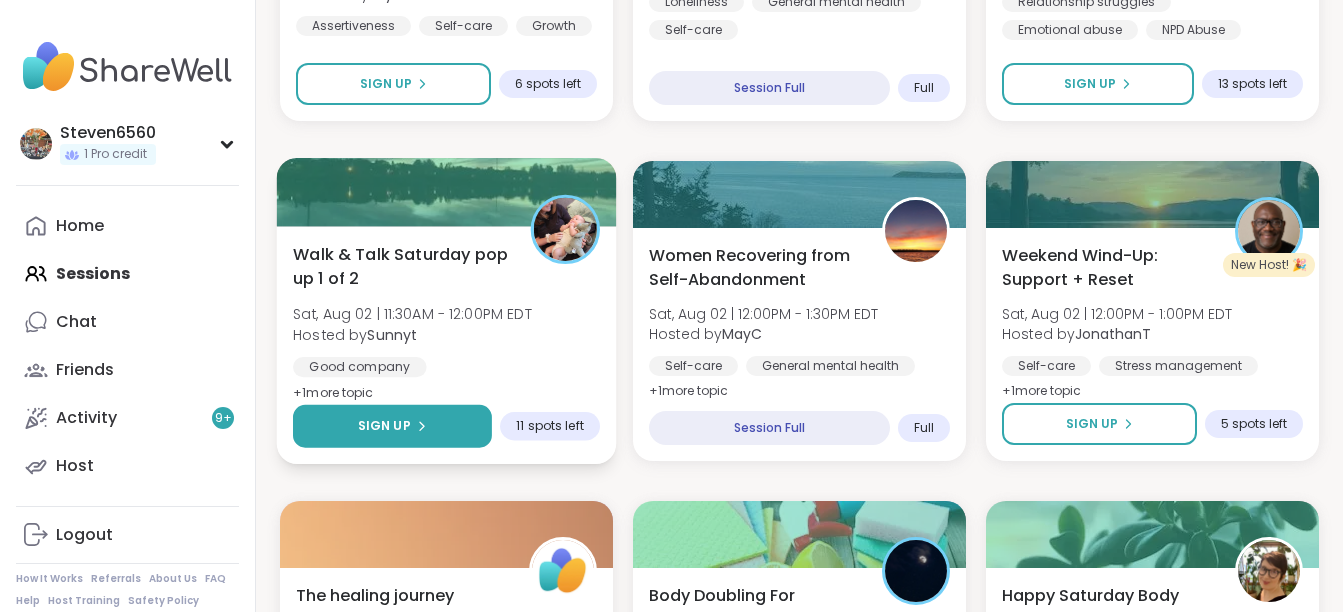 click on "Sign Up" at bounding box center [392, 426] 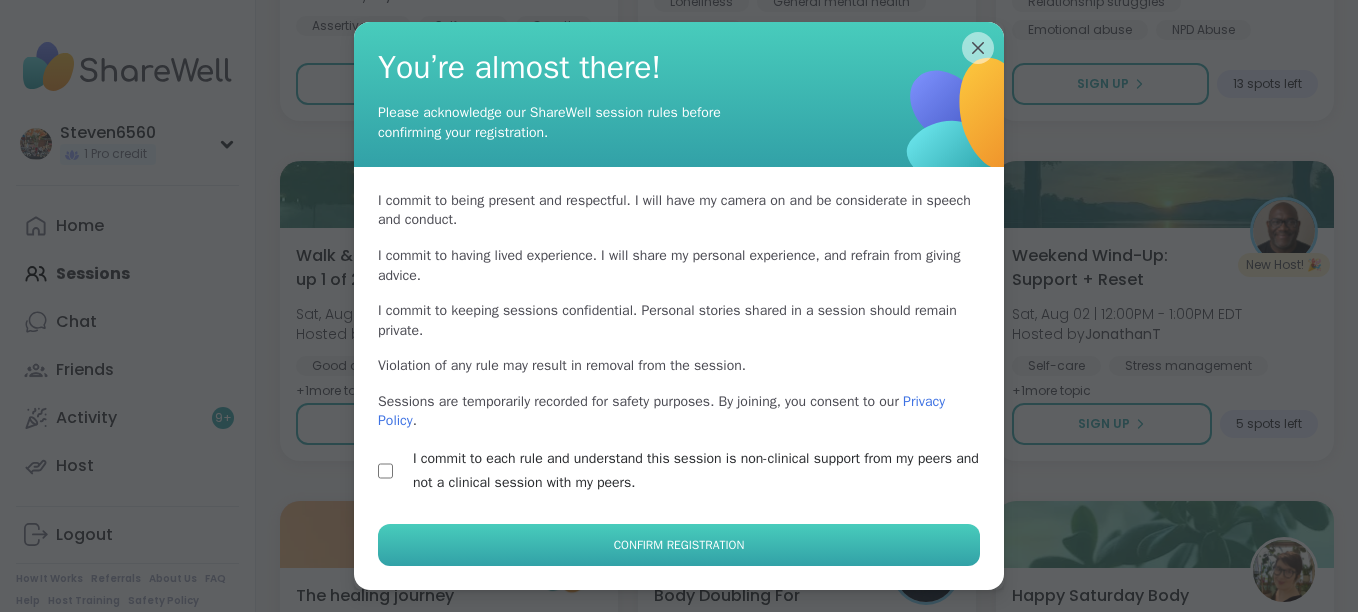 click on "Confirm Registration" at bounding box center [679, 545] 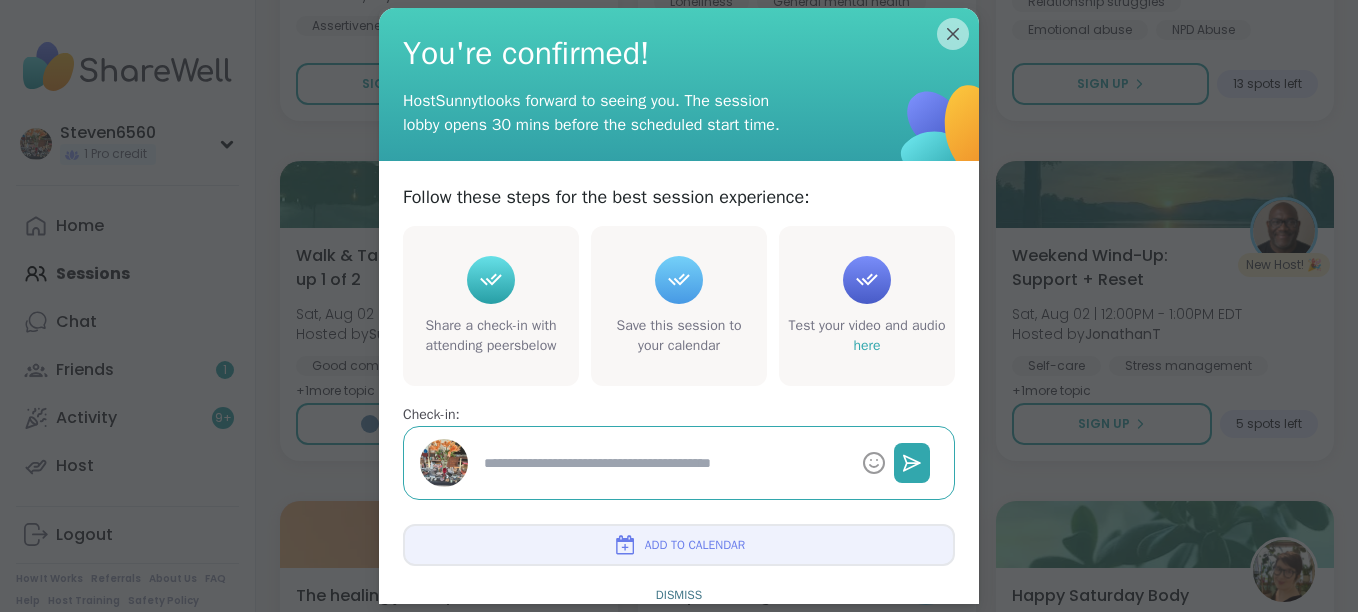 type on "*" 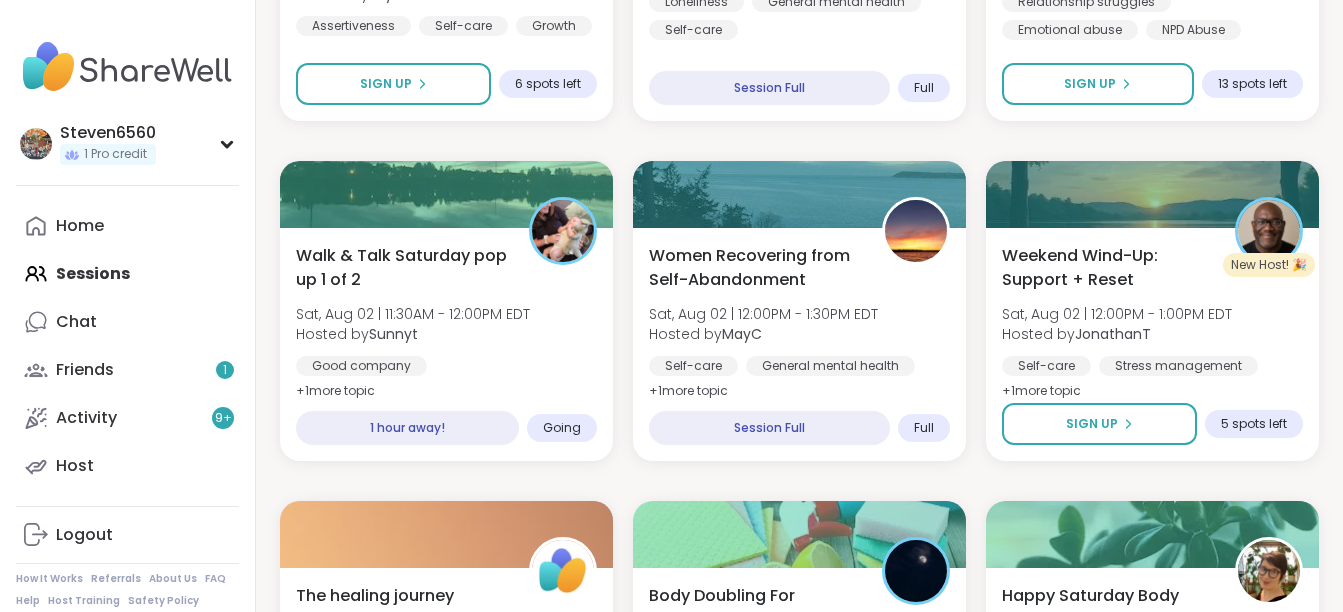click on "Loneliness General mental health Self-care" at bounding box center [799, 16] 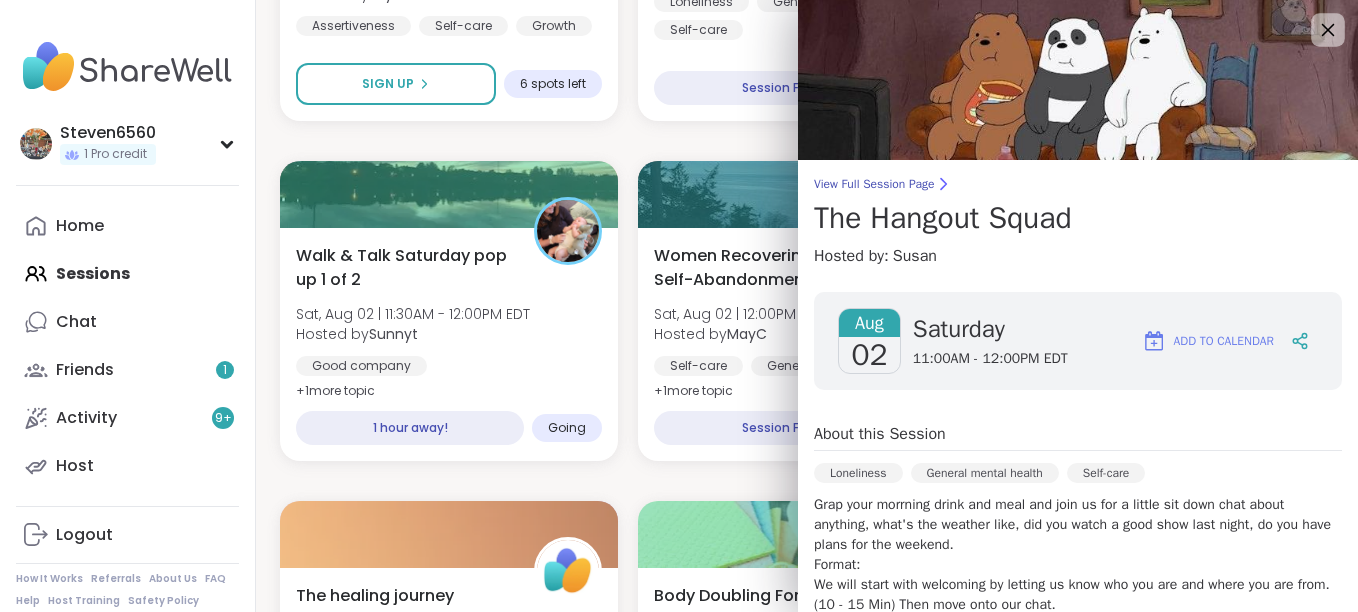 click 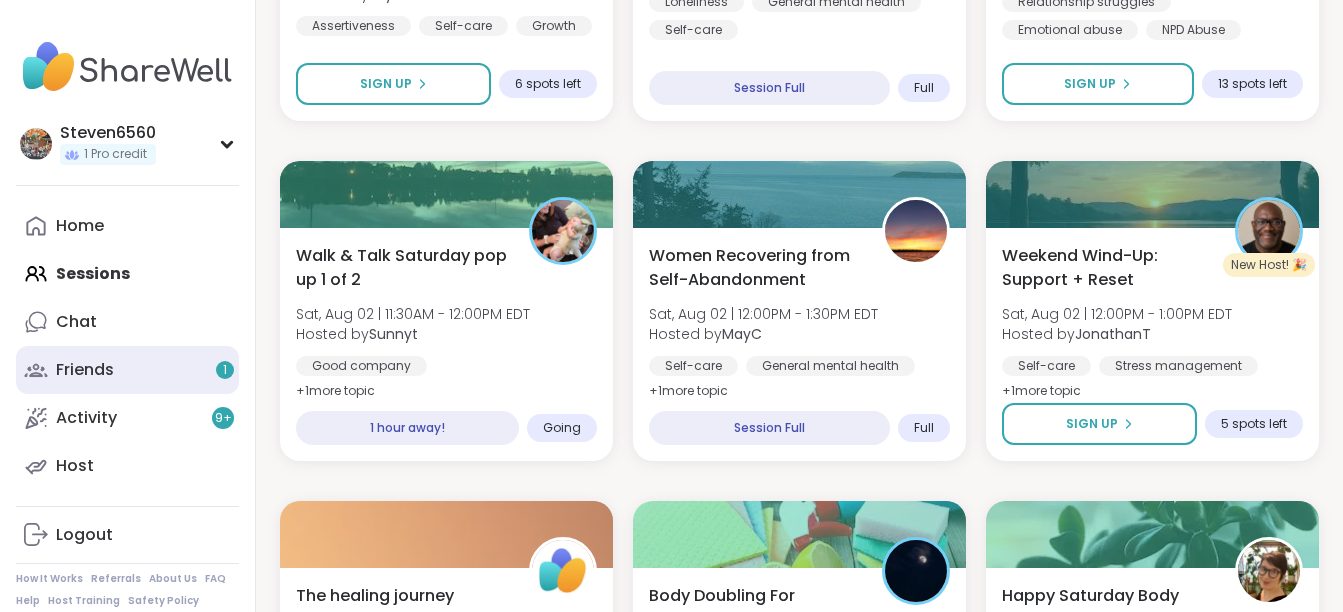 click on "Friends 1" at bounding box center [85, 370] 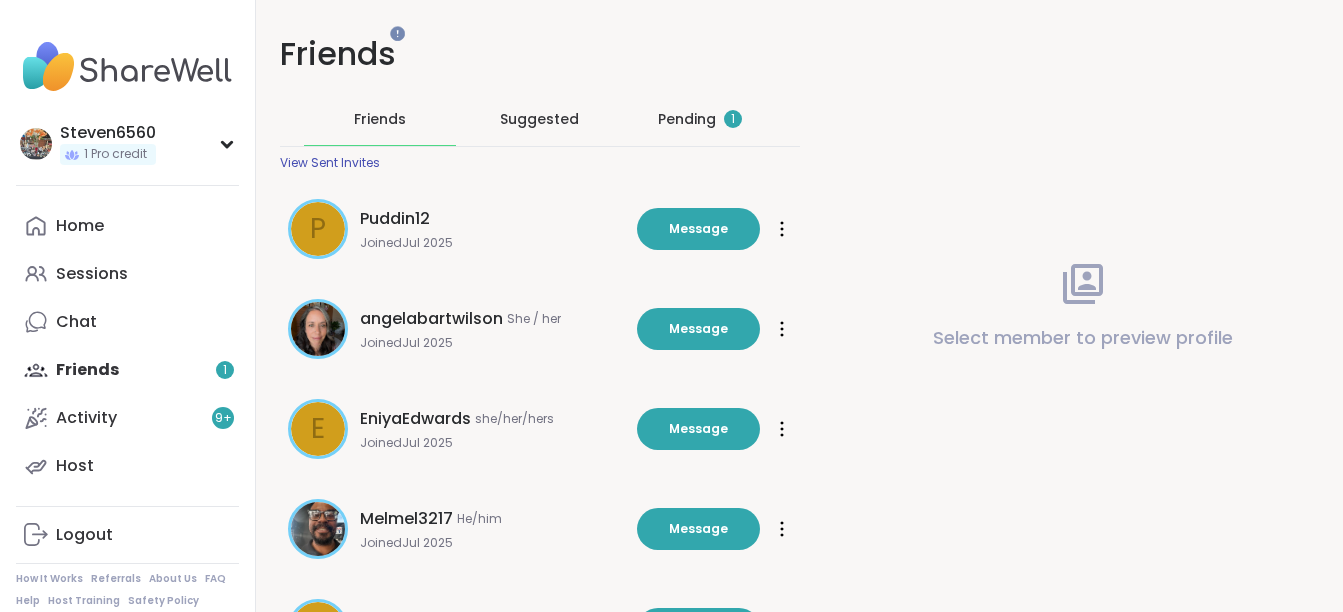 scroll, scrollTop: 0, scrollLeft: 0, axis: both 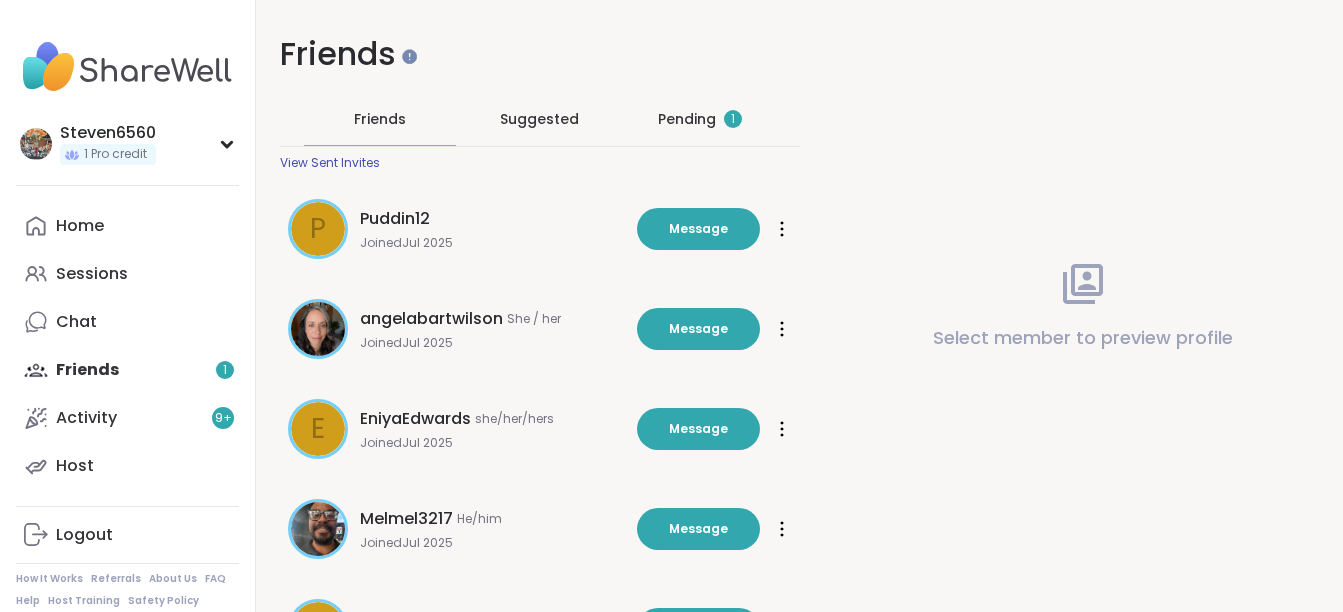 click on "Pending   1" at bounding box center (700, 119) 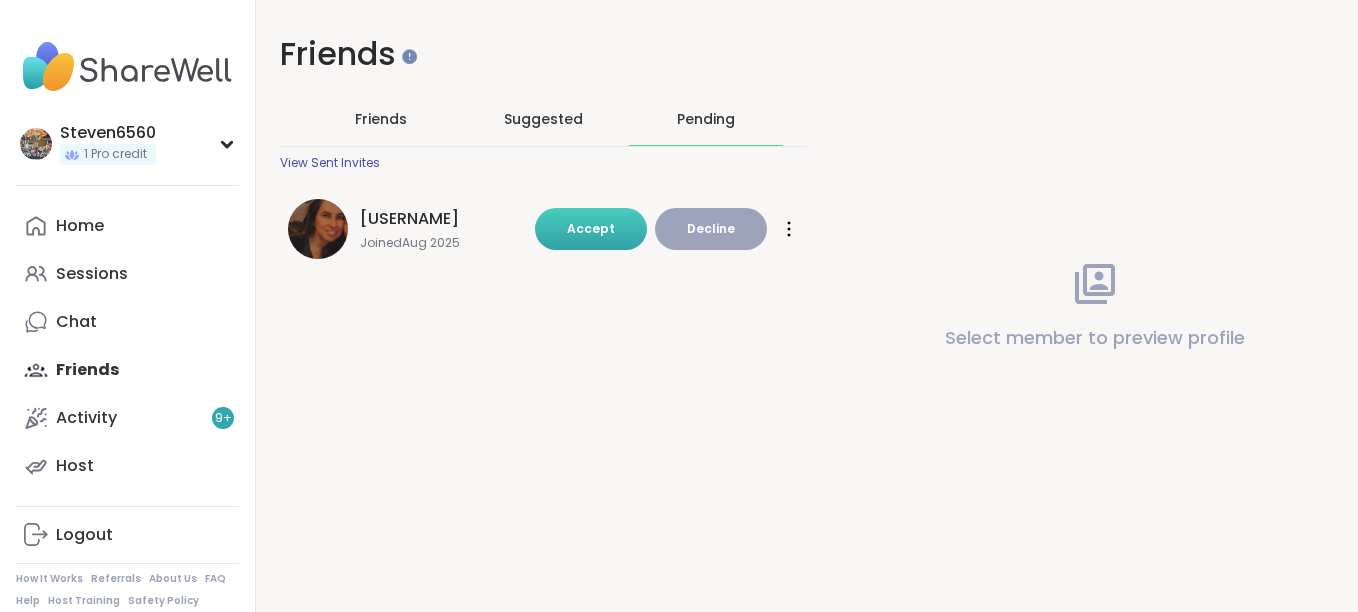 click on "Accept" at bounding box center [591, 228] 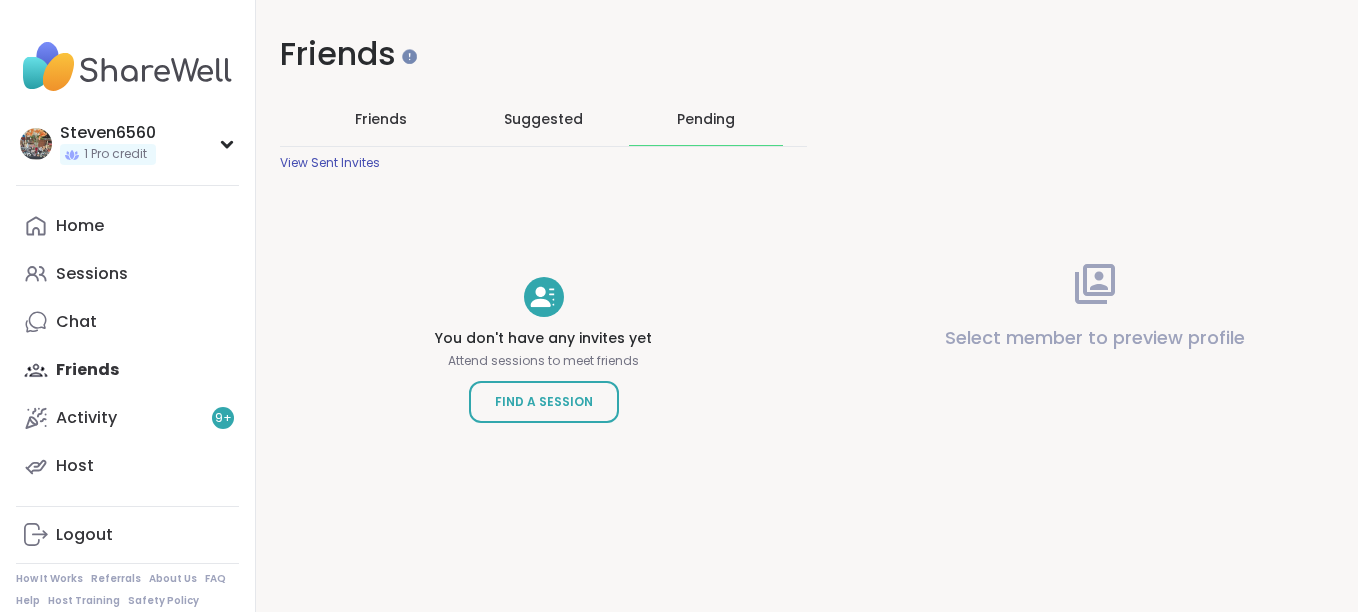 click on "Friends" at bounding box center (381, 119) 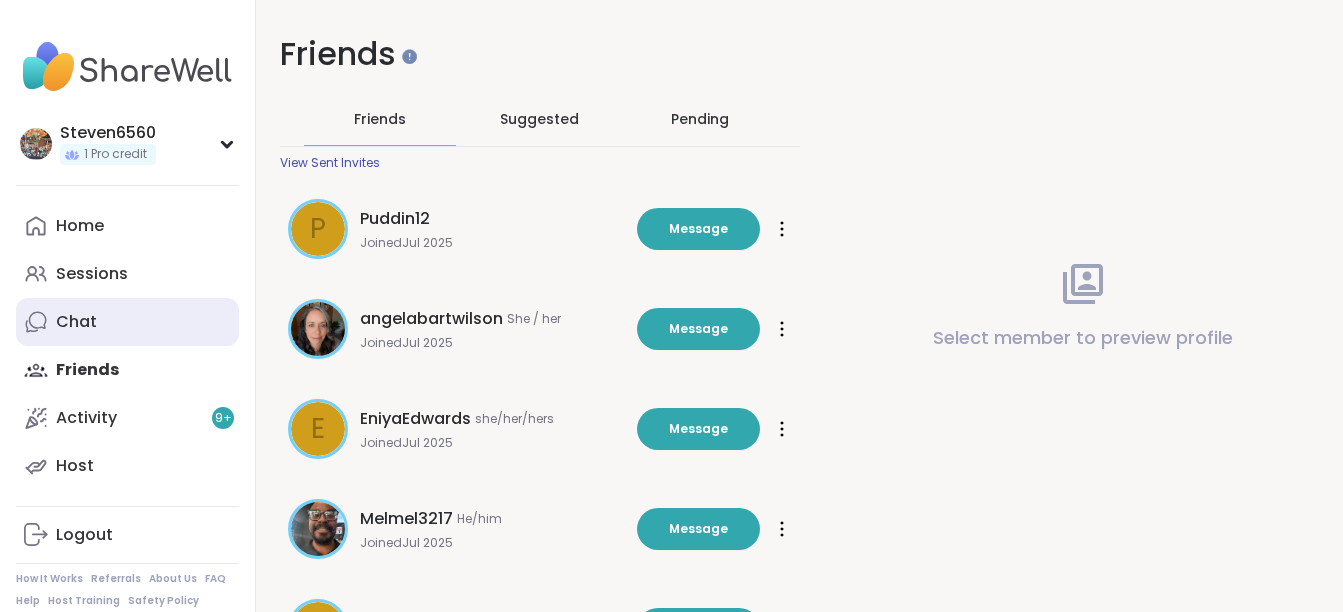 click on "Chat" at bounding box center (127, 322) 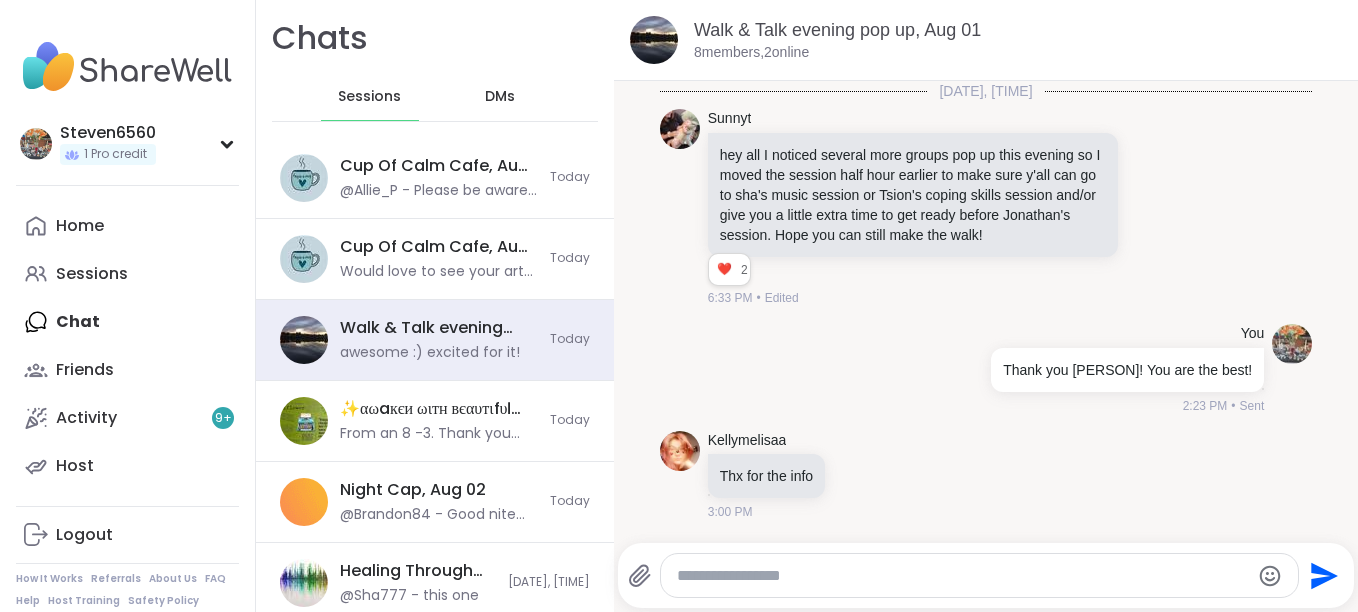 scroll, scrollTop: 4895, scrollLeft: 0, axis: vertical 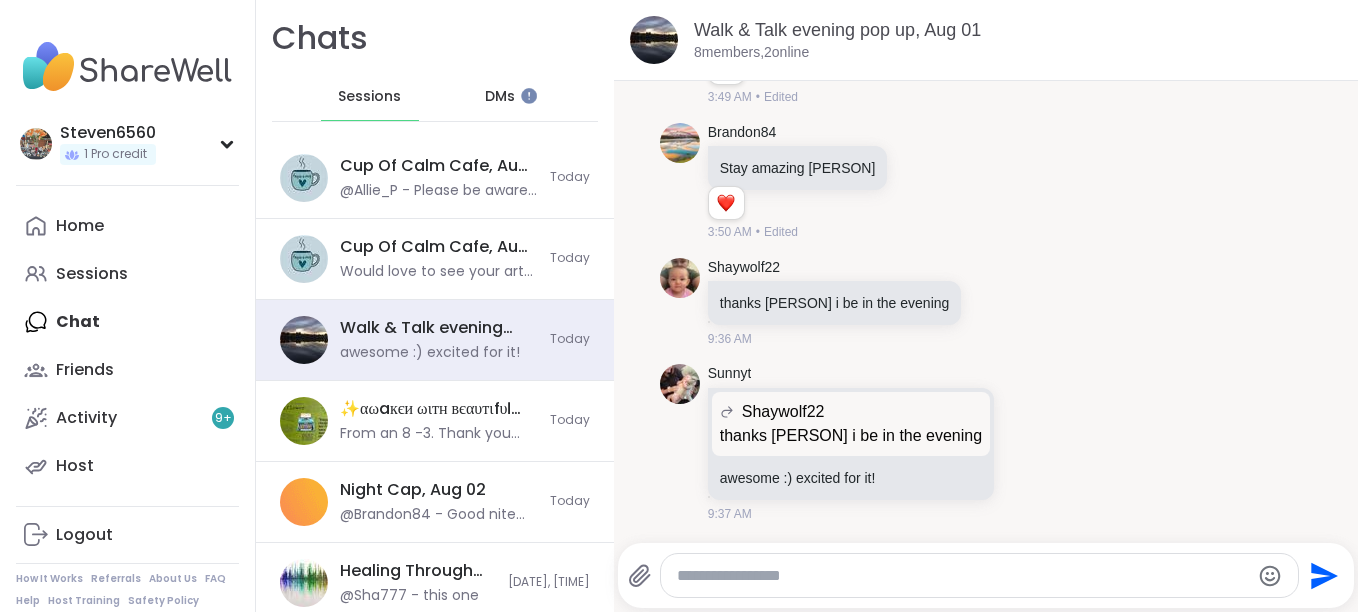 click at bounding box center [963, 576] 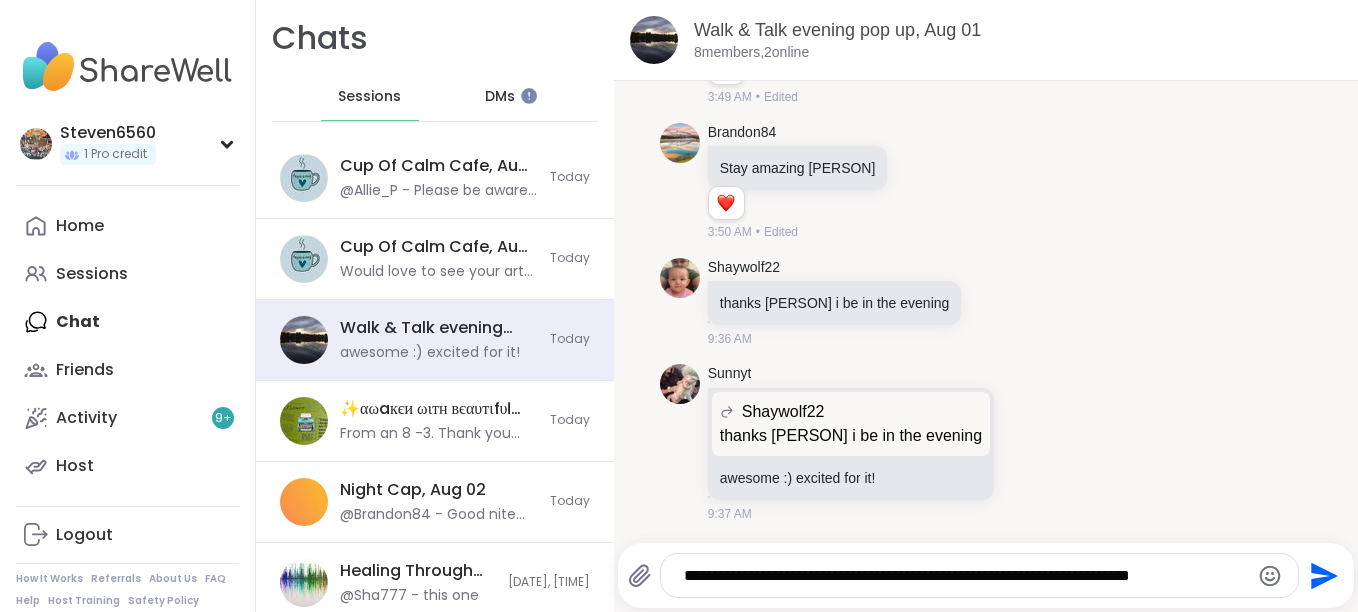 type on "**********" 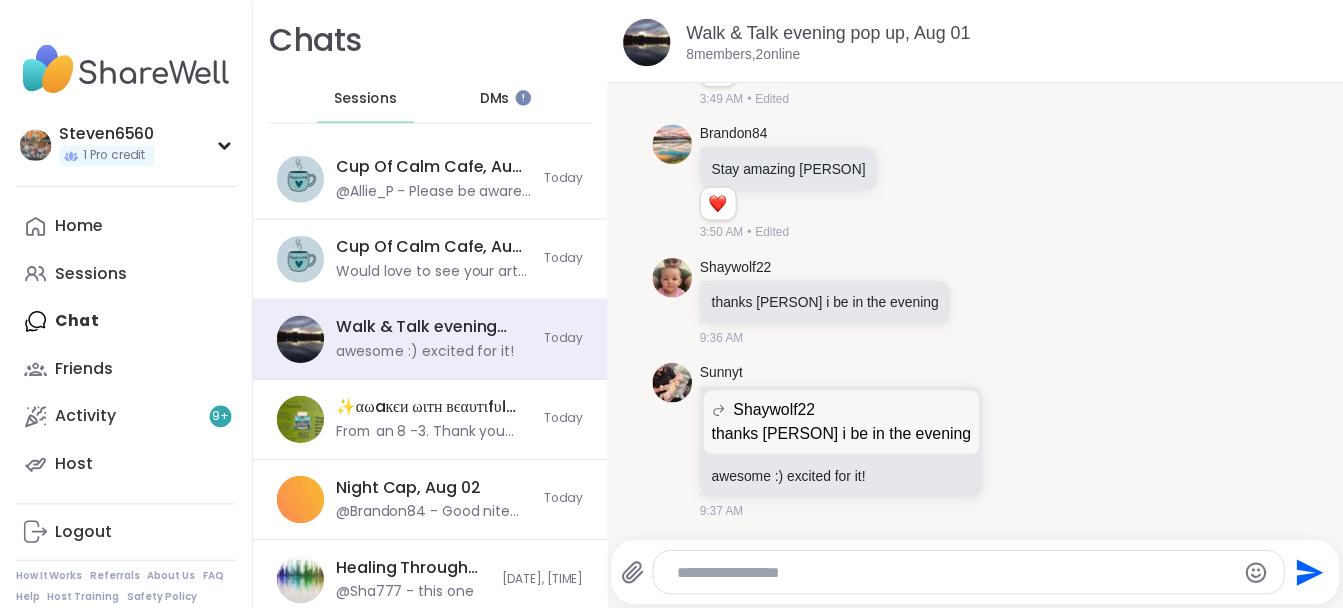 scroll, scrollTop: 5021, scrollLeft: 0, axis: vertical 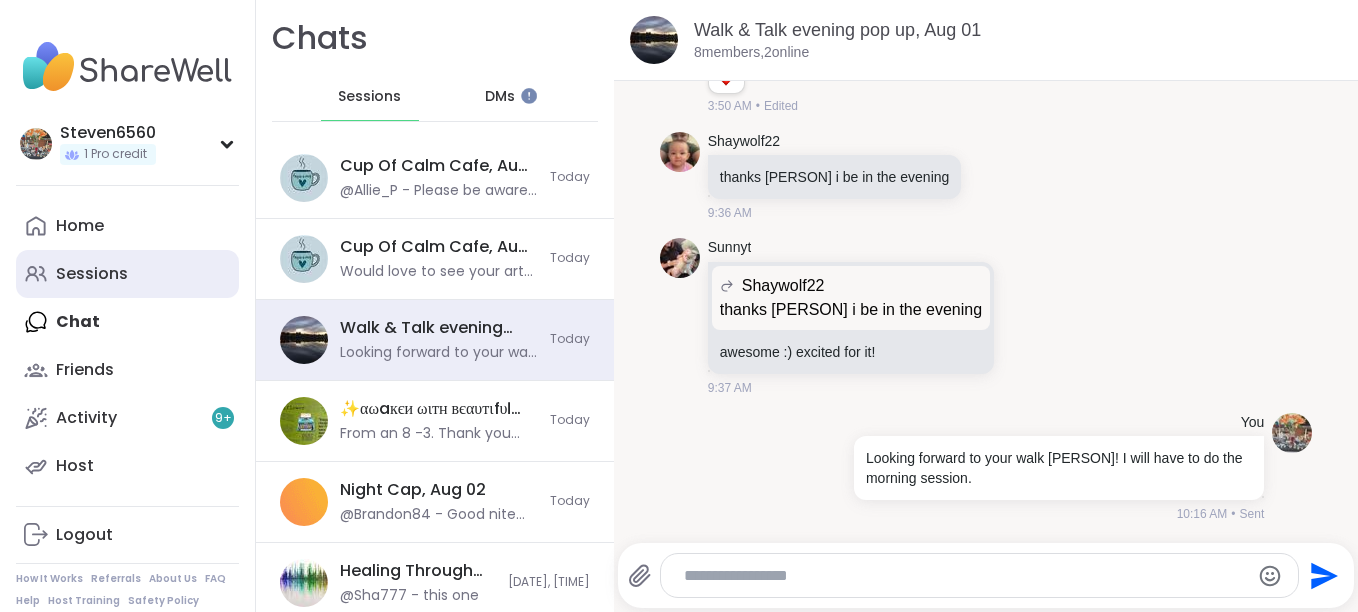 click on "Sessions" at bounding box center [92, 274] 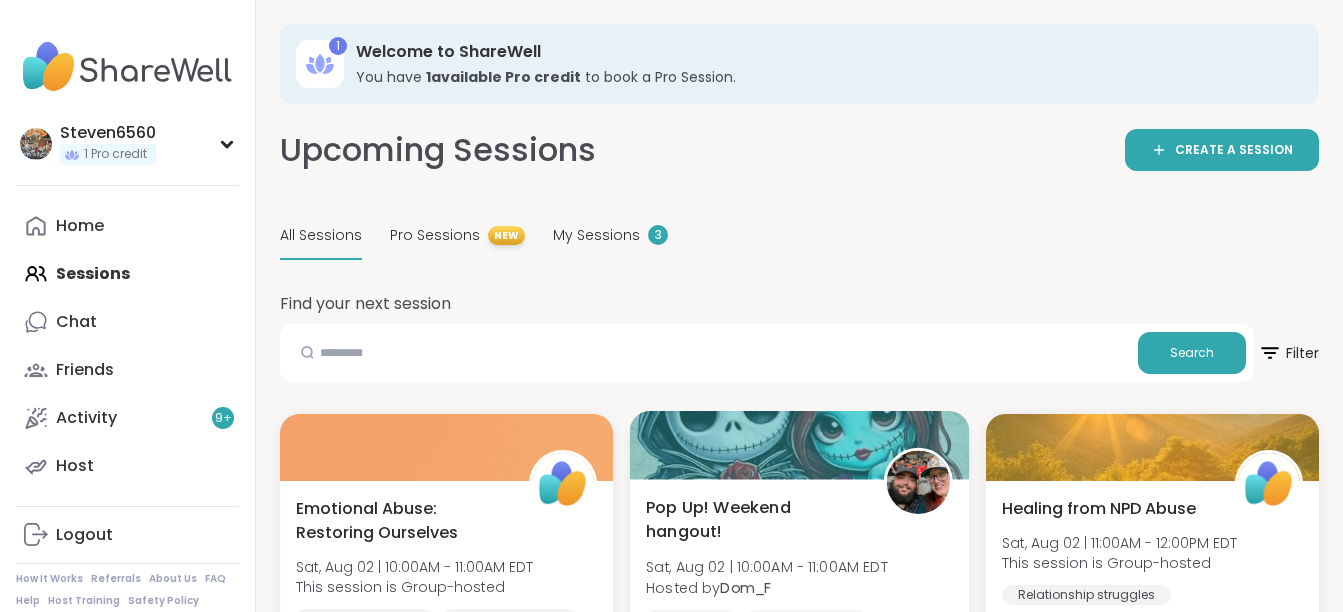 scroll, scrollTop: 7, scrollLeft: 0, axis: vertical 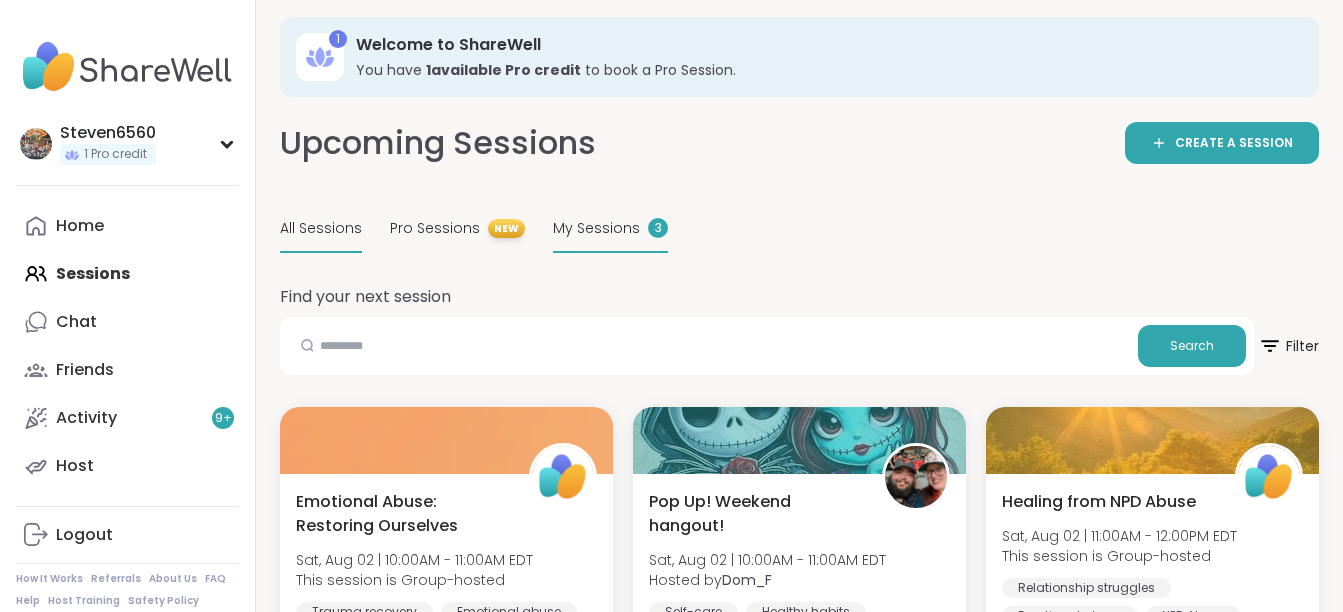 click on "My Sessions" at bounding box center [596, 228] 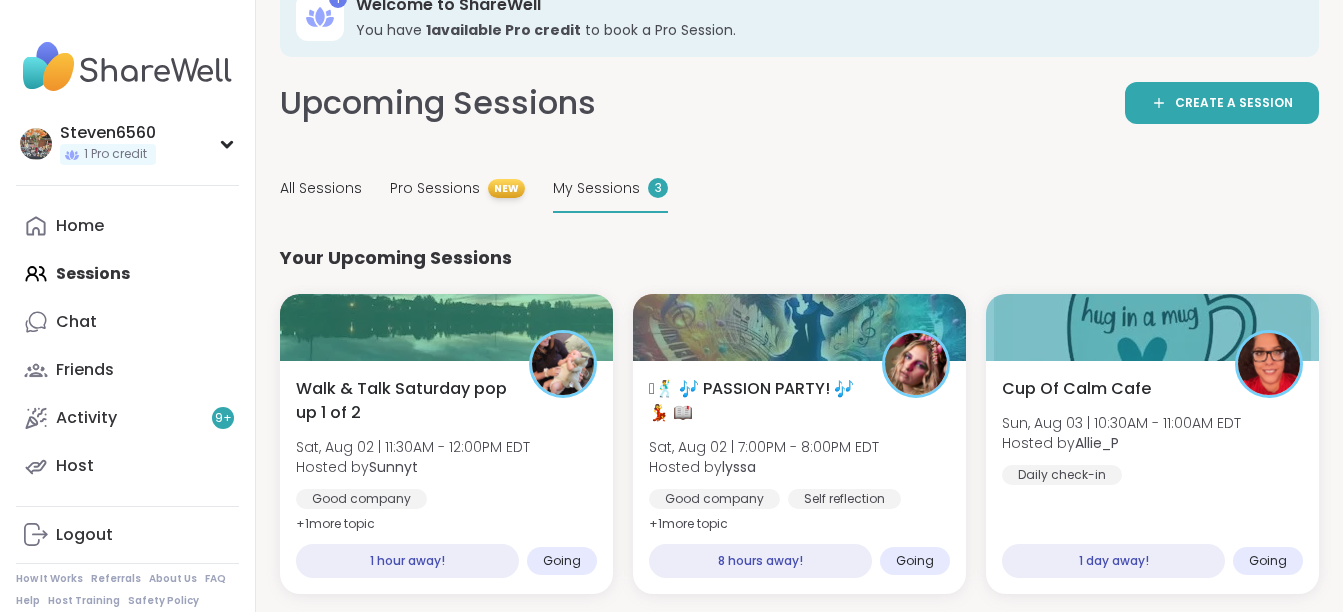 scroll, scrollTop: 49, scrollLeft: 0, axis: vertical 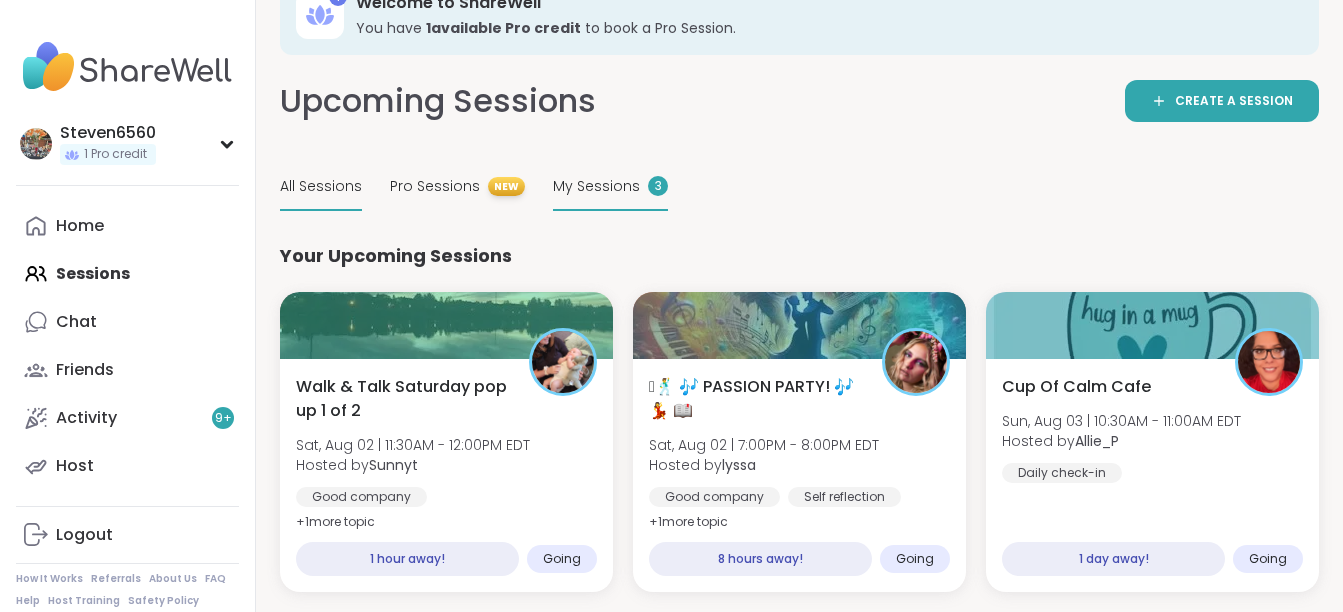 click on "All Sessions" at bounding box center (321, 186) 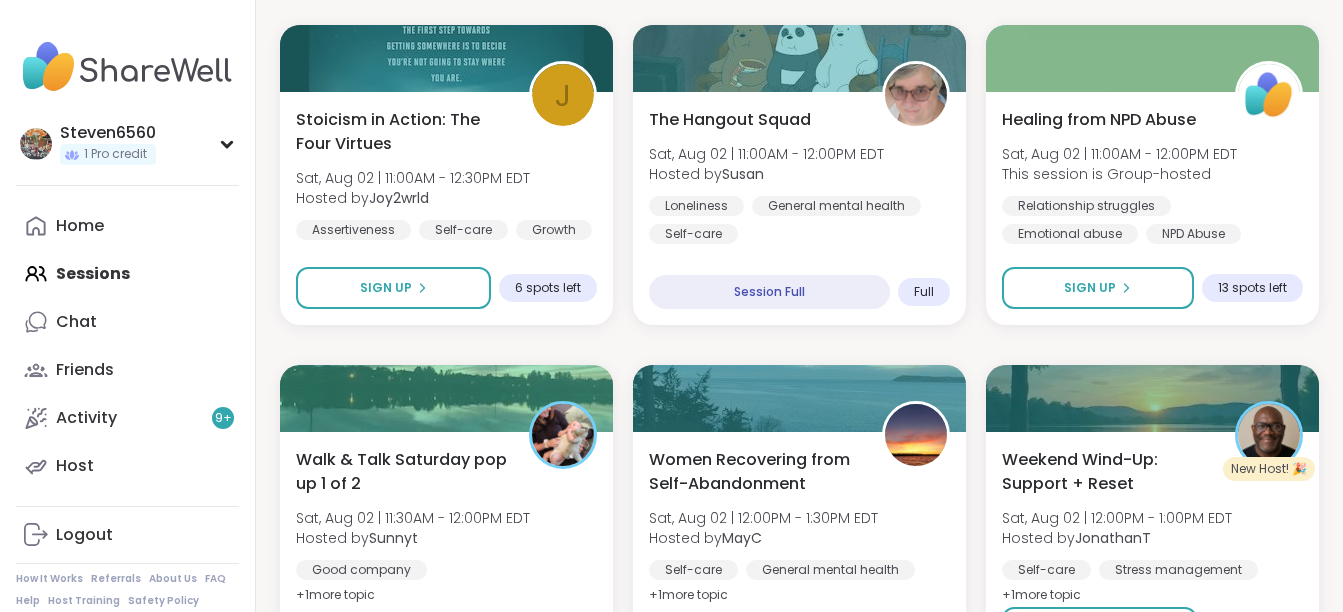scroll, scrollTop: 809, scrollLeft: 0, axis: vertical 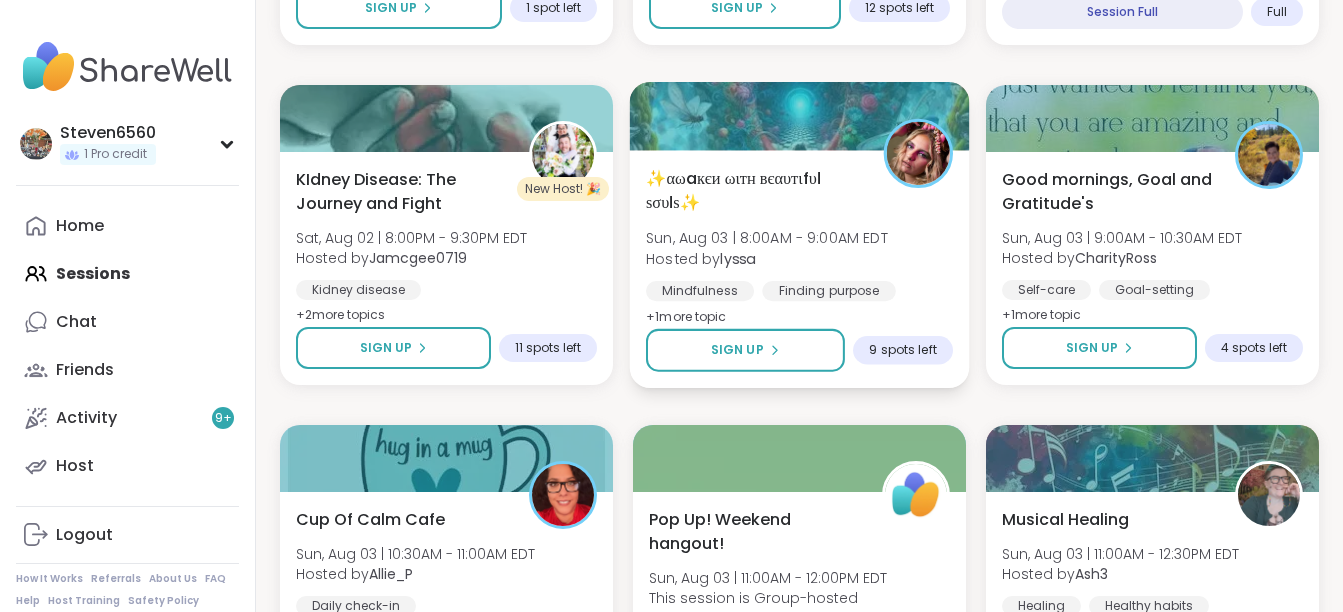 click on "✨αωaкєи ωιтн вєαυтιfυℓ ѕσυℓѕ✨ Sun, Aug 03 | 8:00AM - 9:00AM EDT Hosted by  lyssa Mindfulness Finding purpose Emotional regulation + 1  more topic" at bounding box center [799, 247] 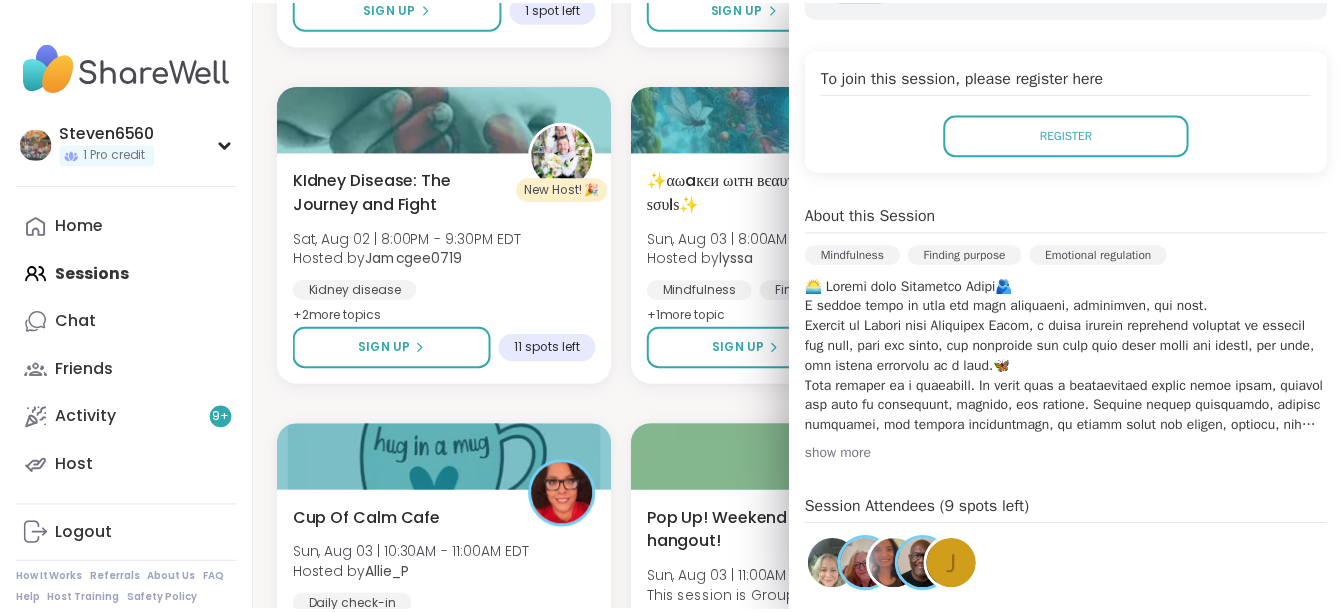 scroll, scrollTop: 333, scrollLeft: 0, axis: vertical 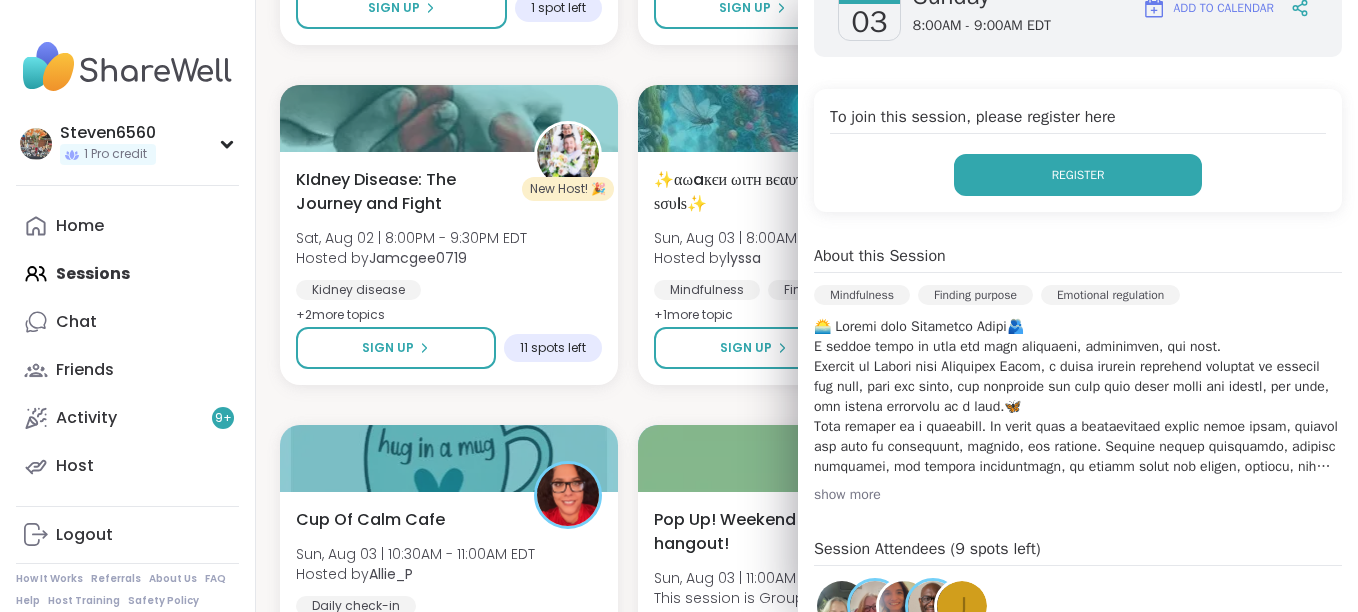 click on "Register" at bounding box center [1078, 175] 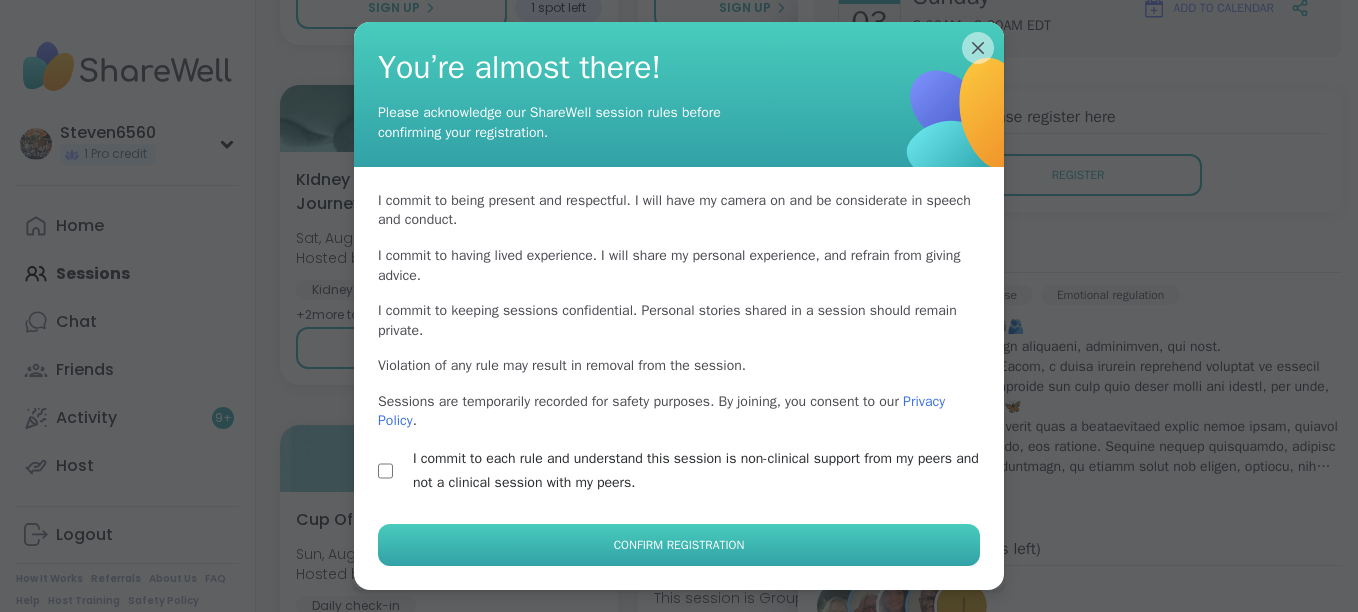 click on "Confirm Registration" at bounding box center [679, 545] 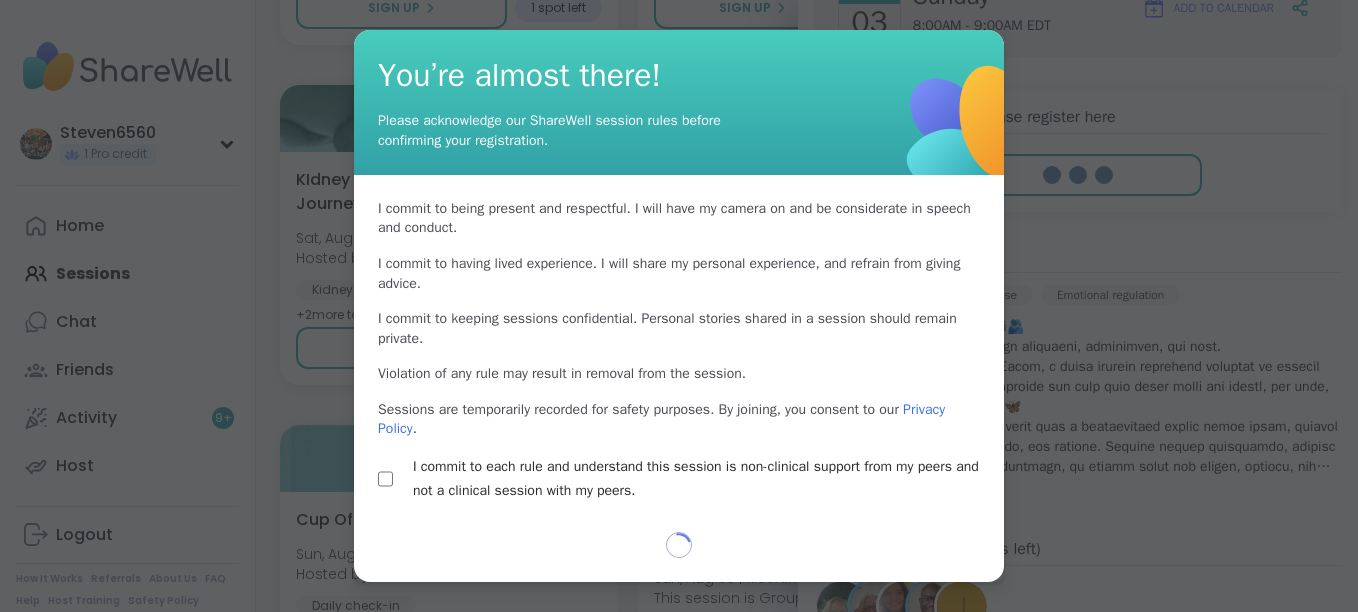 click on "Loading..." at bounding box center (679, 557) 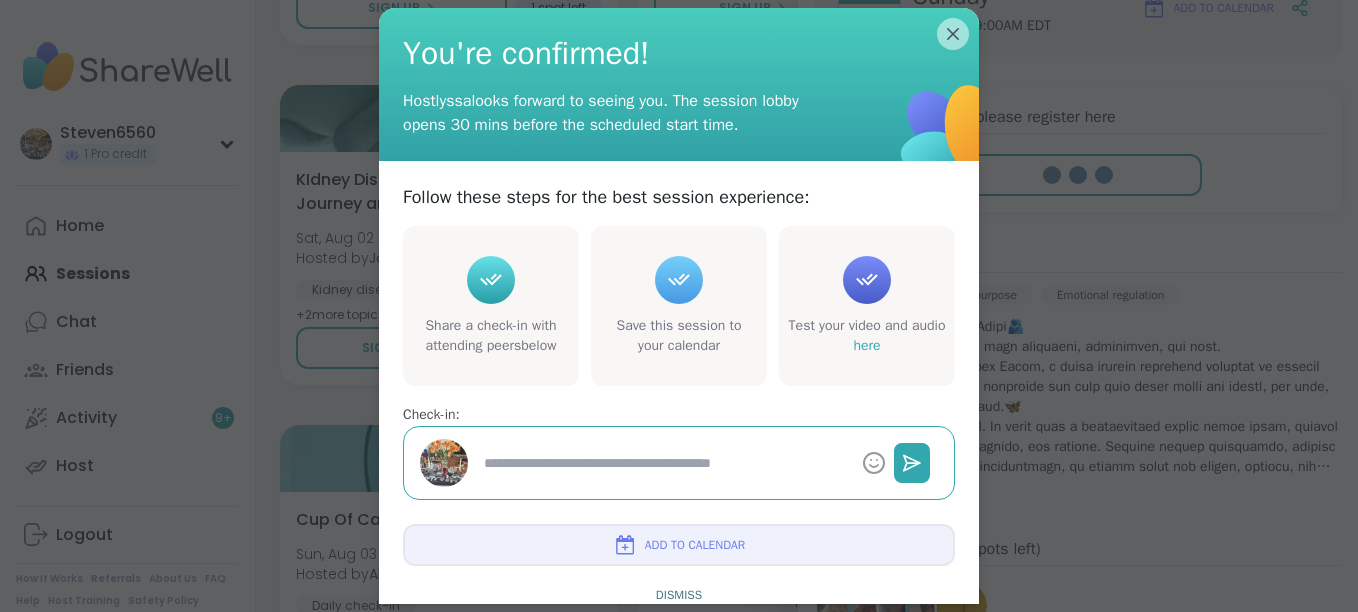 type on "*" 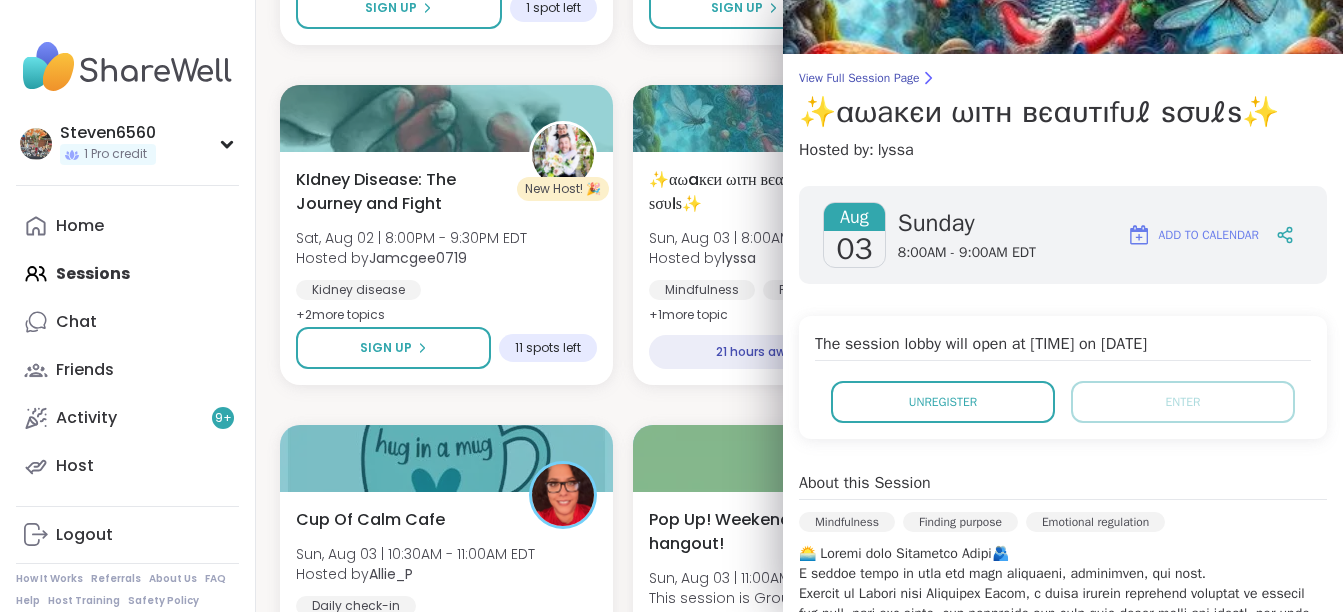 scroll, scrollTop: 0, scrollLeft: 0, axis: both 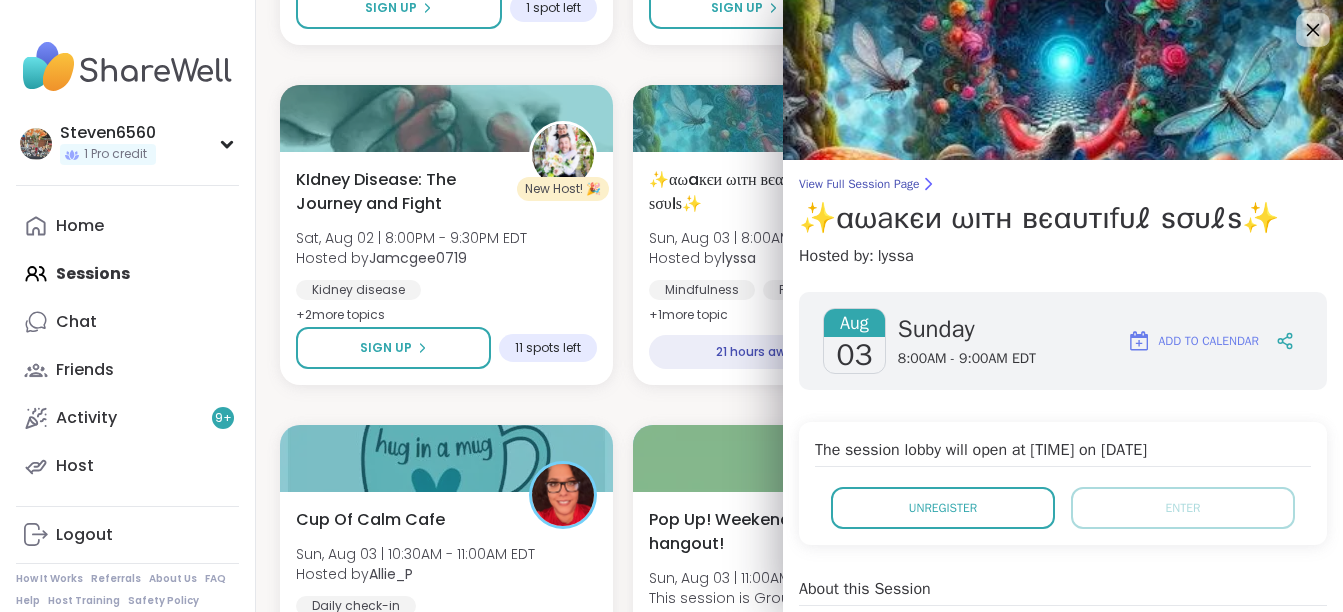 click 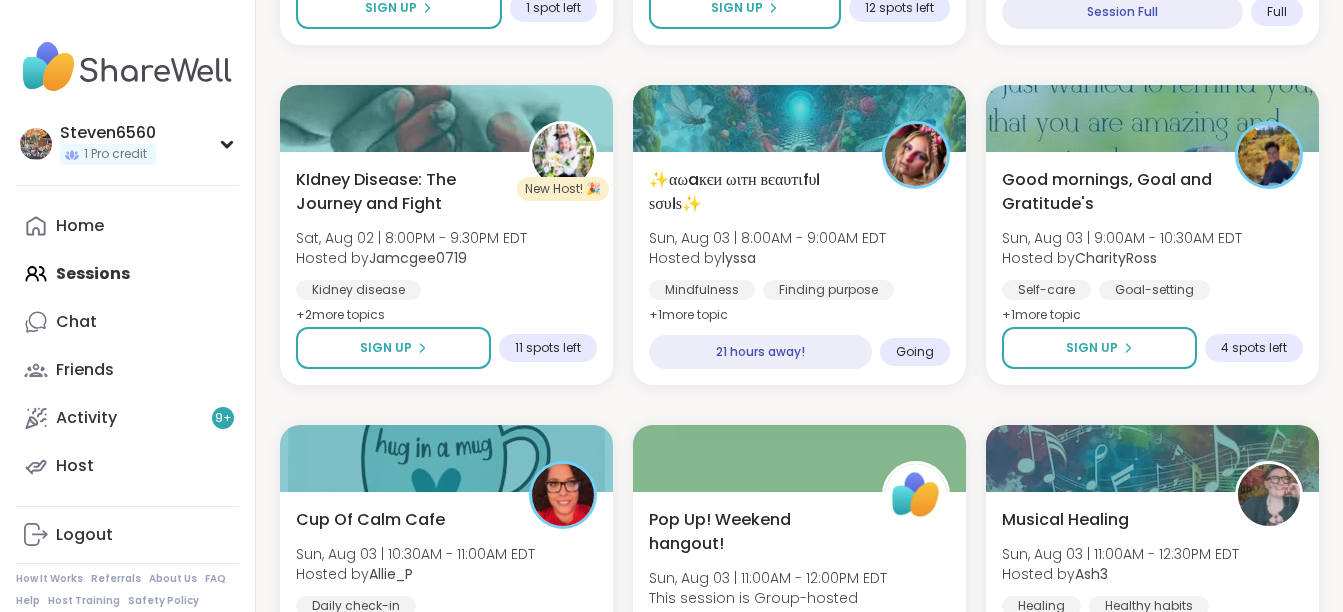 click on "Home Sessions Chat Friends Activity 9 + Host" at bounding box center (127, 346) 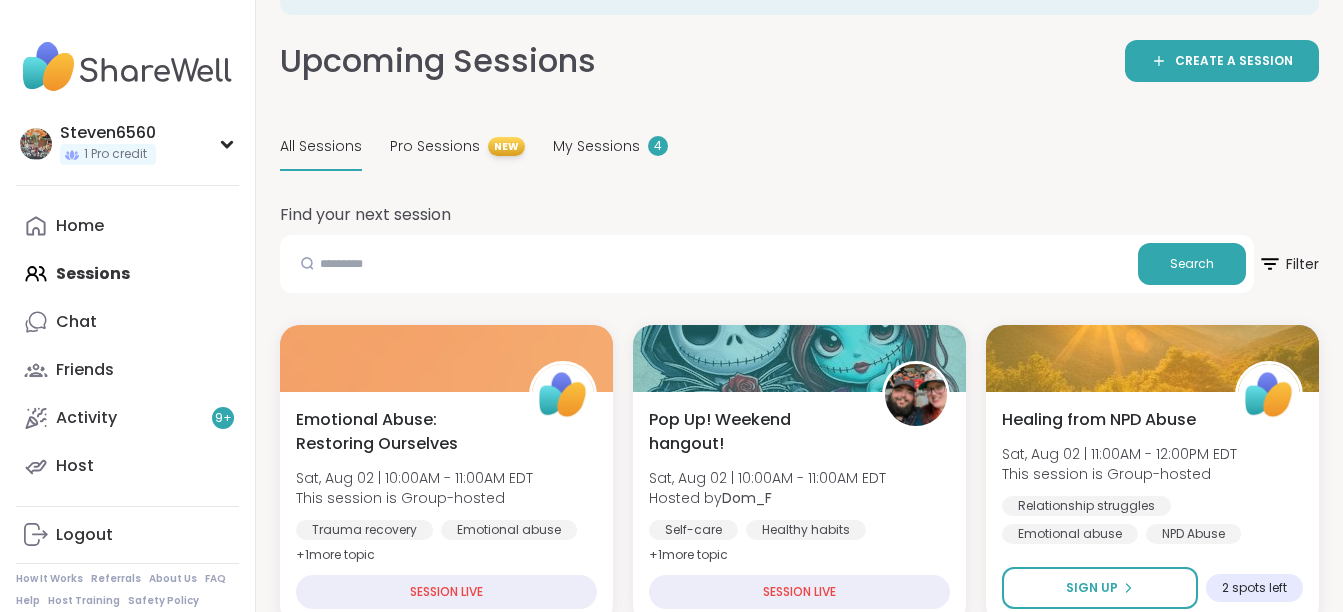 scroll, scrollTop: 0, scrollLeft: 0, axis: both 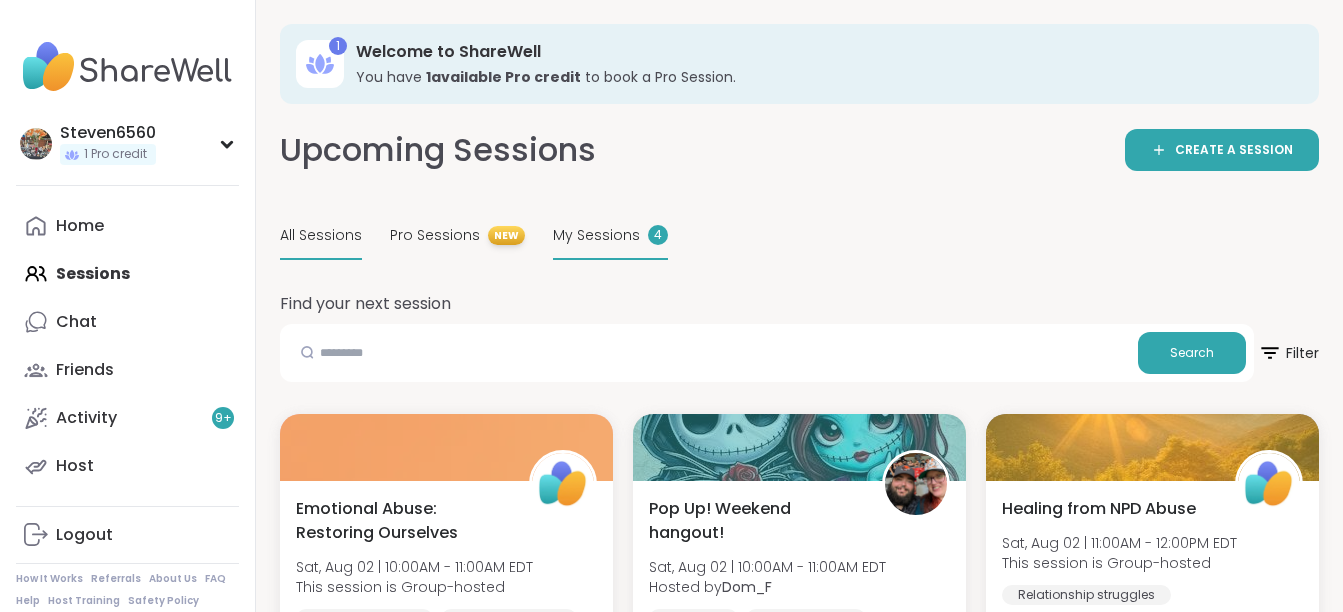 click on "My Sessions" at bounding box center (596, 235) 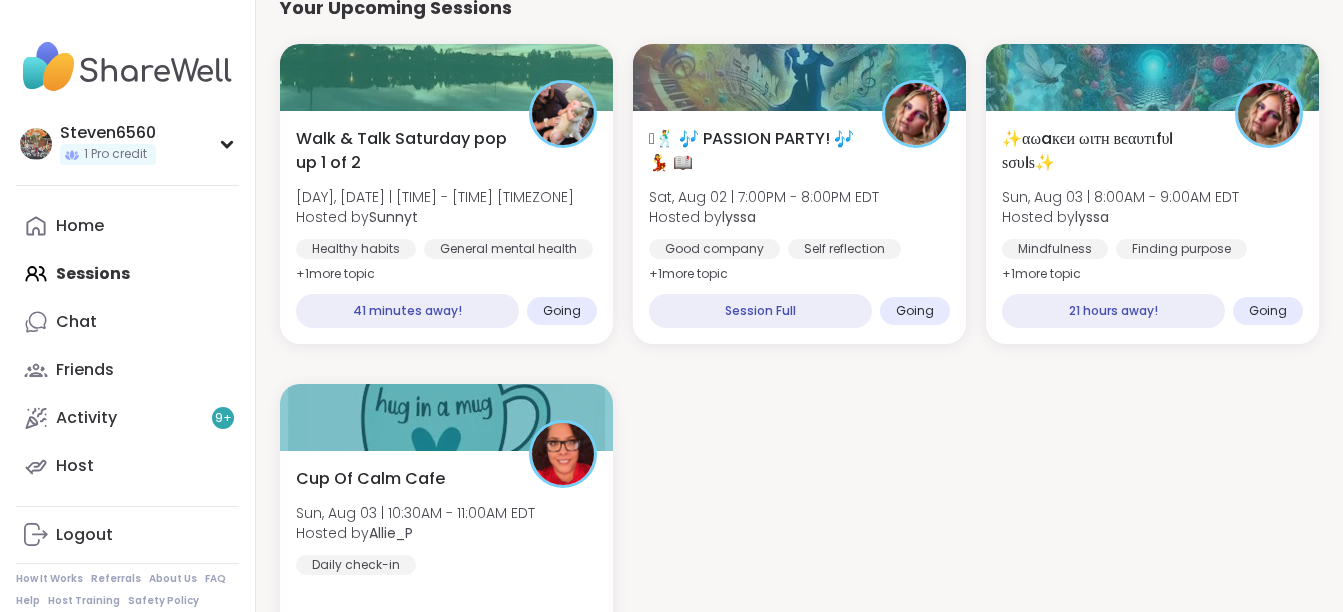 scroll, scrollTop: 320, scrollLeft: 0, axis: vertical 